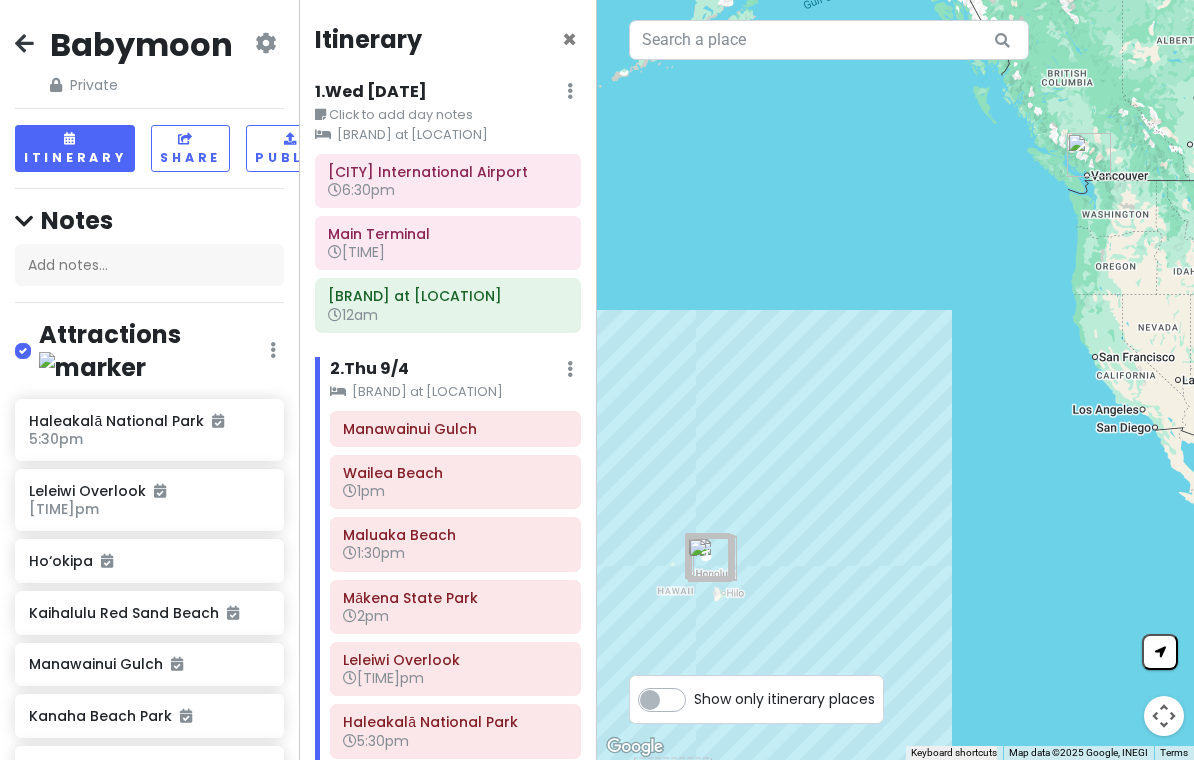 scroll, scrollTop: 10, scrollLeft: 0, axis: vertical 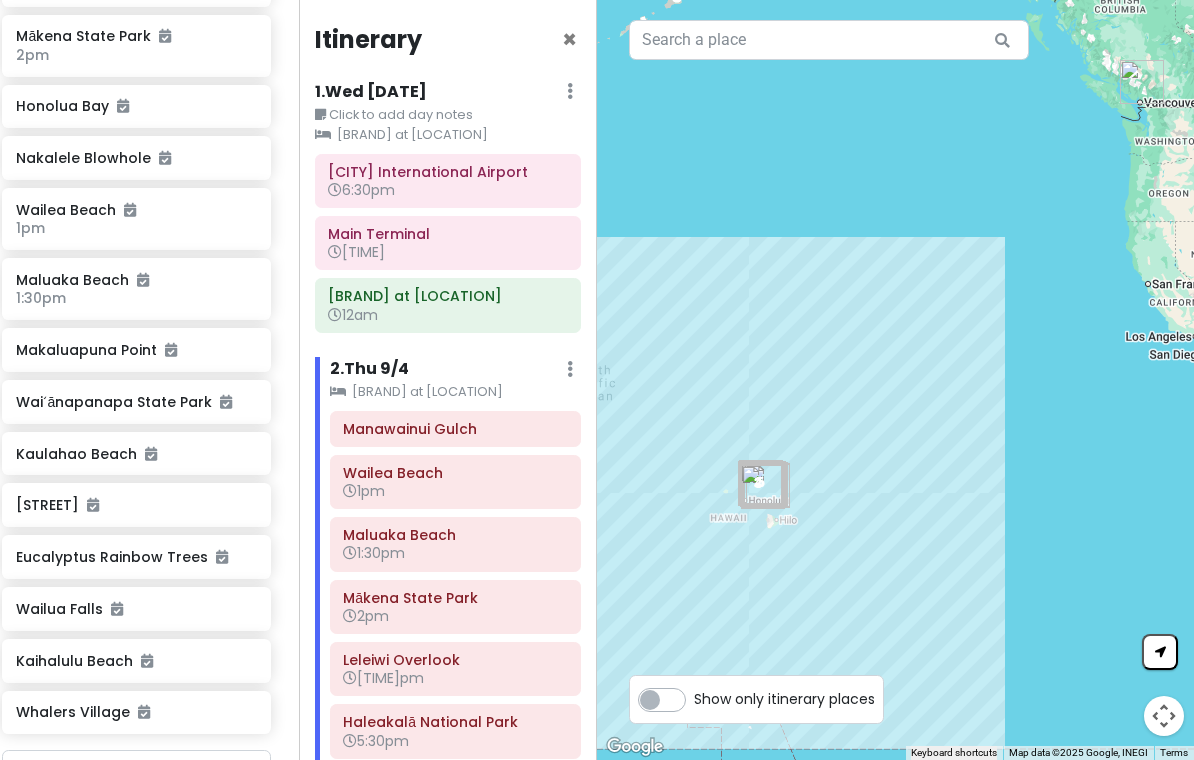 click on "2 . Thu [MONTH][DAY]" at bounding box center (369, 369) 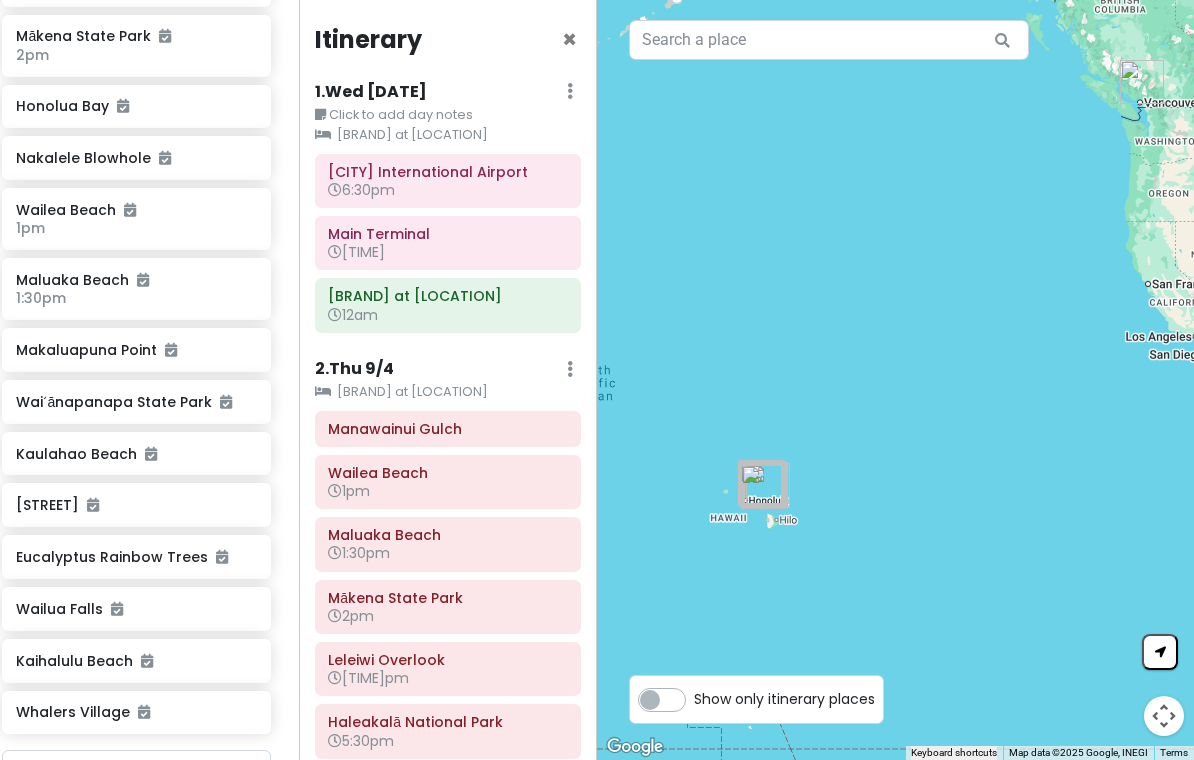 click on "2 . Thu [MONTH][DAY]" at bounding box center [354, 369] 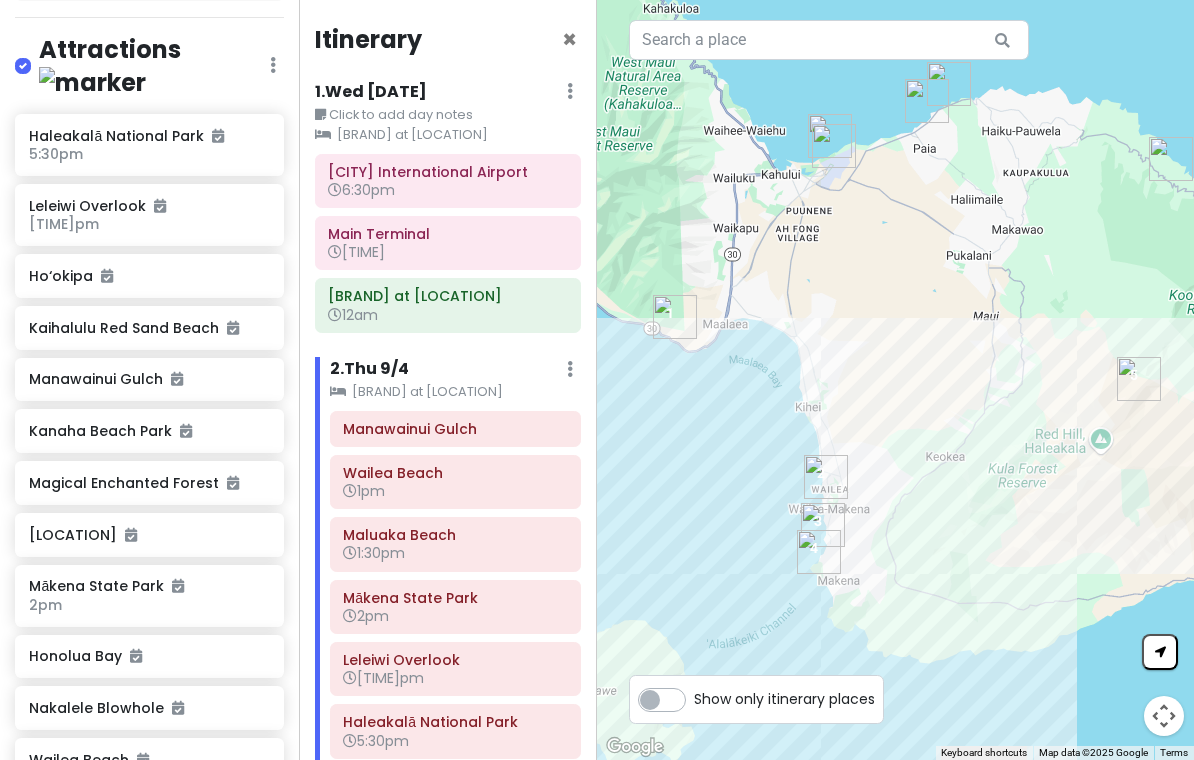 scroll, scrollTop: 281, scrollLeft: 0, axis: vertical 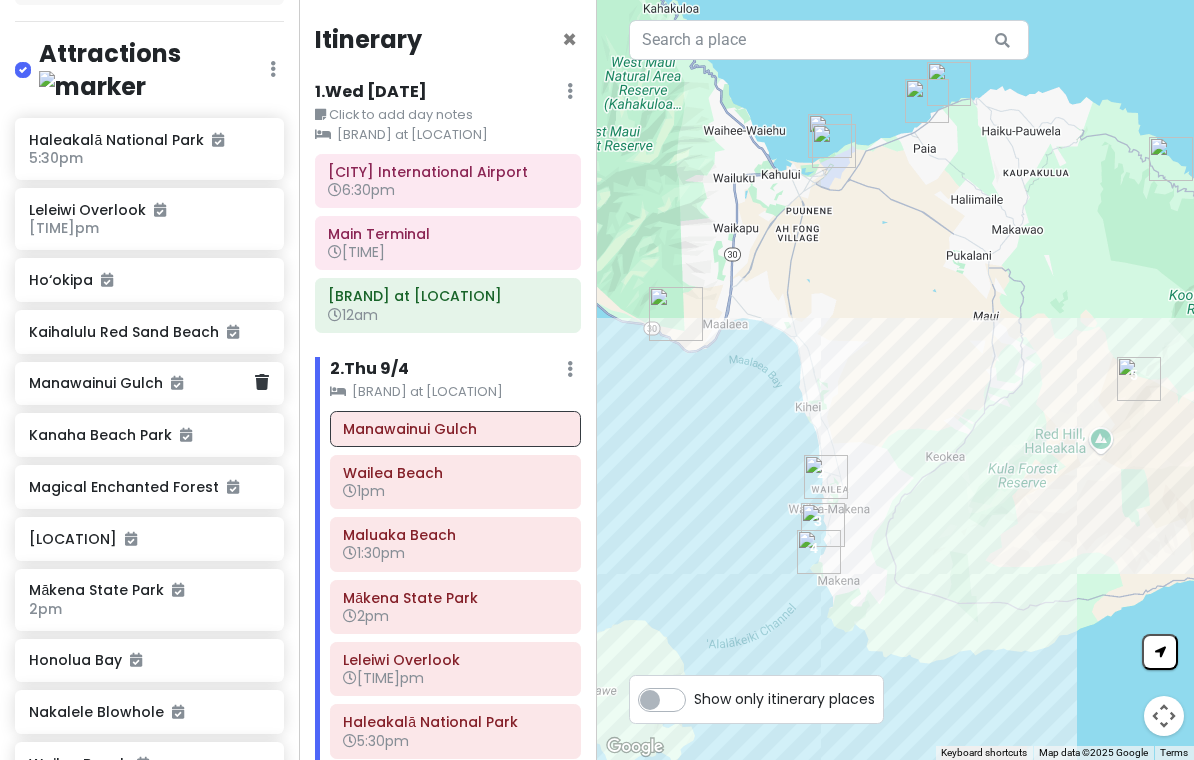click on "Manawainui Gulch" at bounding box center (142, 383) 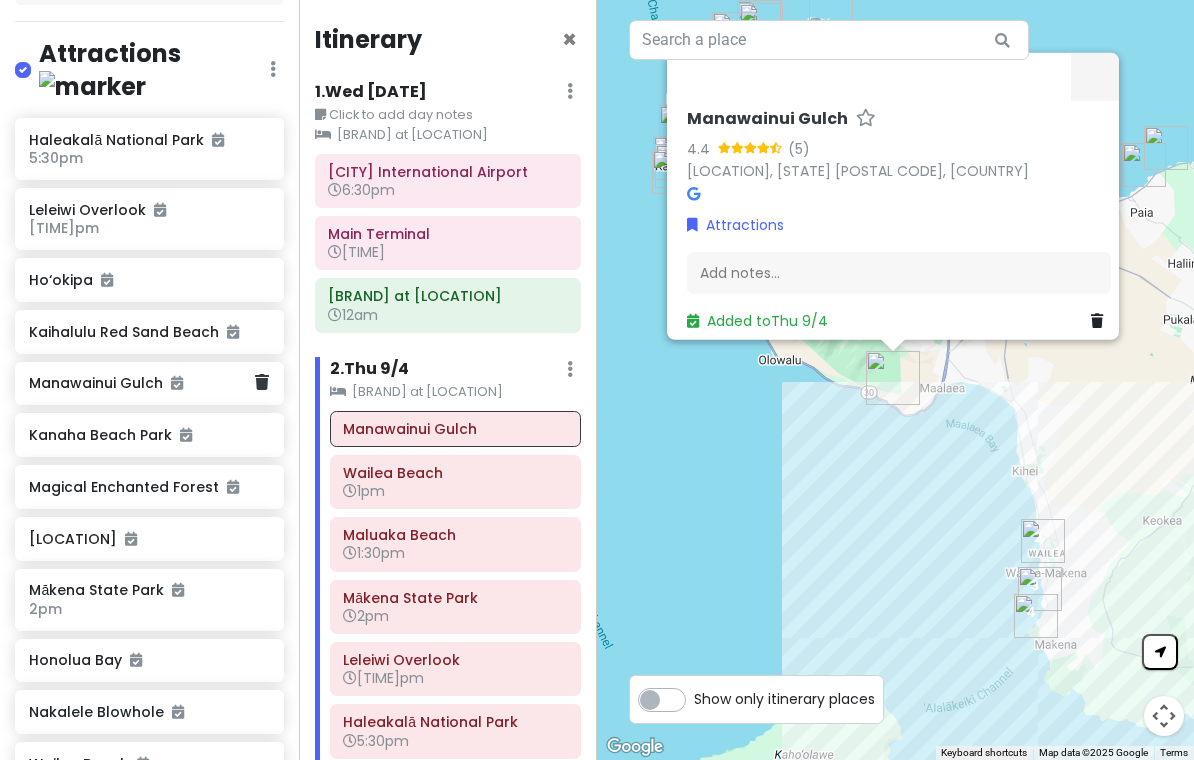 click at bounding box center (262, 382) 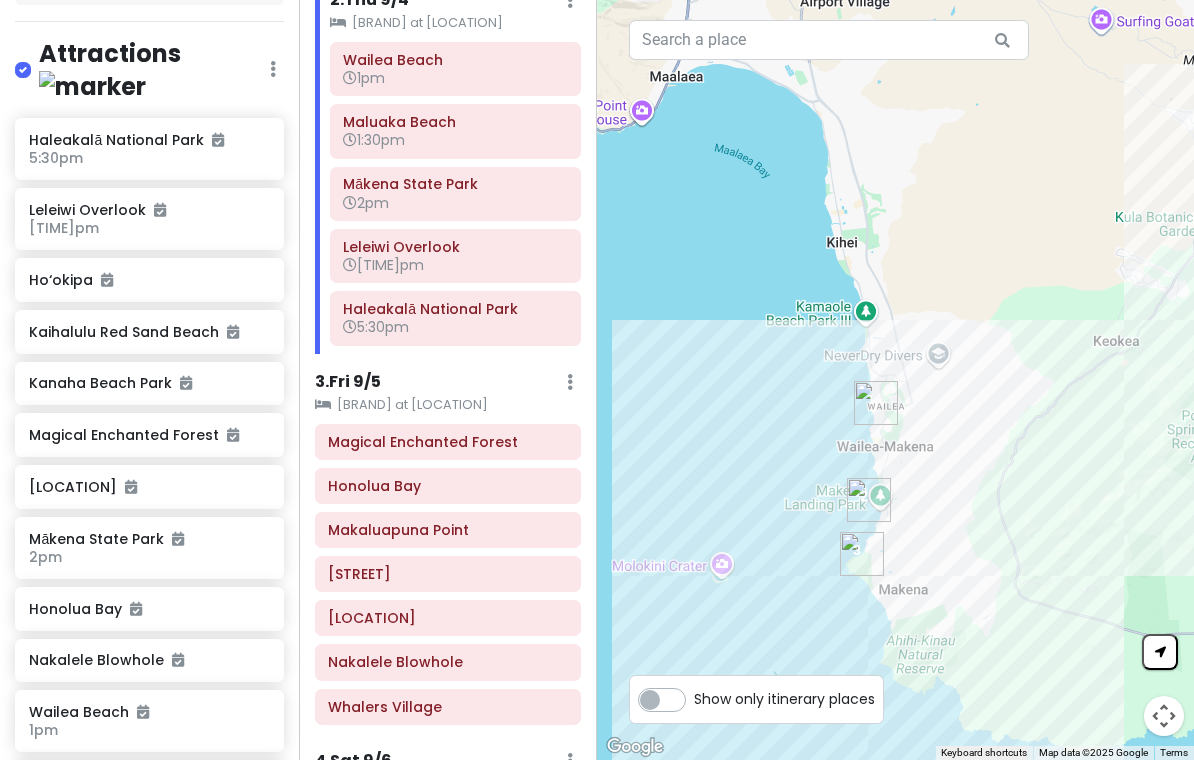 scroll, scrollTop: 369, scrollLeft: 0, axis: vertical 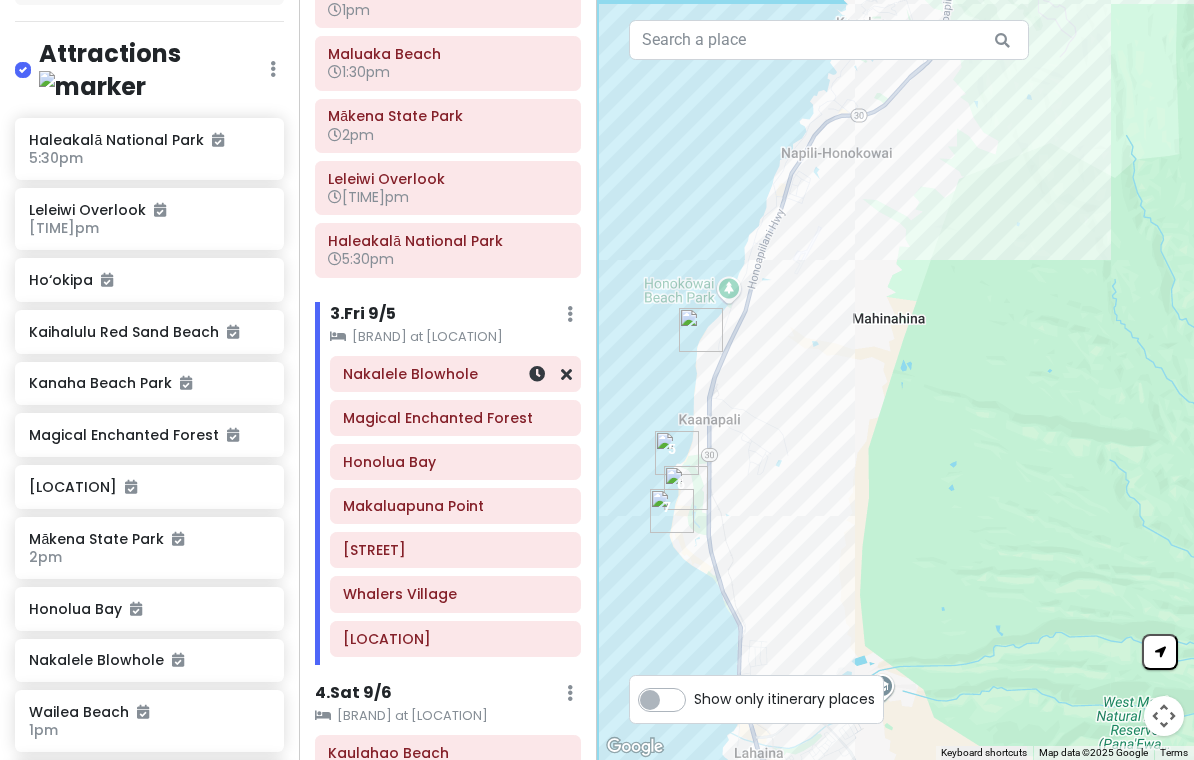 click at bounding box center [537, 374] 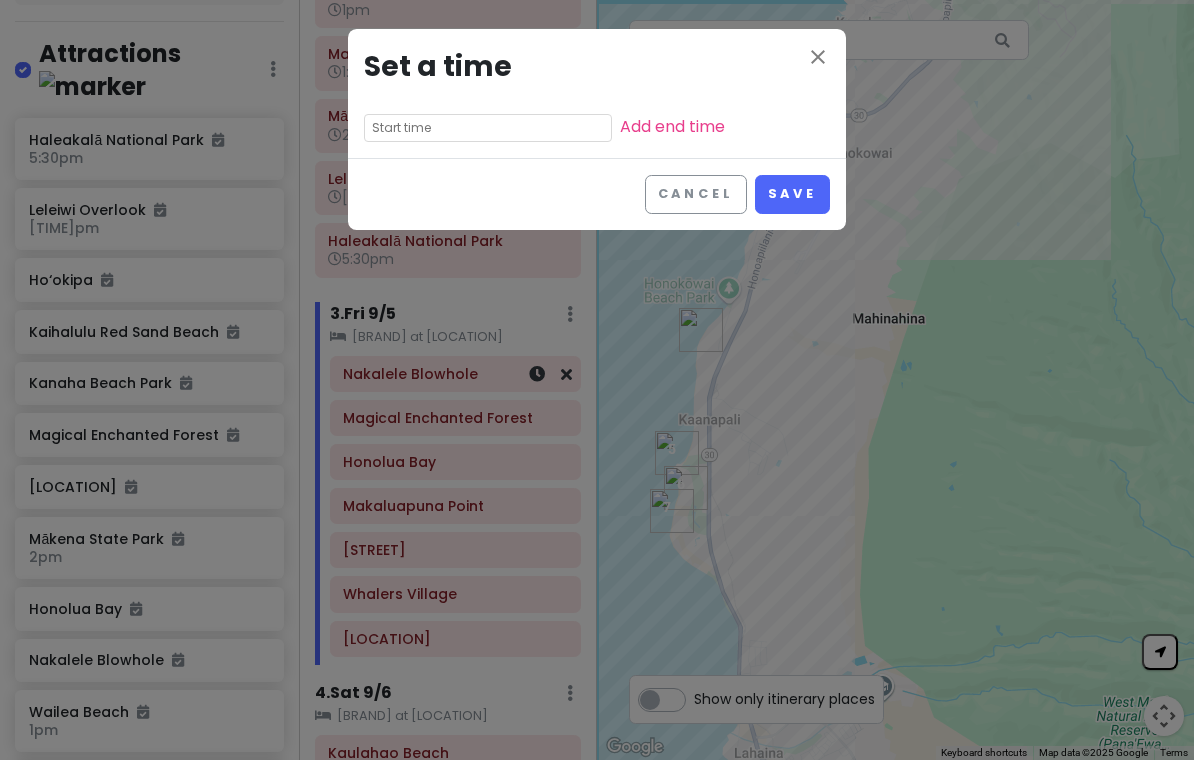 scroll, scrollTop: 0, scrollLeft: 0, axis: both 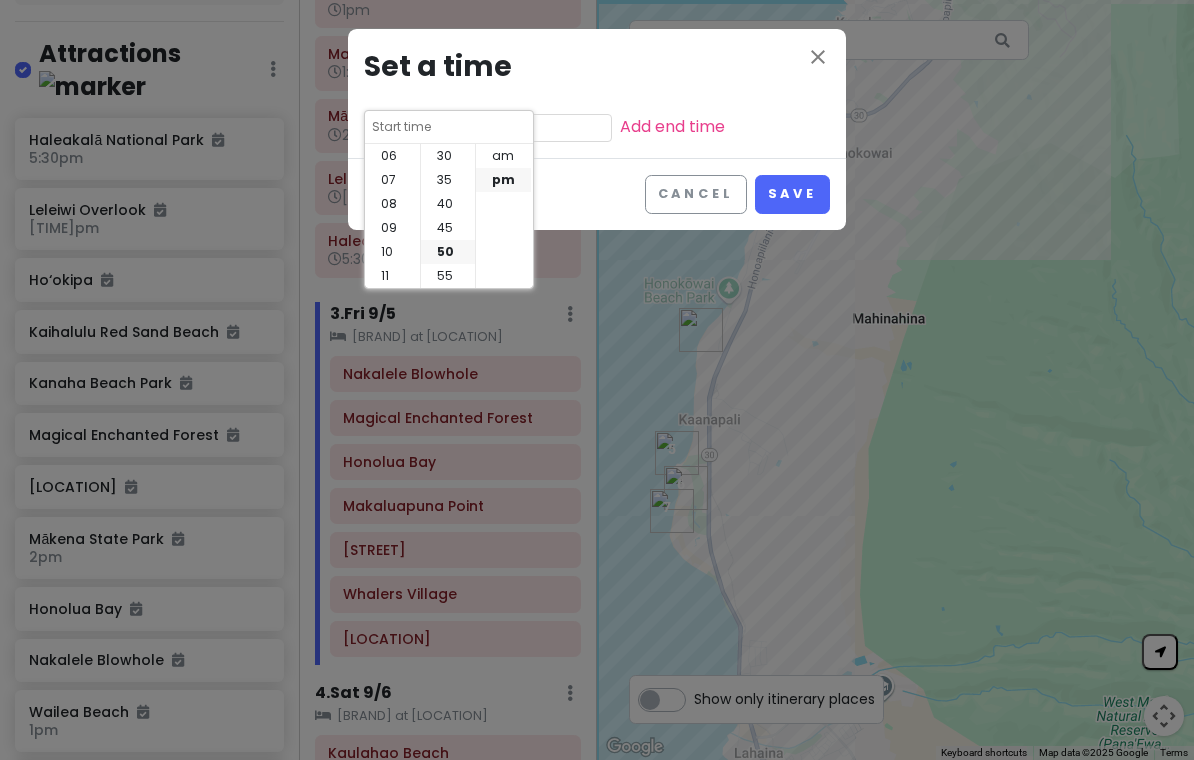 click on "10" at bounding box center [392, 252] 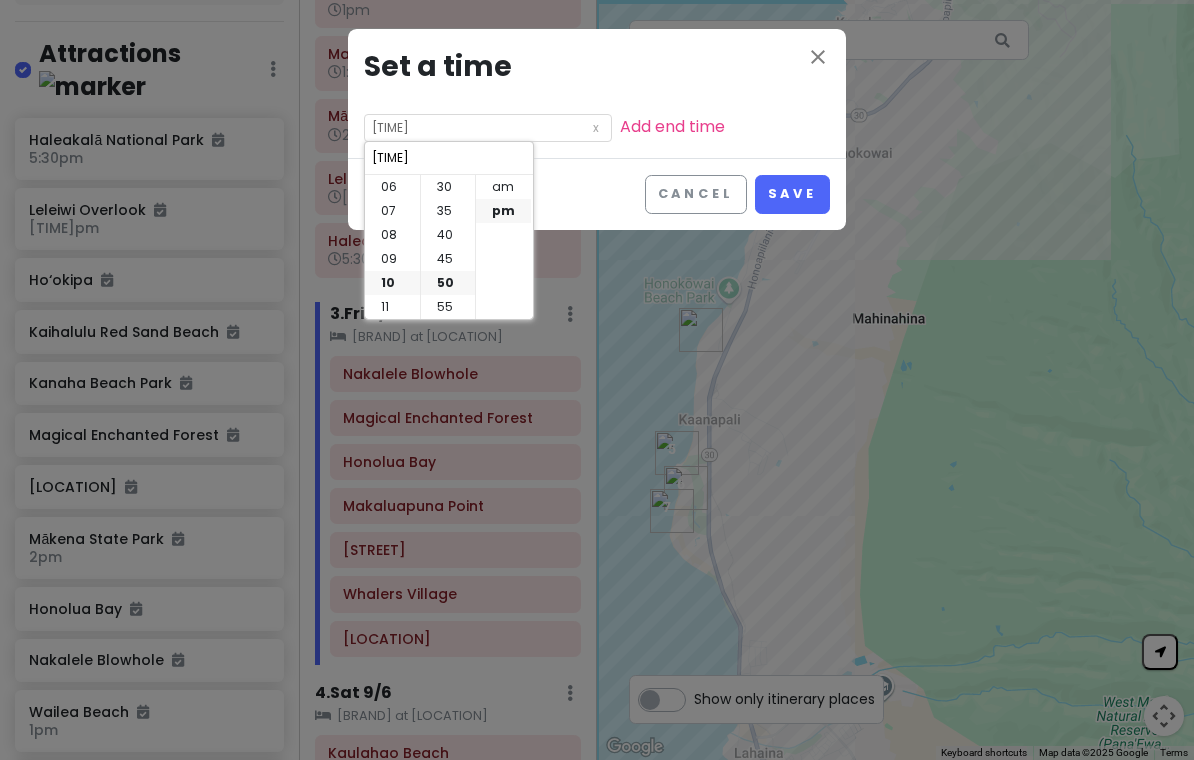 click on "30" at bounding box center [448, 187] 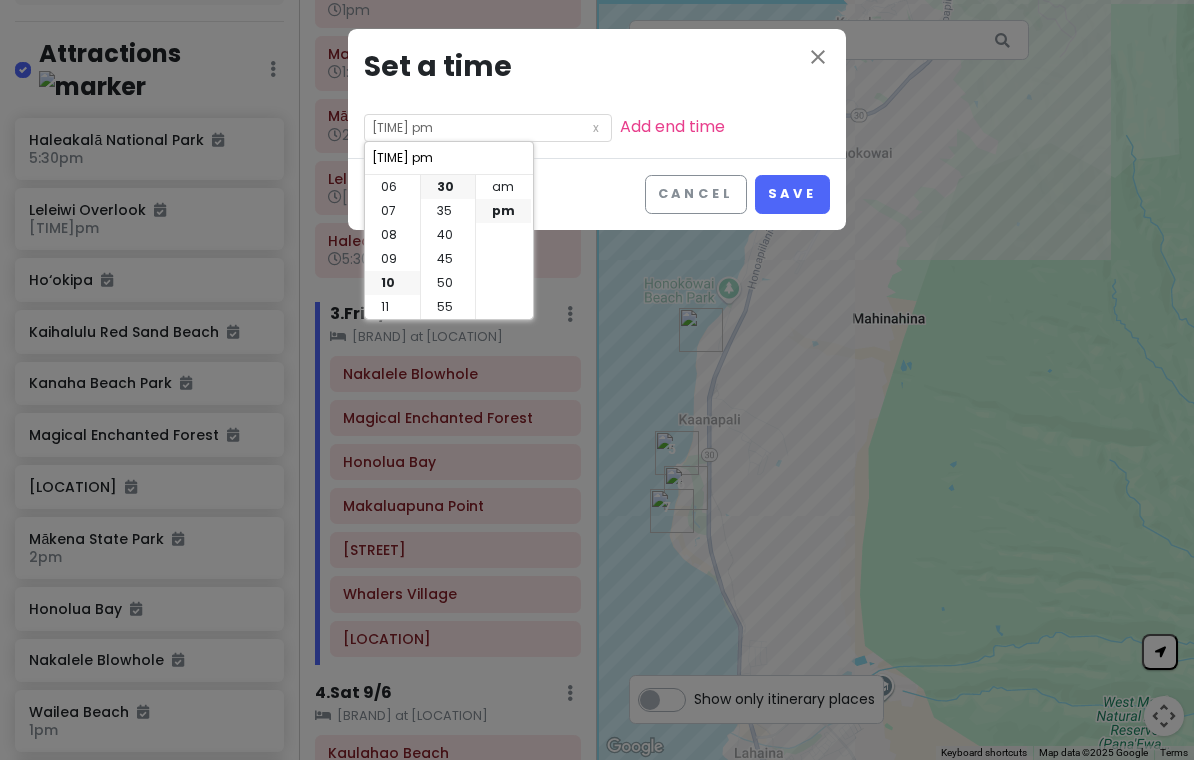 click on "am" at bounding box center (503, 187) 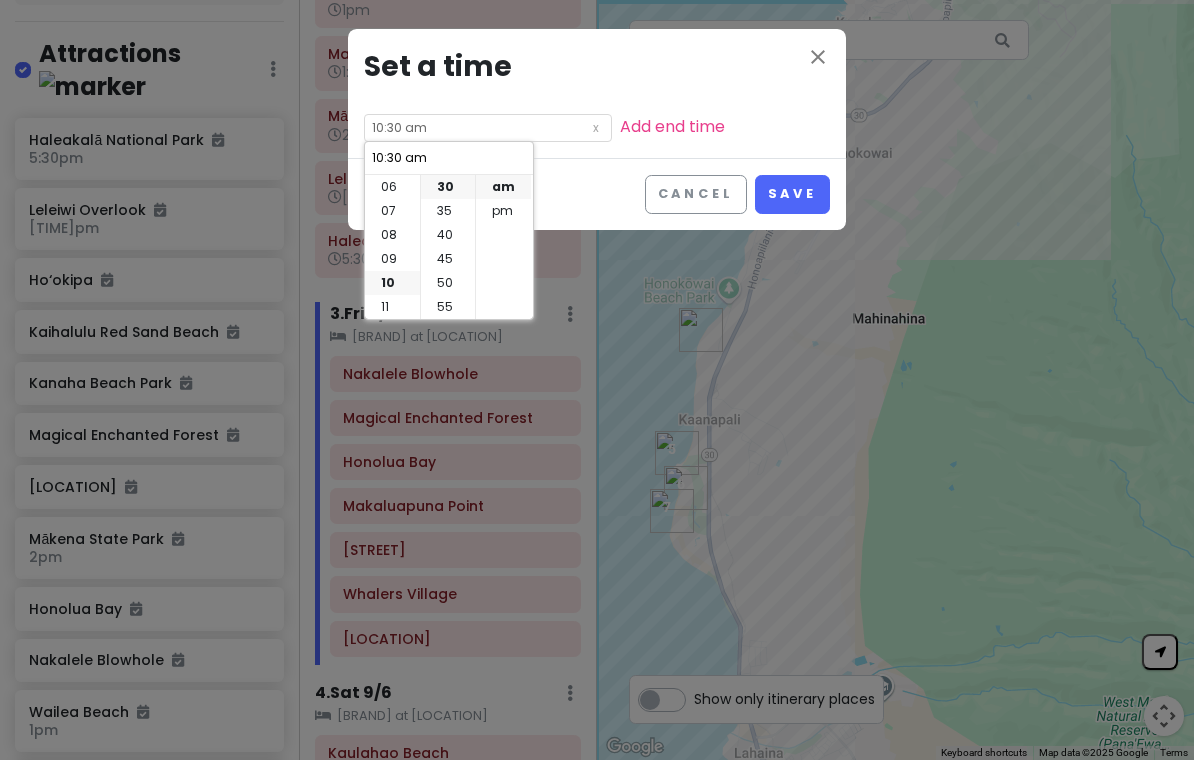 click on "Save" at bounding box center (792, 194) 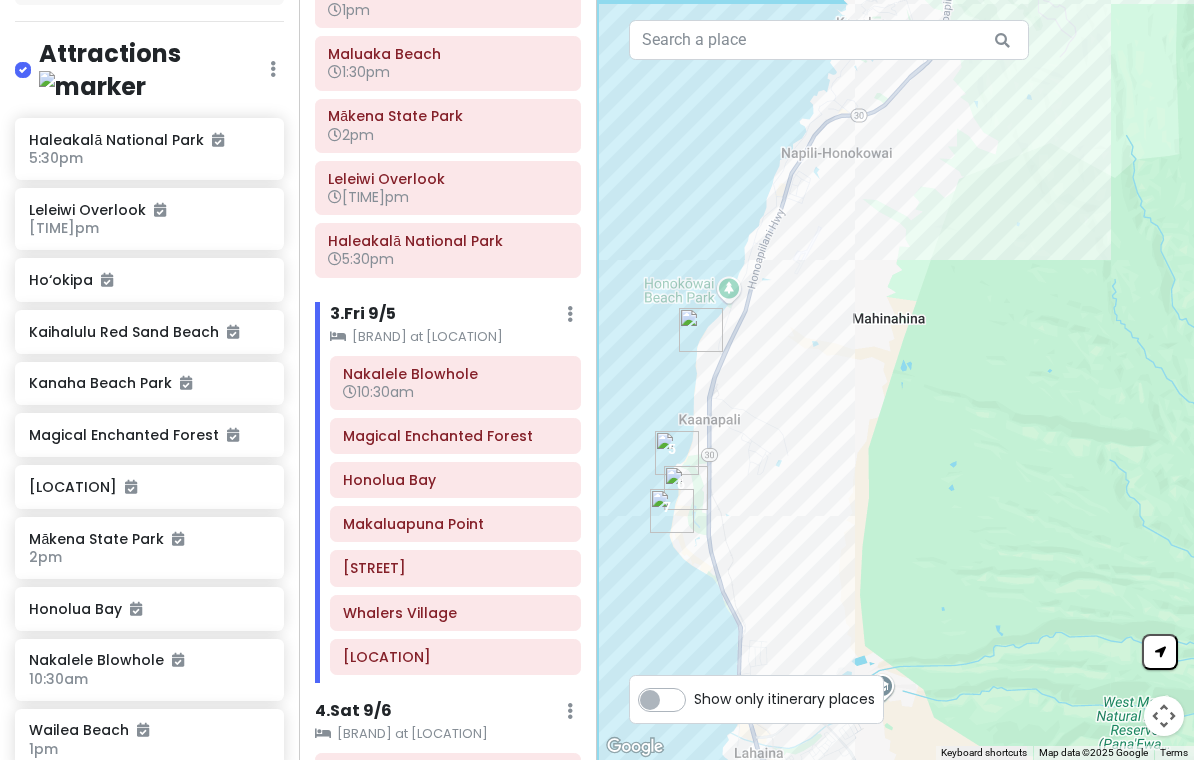 click on "Magical Enchanted Forest" at bounding box center (455, 436) 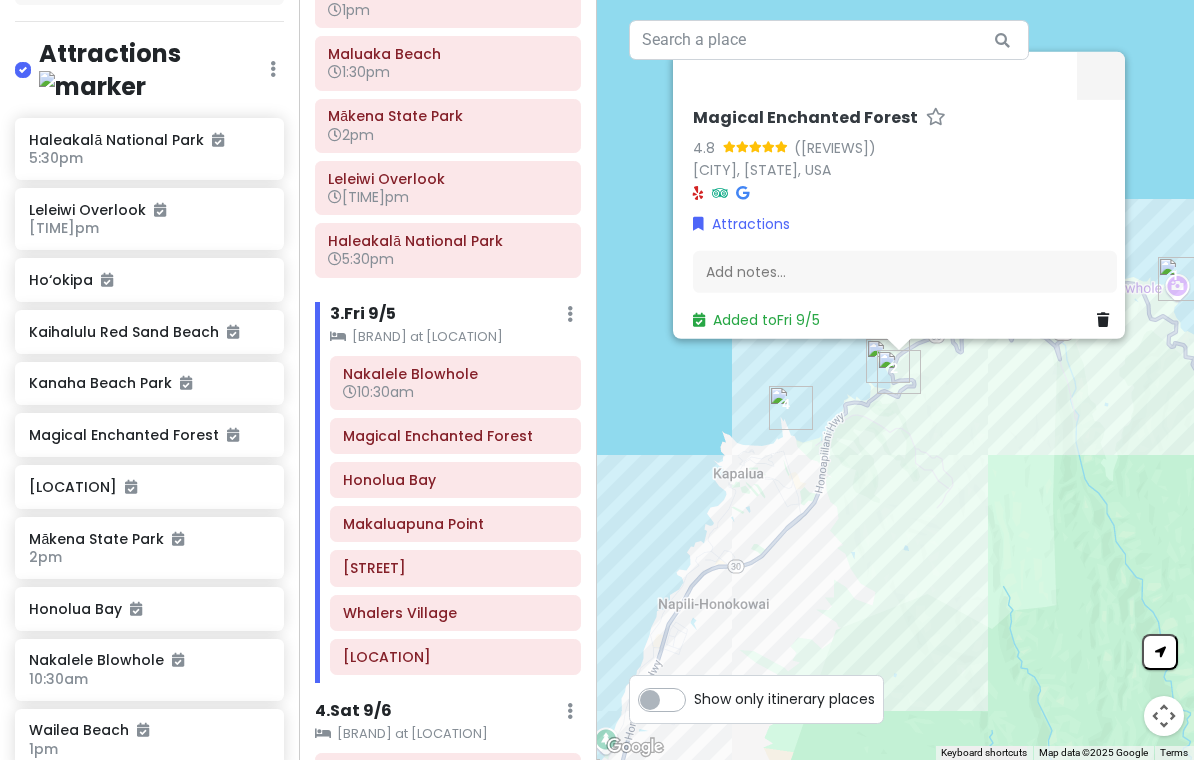click on "Magical Enchanted Forest" at bounding box center [455, 436] 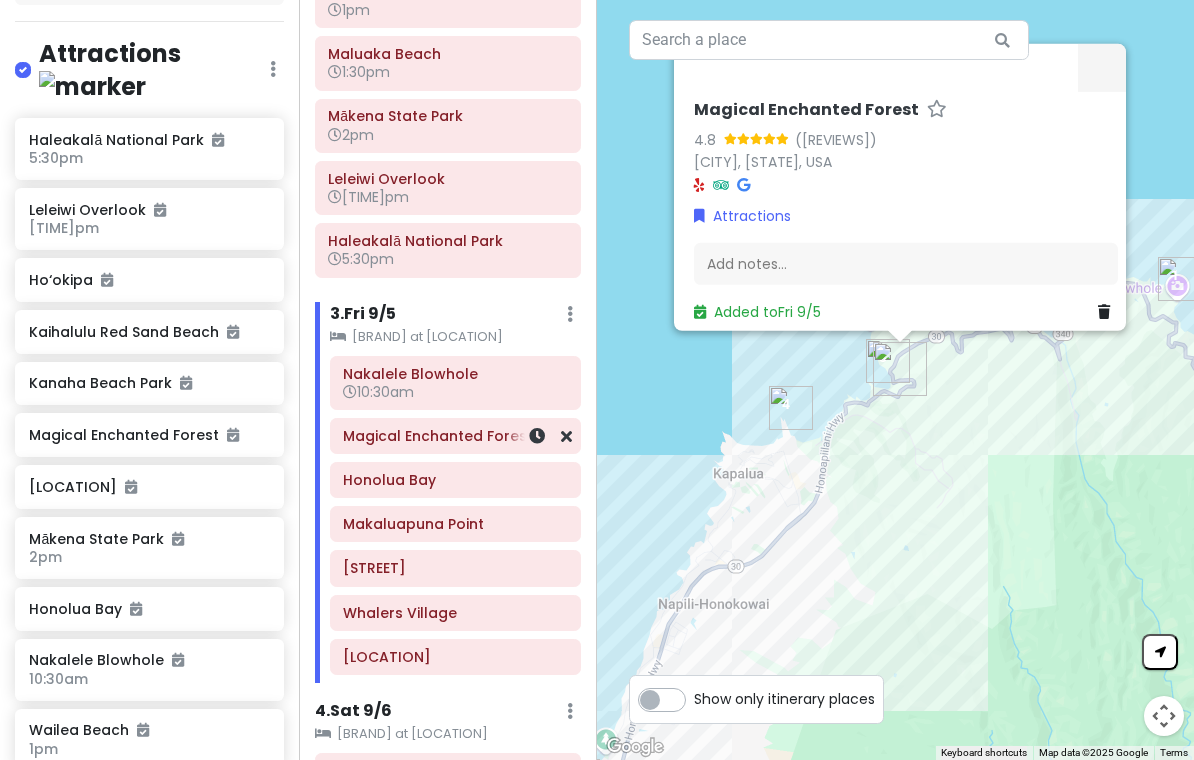 click at bounding box center [537, 436] 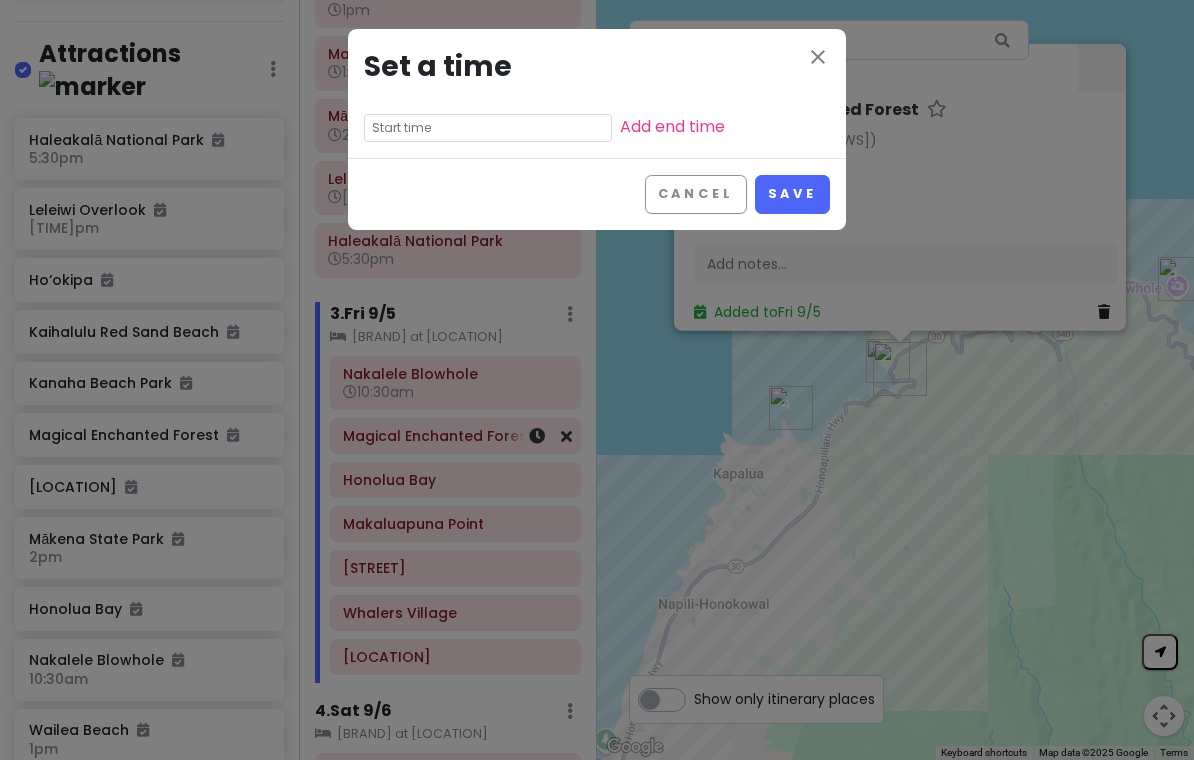 click at bounding box center [488, 128] 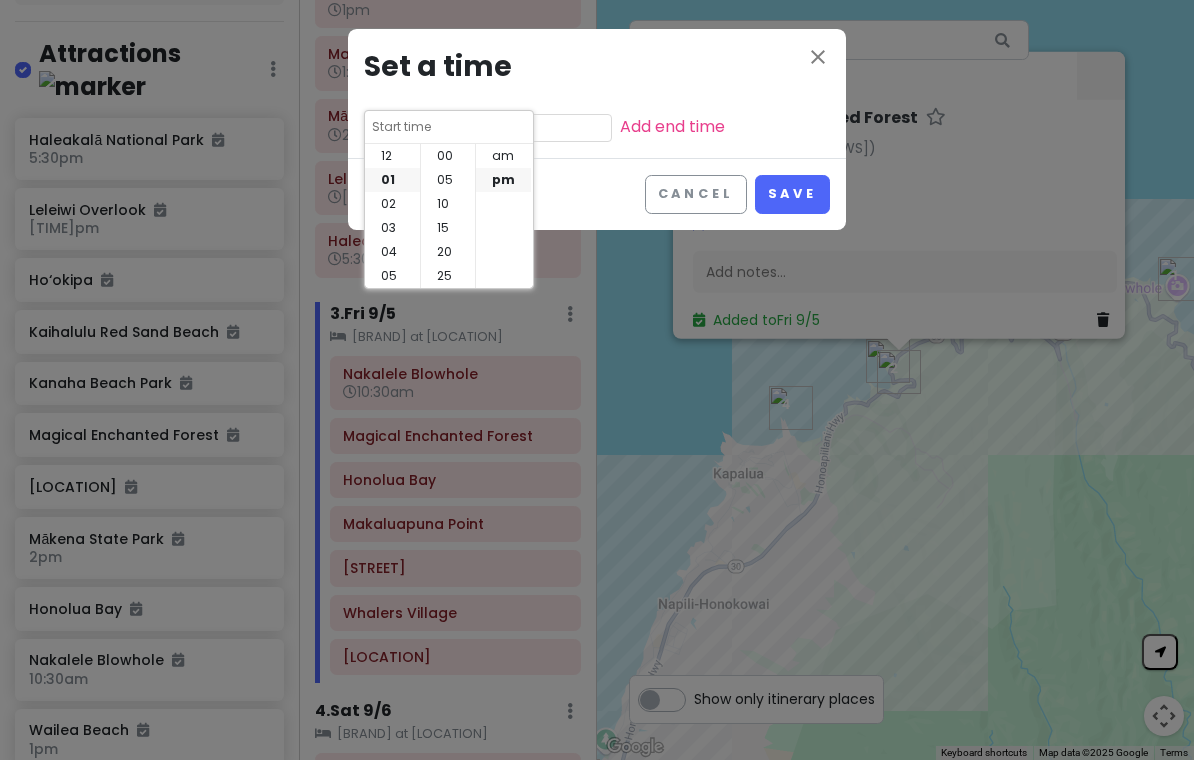 scroll, scrollTop: 31, scrollLeft: 0, axis: vertical 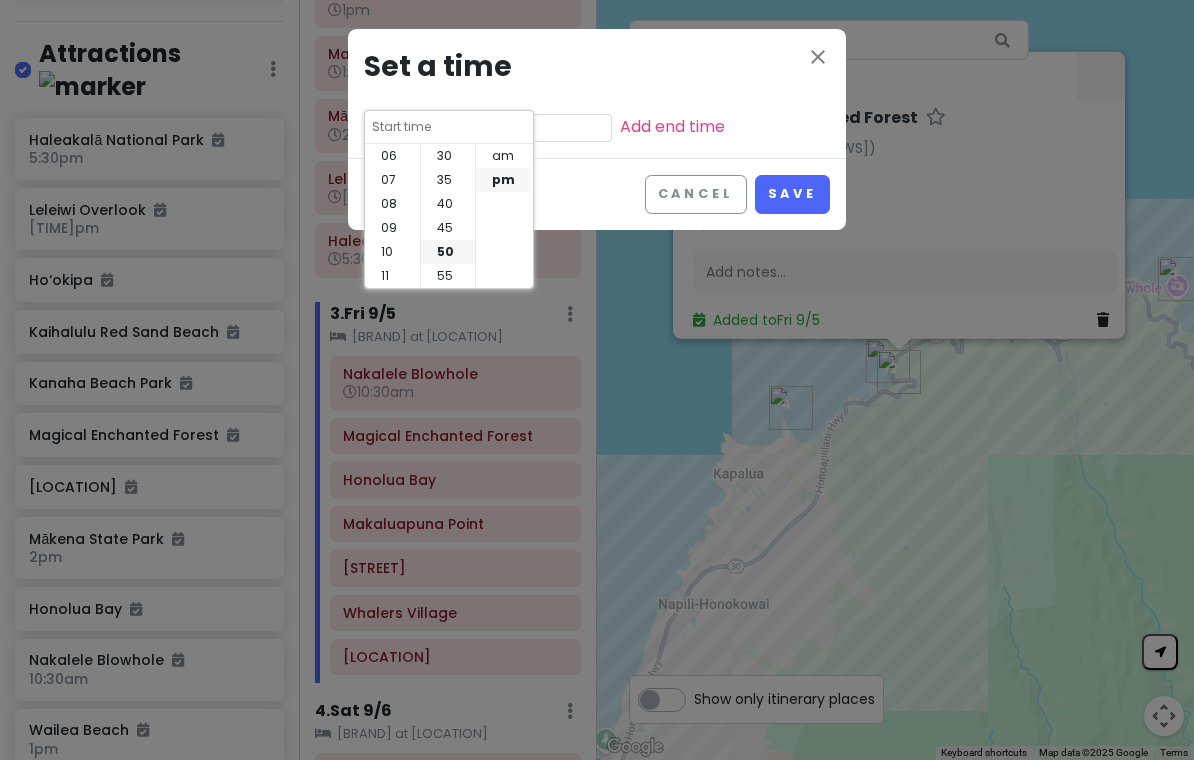 click on "11" at bounding box center [392, 276] 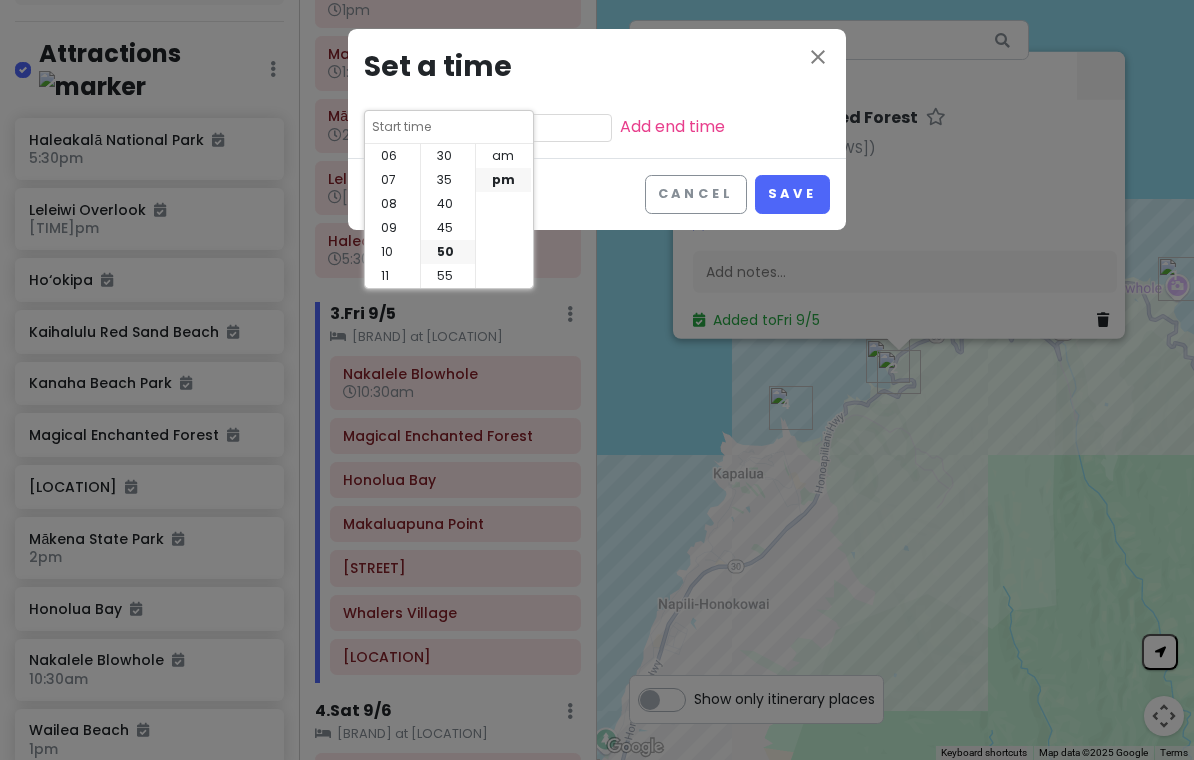 type on "11:50 pm" 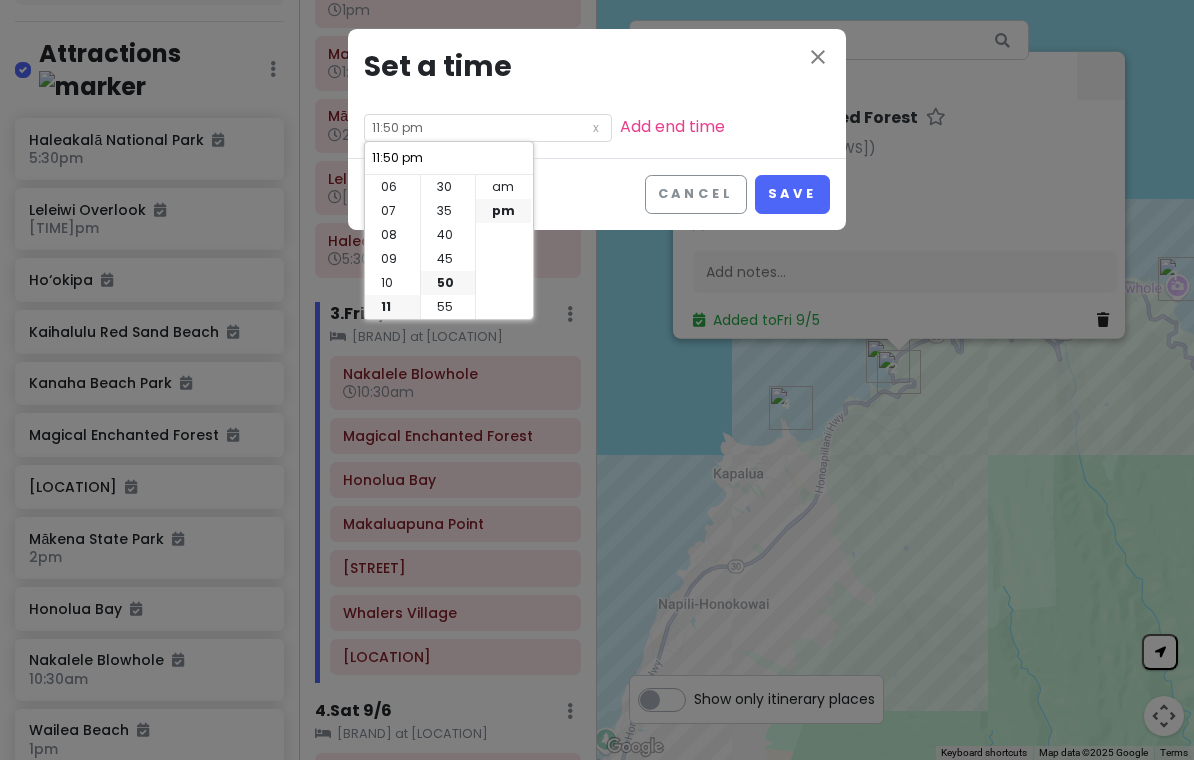 click on "30" at bounding box center (448, 187) 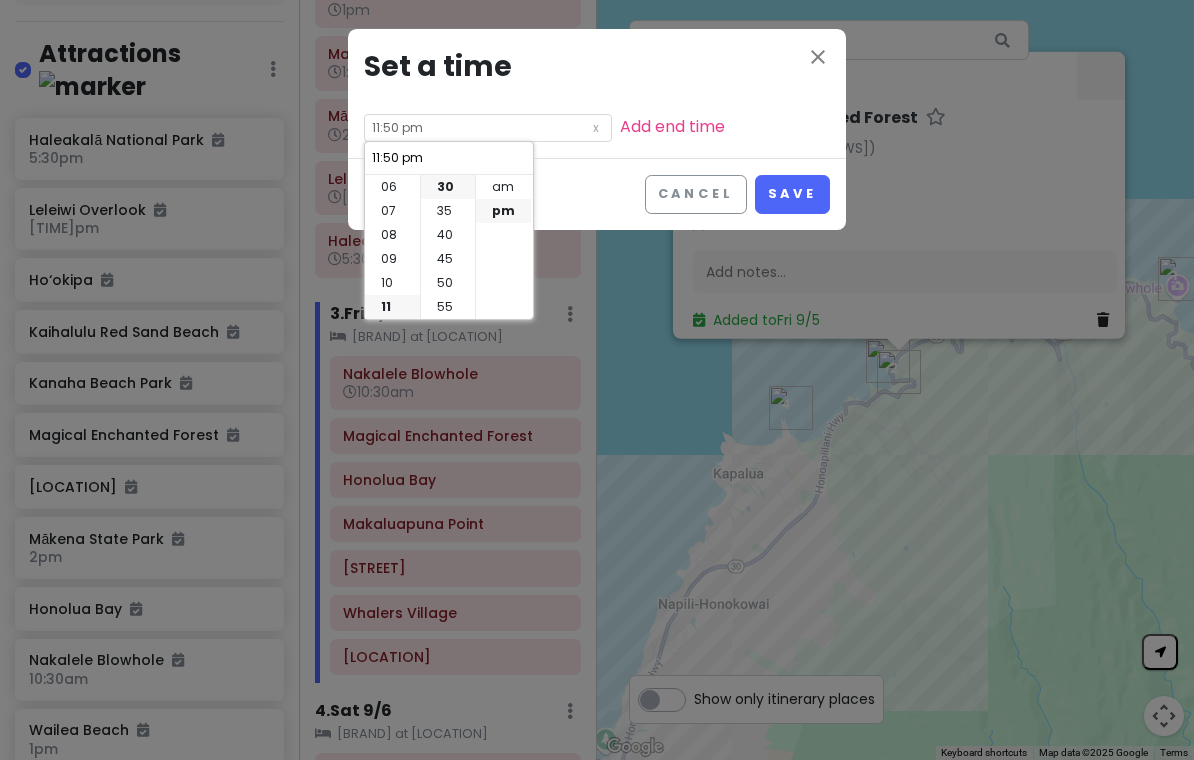 type on "11:30 pm" 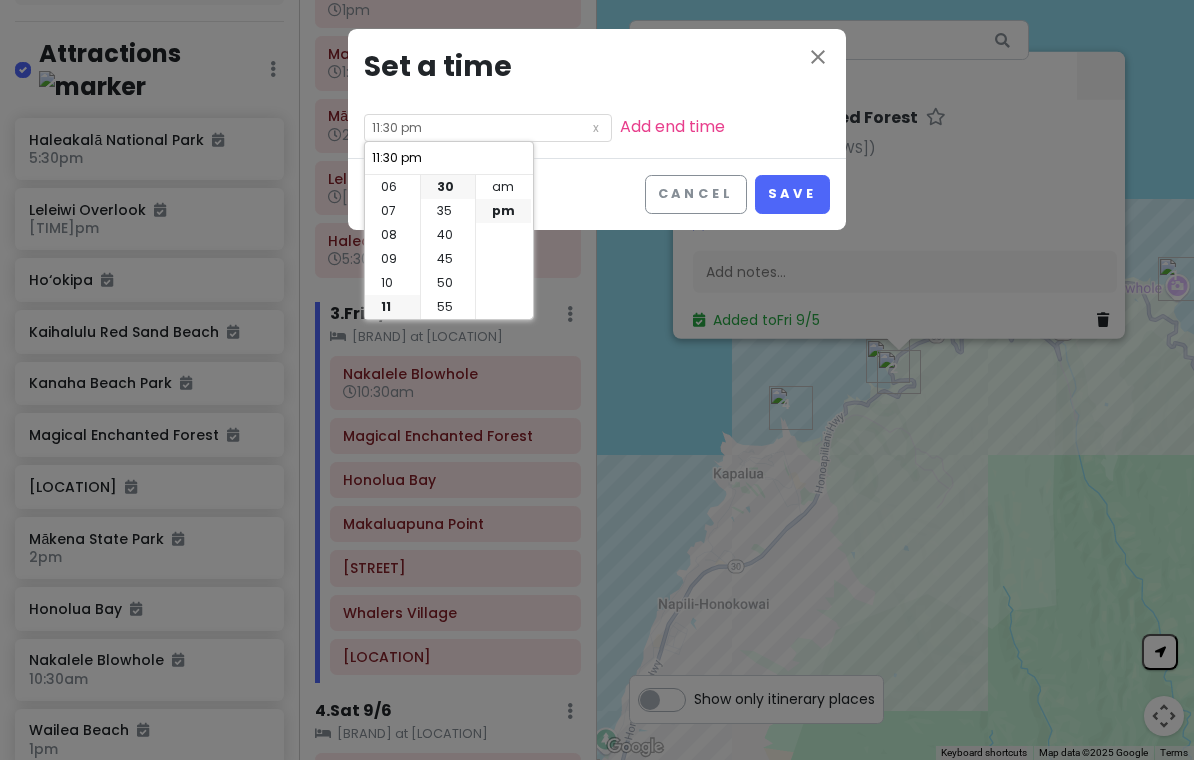 click on "am" at bounding box center [503, 187] 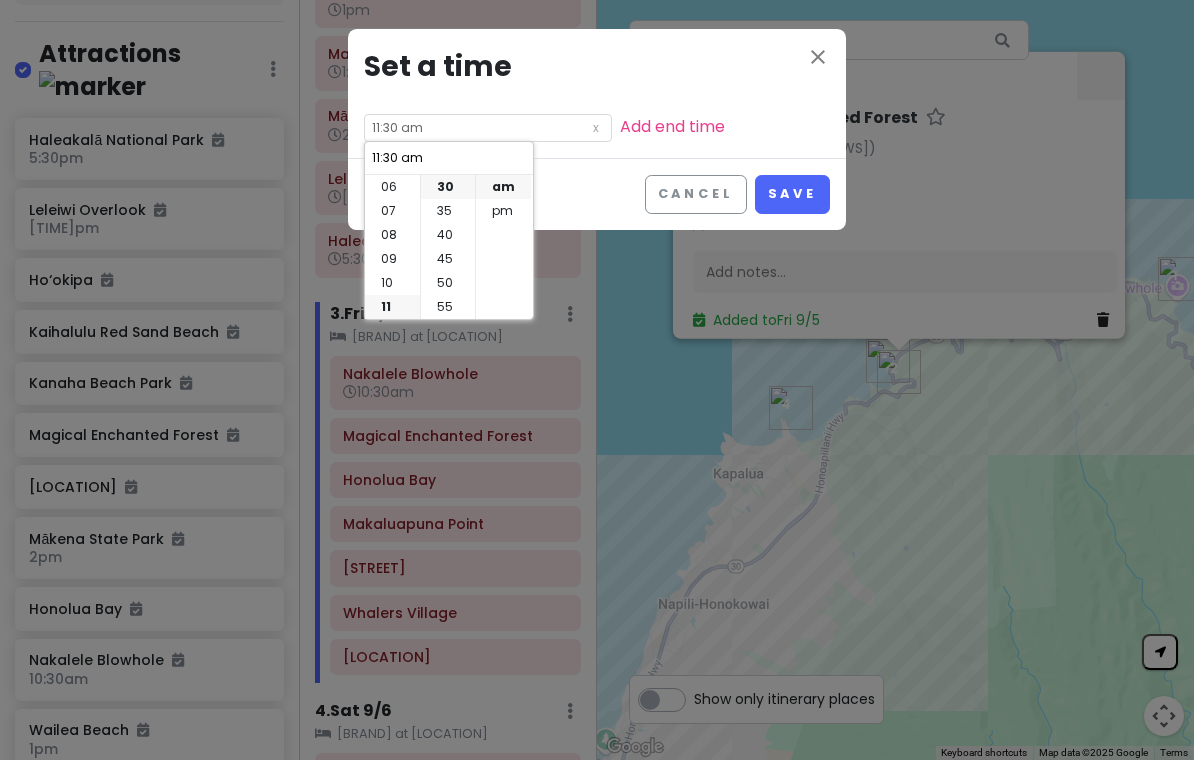 click on "Save" at bounding box center [792, 194] 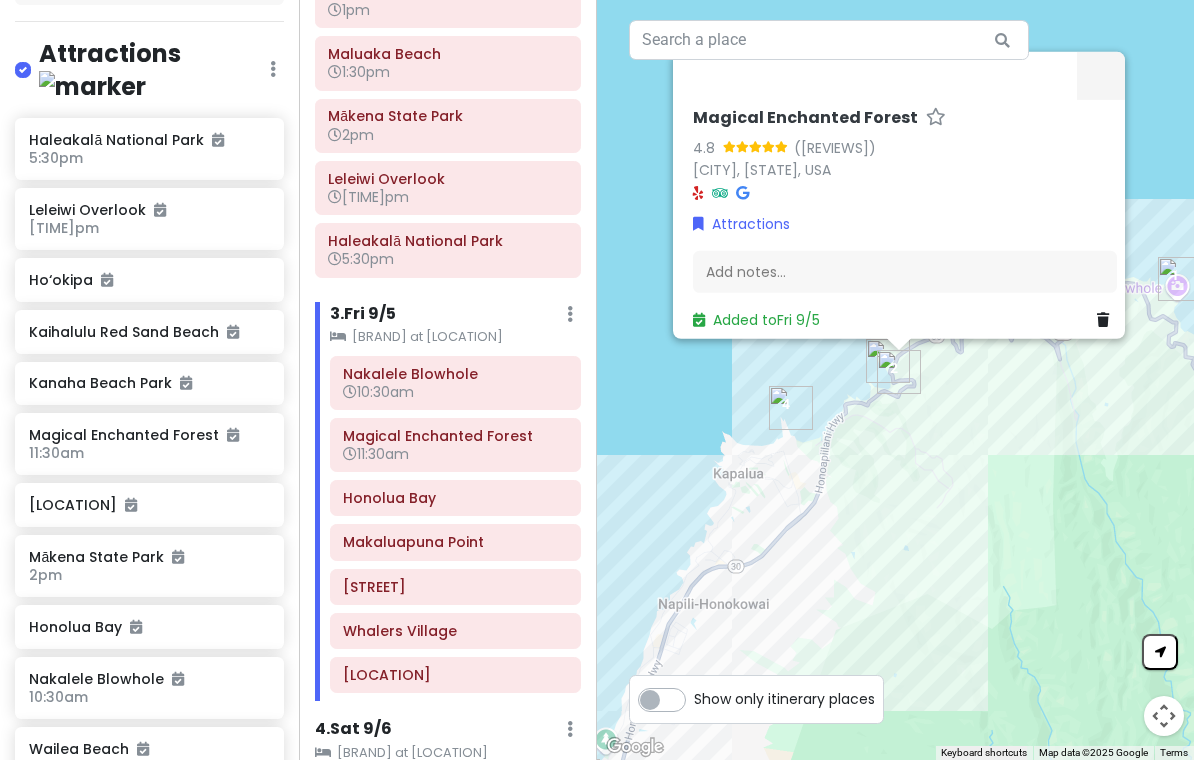 click on "Honolua Bay" at bounding box center [455, 498] 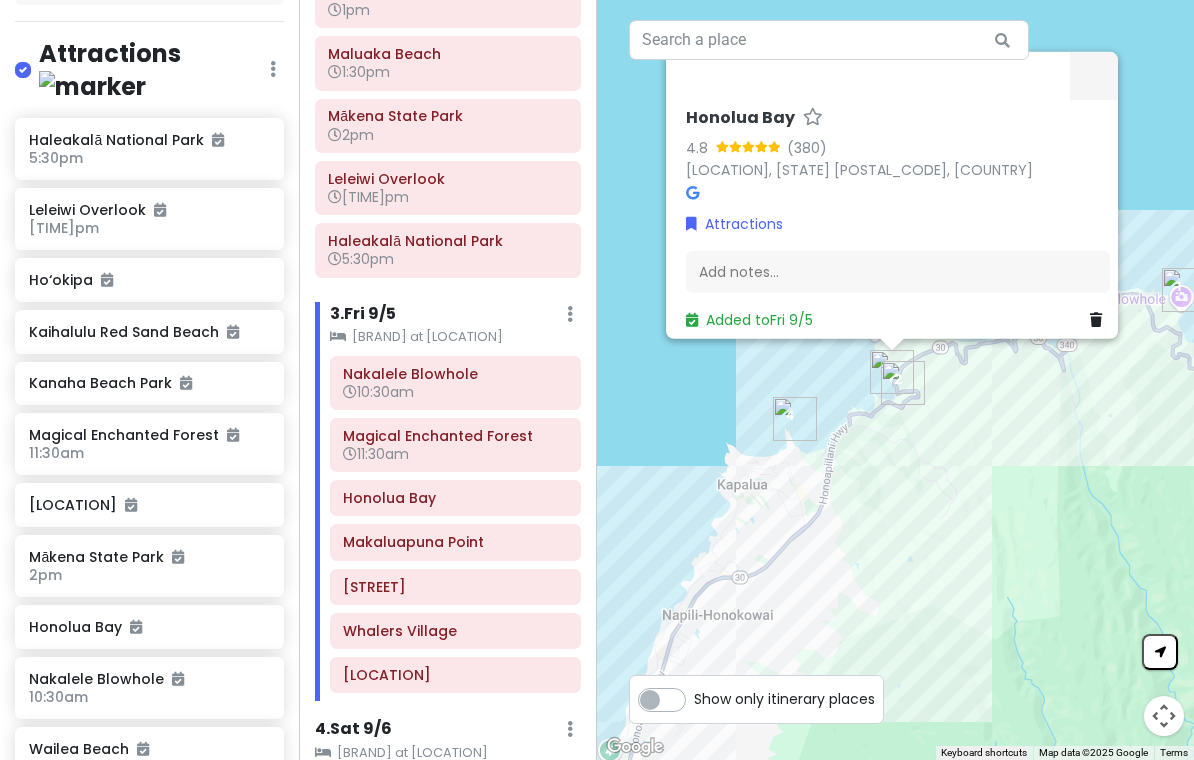 click on "Honolua Bay" at bounding box center [455, 498] 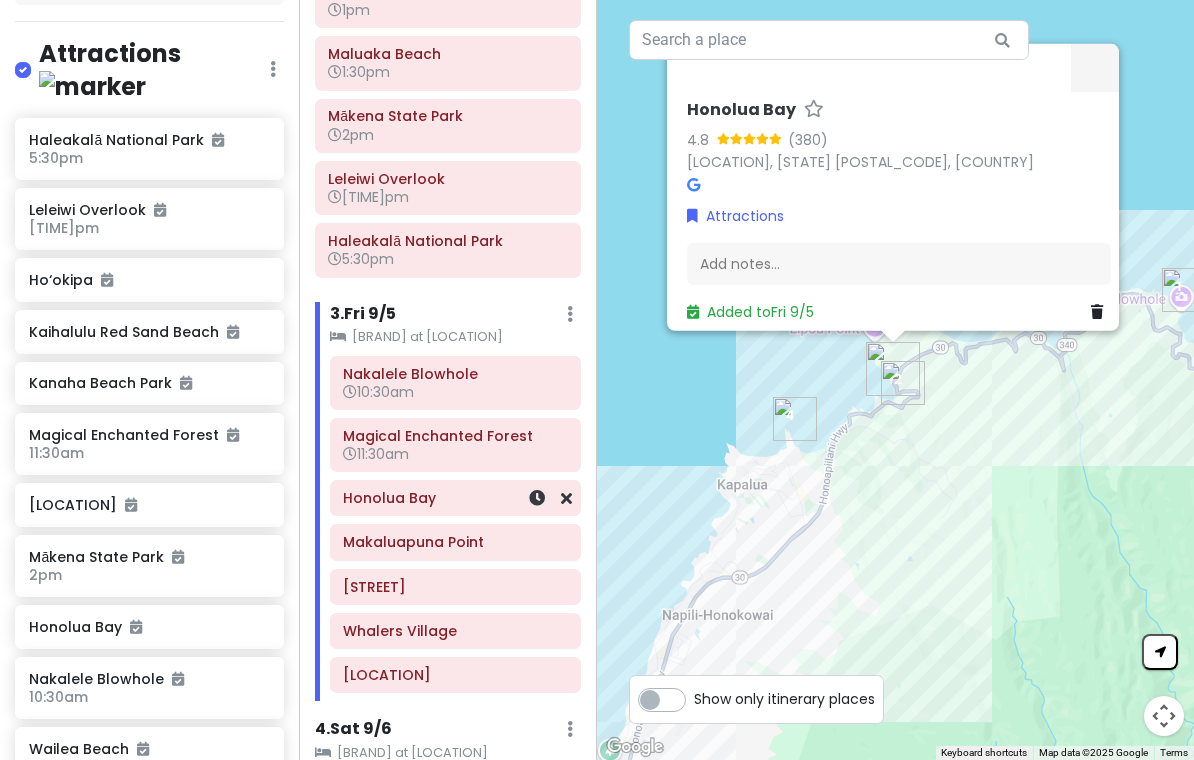 click at bounding box center (537, 498) 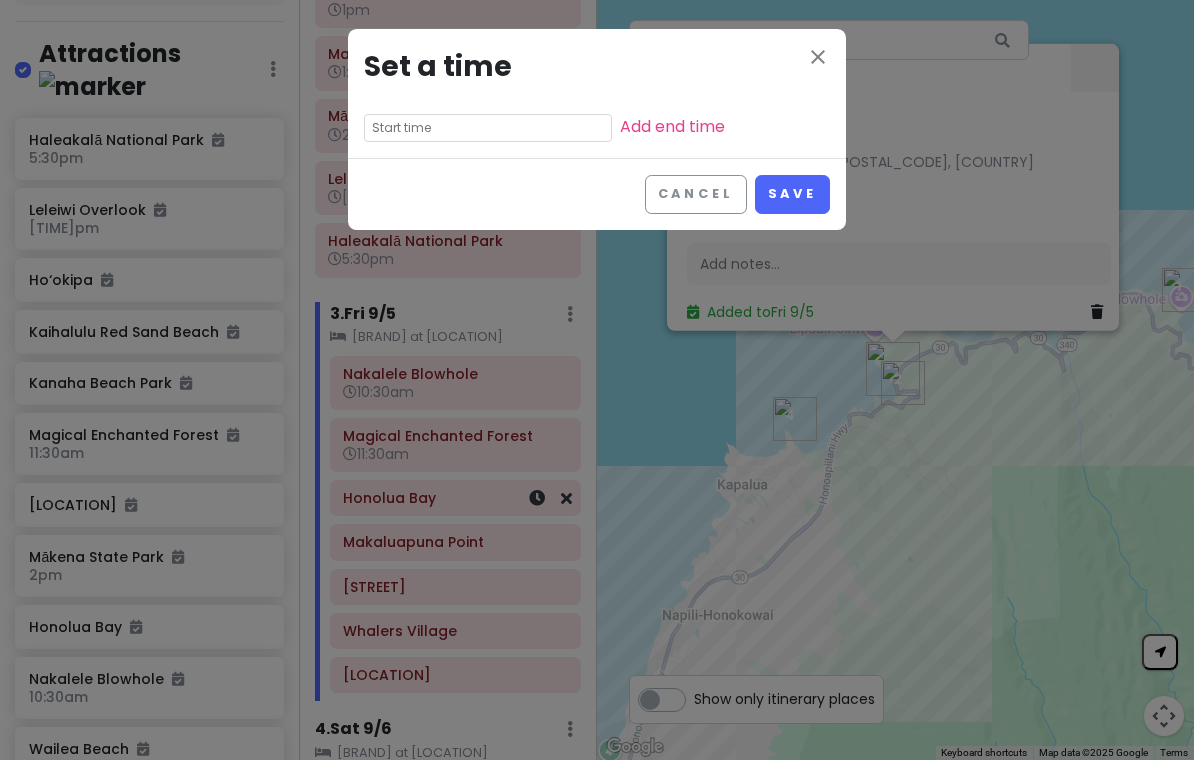 click at bounding box center (488, 128) 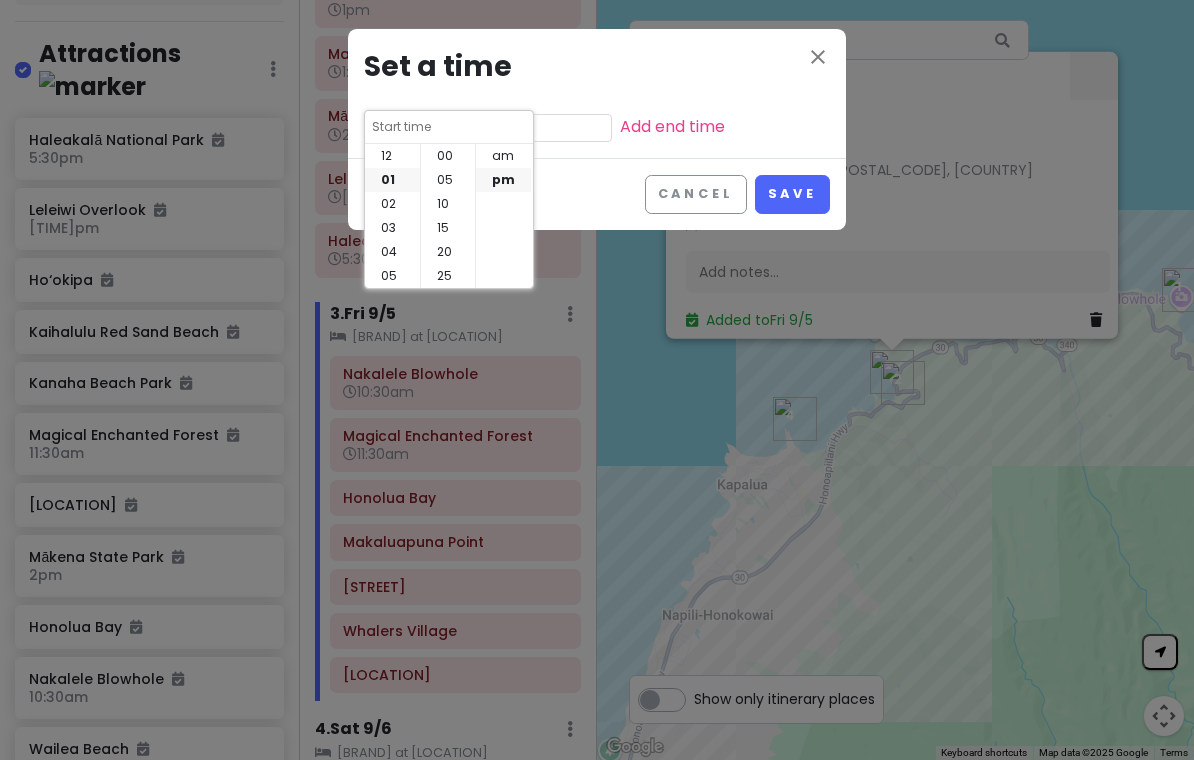 scroll, scrollTop: 24, scrollLeft: 0, axis: vertical 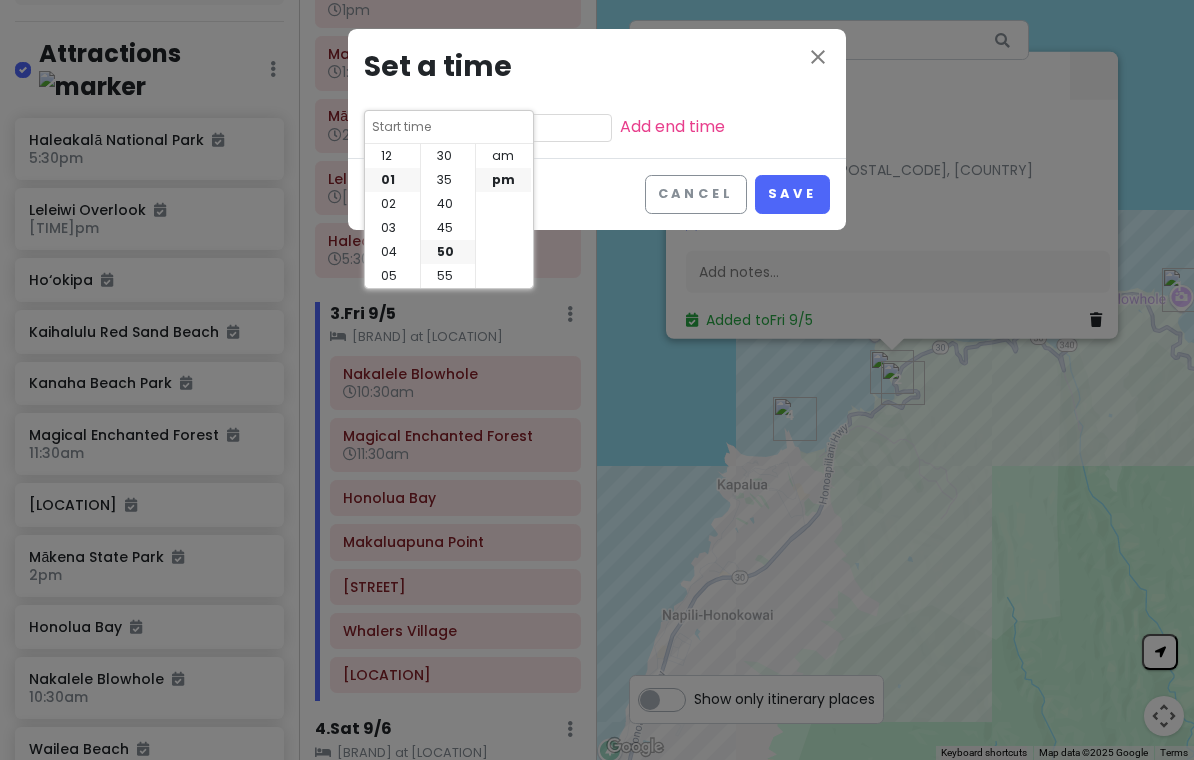 click on "12" at bounding box center (392, 156) 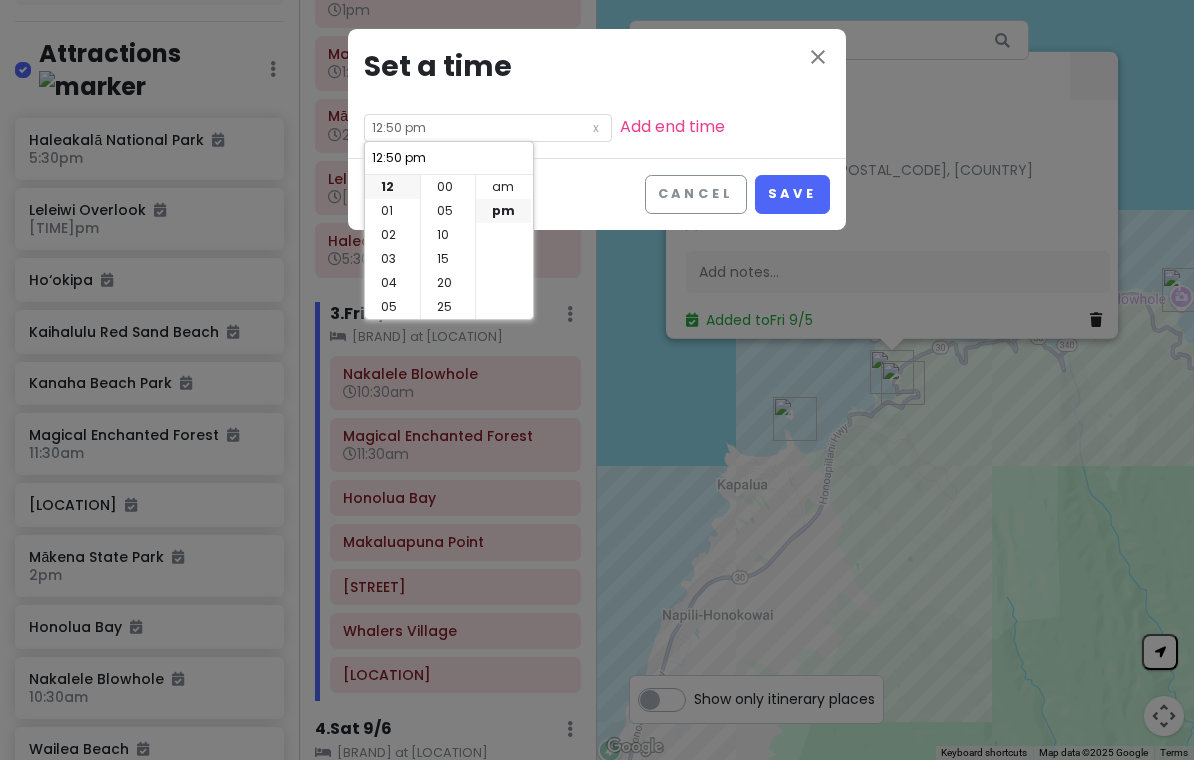 scroll, scrollTop: 0, scrollLeft: 0, axis: both 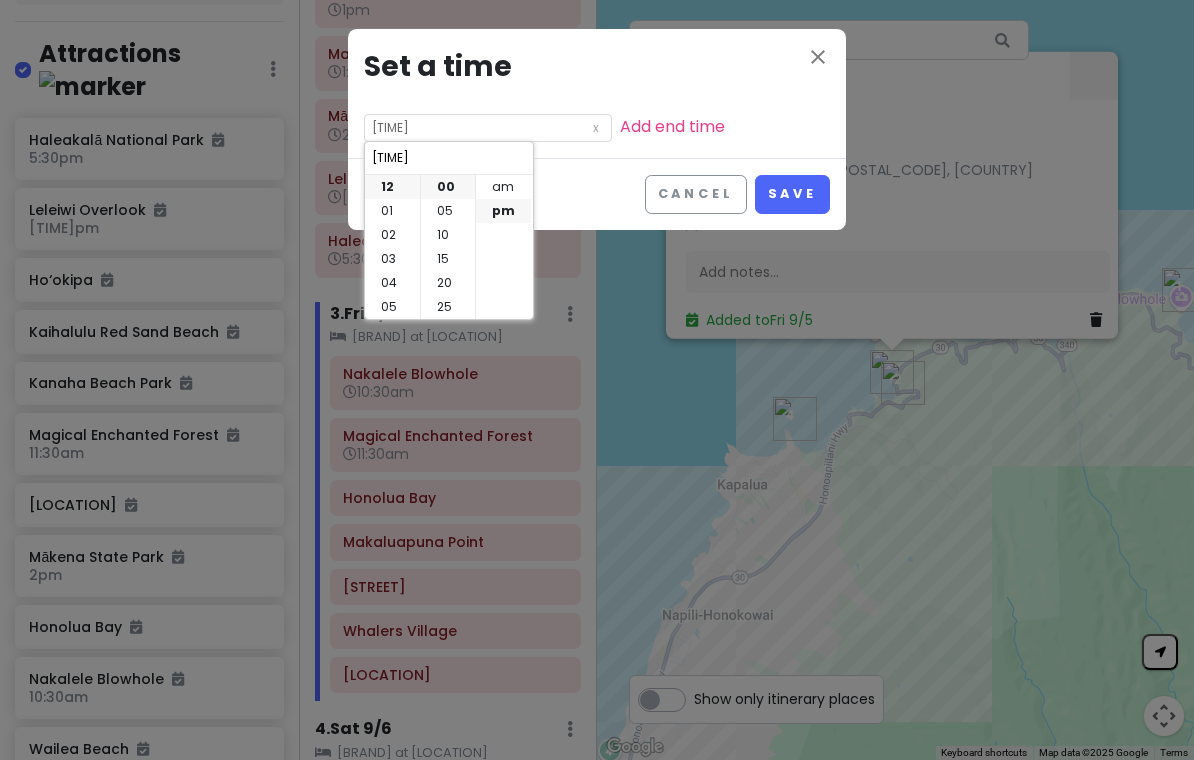 click on "pm" at bounding box center (503, 211) 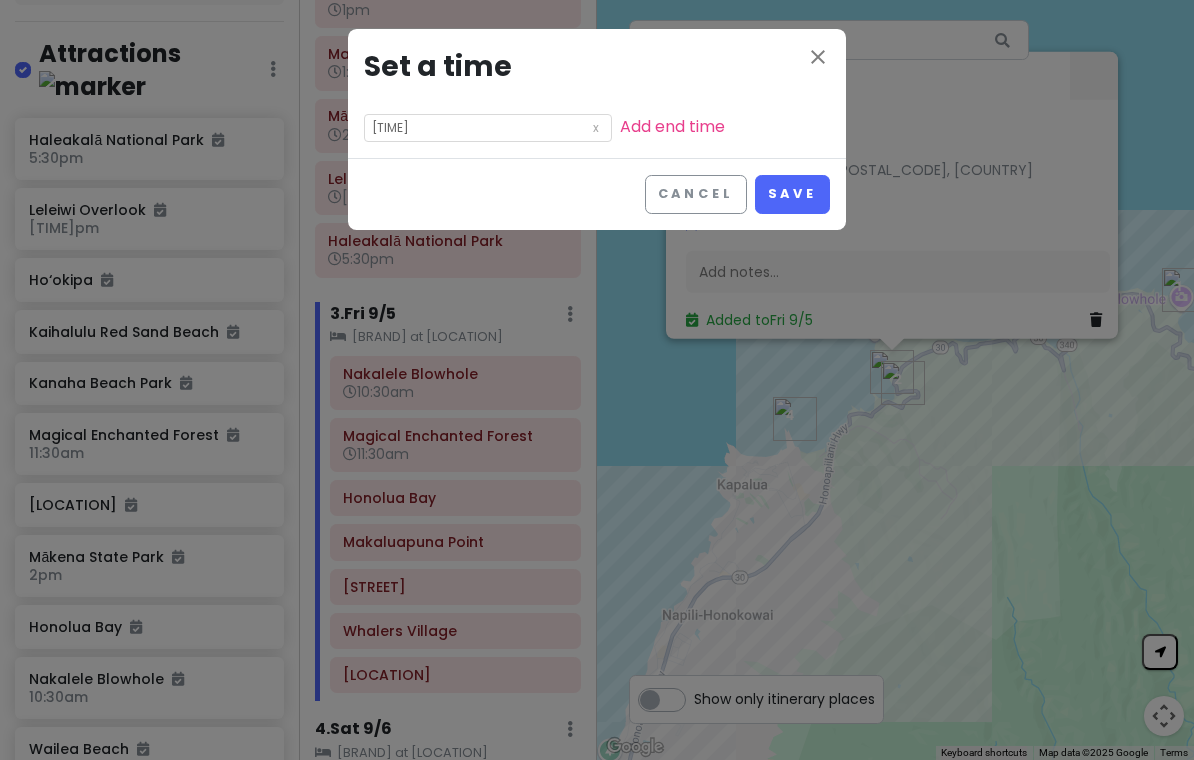 click on "Save" at bounding box center (792, 194) 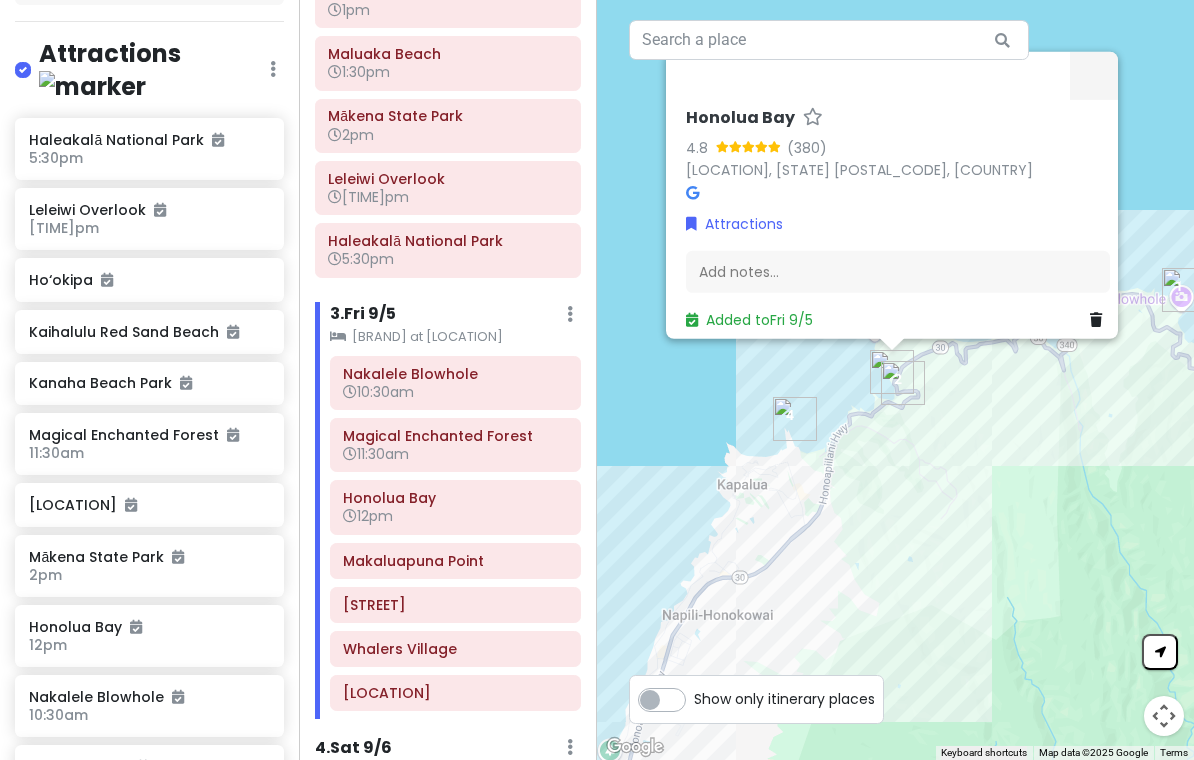 click on "10:30am" at bounding box center (455, 392) 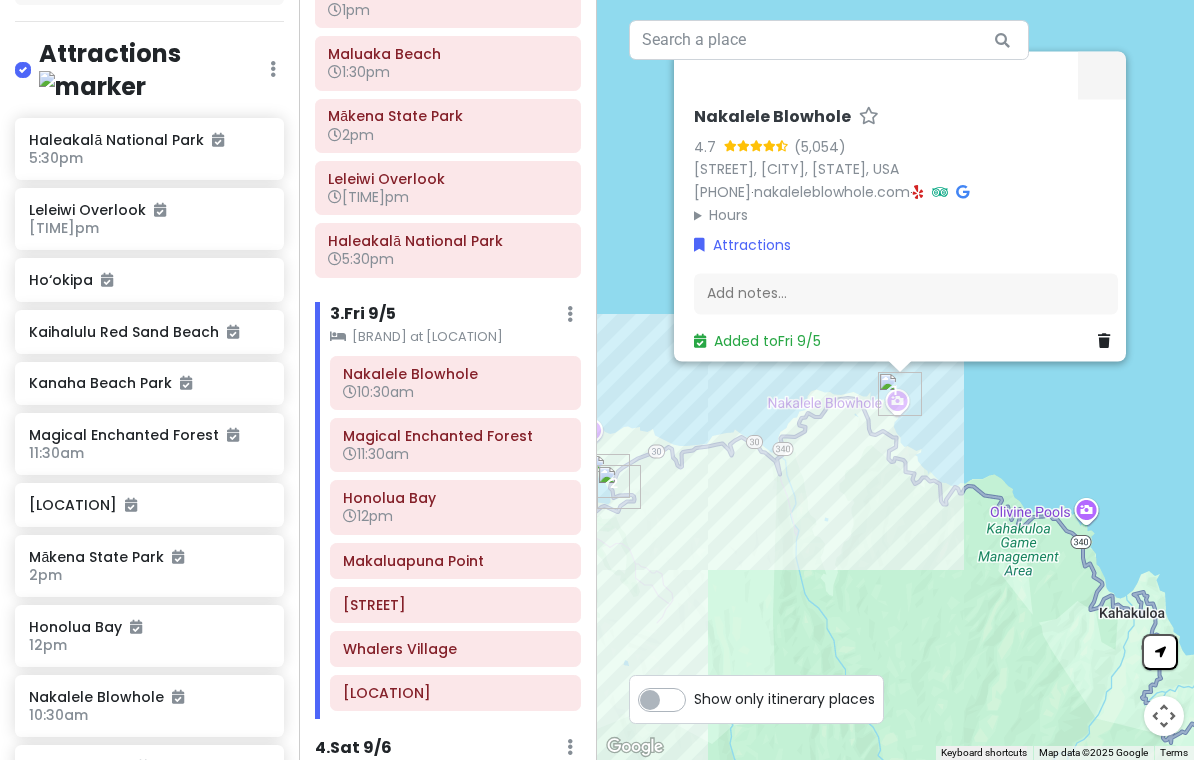 click on "10:30am" at bounding box center (455, 392) 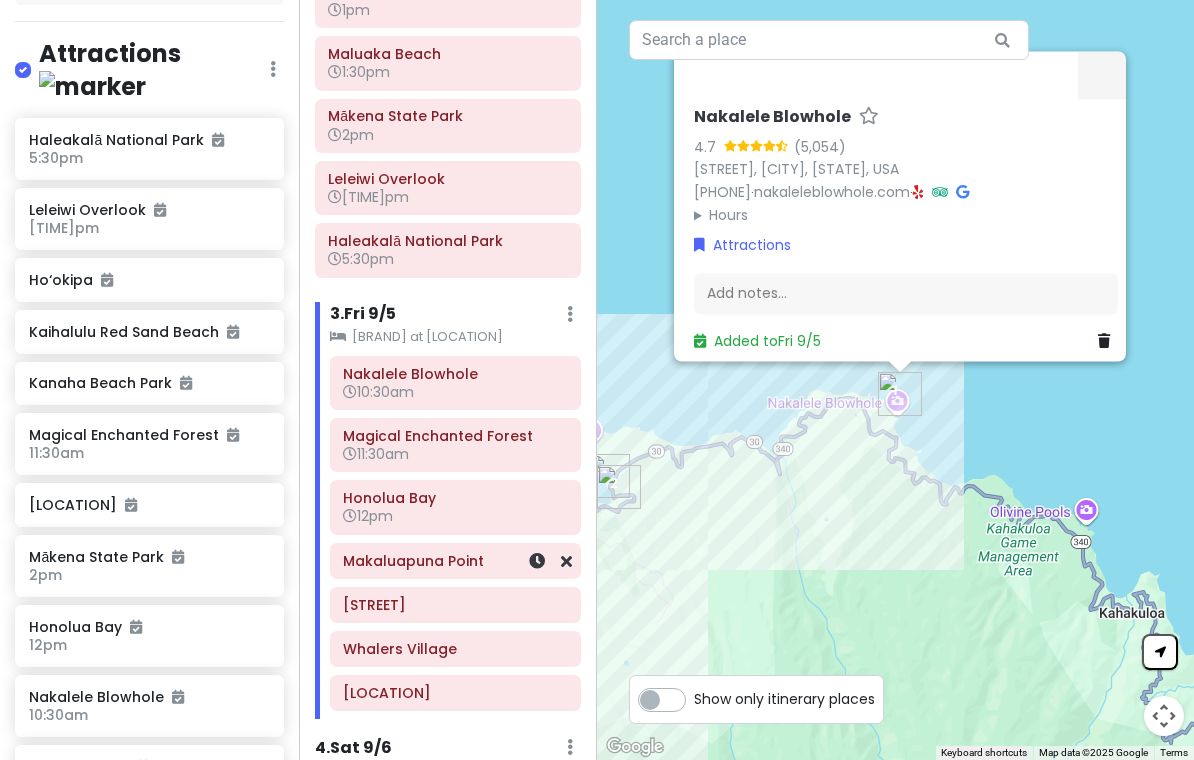 click at bounding box center (537, 561) 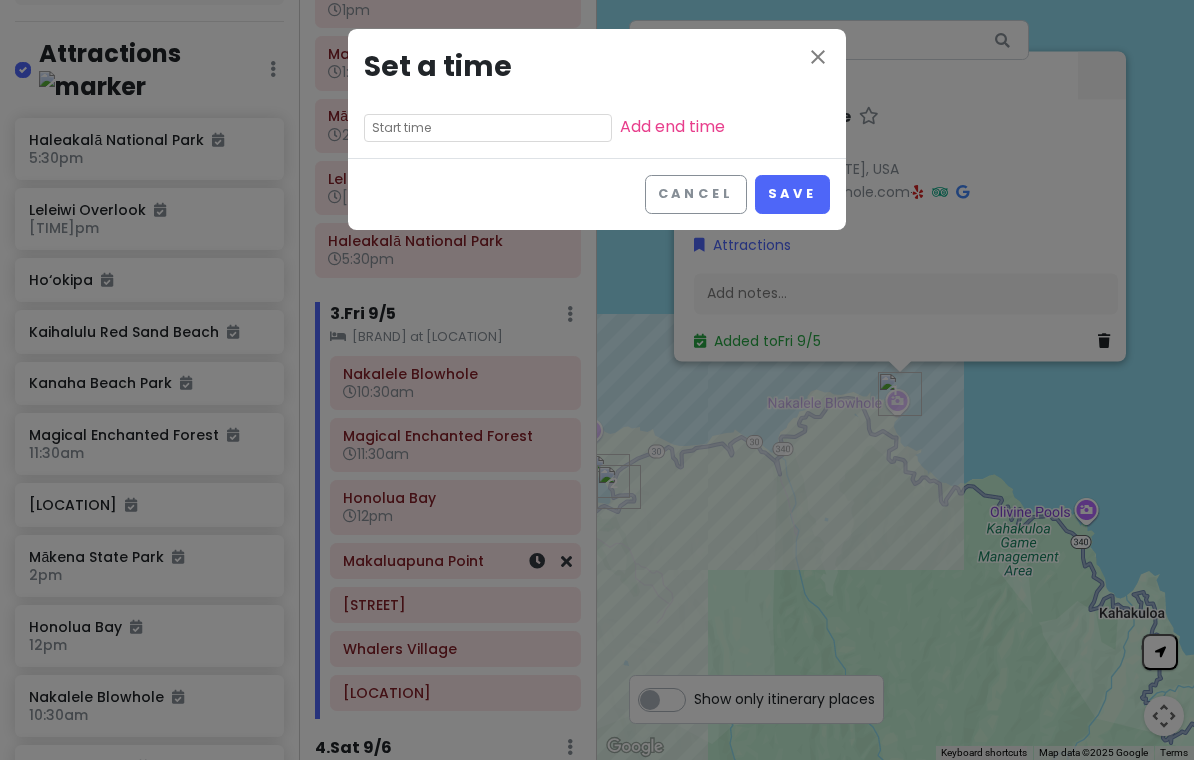 scroll, scrollTop: 0, scrollLeft: 0, axis: both 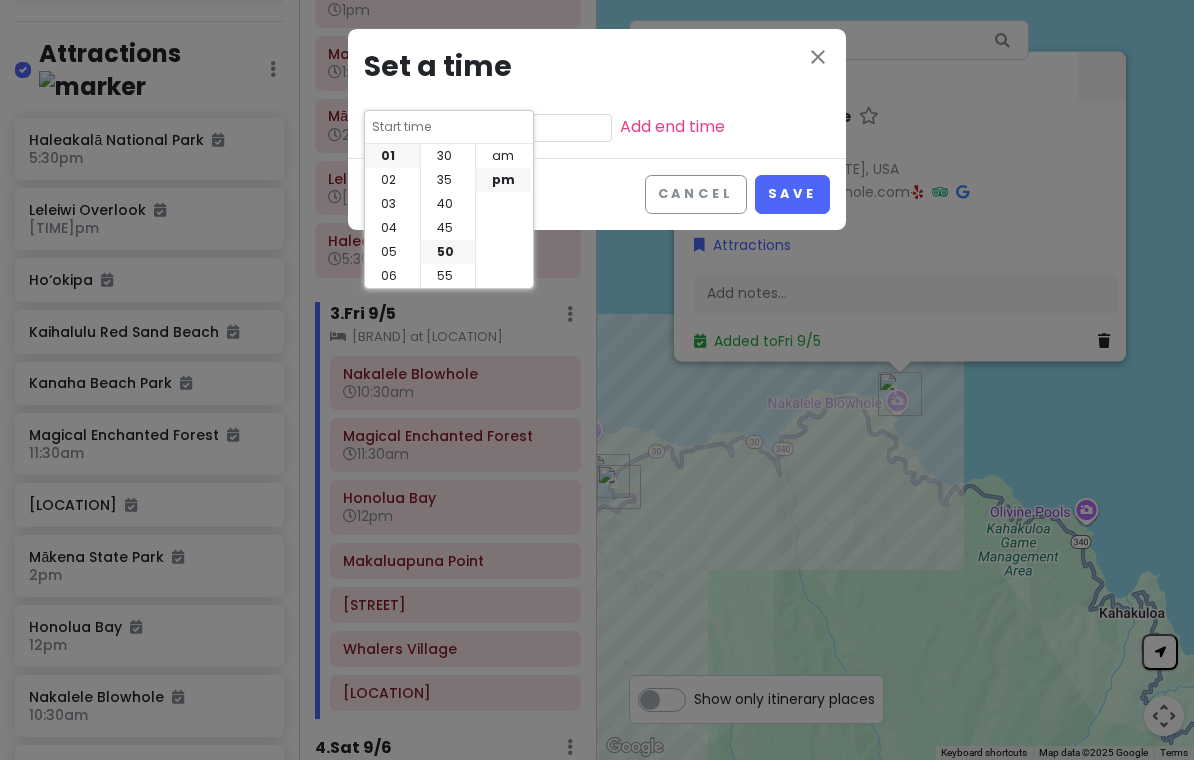 click on "02" at bounding box center (392, 180) 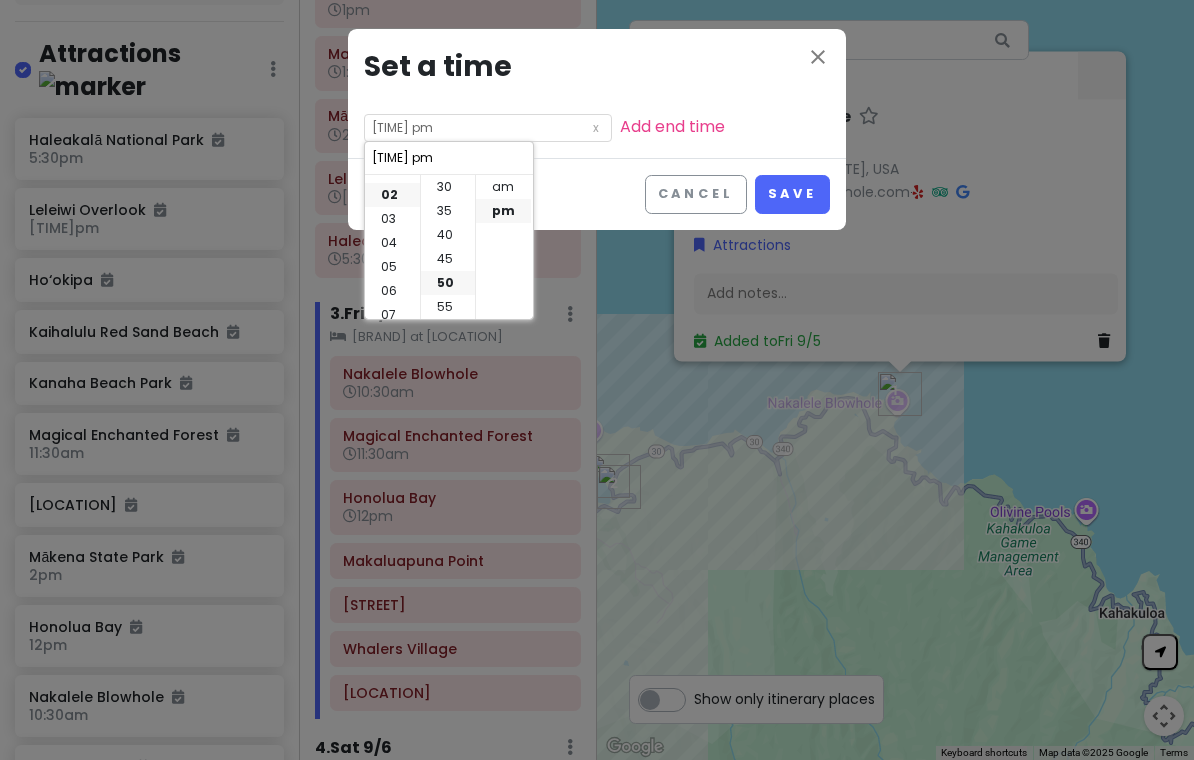 scroll, scrollTop: 48, scrollLeft: 0, axis: vertical 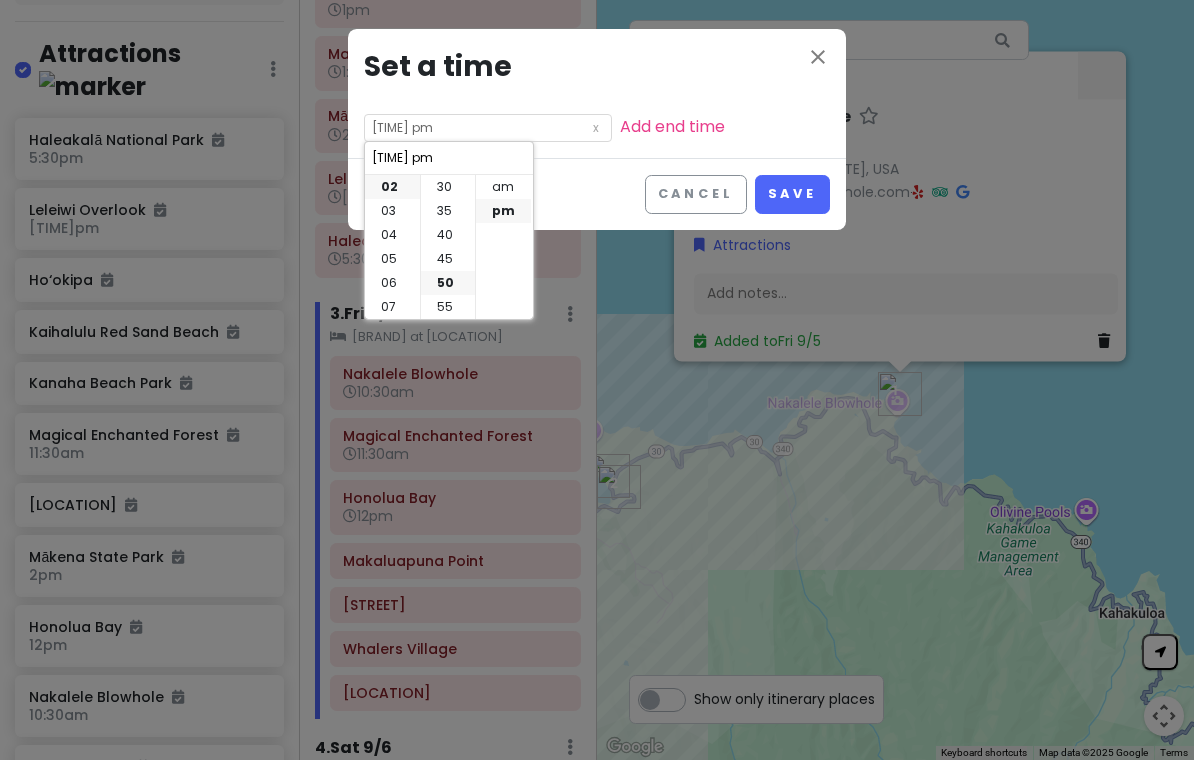 click on "Save" at bounding box center (792, 194) 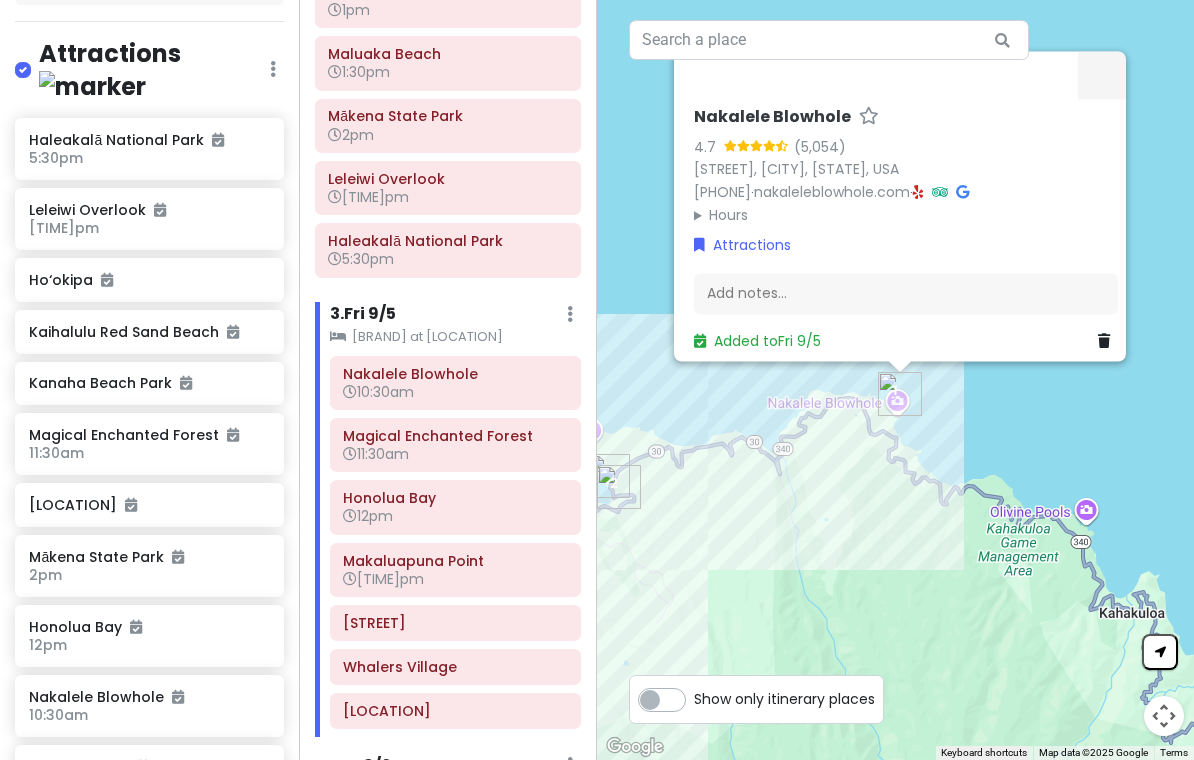 click on "[TIME]pm" at bounding box center [455, 579] 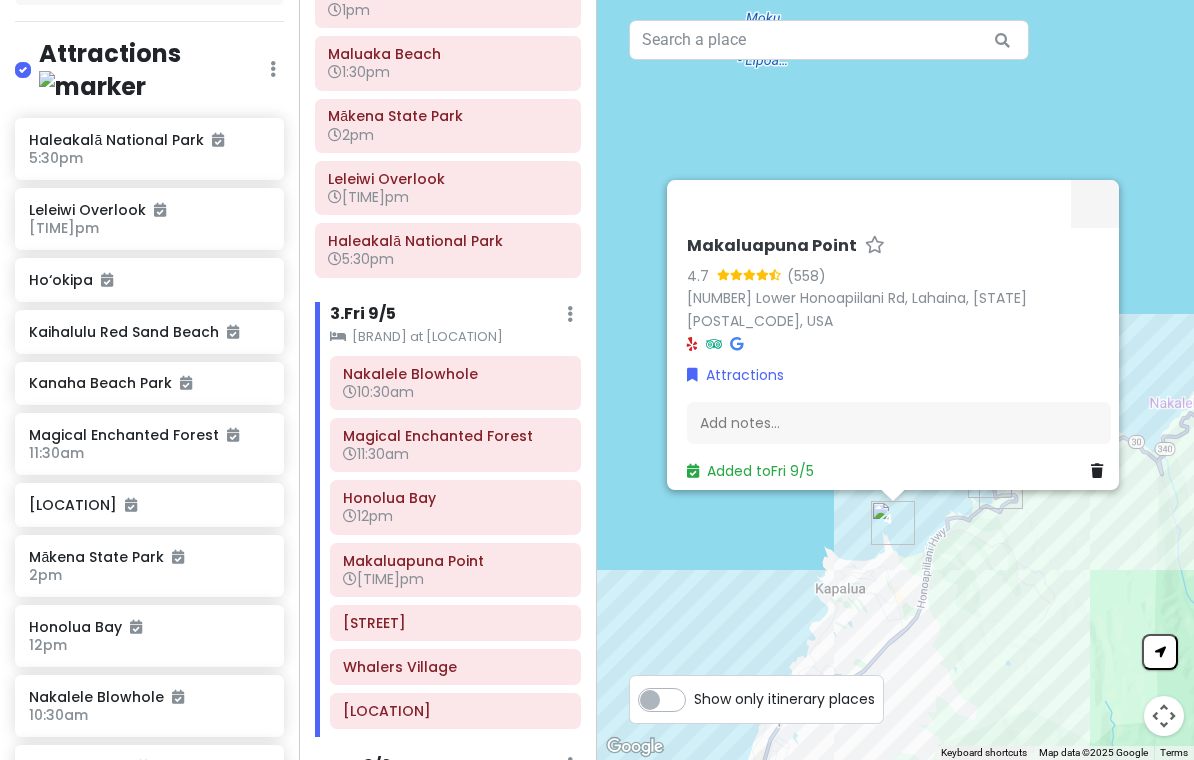 click on "Makaluapuna Point" at bounding box center (455, 561) 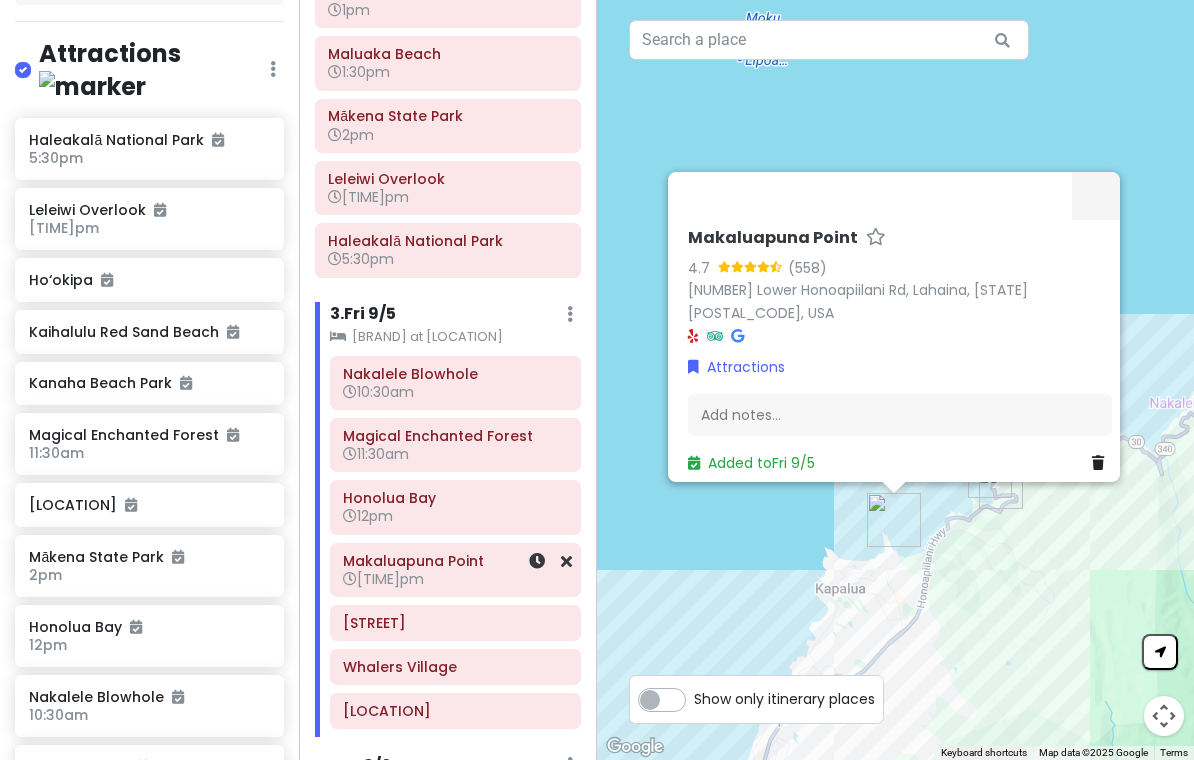 click at bounding box center (537, 561) 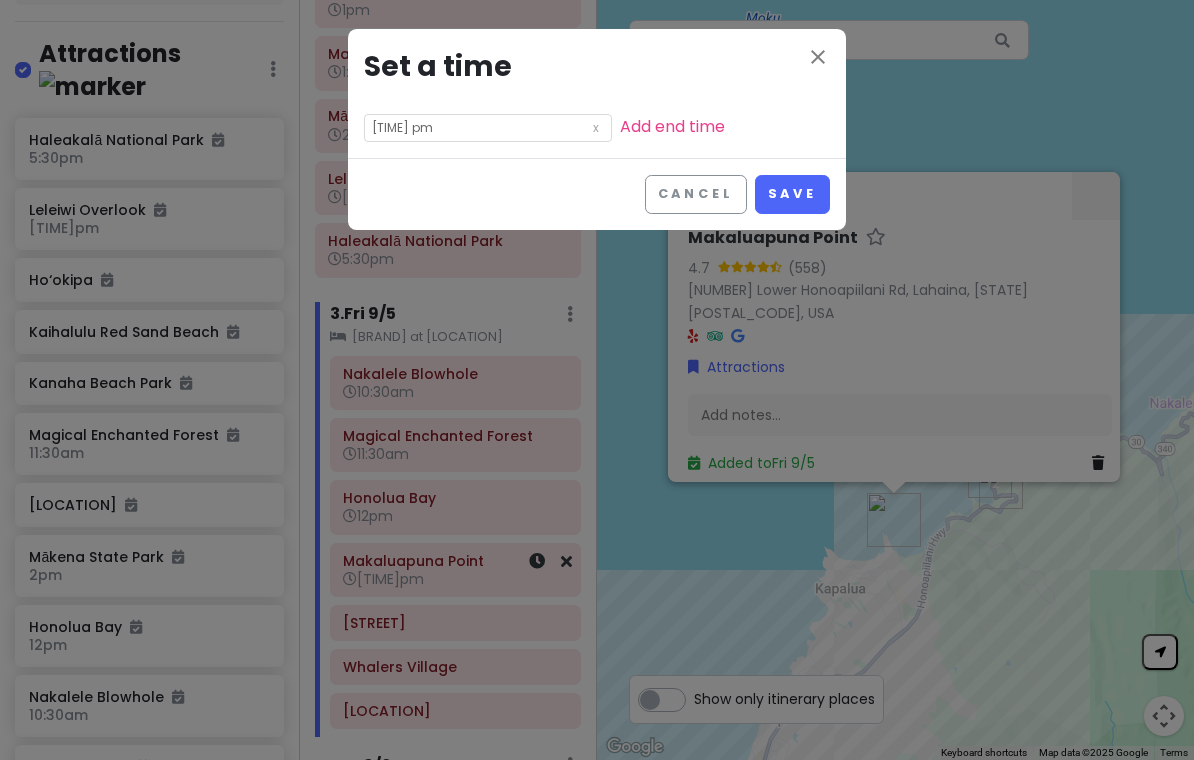 click on "[TIME] pm" at bounding box center [488, 128] 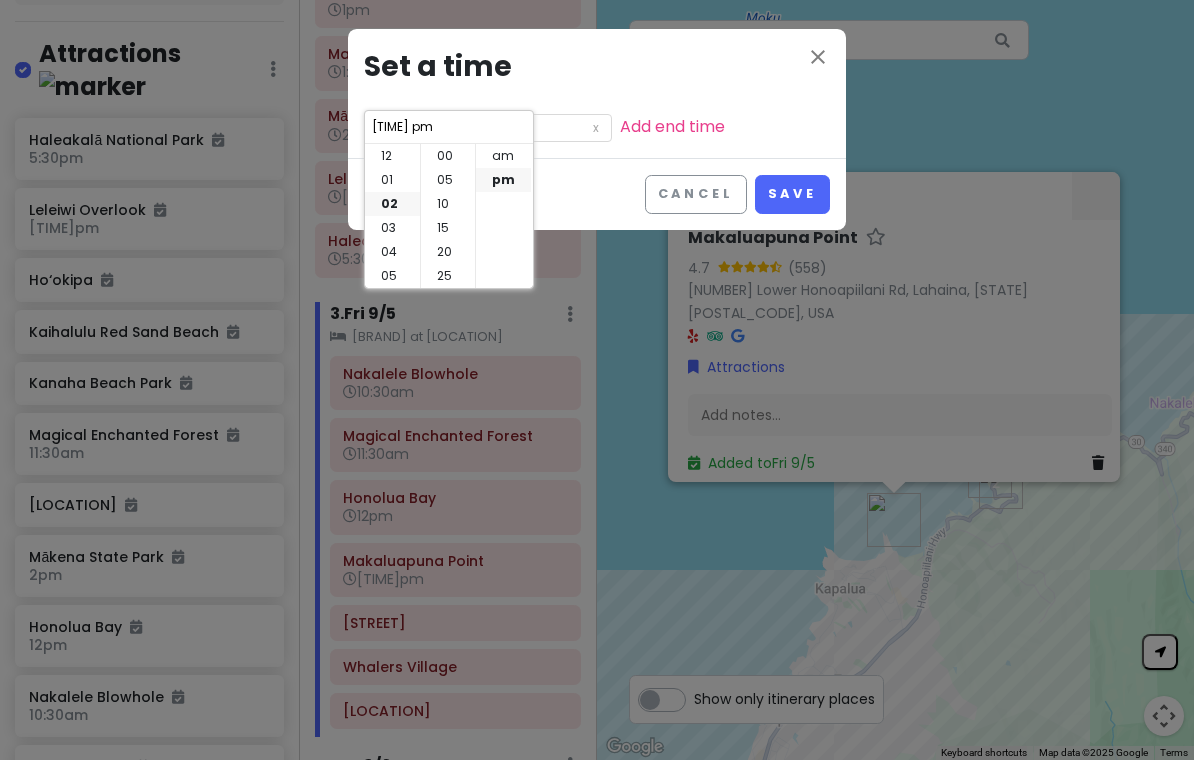 scroll, scrollTop: 48, scrollLeft: 0, axis: vertical 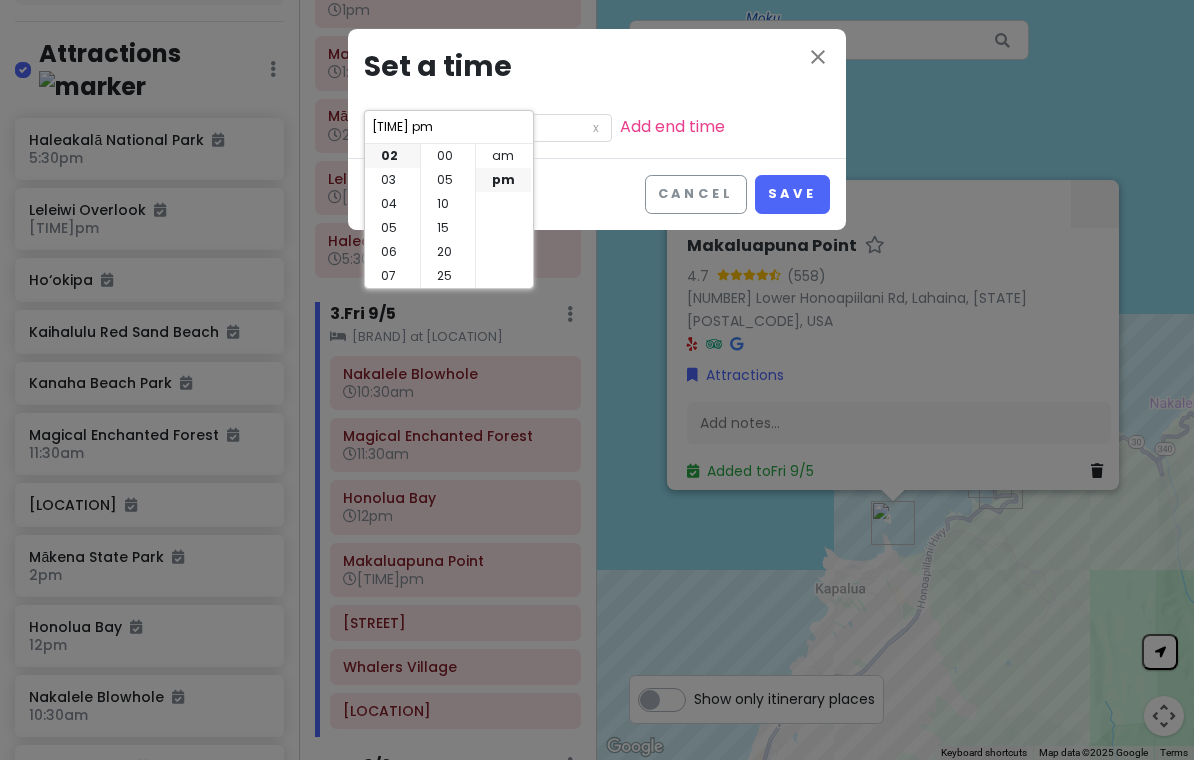 click on "00" at bounding box center [448, 156] 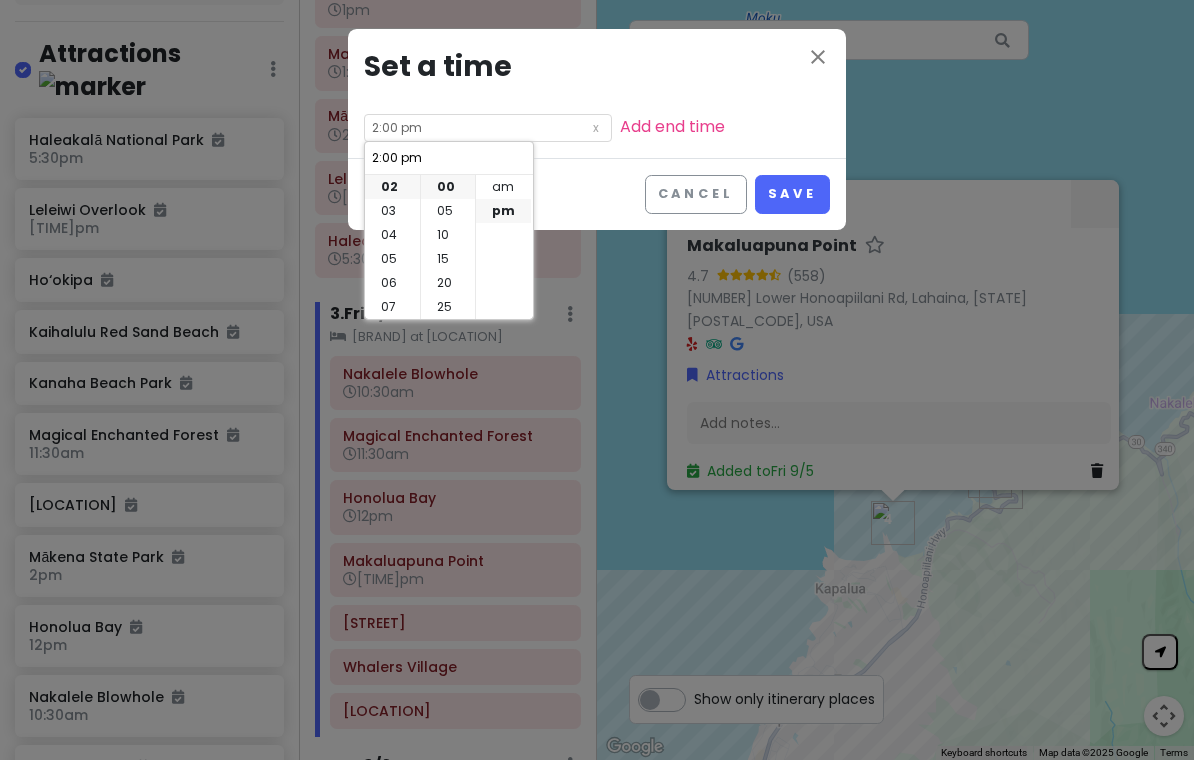 click on "Save" at bounding box center (792, 194) 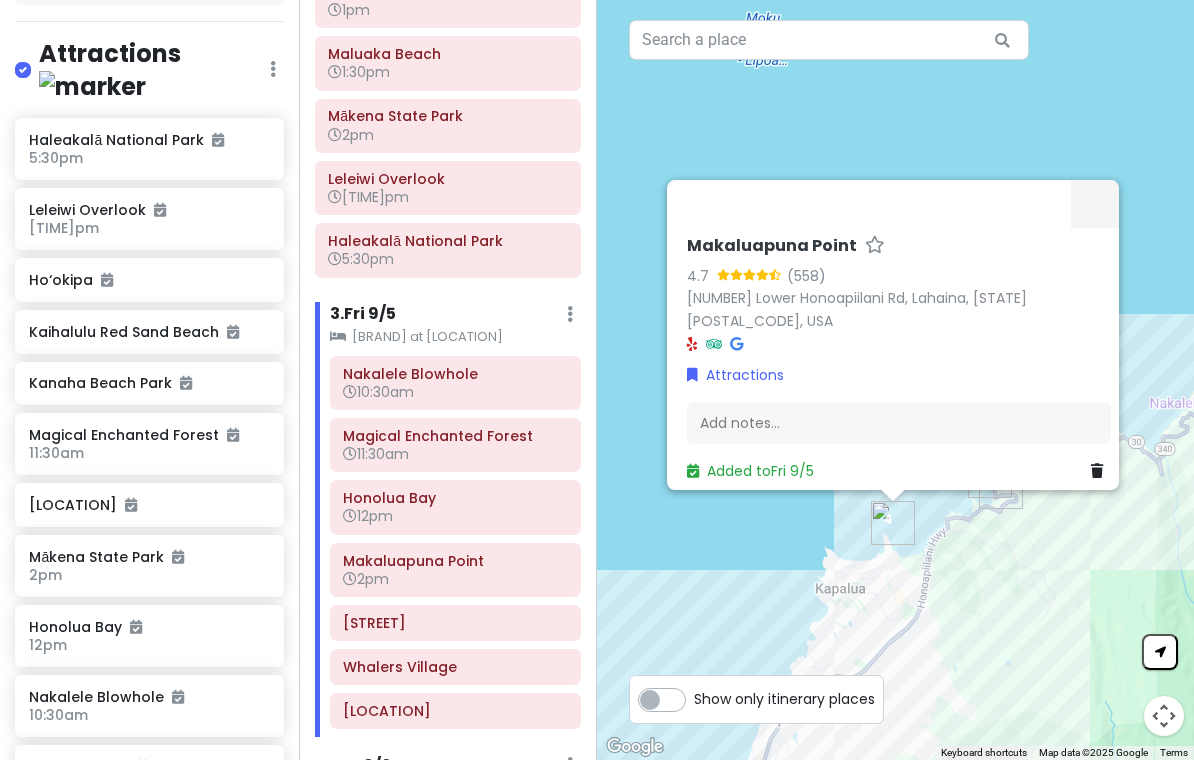 click on "[STREET]" at bounding box center (455, 623) 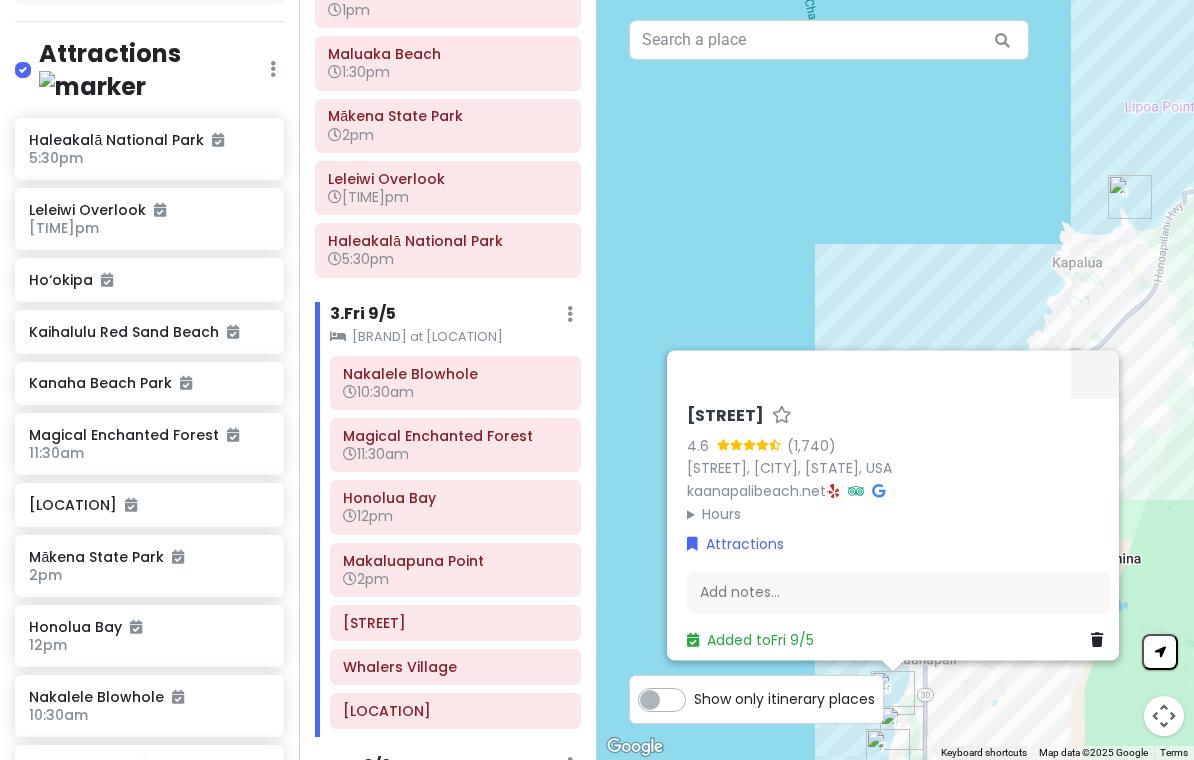 click on "[STREET]" at bounding box center [455, 623] 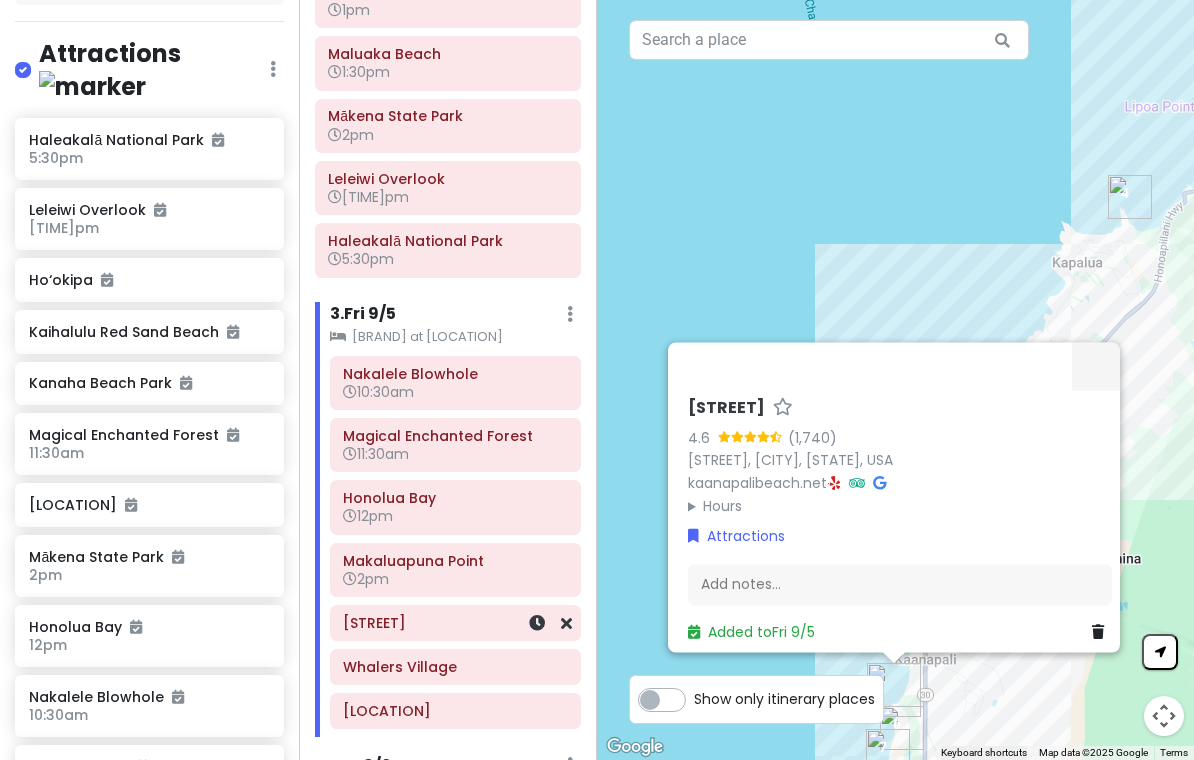 click at bounding box center [537, 623] 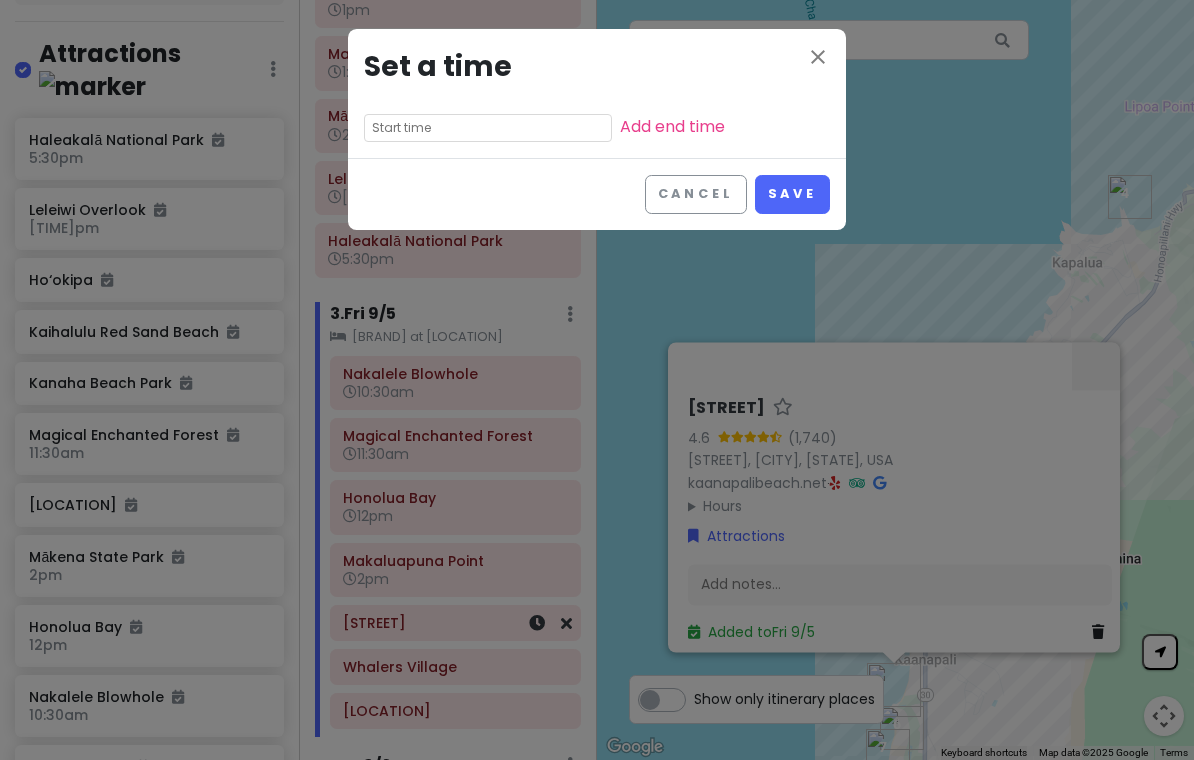 scroll, scrollTop: 0, scrollLeft: 0, axis: both 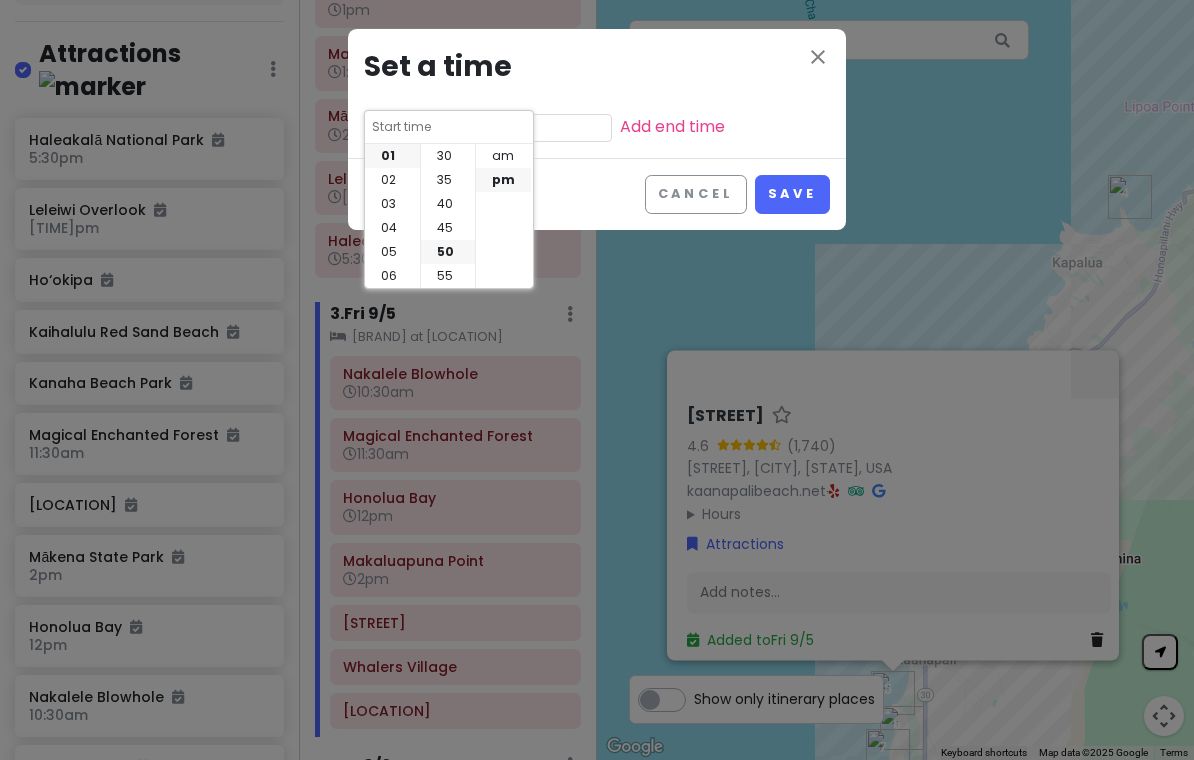 click on "03" at bounding box center [392, 204] 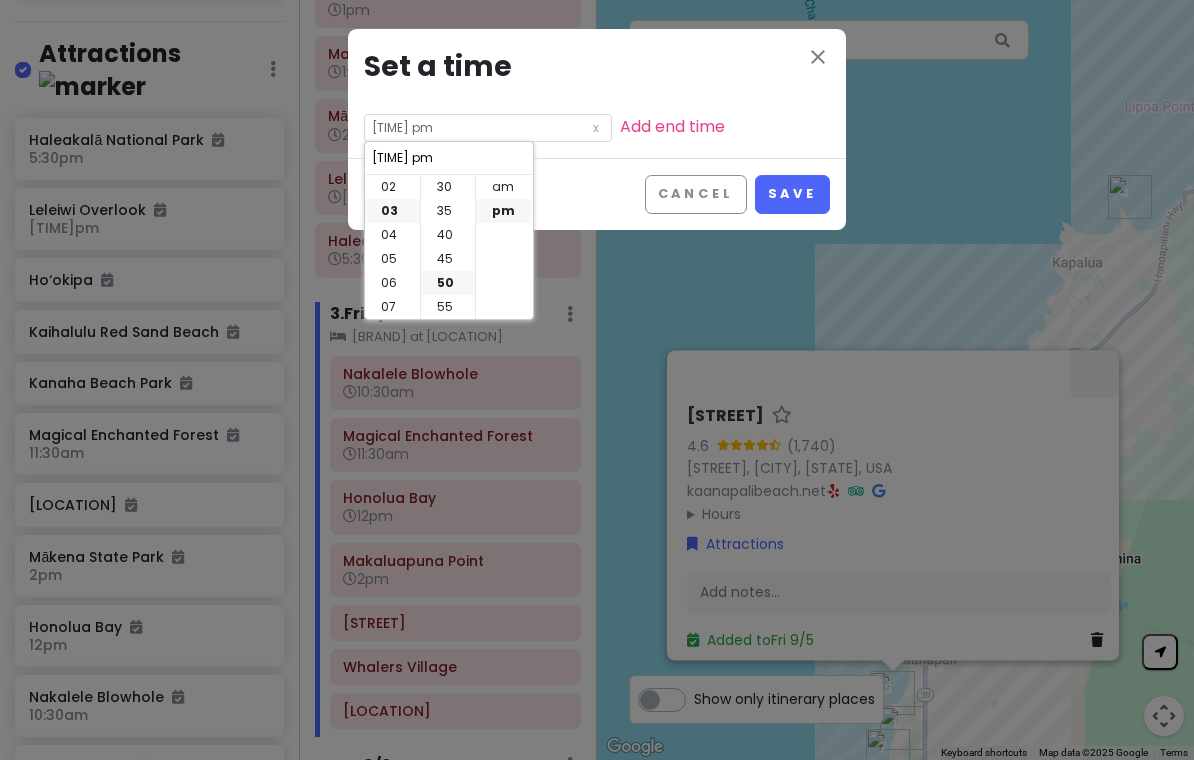 scroll, scrollTop: 72, scrollLeft: 0, axis: vertical 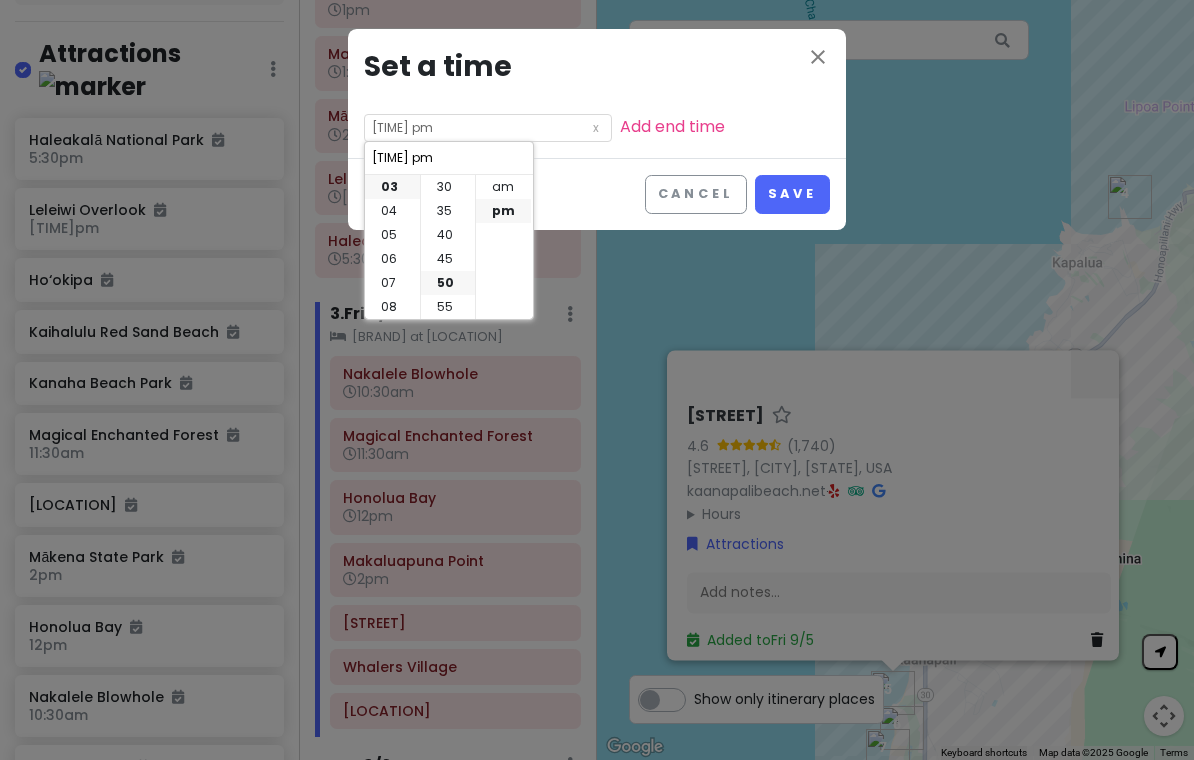click on "Save" at bounding box center (792, 194) 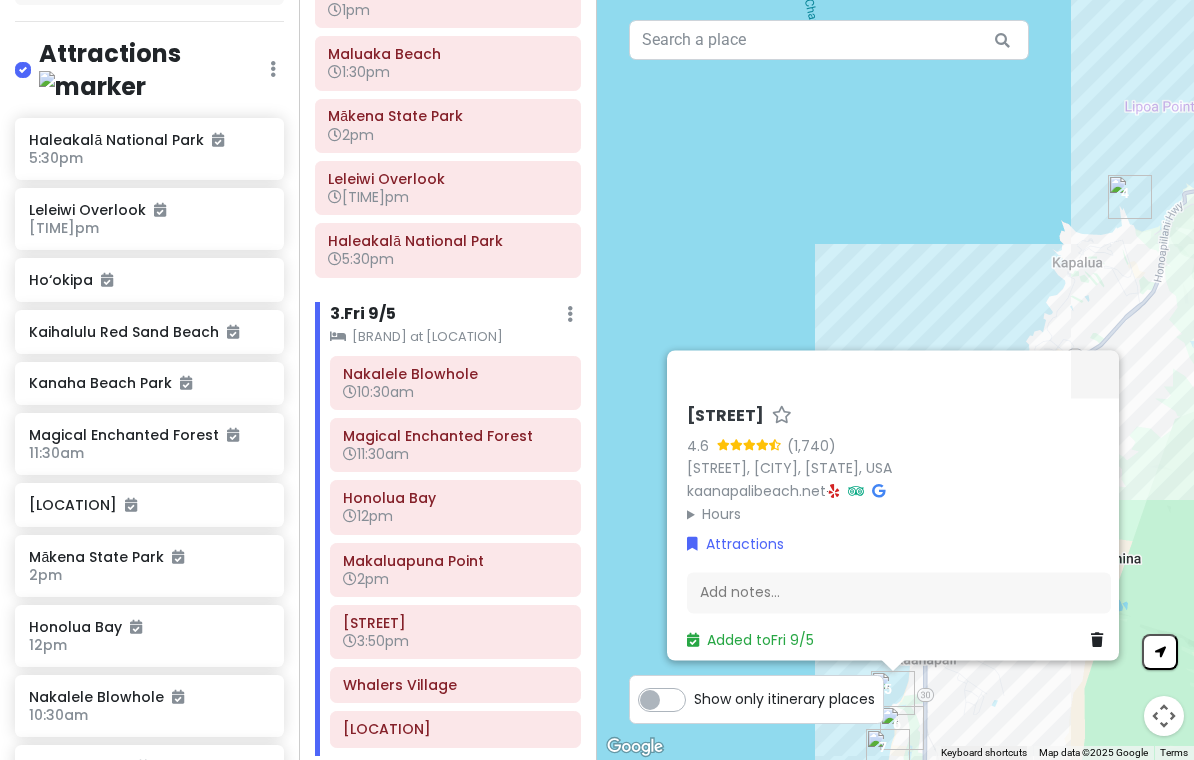 click on "3:50pm" at bounding box center (455, 641) 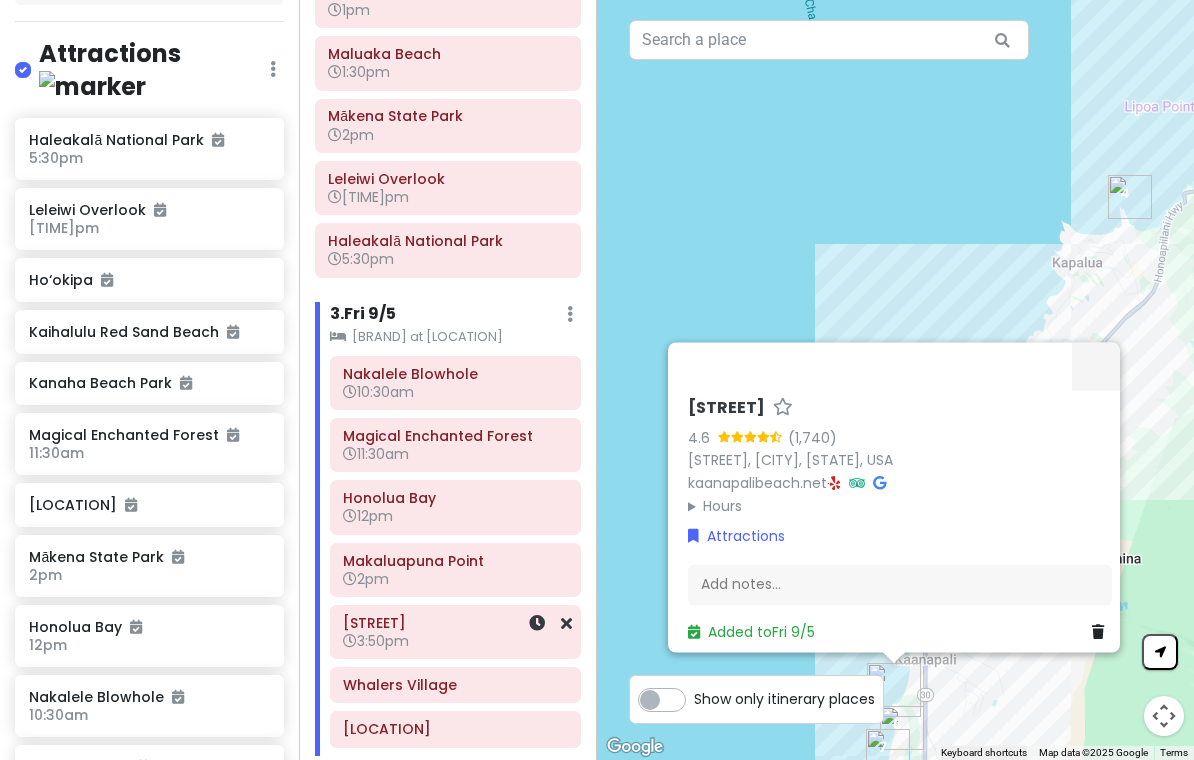 click at bounding box center [537, 623] 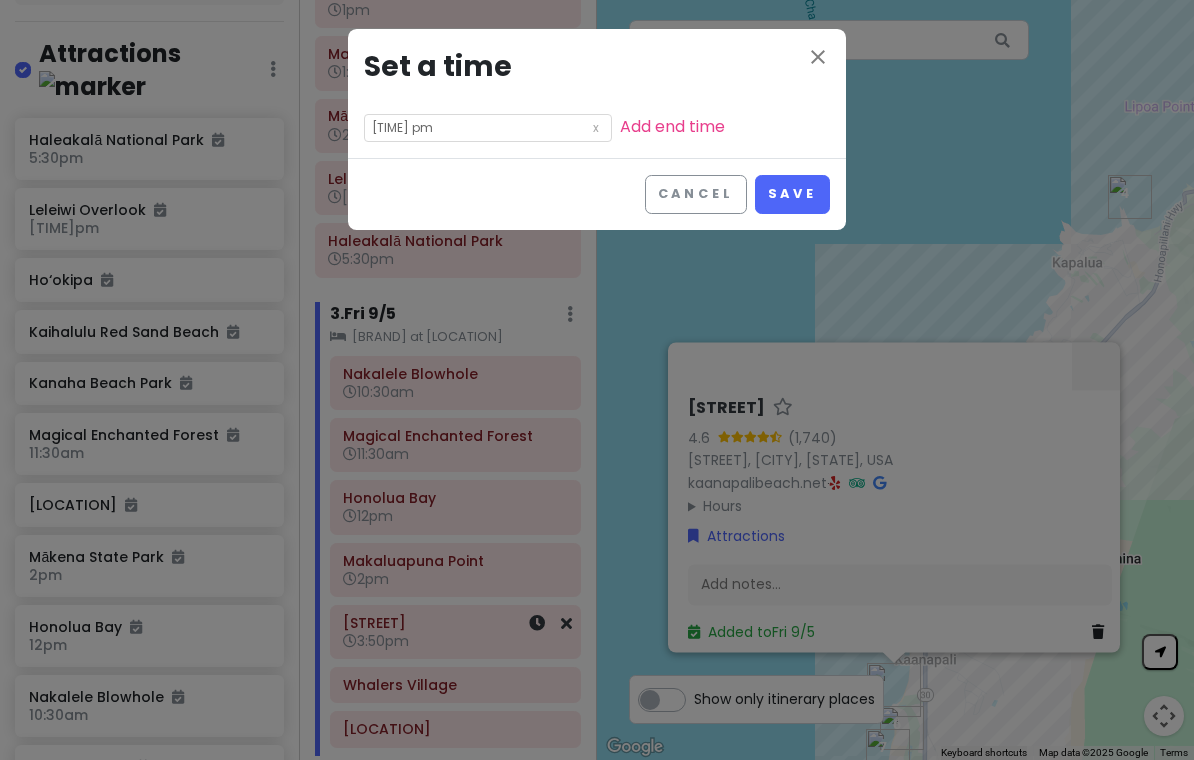 scroll, scrollTop: 0, scrollLeft: 0, axis: both 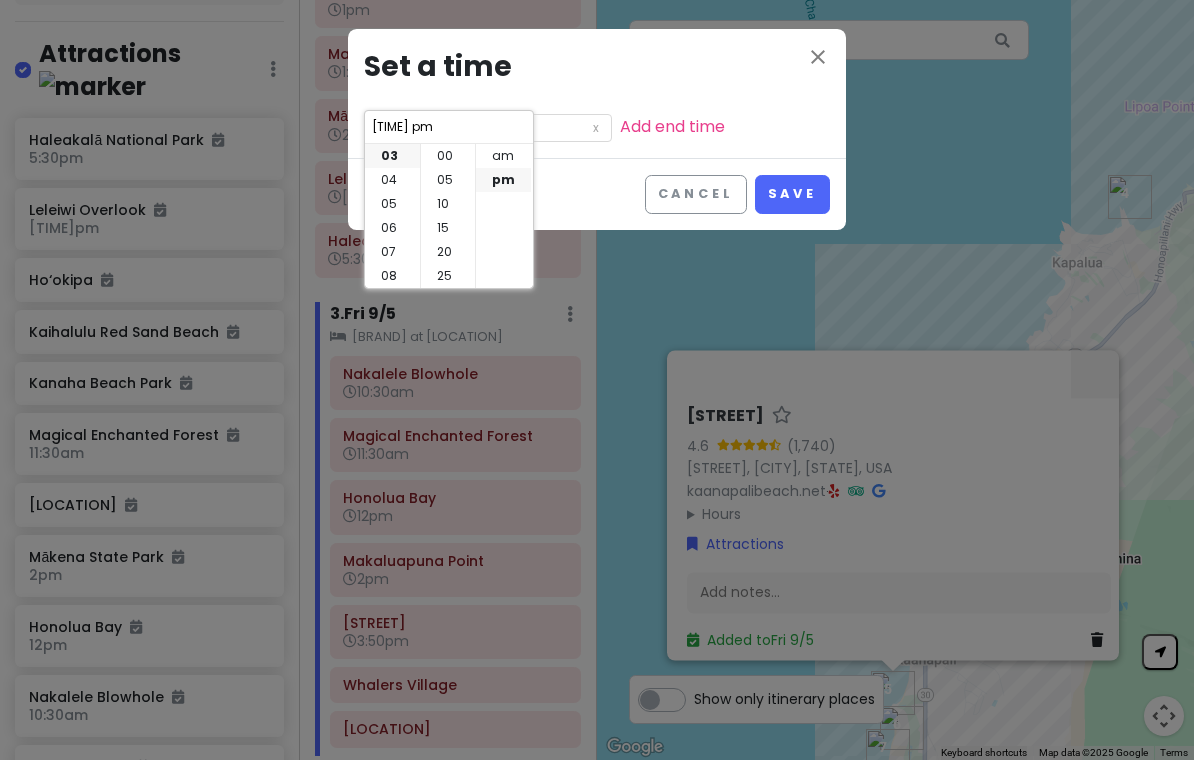click on "00" at bounding box center [448, 156] 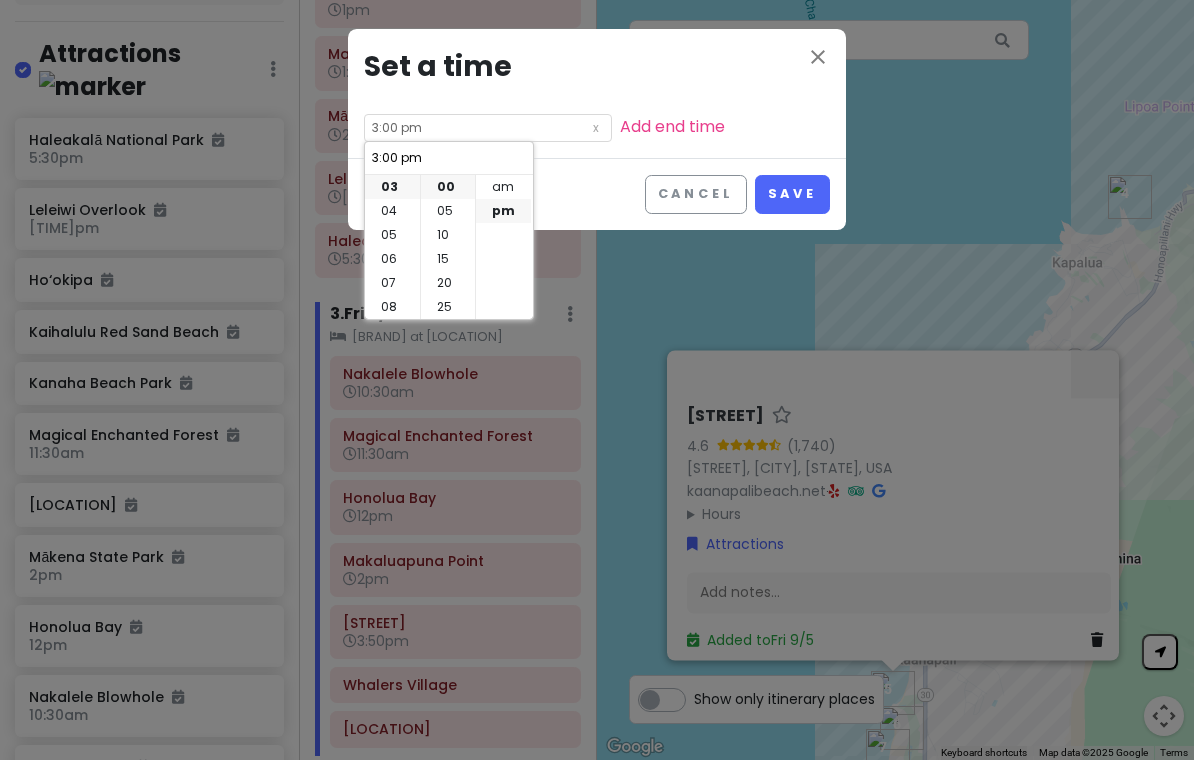 click on "Save" at bounding box center [792, 194] 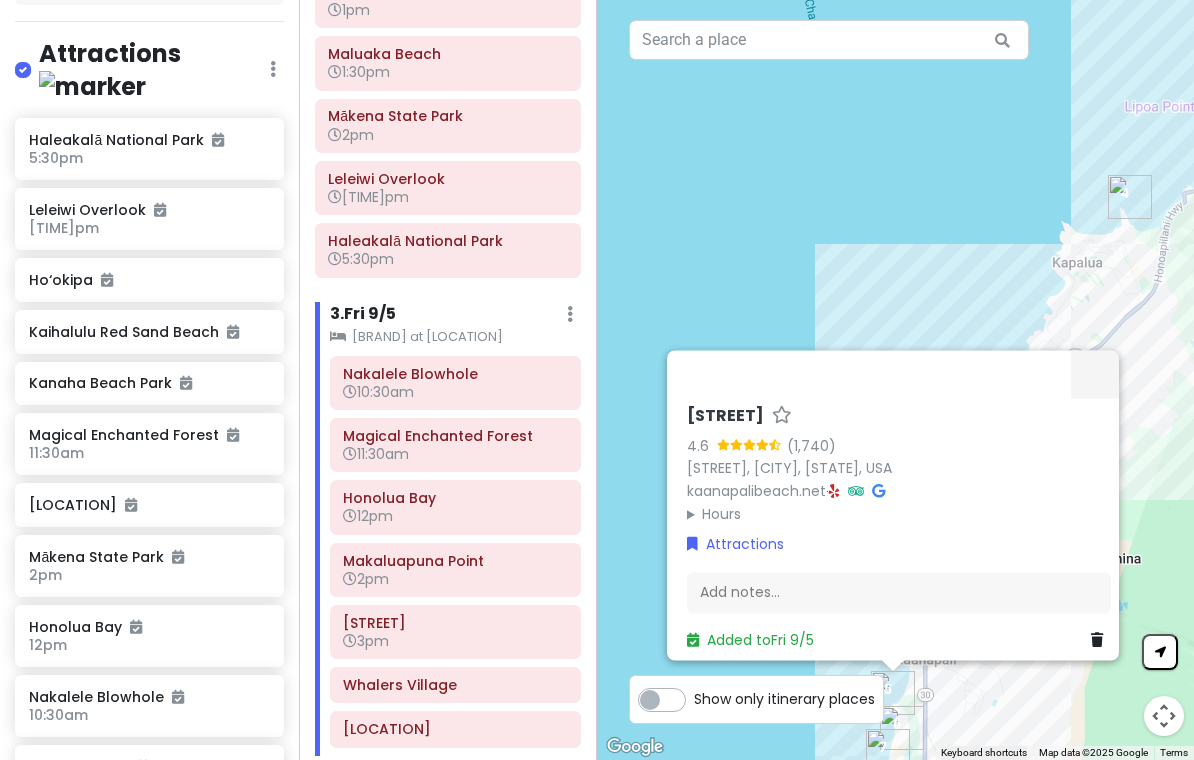 click on "Whalers Village" at bounding box center [455, 685] 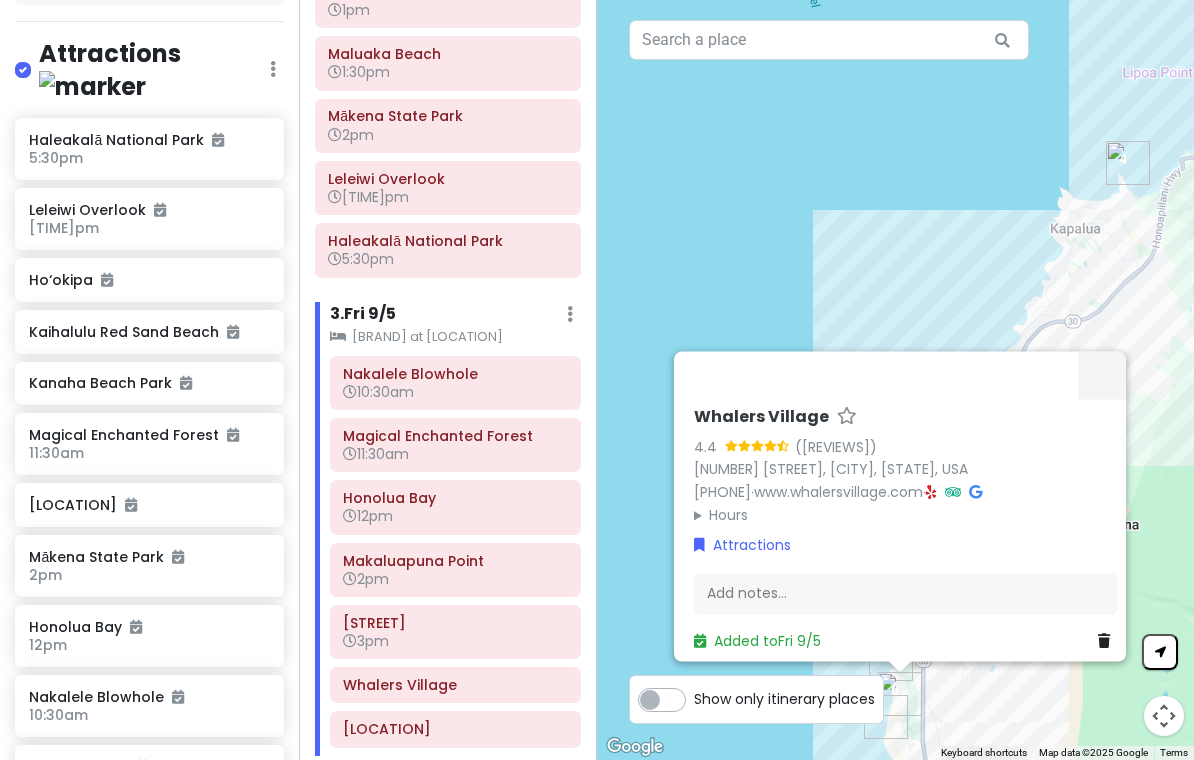click on "Whalers Village" at bounding box center (455, 685) 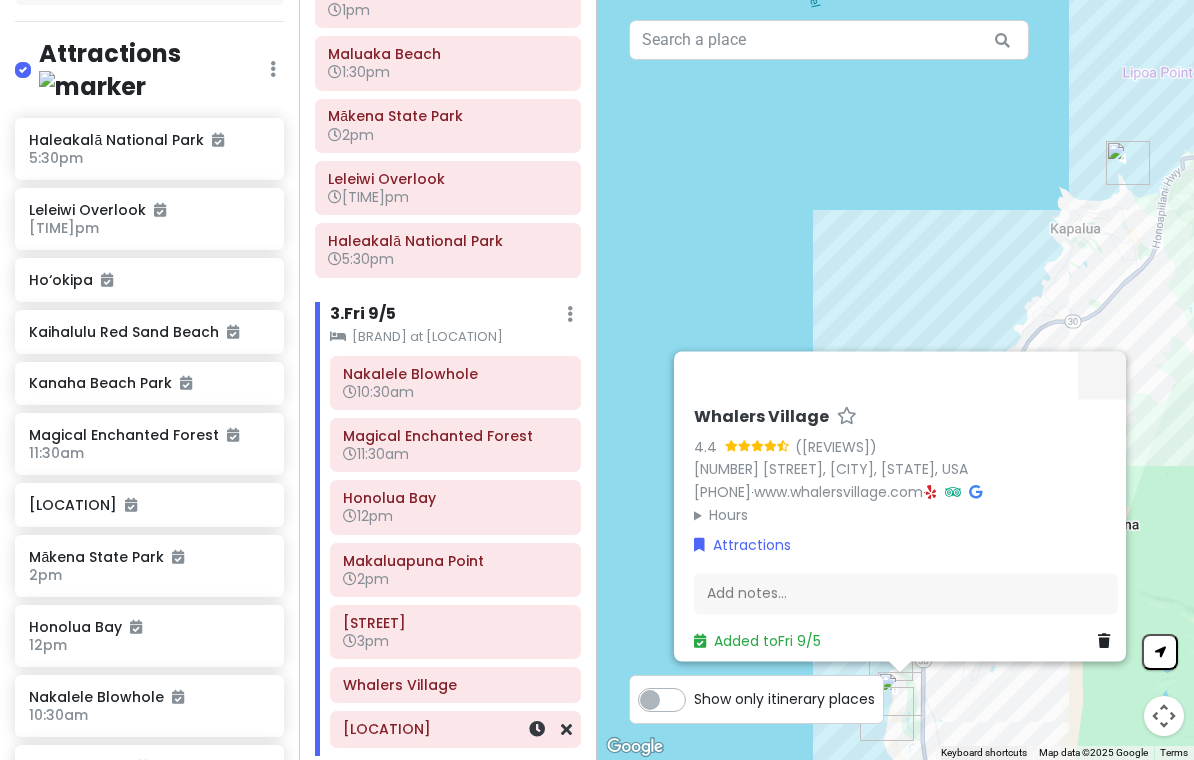 click on "[LOCATION]" at bounding box center [455, 729] 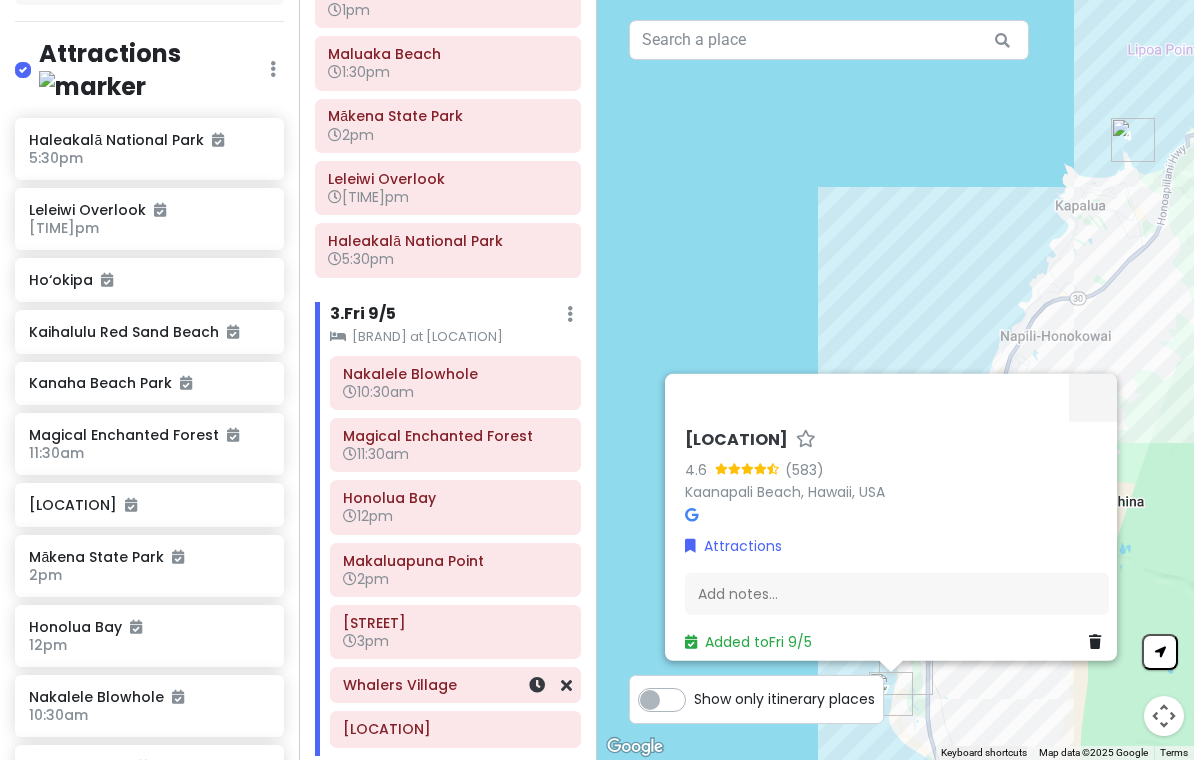 click at bounding box center [537, 685] 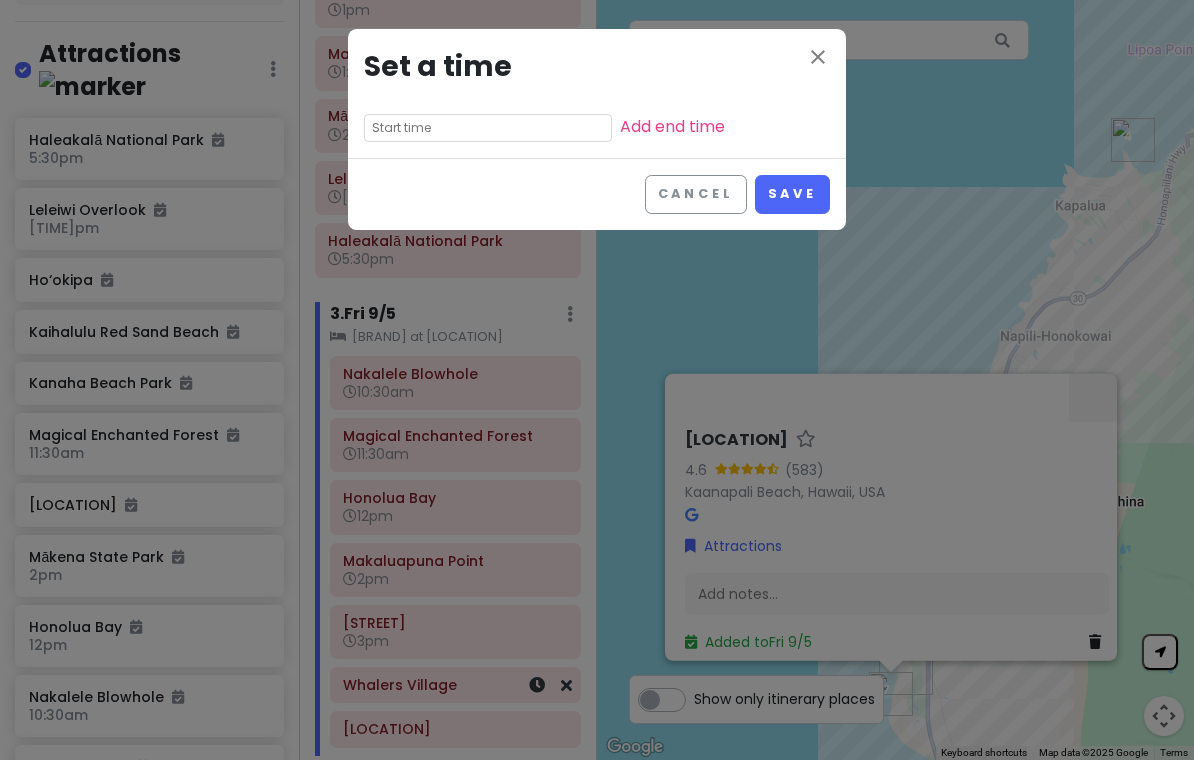 scroll, scrollTop: 0, scrollLeft: 0, axis: both 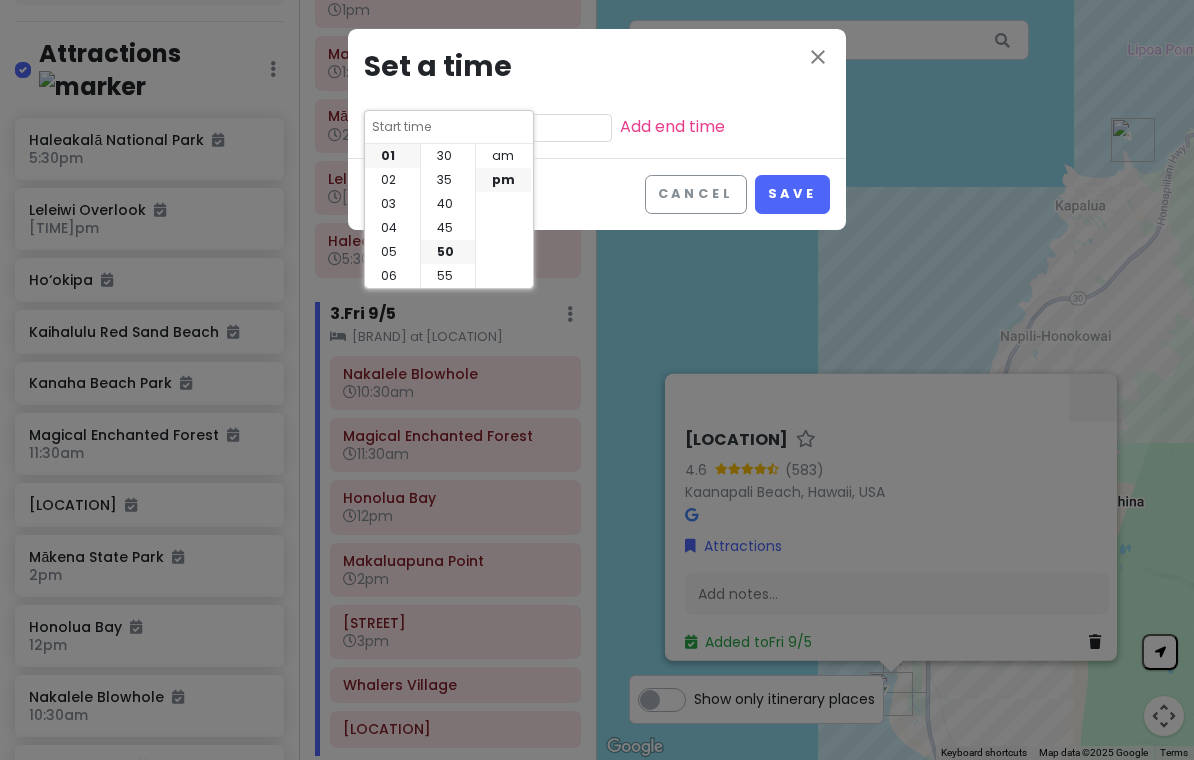 click on "04" at bounding box center (392, 228) 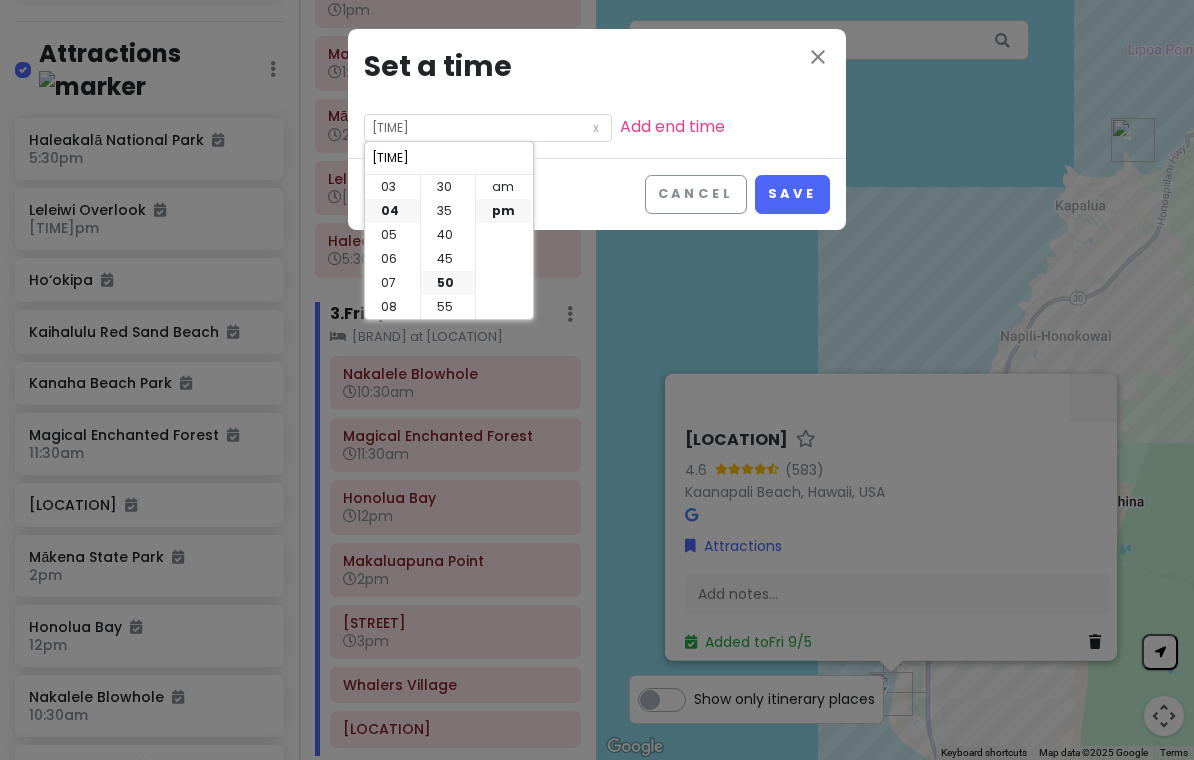 scroll, scrollTop: 96, scrollLeft: 0, axis: vertical 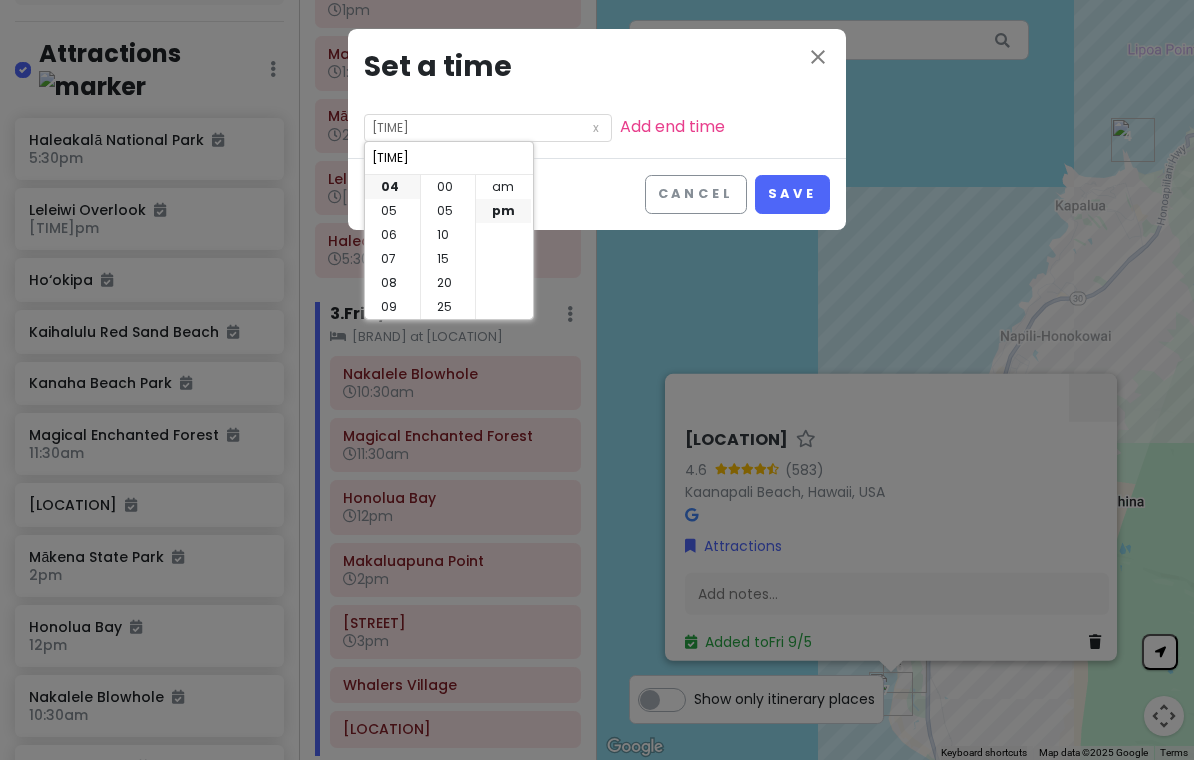 click on "00" at bounding box center [448, 187] 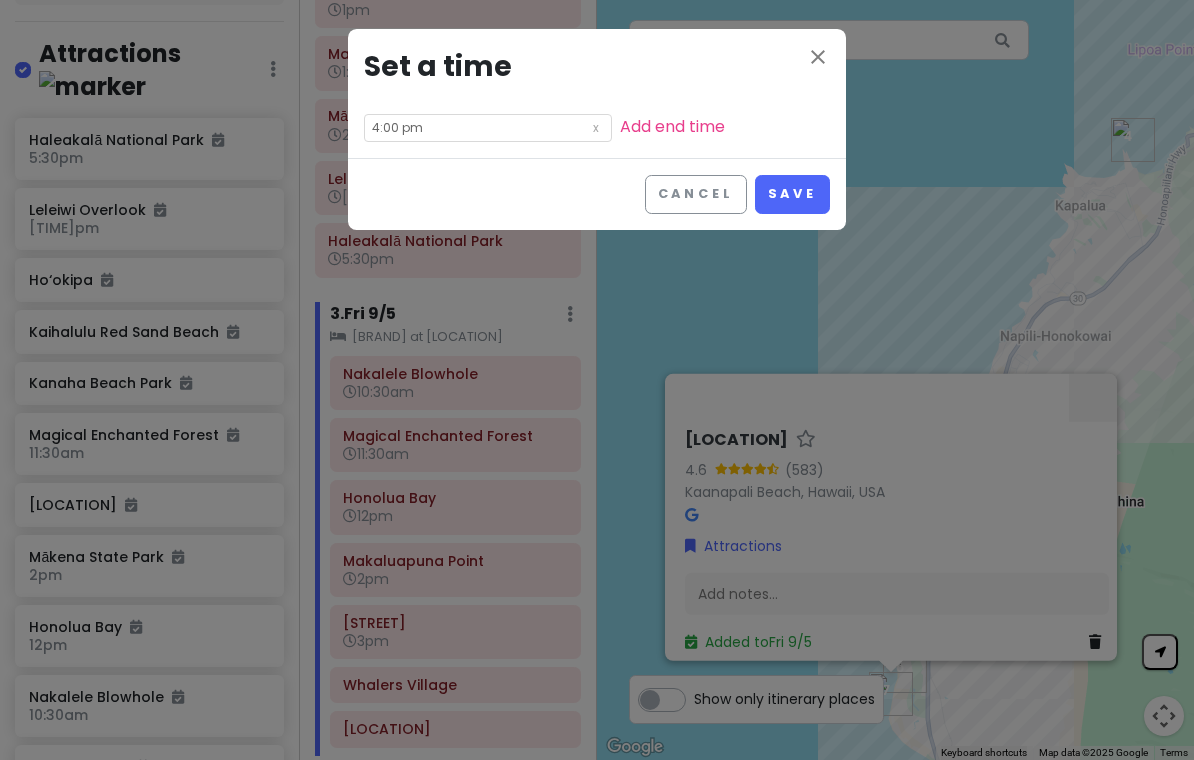 click on "Save" at bounding box center (792, 194) 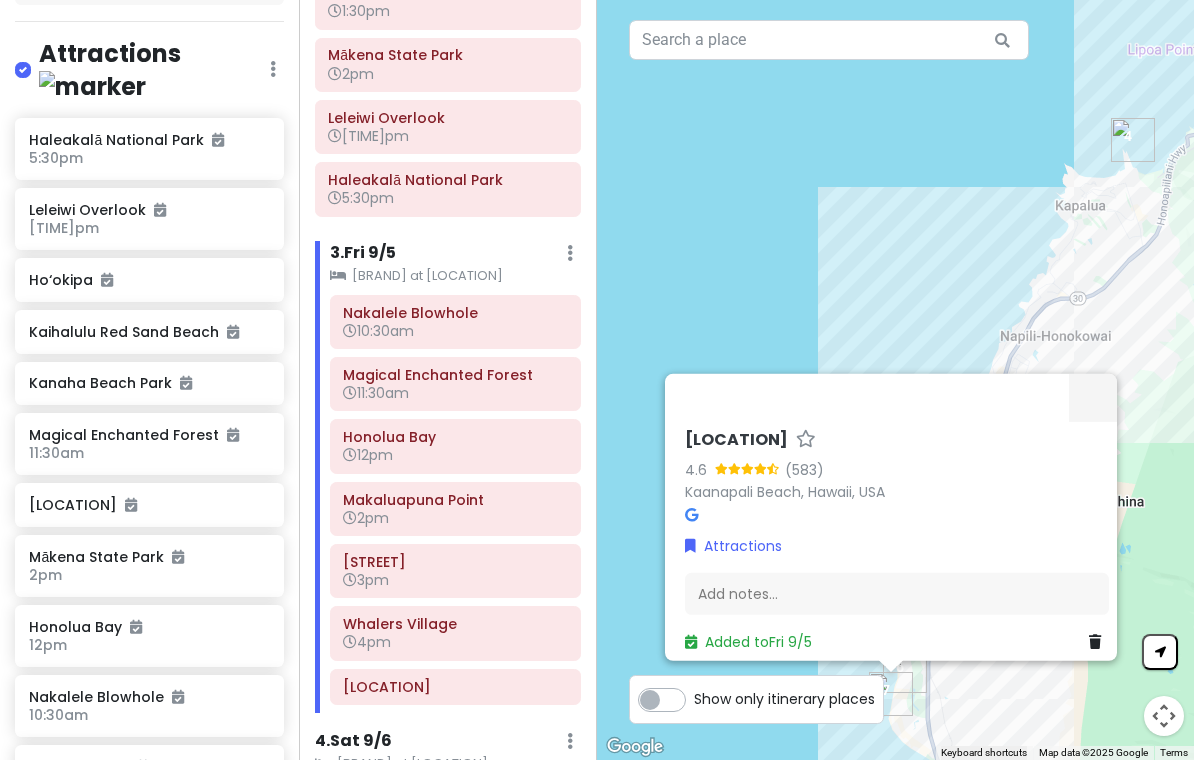 scroll, scrollTop: 552, scrollLeft: 0, axis: vertical 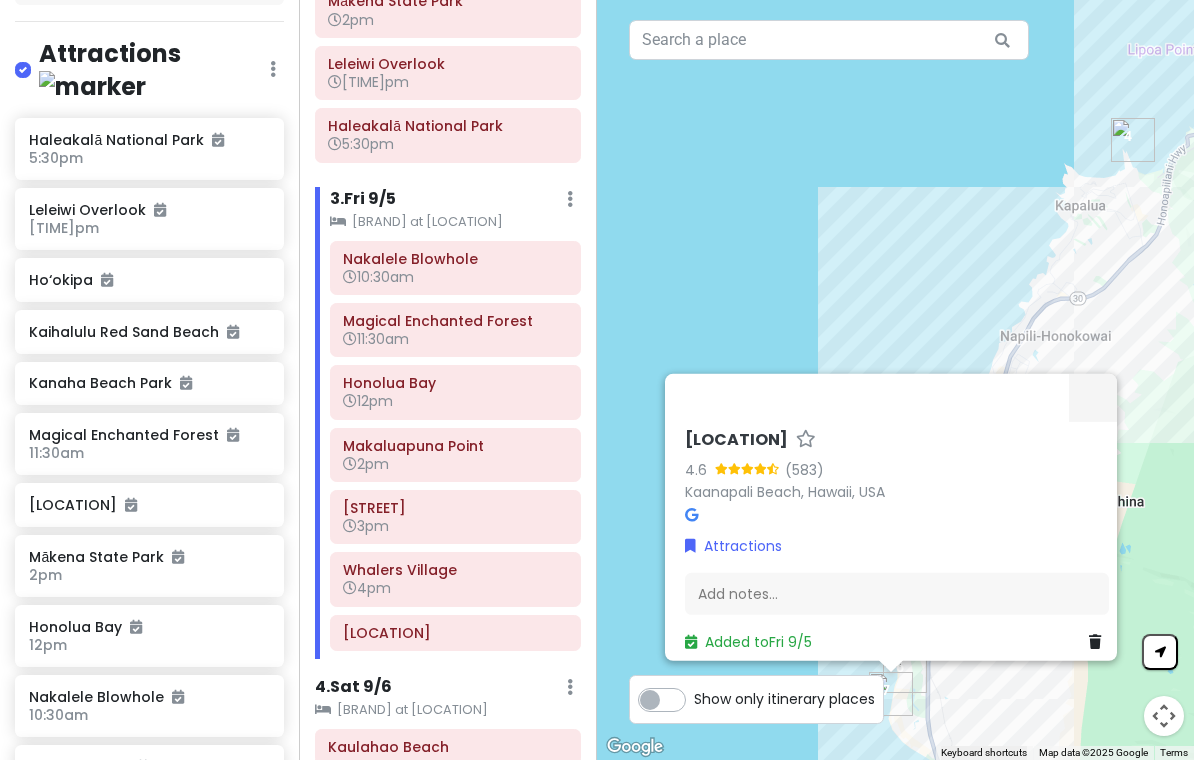 click on "[LOCATION]" at bounding box center (455, 633) 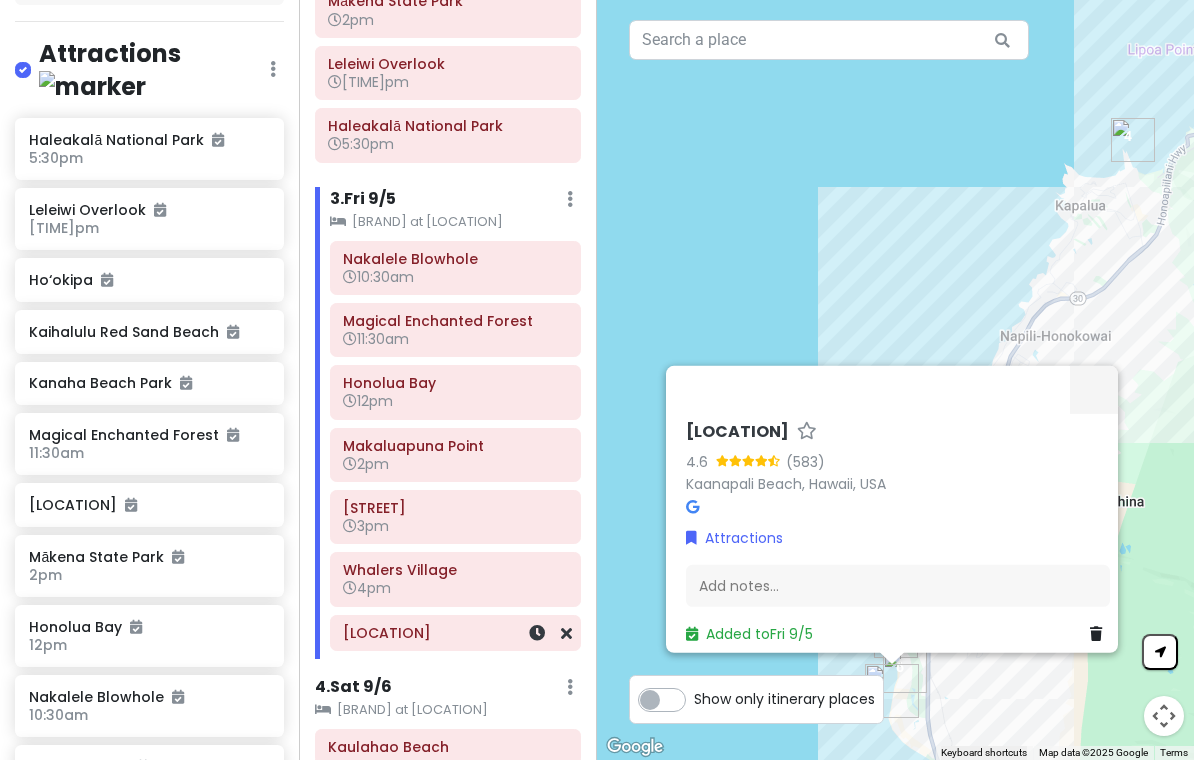 click at bounding box center [537, 633] 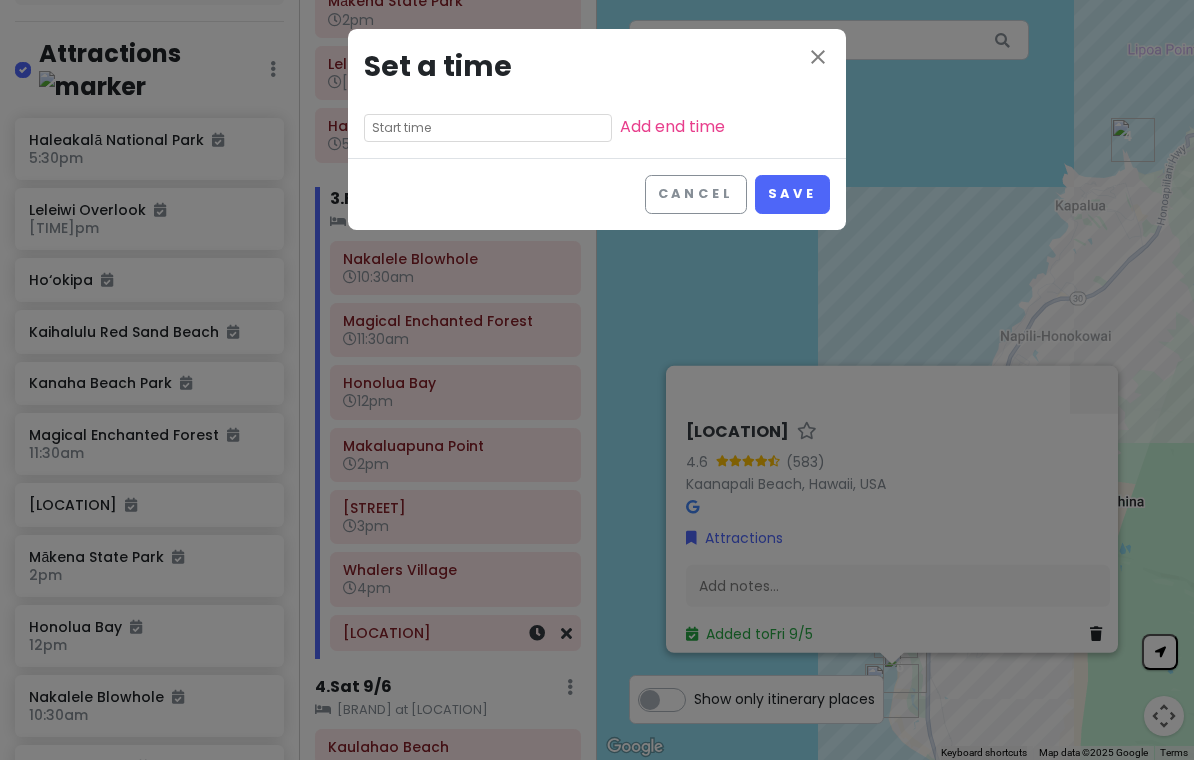 click at bounding box center (488, 128) 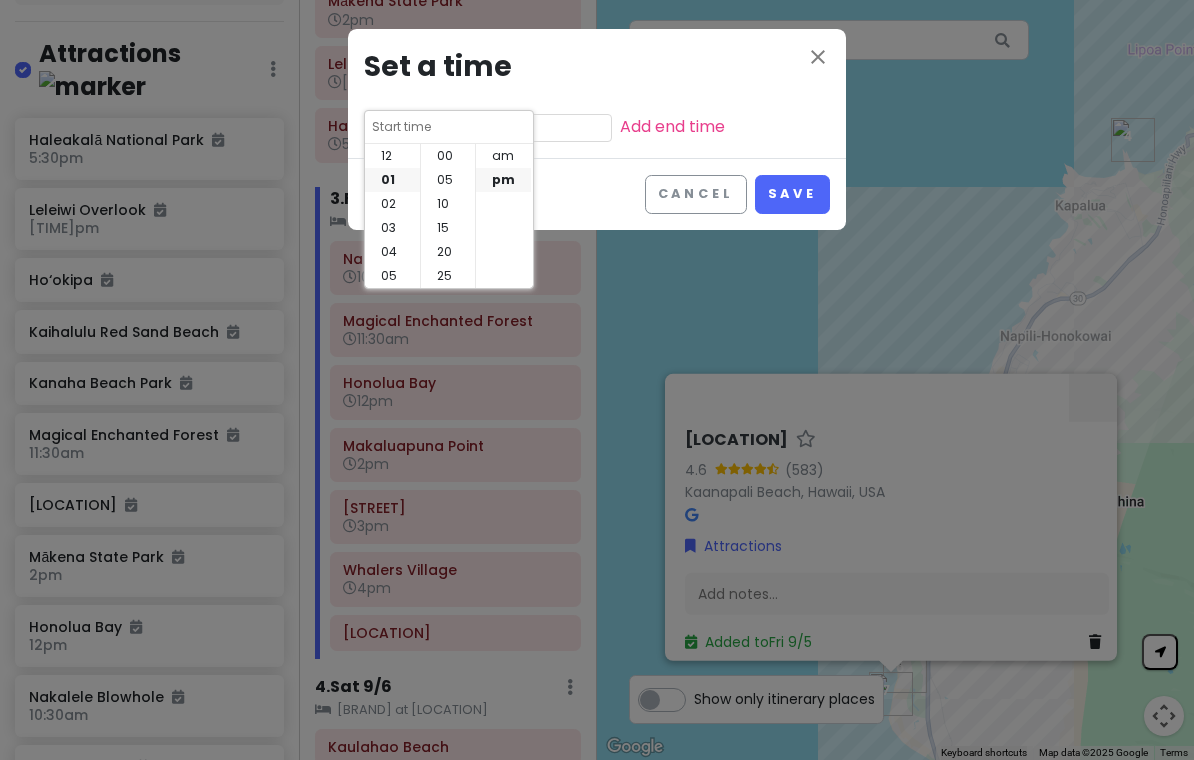 scroll, scrollTop: 24, scrollLeft: 0, axis: vertical 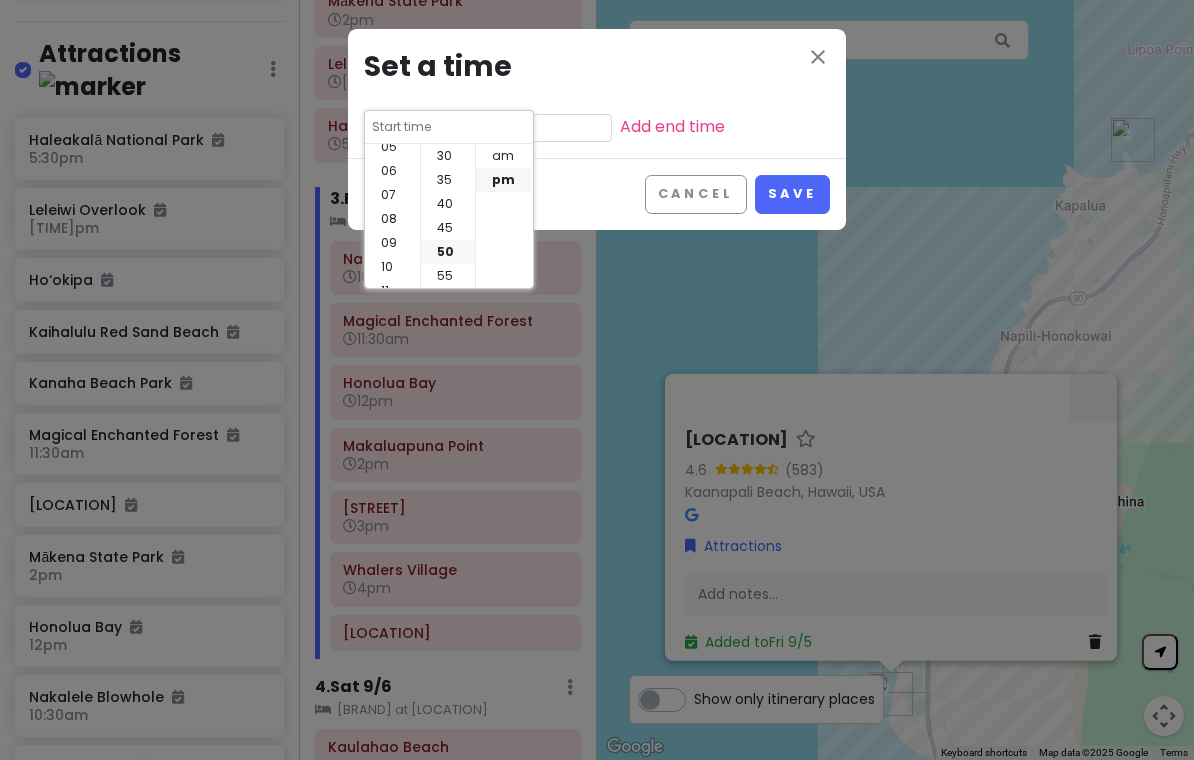 click on "07" at bounding box center [392, 195] 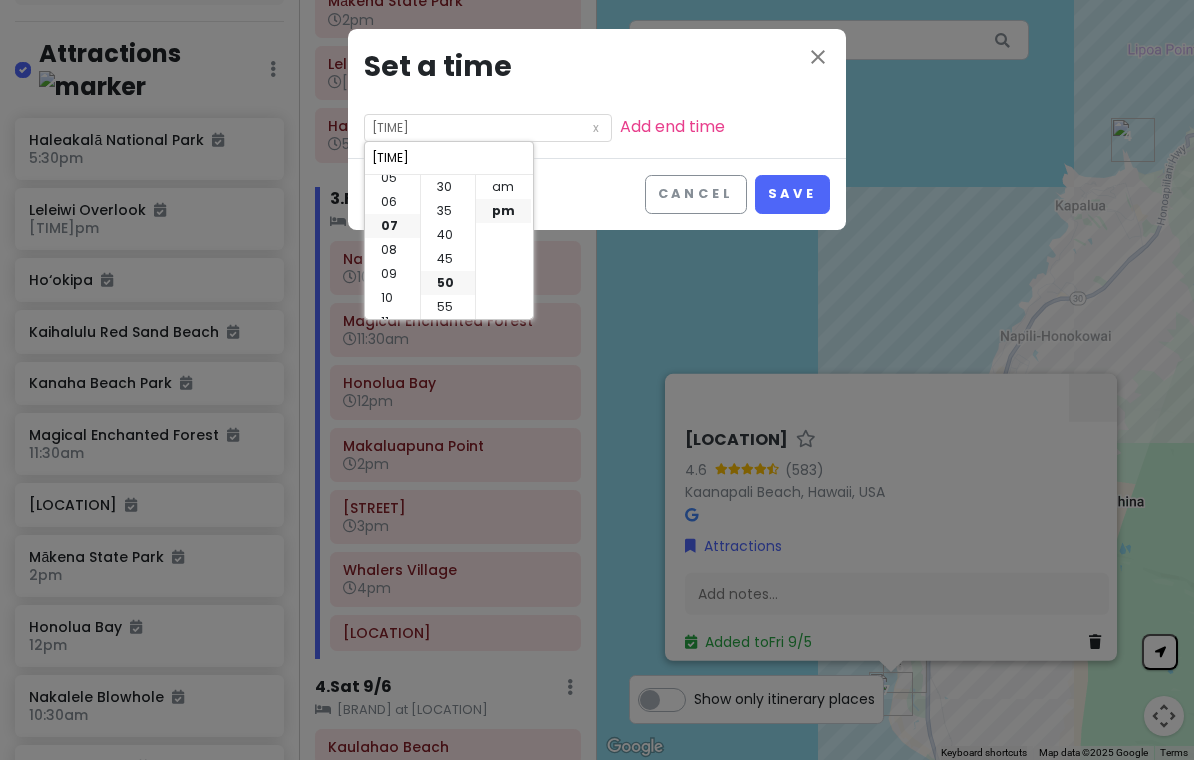 scroll, scrollTop: 144, scrollLeft: 0, axis: vertical 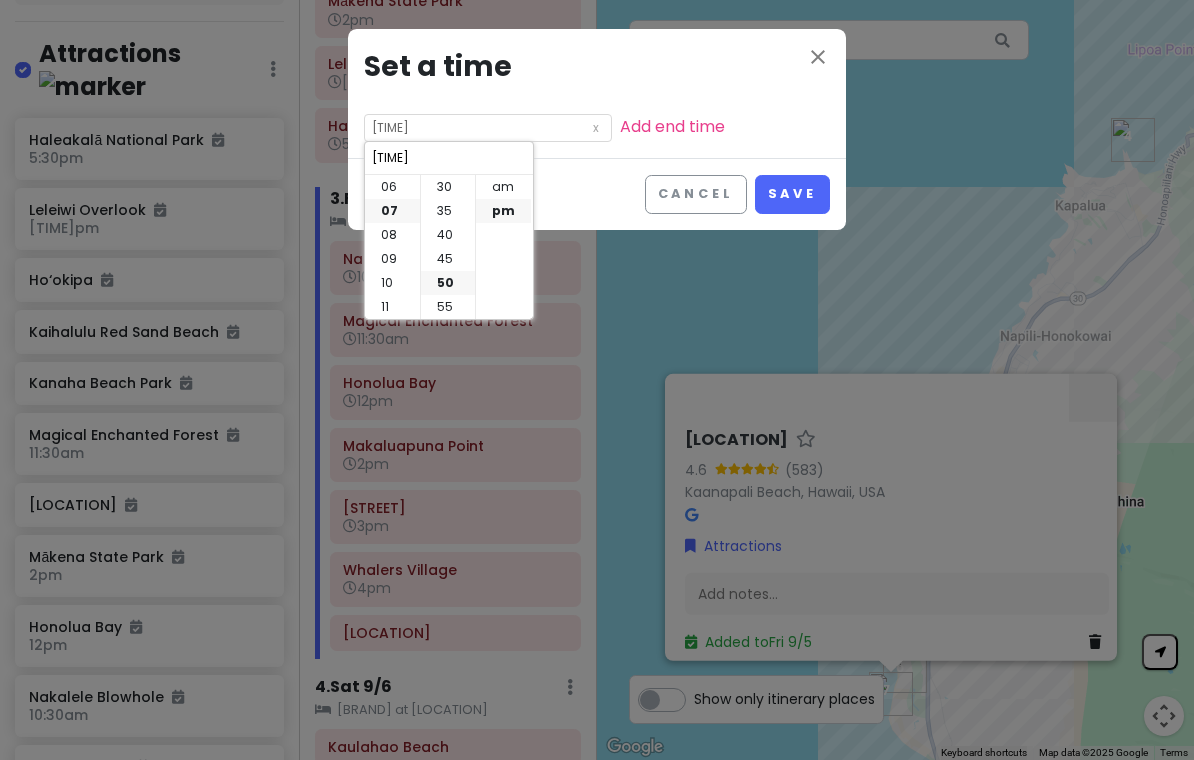 click on "Save" at bounding box center (792, 194) 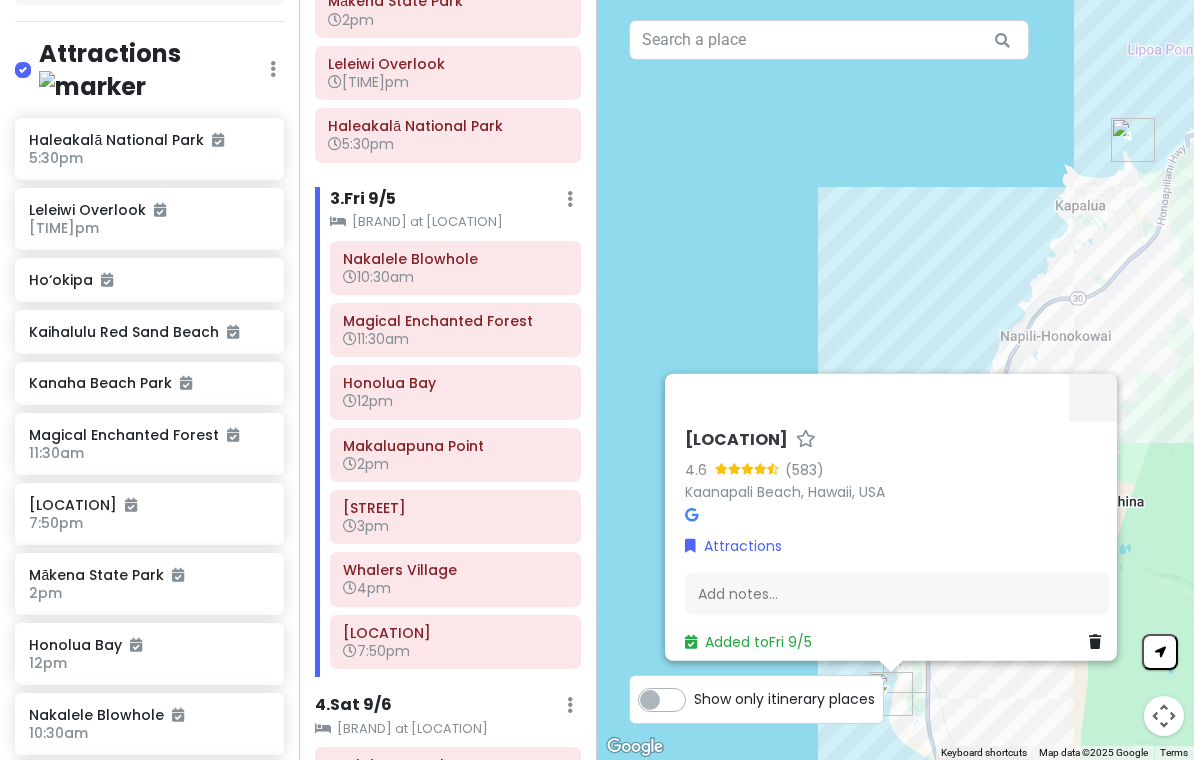 click on "7:50pm" at bounding box center [455, 651] 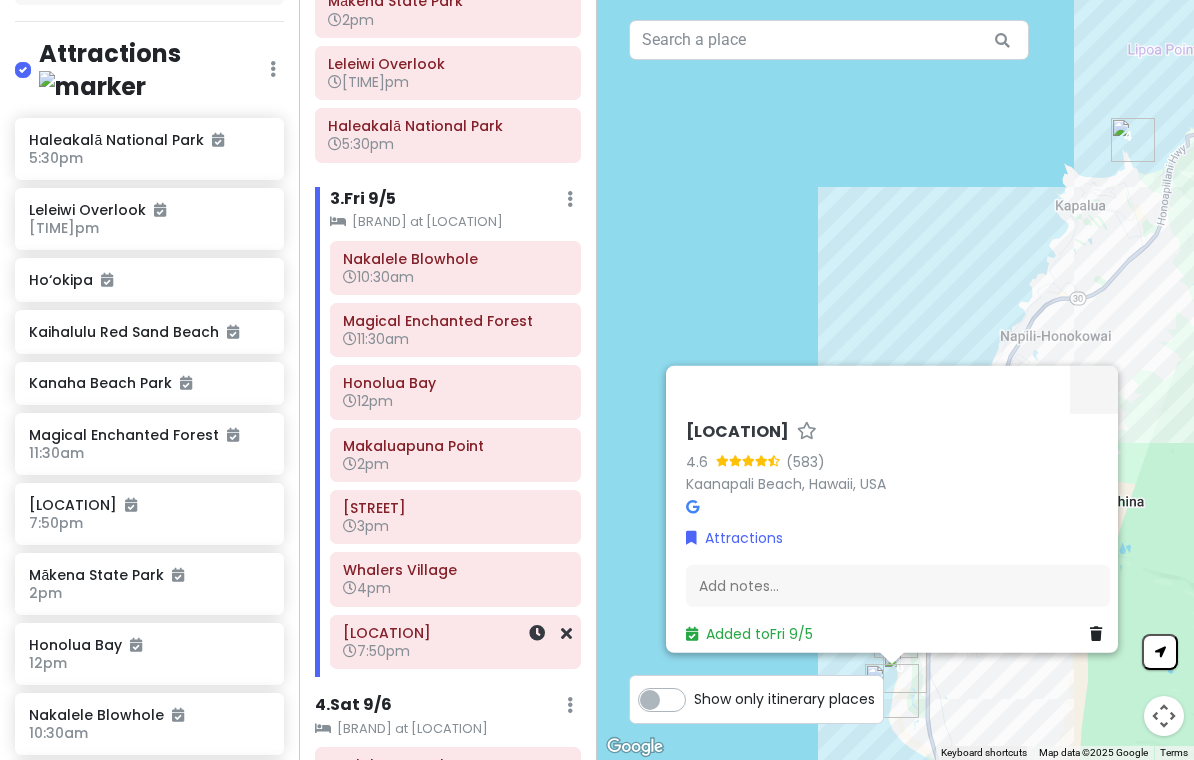 click at bounding box center (538, 642) 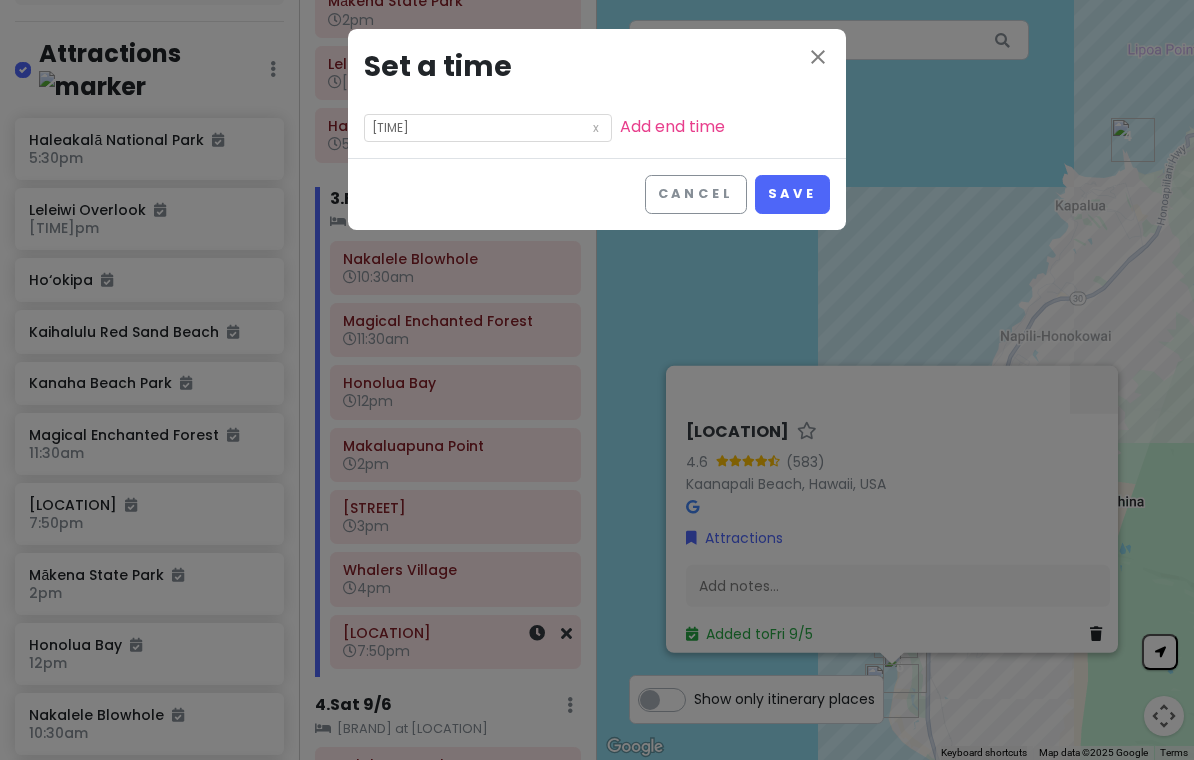 click on "[TIME]" at bounding box center (488, 128) 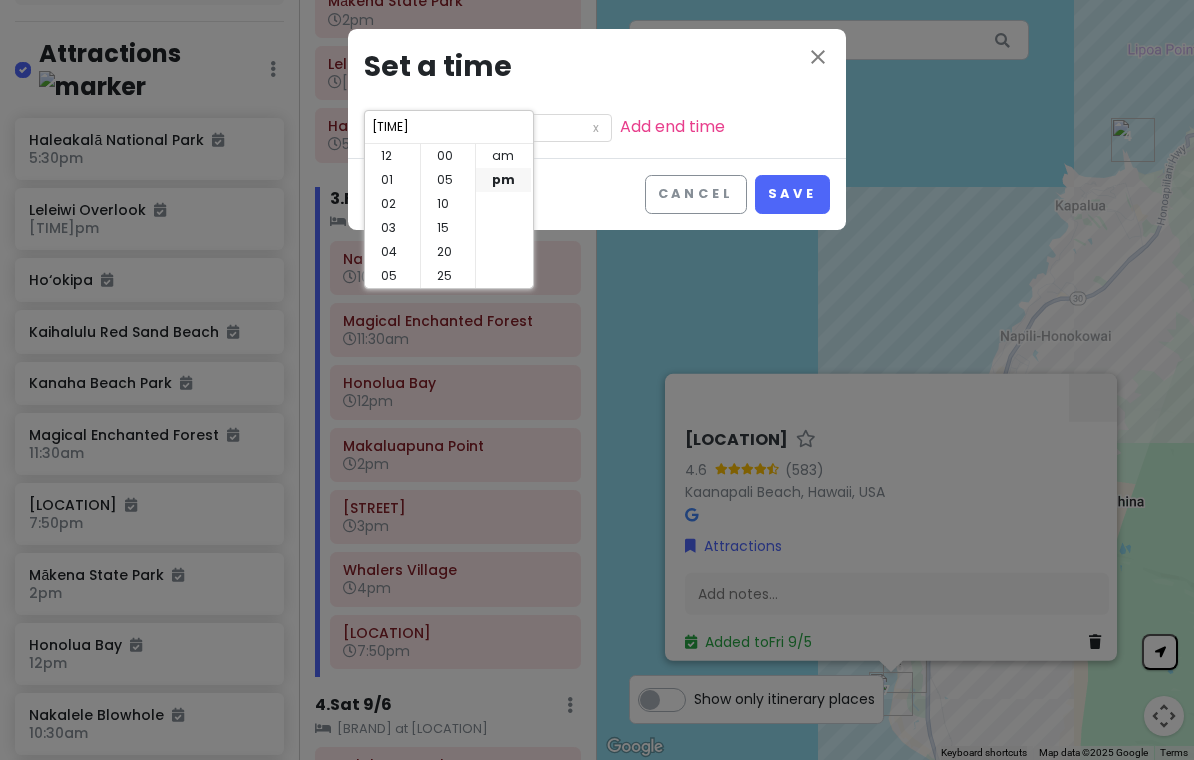 scroll, scrollTop: 144, scrollLeft: 0, axis: vertical 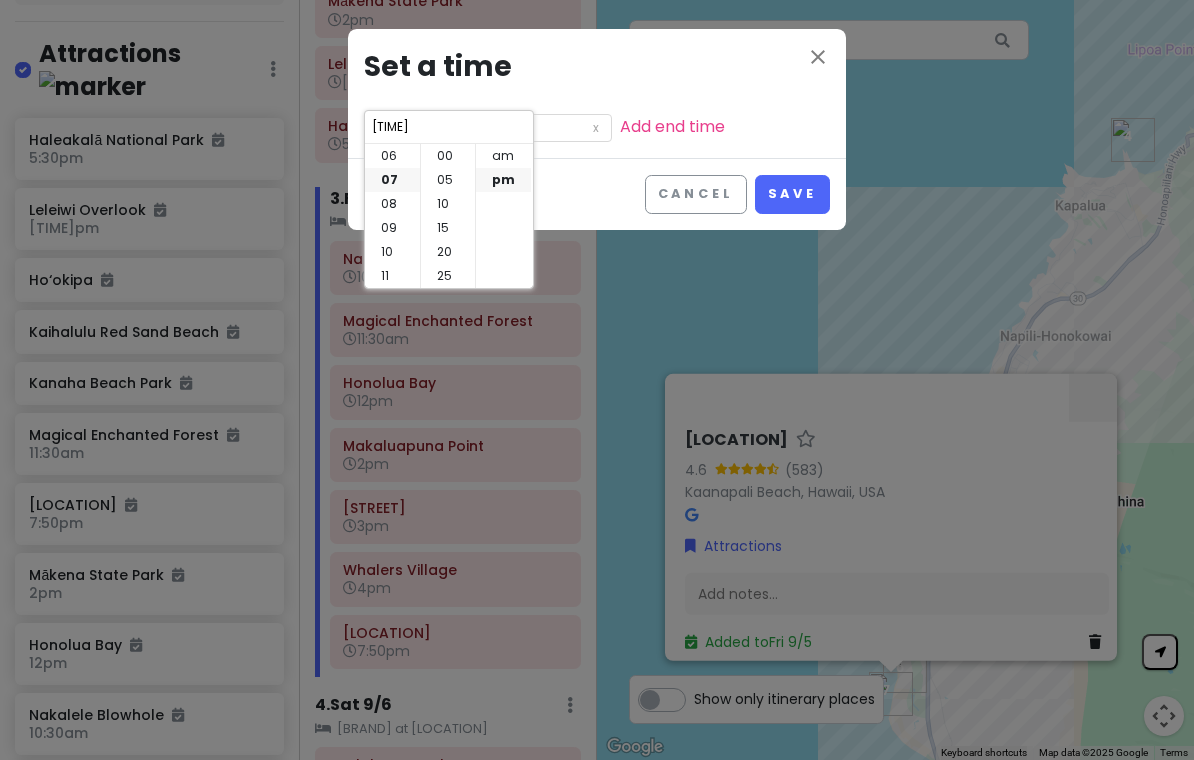 click on "00" at bounding box center [448, 156] 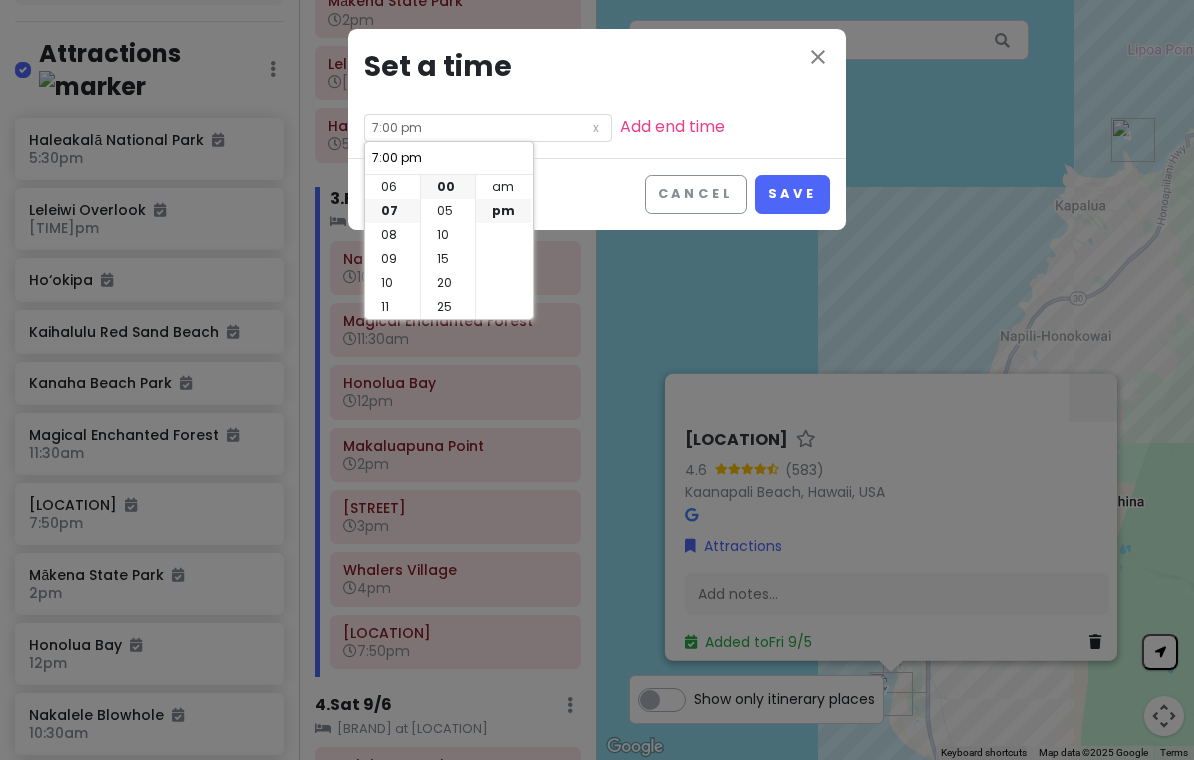 click on "Save" at bounding box center [792, 194] 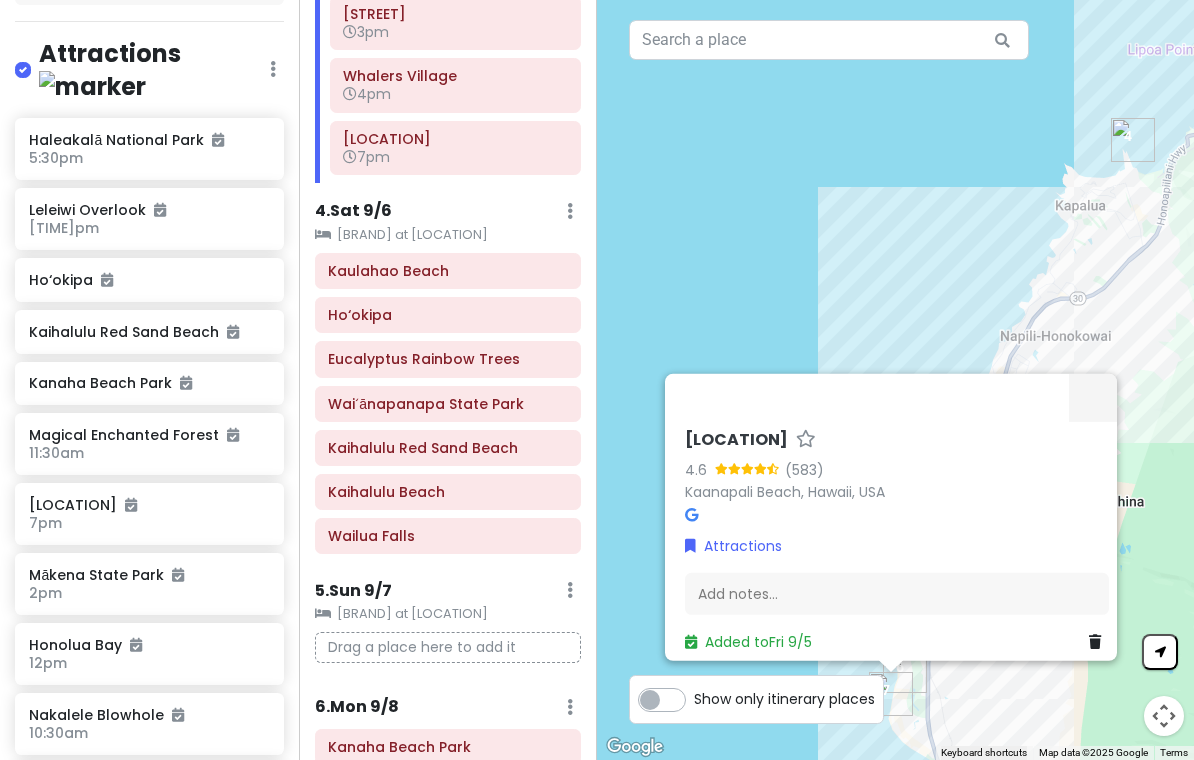 scroll, scrollTop: 1045, scrollLeft: 0, axis: vertical 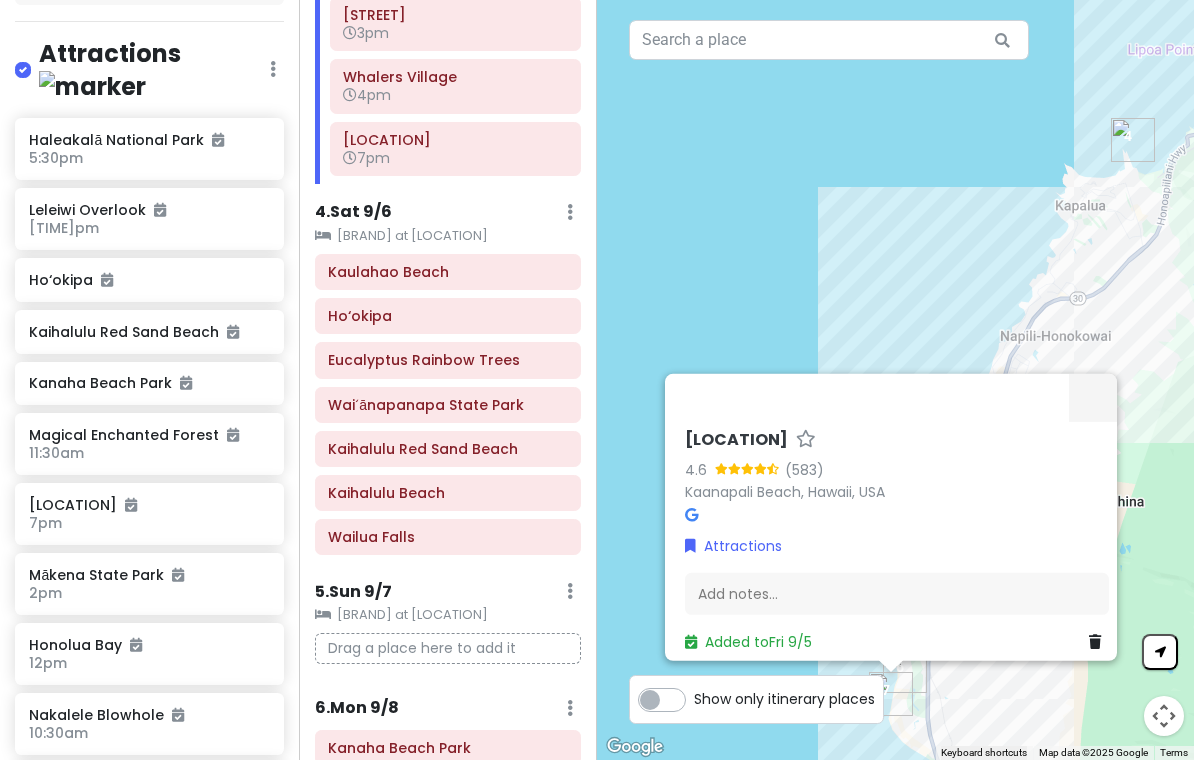 click on "[NUMBER] .  [DAY] [DATE]" at bounding box center (353, 212) 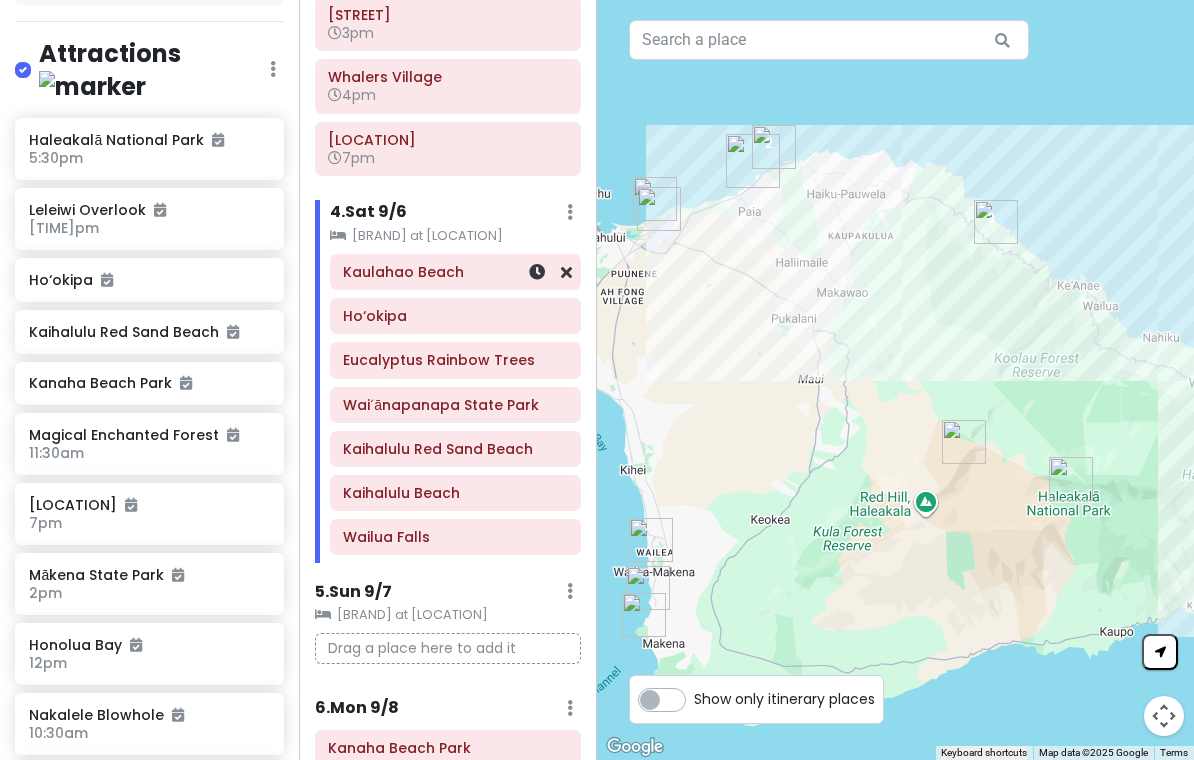 click at bounding box center (537, 272) 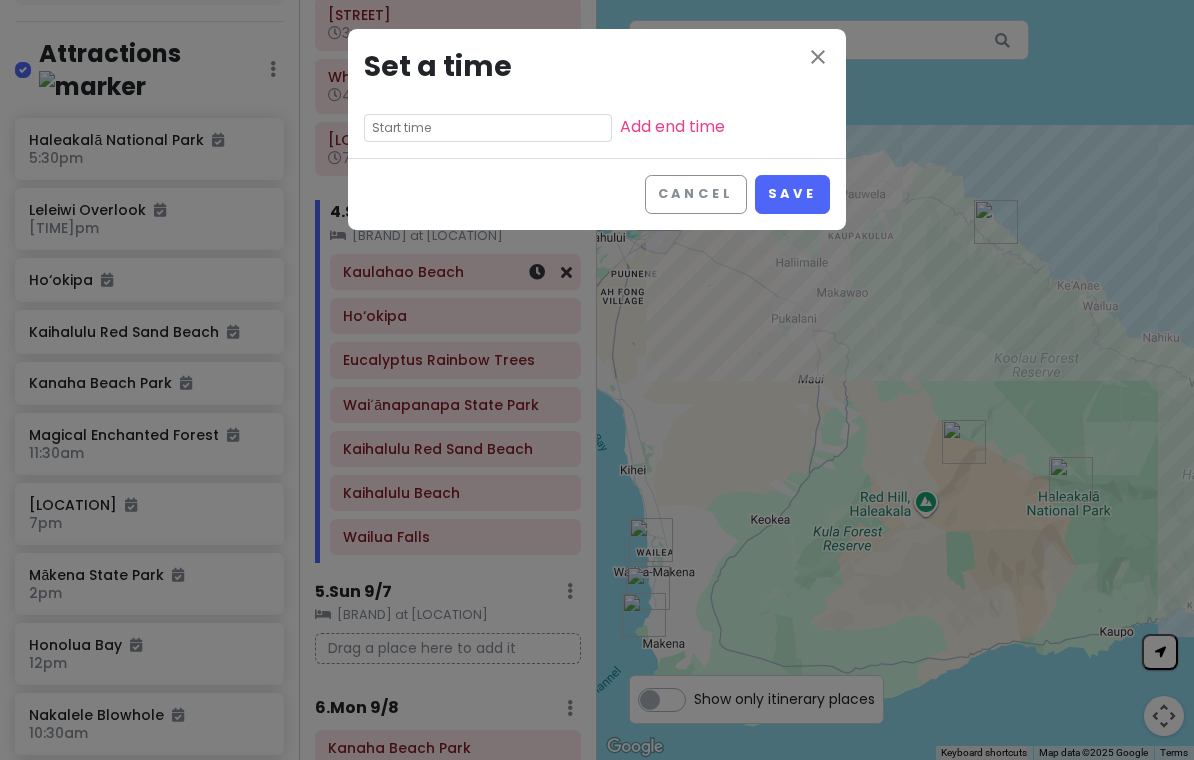 click at bounding box center [488, 128] 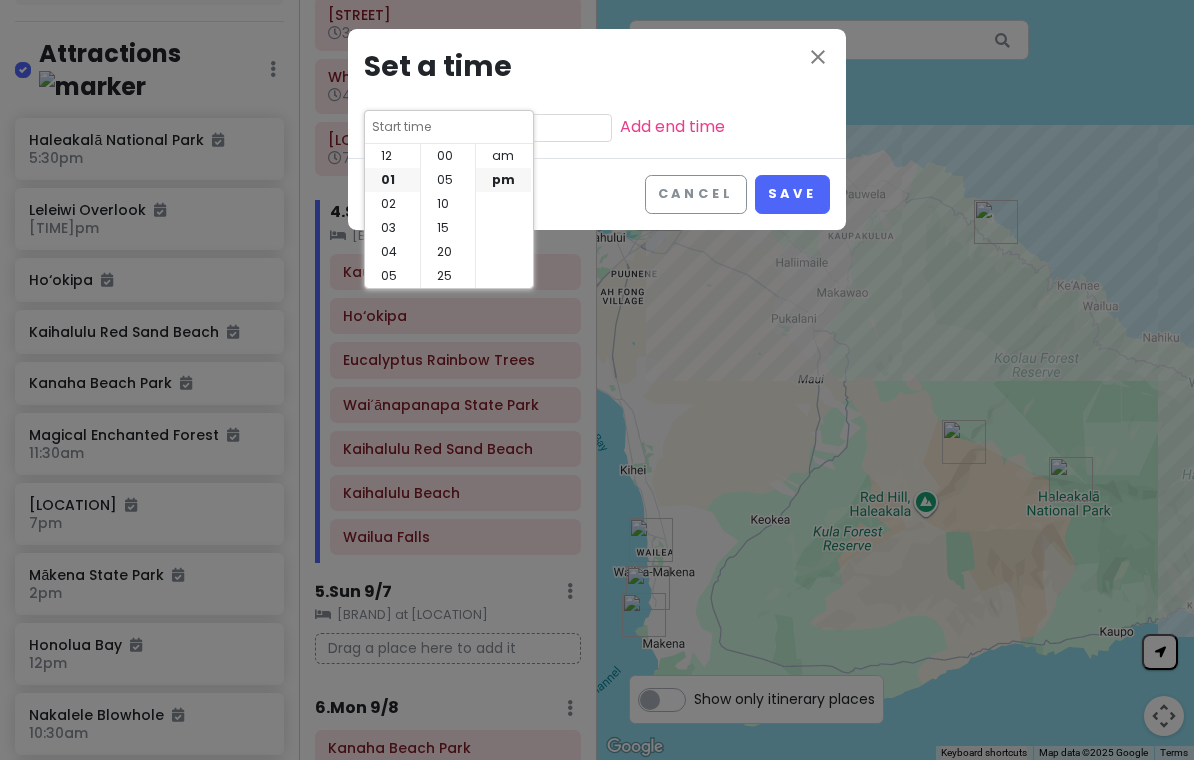 scroll, scrollTop: 31, scrollLeft: 0, axis: vertical 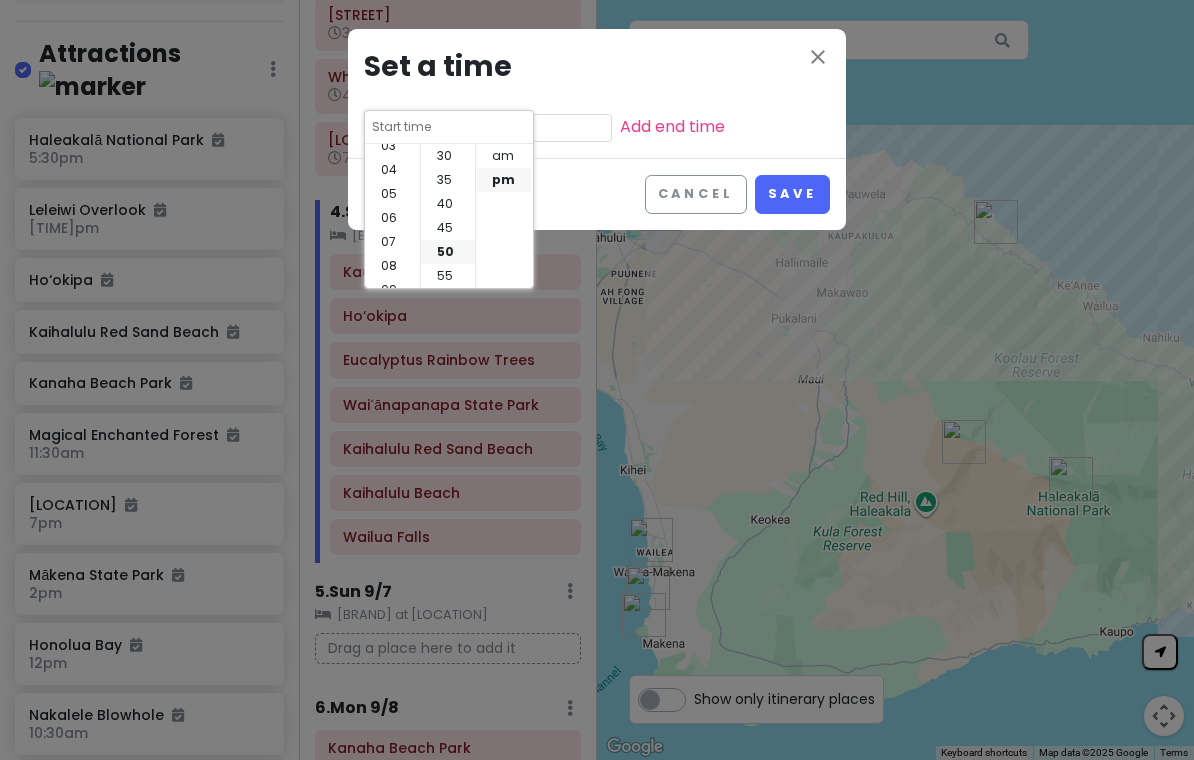click on "08" at bounding box center (392, 266) 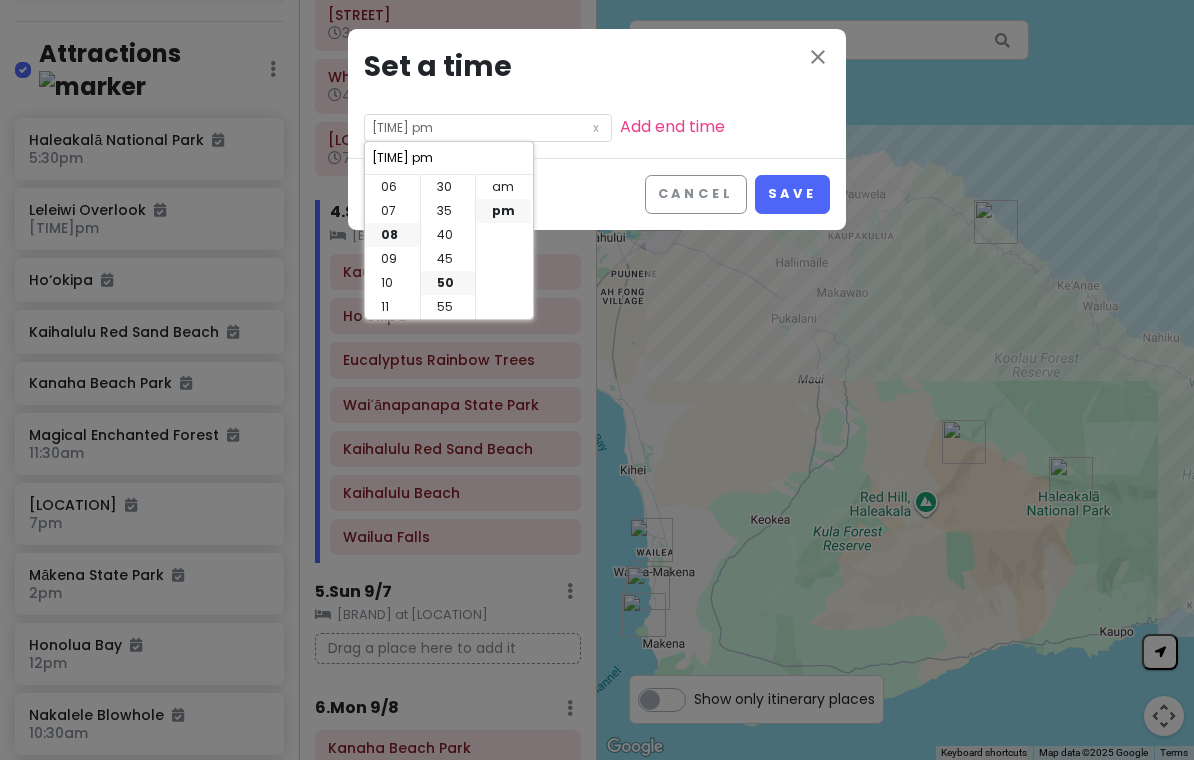 scroll, scrollTop: 144, scrollLeft: 0, axis: vertical 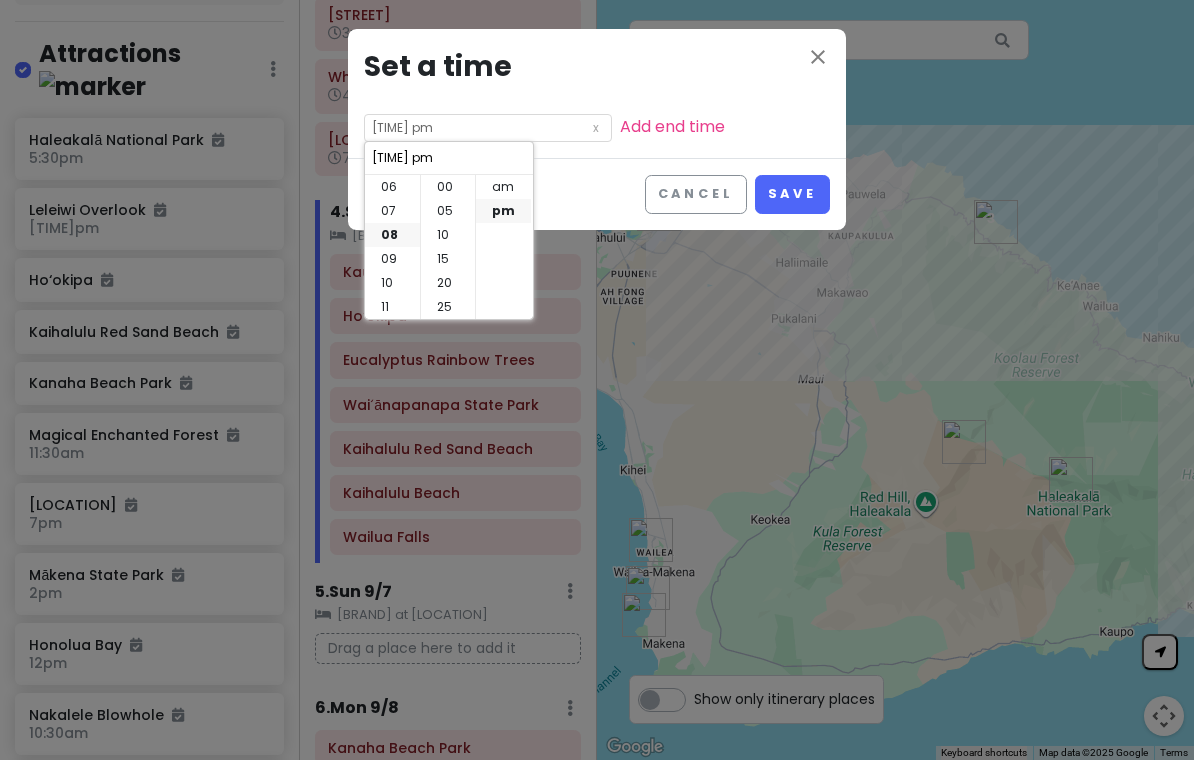 click on "00" at bounding box center (448, 187) 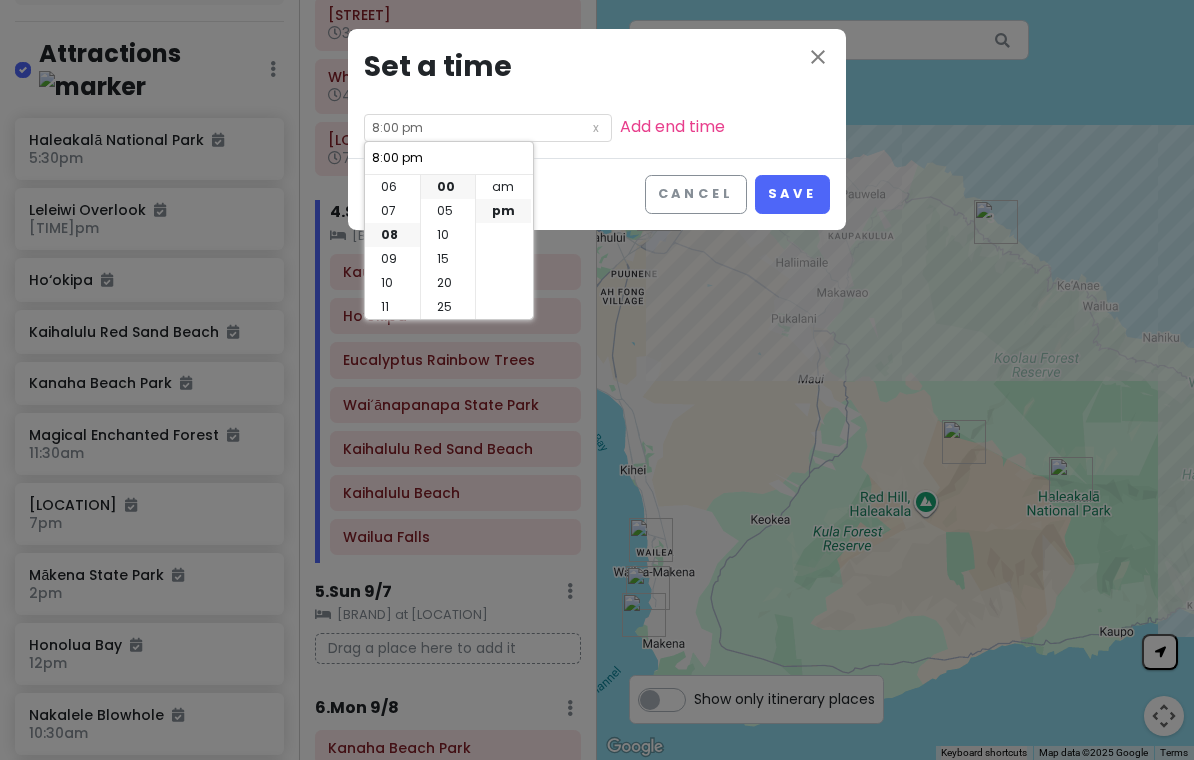 click on "am" at bounding box center (503, 187) 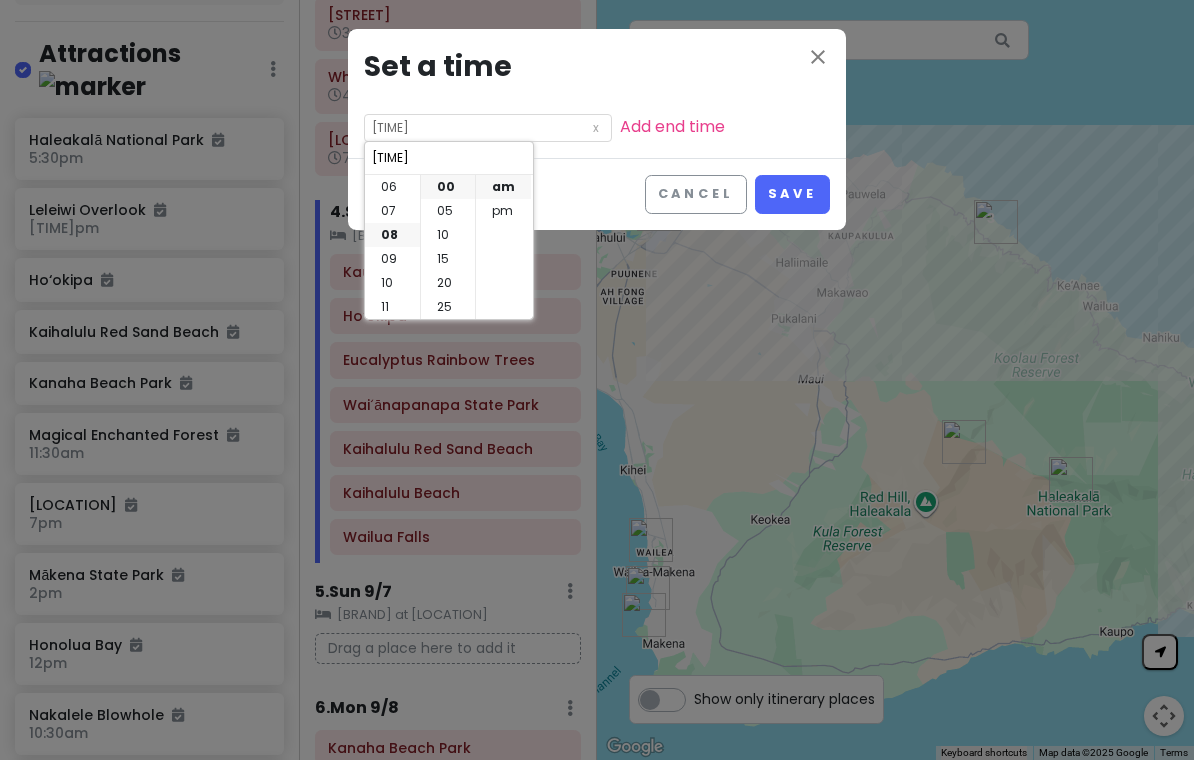 click on "Save" at bounding box center [792, 194] 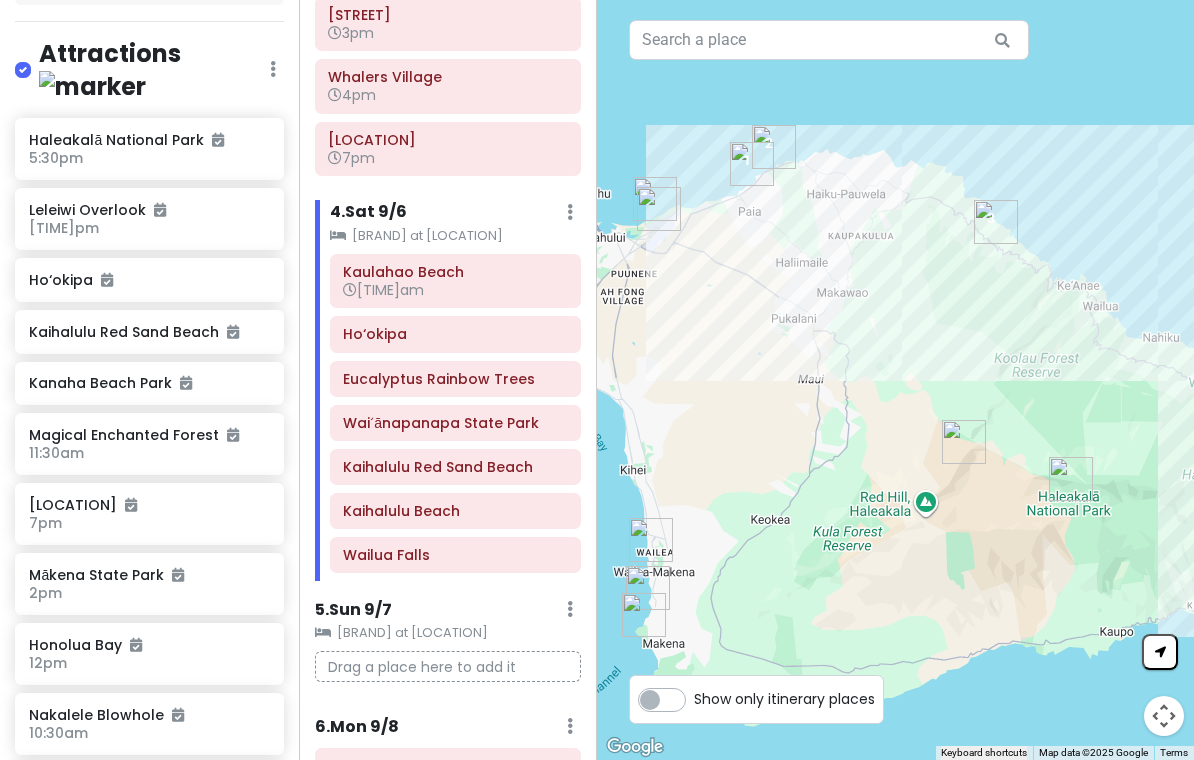 click on "[TIME]am" at bounding box center (455, 290) 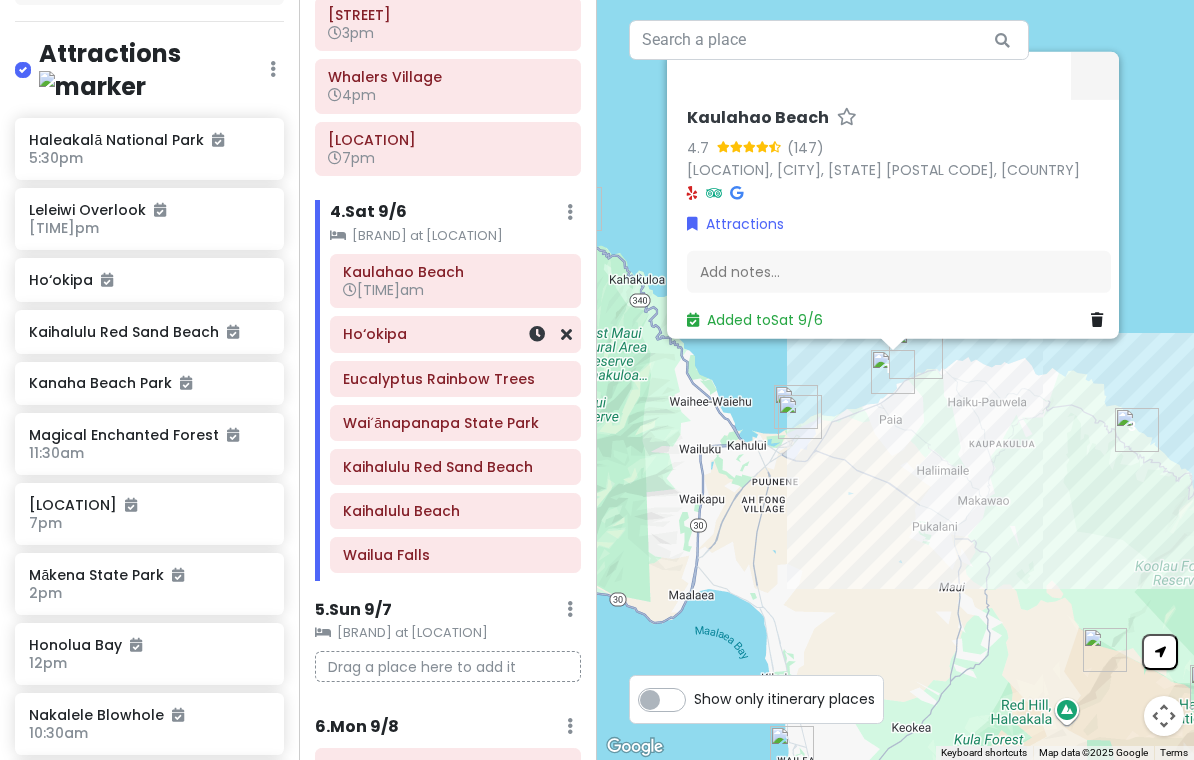 click on "Ho‘okipa" at bounding box center [455, 334] 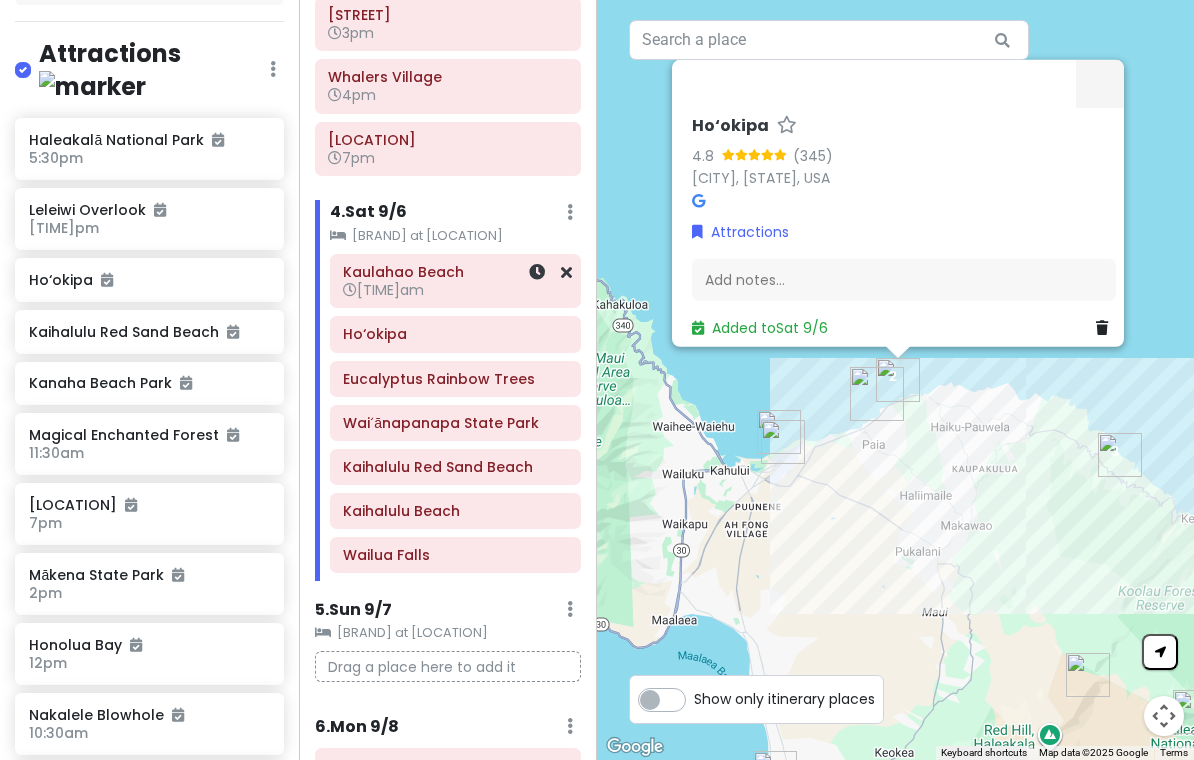 click at bounding box center (537, 272) 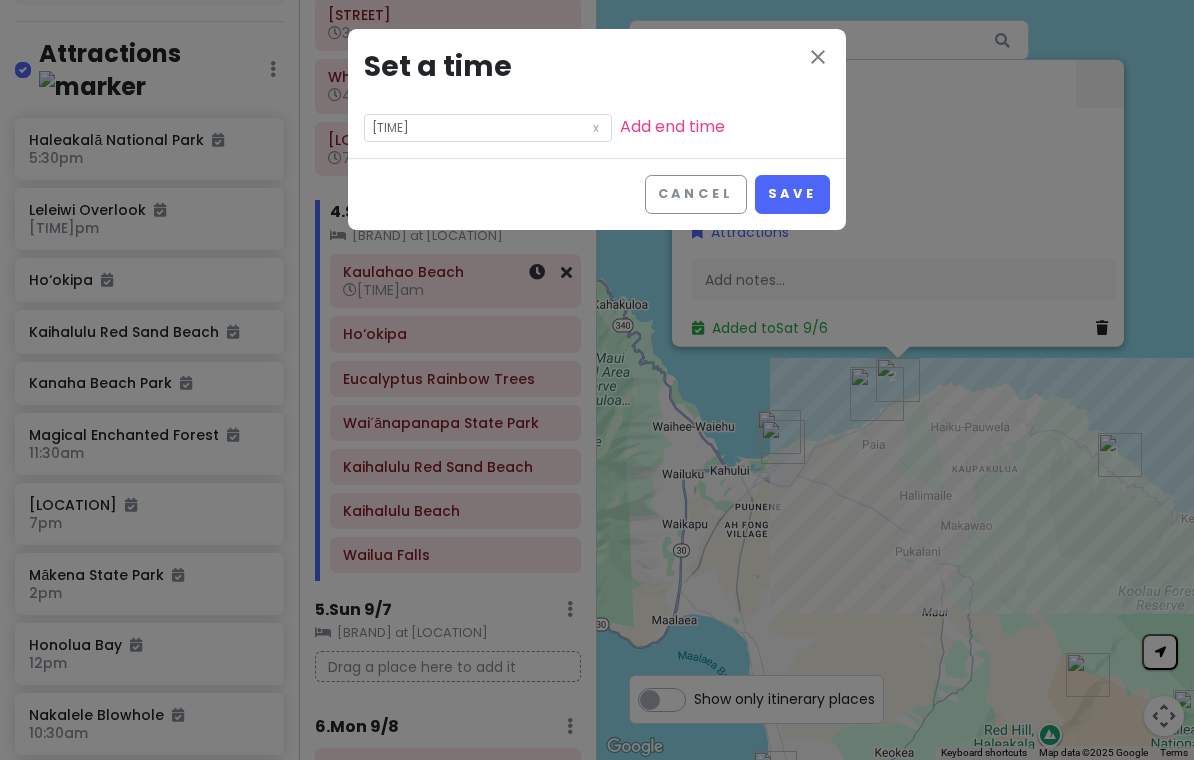 scroll, scrollTop: 0, scrollLeft: 0, axis: both 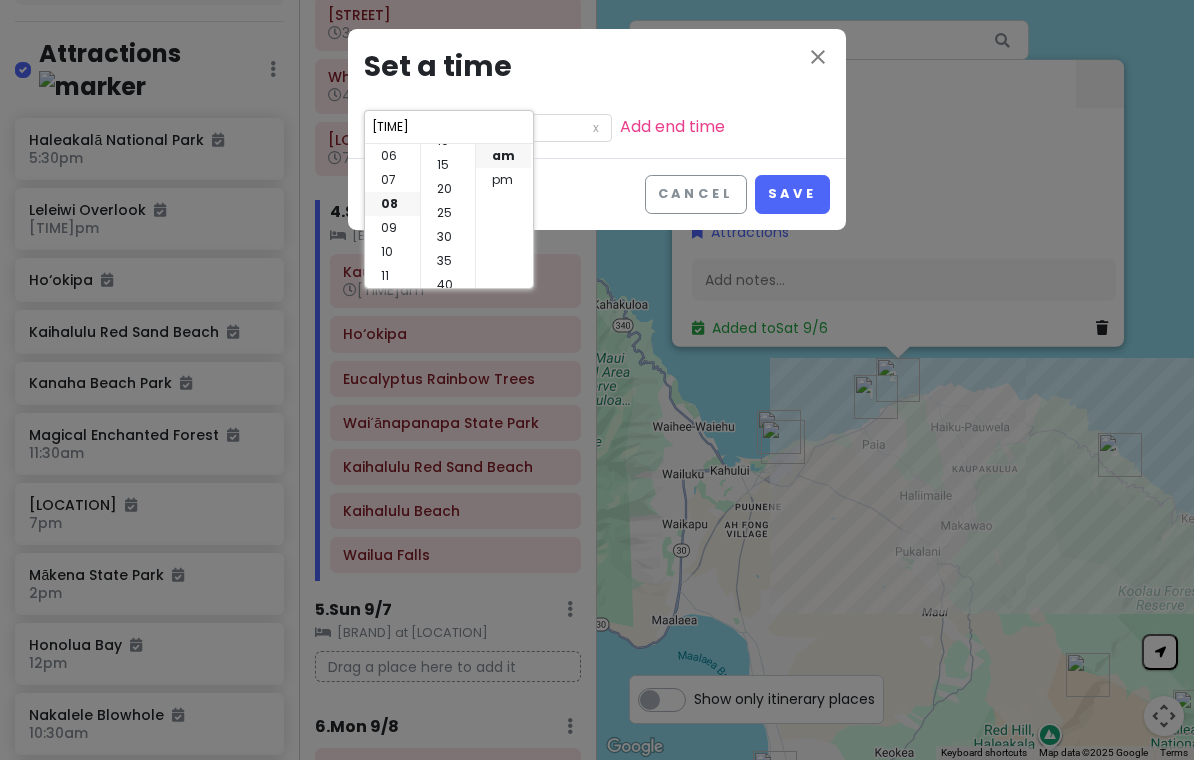 click on "30" at bounding box center (448, 237) 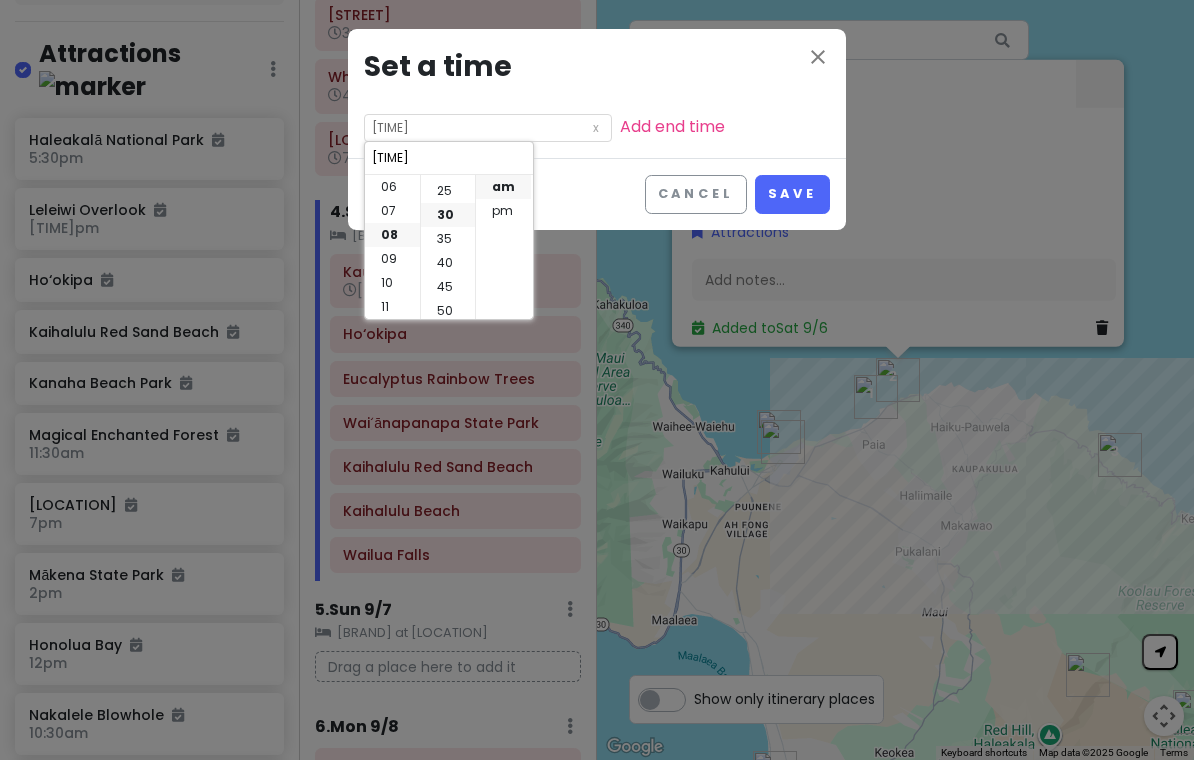 scroll, scrollTop: 144, scrollLeft: 0, axis: vertical 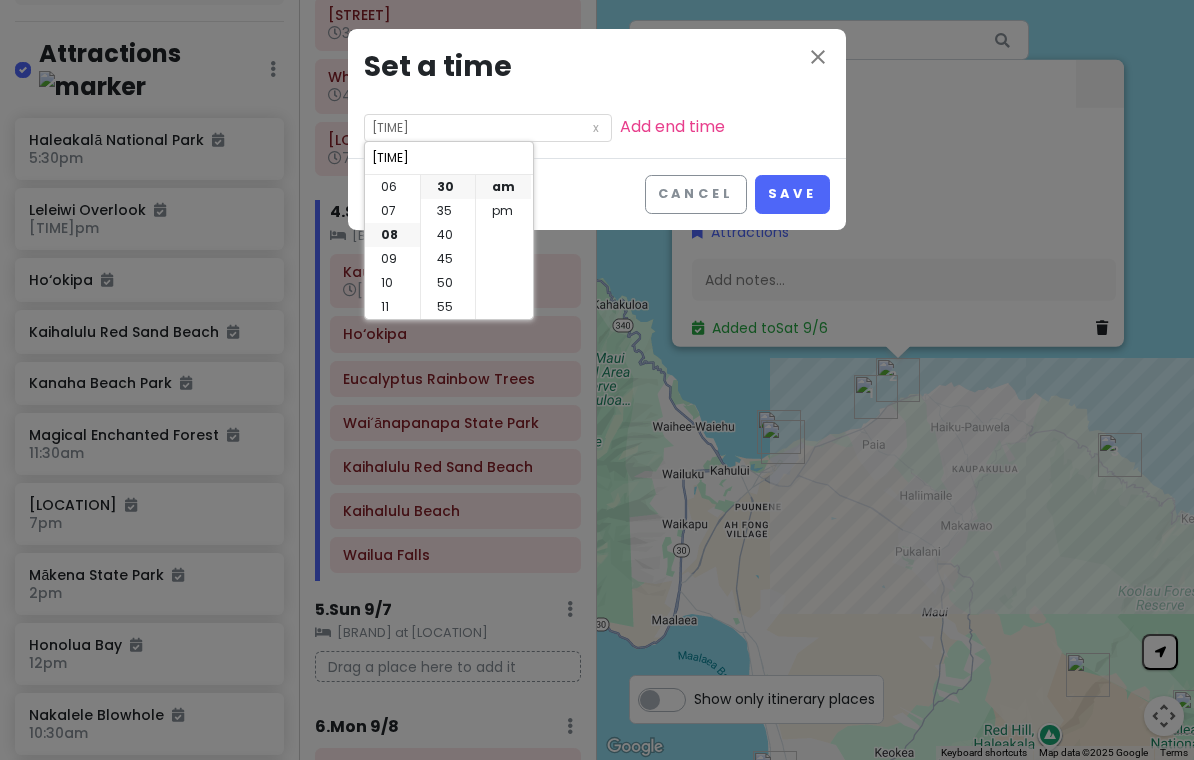click on "Save" at bounding box center (792, 194) 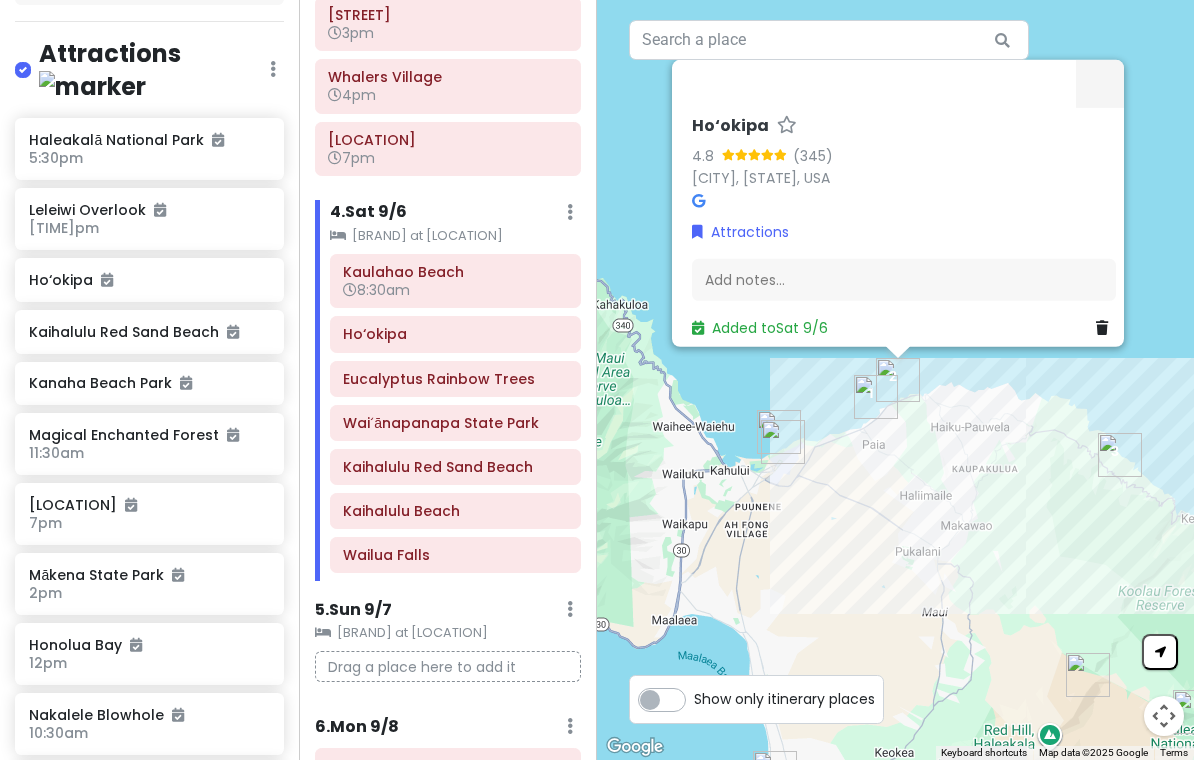 click on "Ho‘okipa" at bounding box center [455, 334] 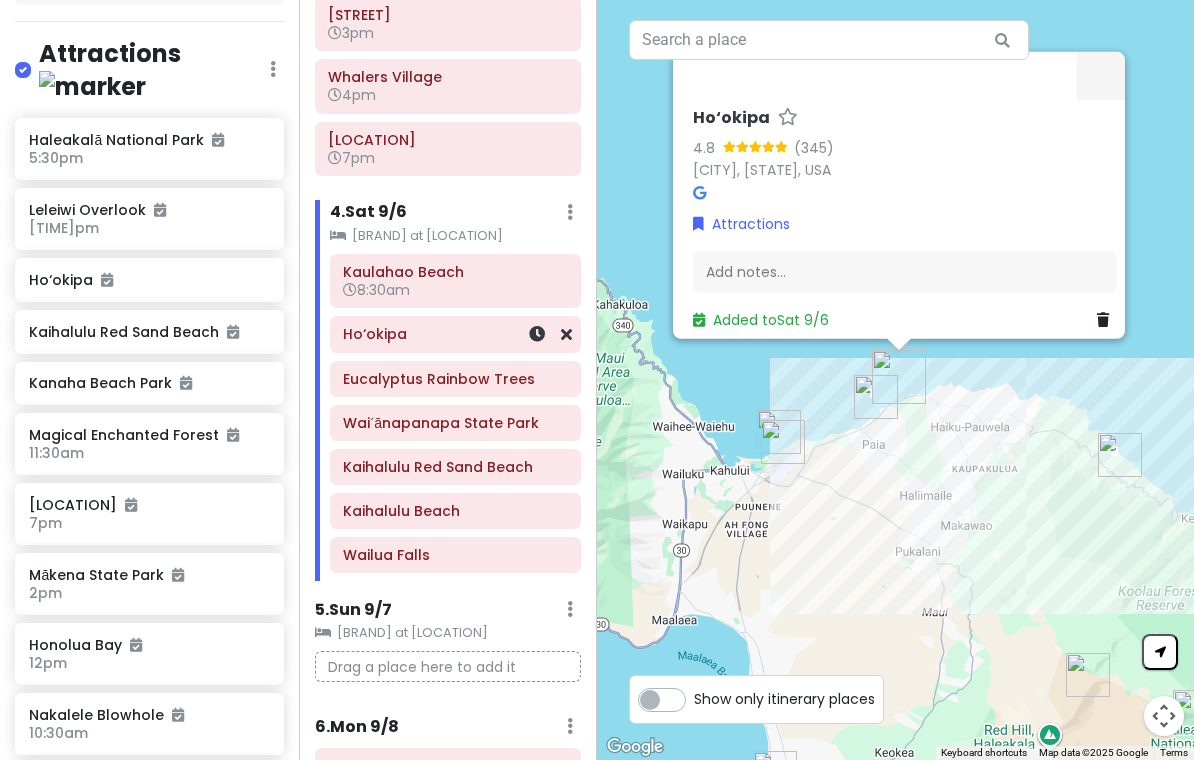 click at bounding box center [537, 334] 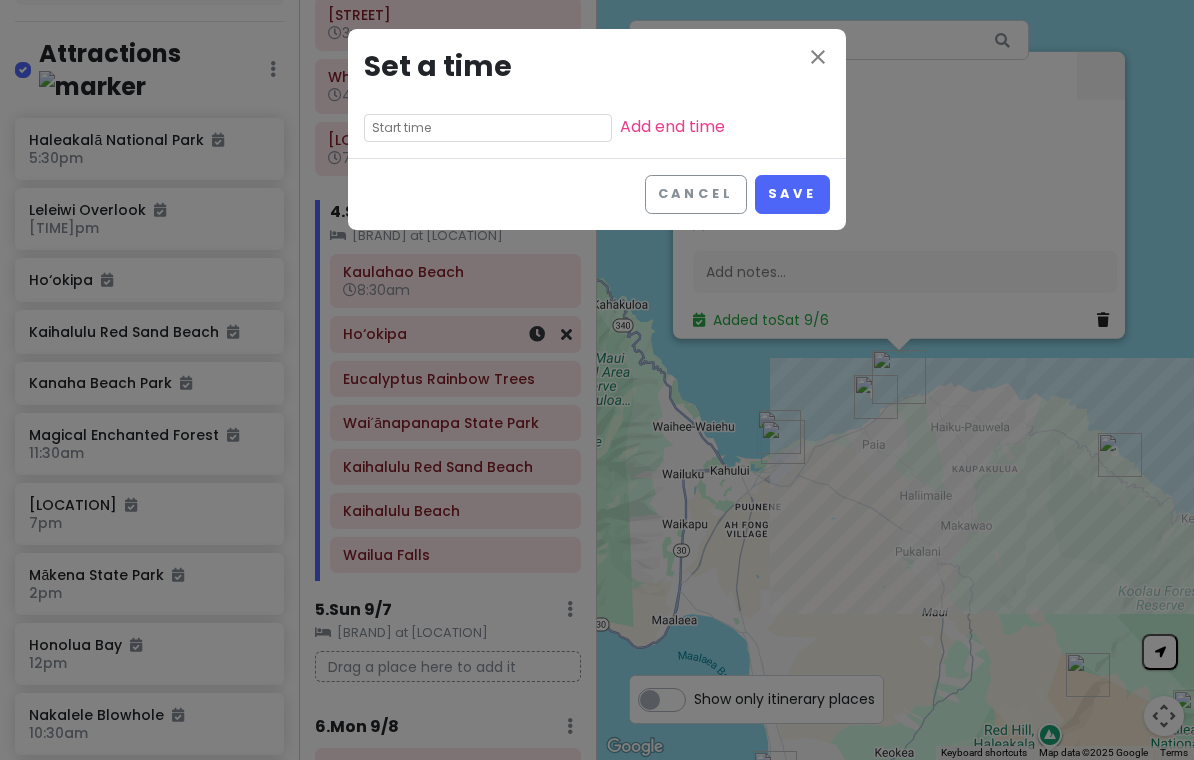 scroll, scrollTop: 0, scrollLeft: 0, axis: both 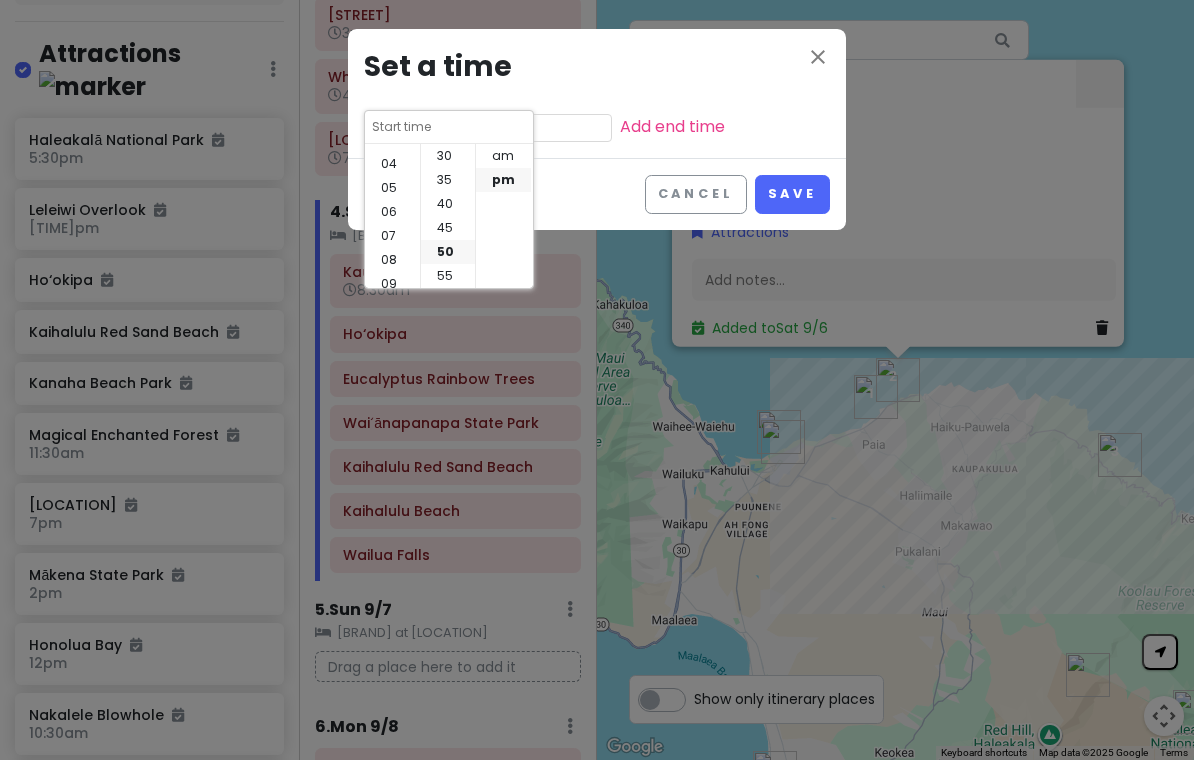click on "09" at bounding box center (392, 284) 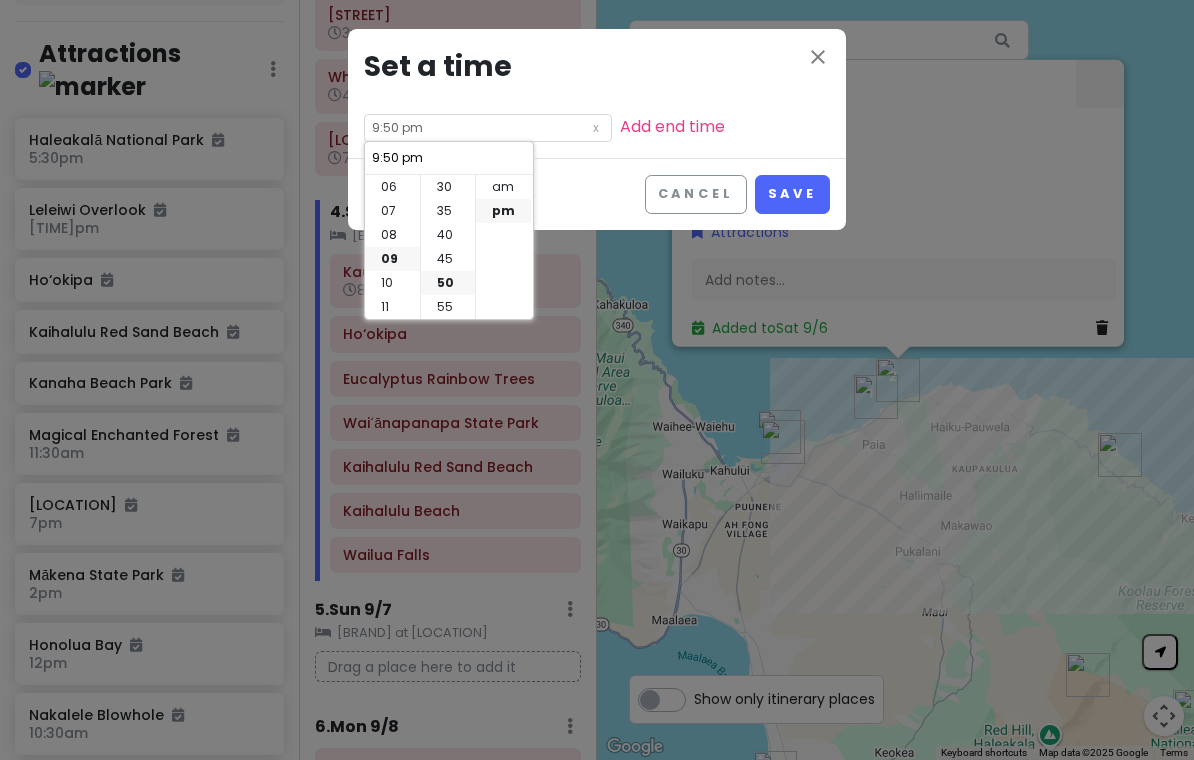 scroll, scrollTop: 144, scrollLeft: 0, axis: vertical 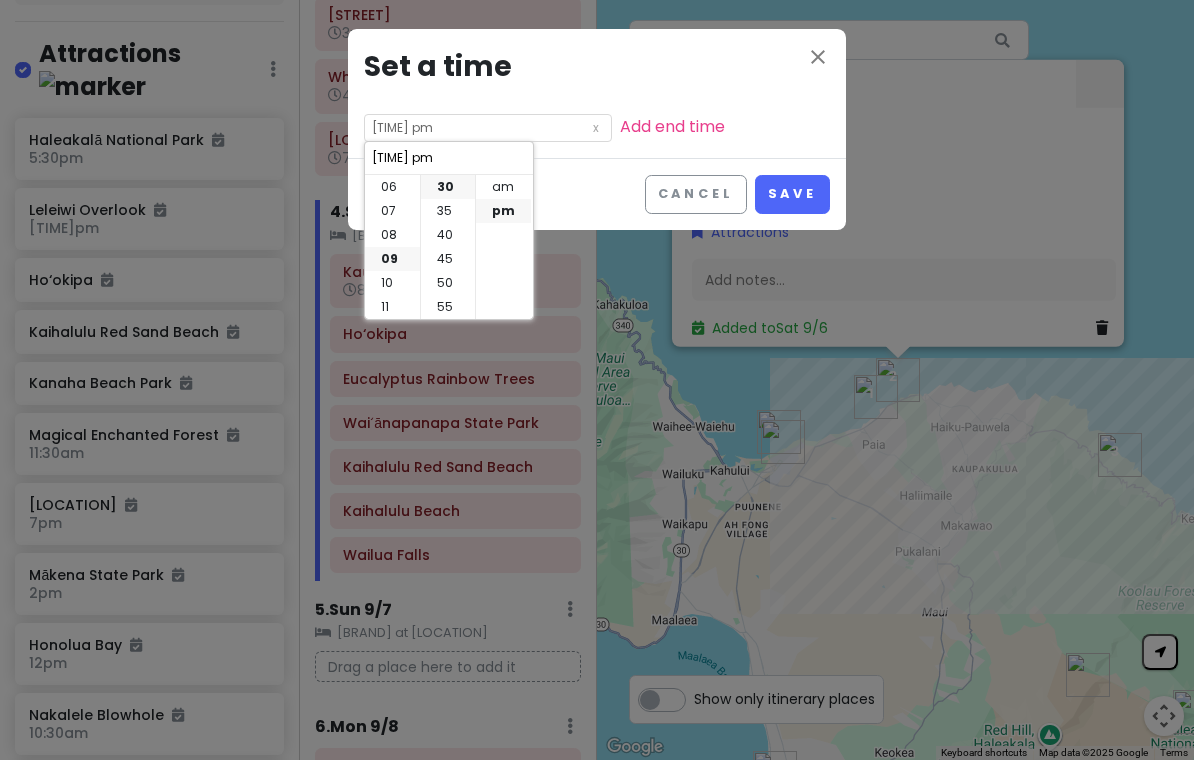 click on "am" at bounding box center (503, 187) 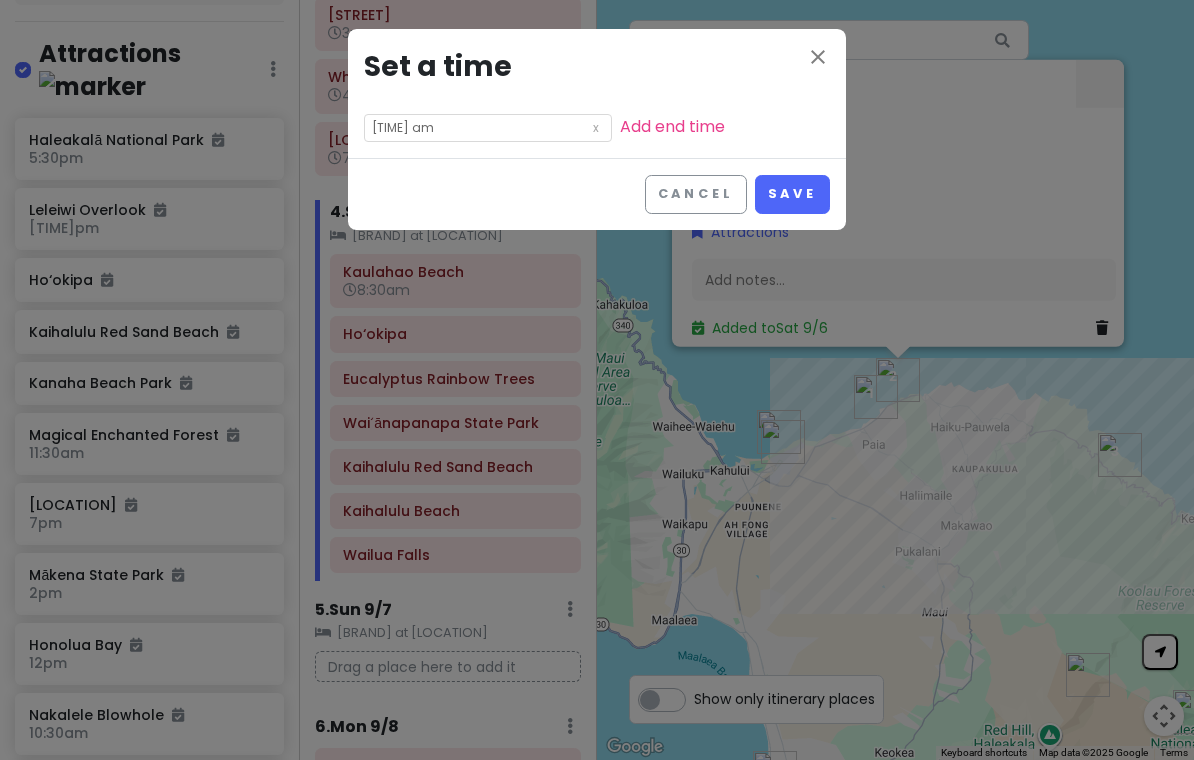 click on "Save" at bounding box center [792, 194] 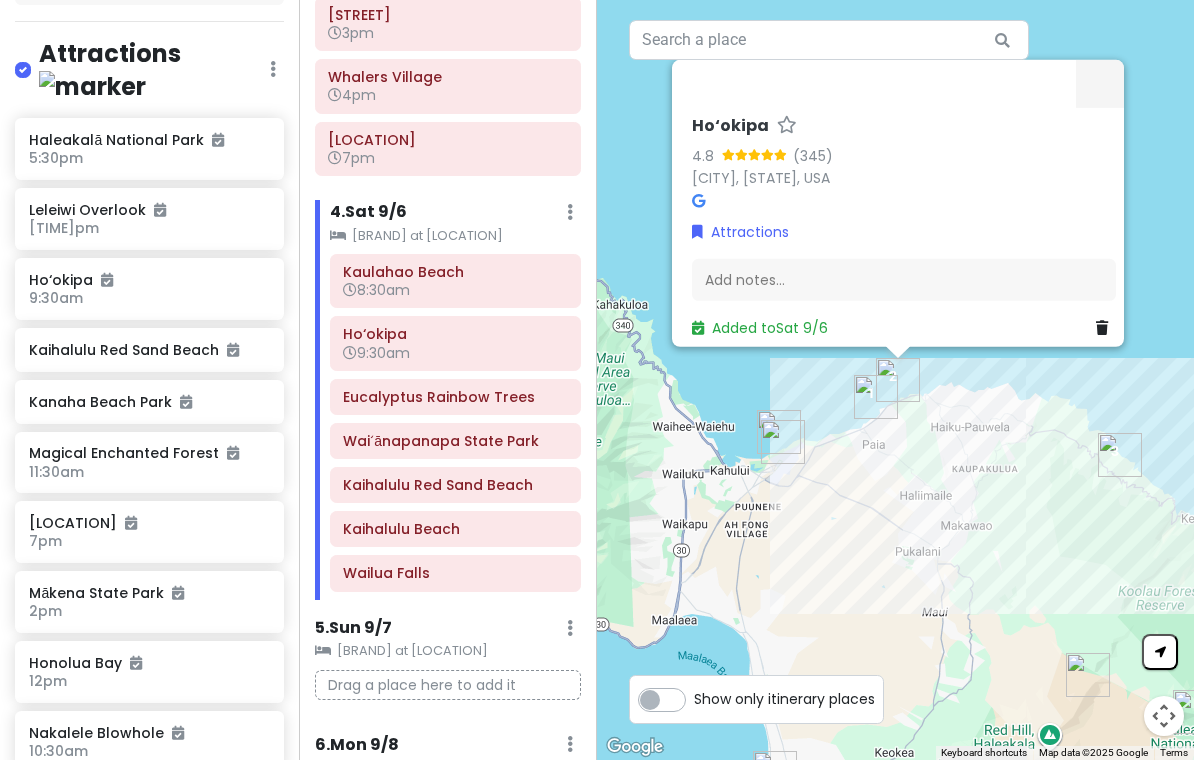 click on "Eucalyptus Rainbow Trees" at bounding box center [455, 397] 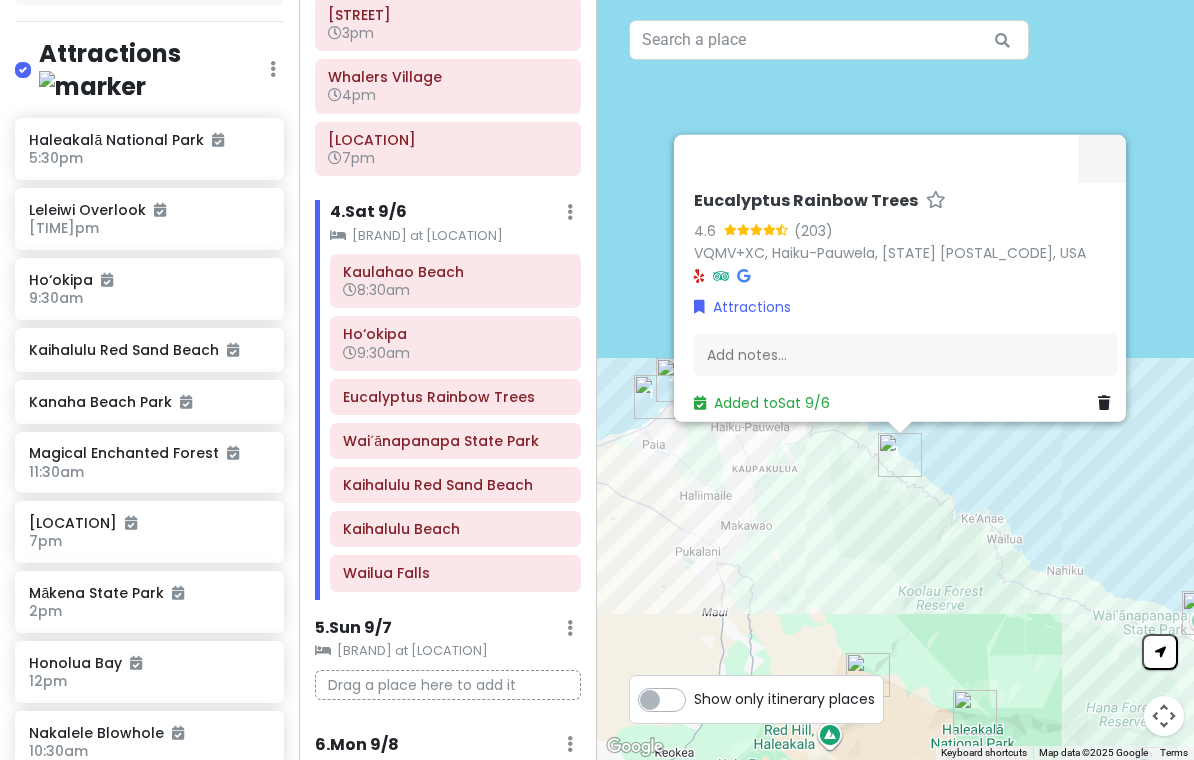 click on "Eucalyptus Rainbow Trees" at bounding box center (455, 397) 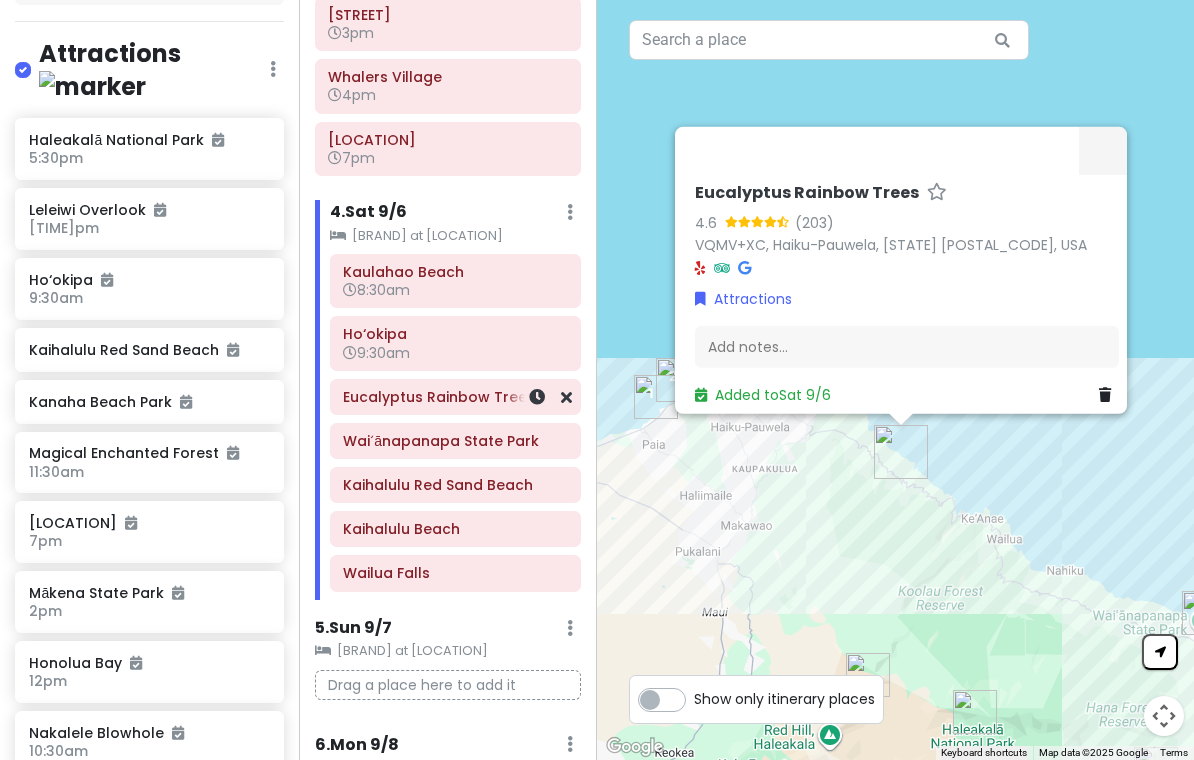 click at bounding box center [537, 397] 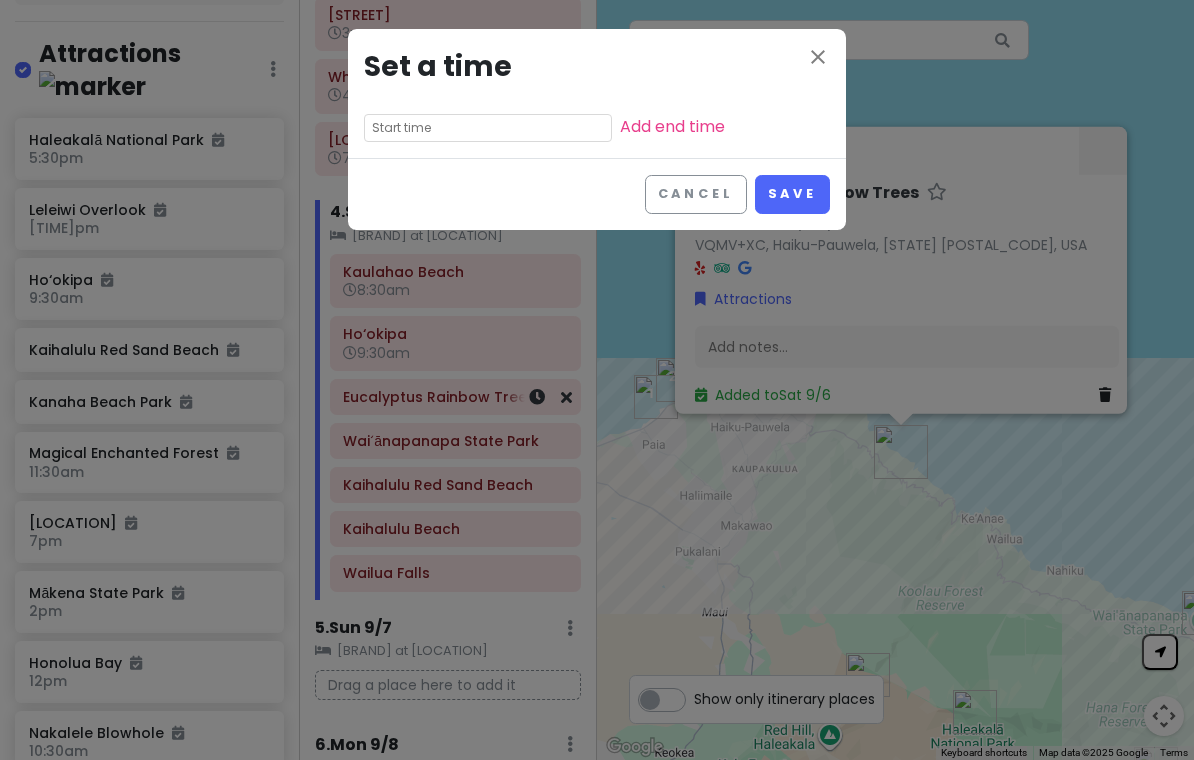 click at bounding box center [488, 128] 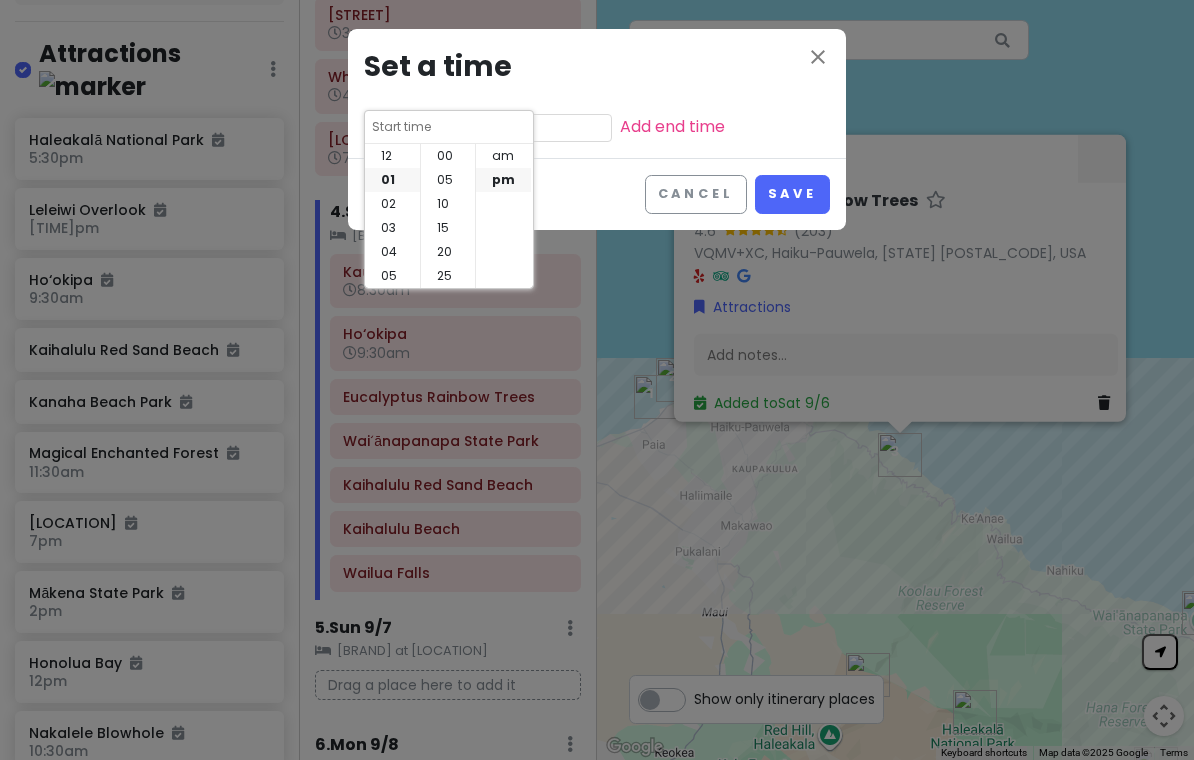 scroll, scrollTop: 31, scrollLeft: 0, axis: vertical 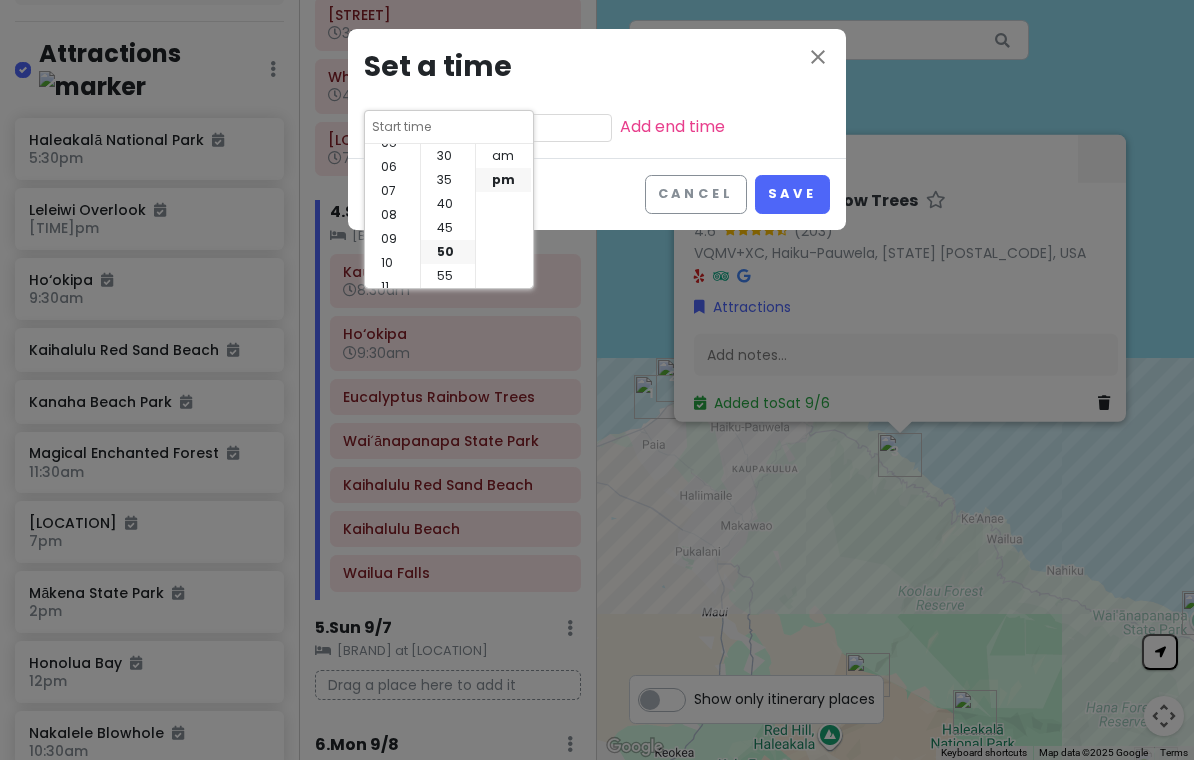 click on "10" at bounding box center (392, 263) 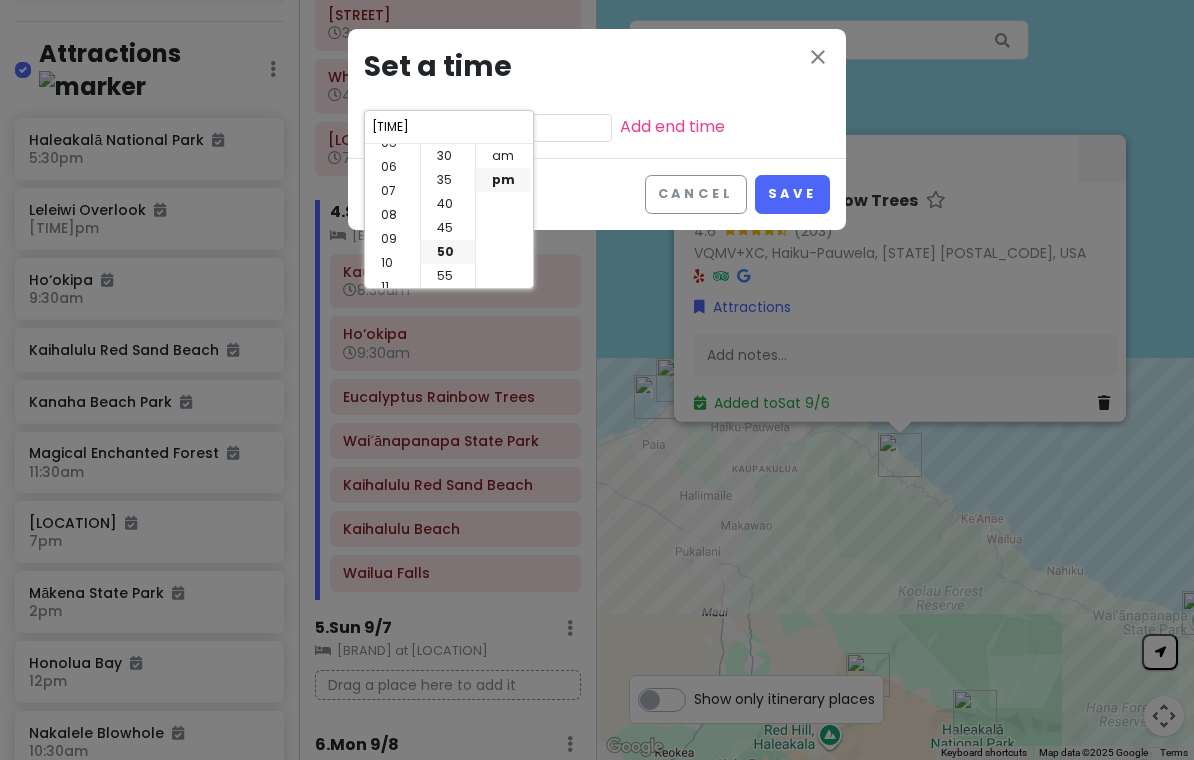 scroll, scrollTop: 144, scrollLeft: 0, axis: vertical 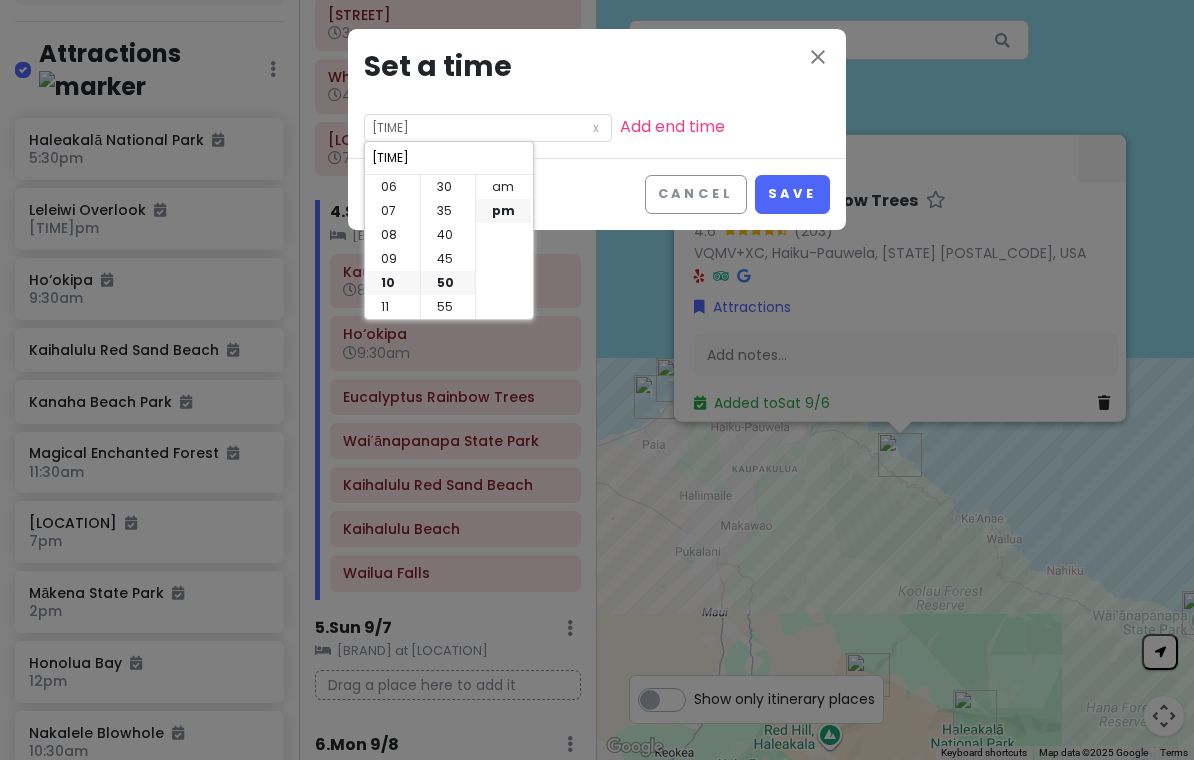 click on "30" at bounding box center [448, 187] 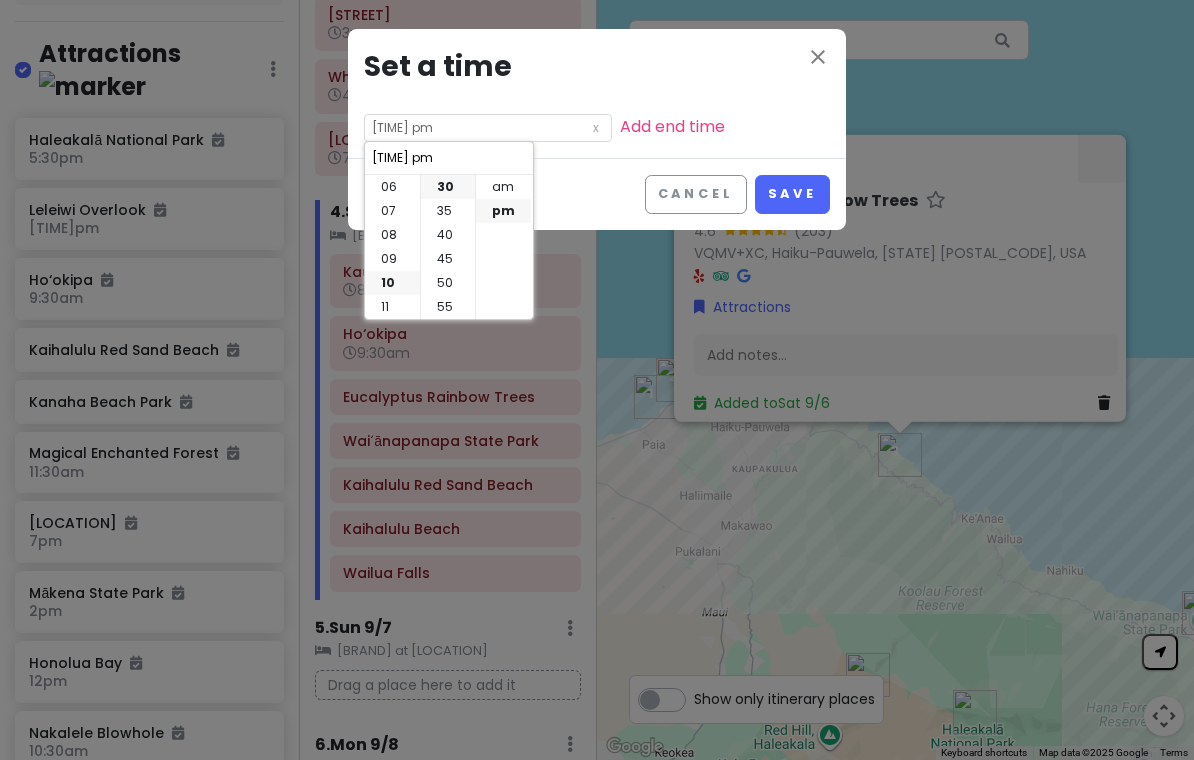 click on "am" at bounding box center [503, 187] 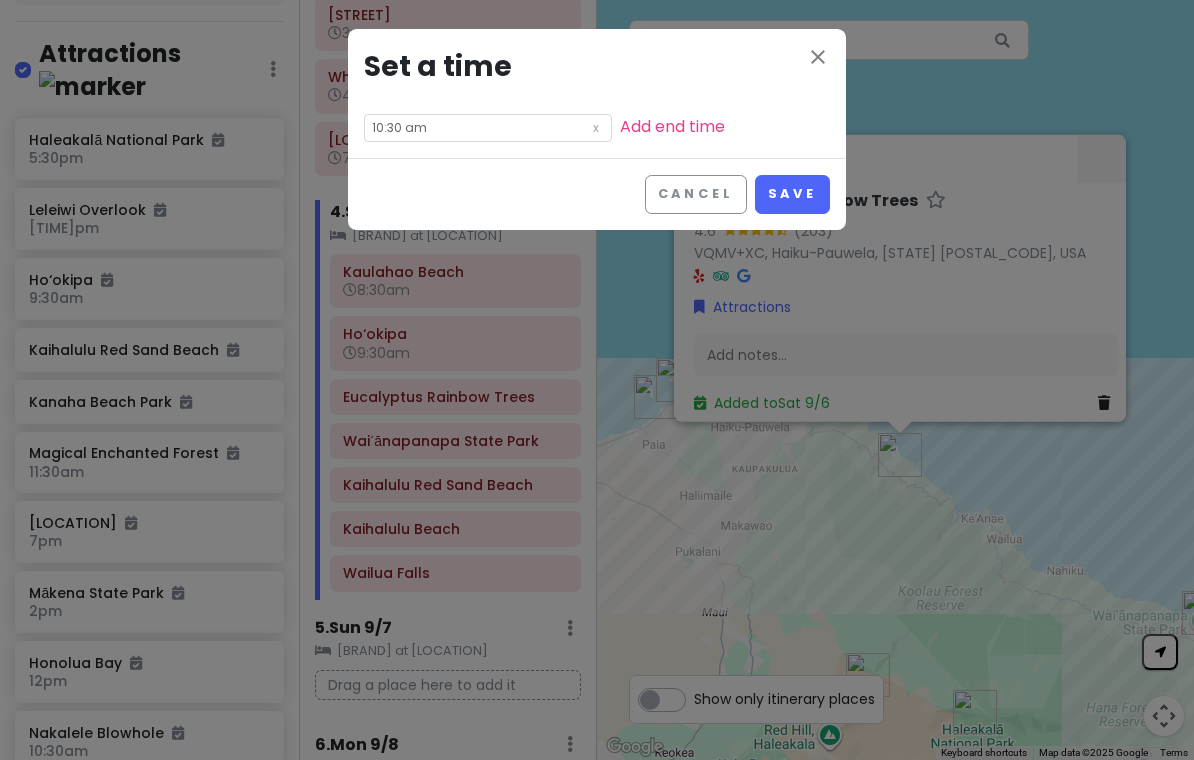 click on "Save" at bounding box center [792, 194] 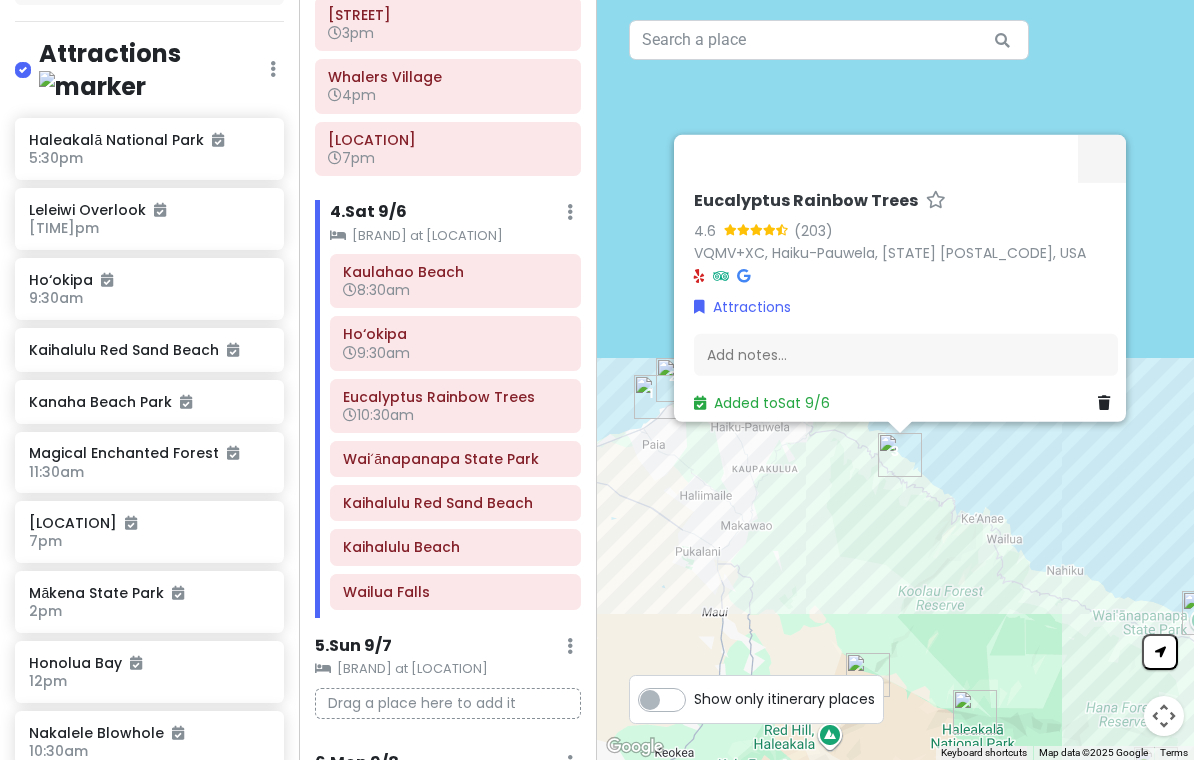 click on "Waiʻānapanapa State Park" at bounding box center [455, 459] 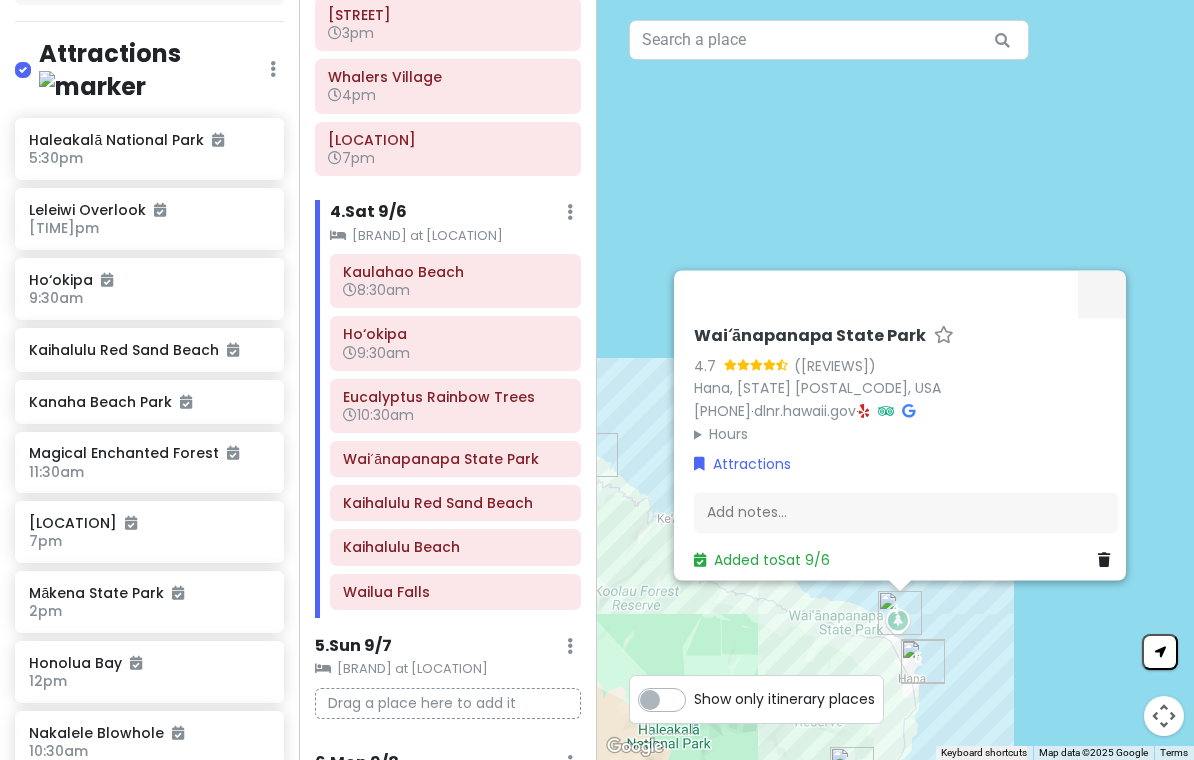 click on "Waiʻānapanapa State Park" at bounding box center [455, 459] 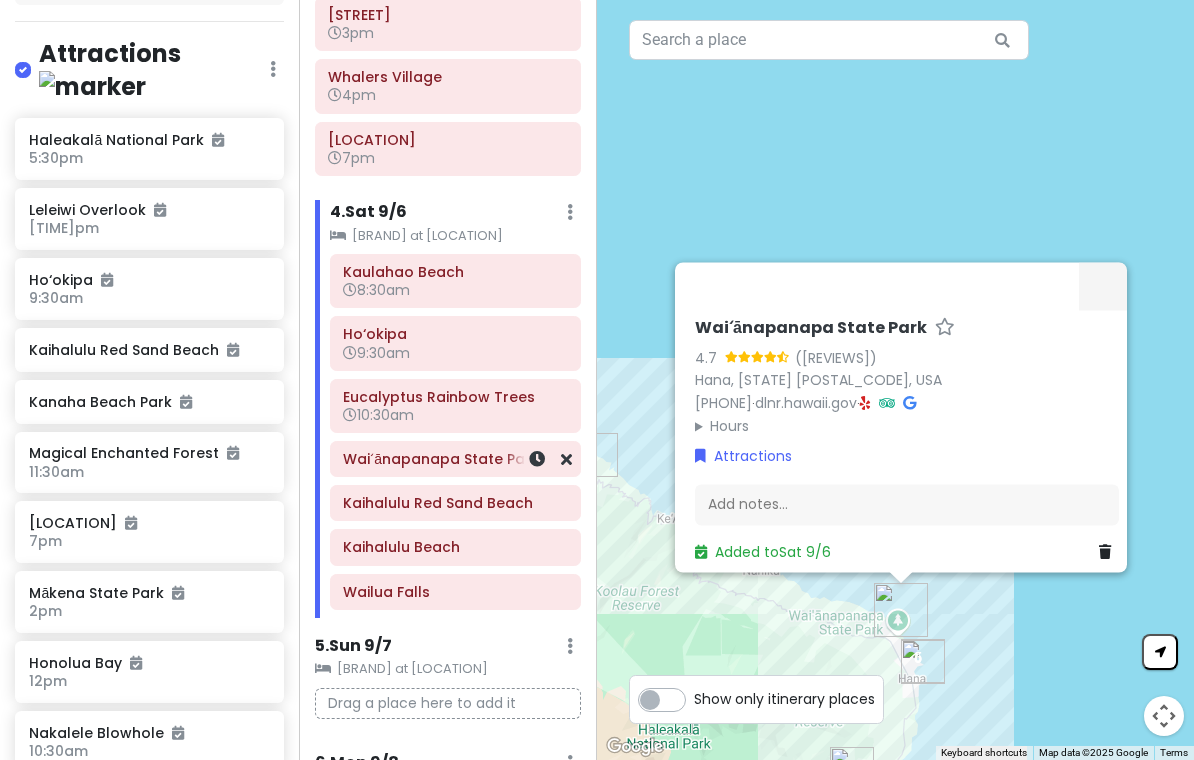 click at bounding box center (537, 459) 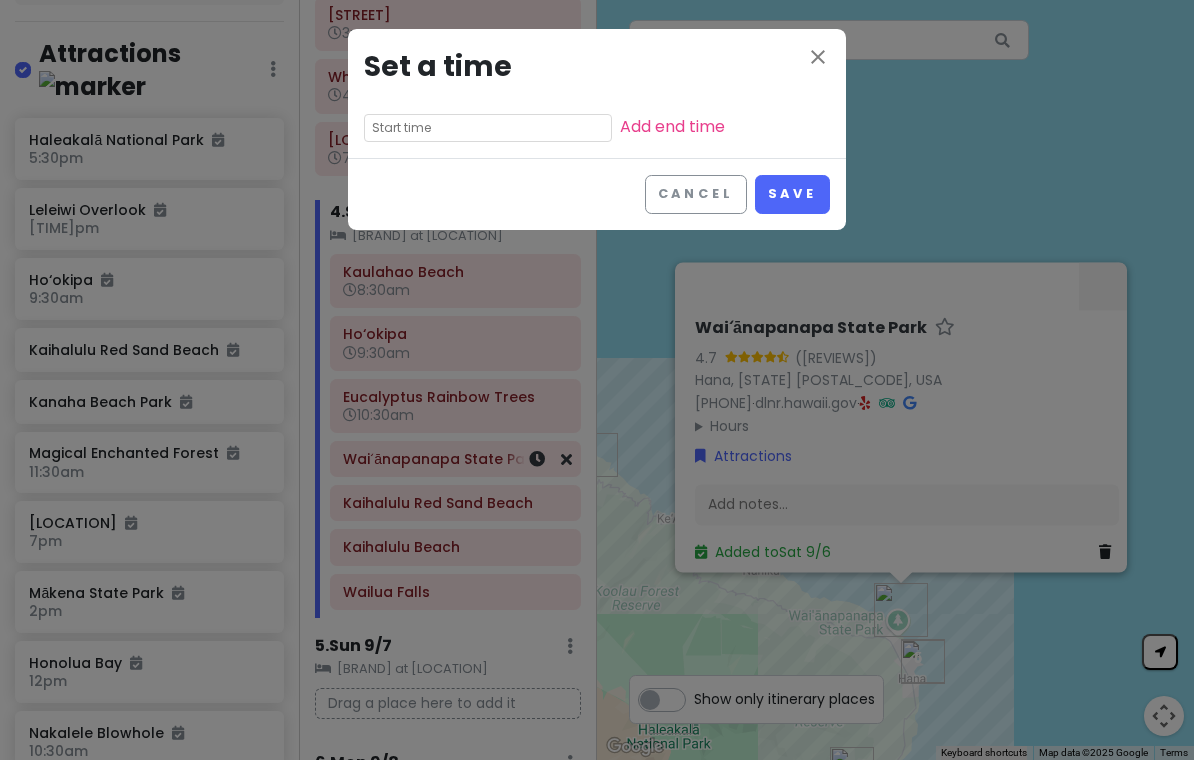 click at bounding box center [488, 128] 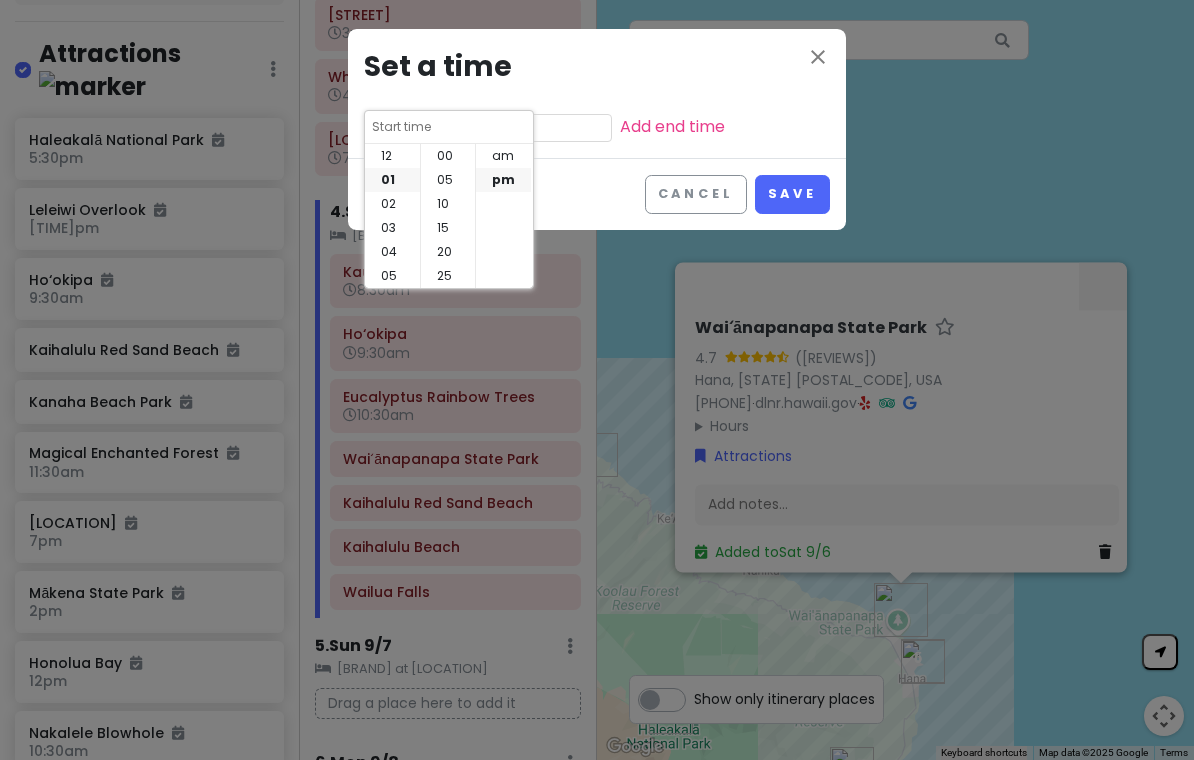 scroll, scrollTop: 31, scrollLeft: 0, axis: vertical 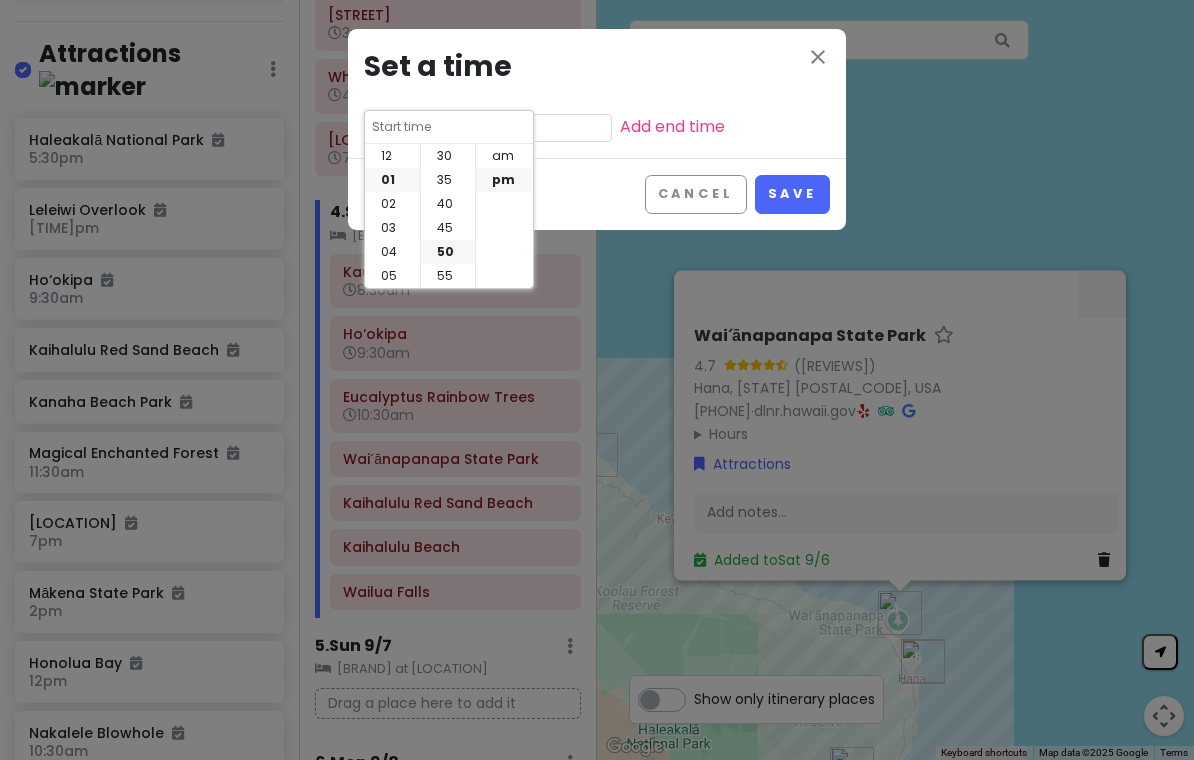 click on "12" at bounding box center [392, 156] 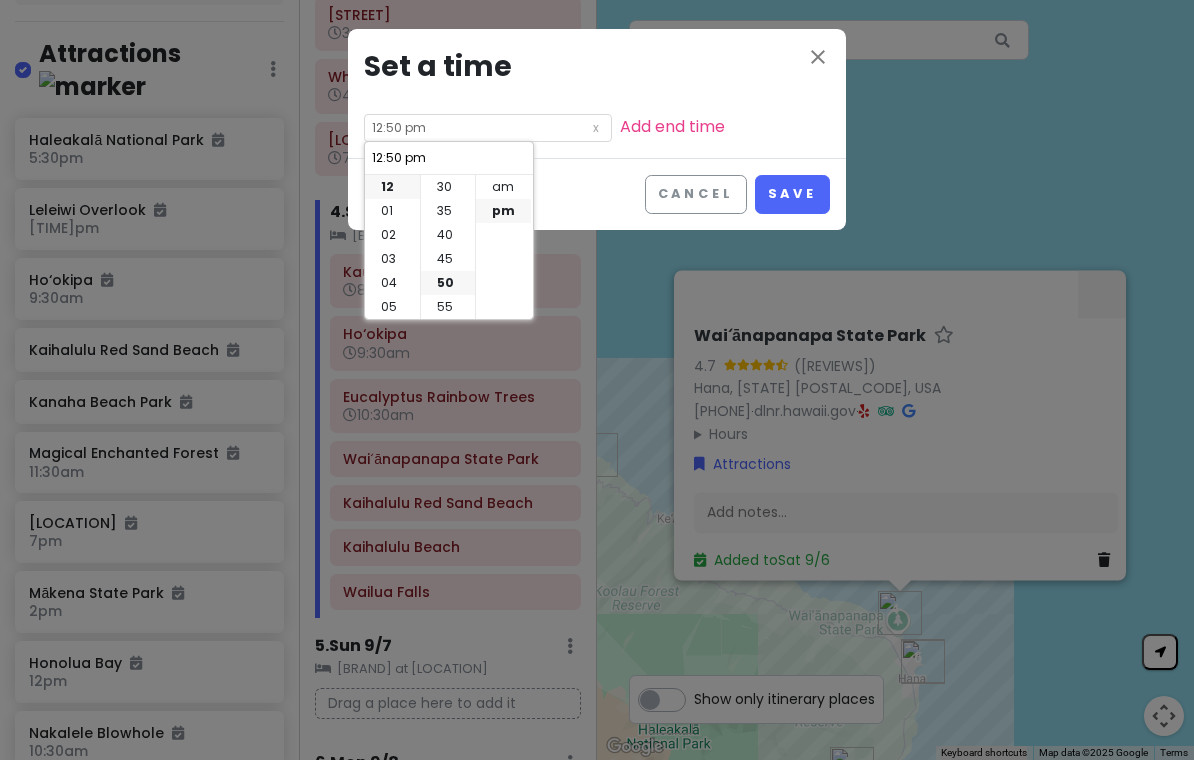 click on "30" at bounding box center (448, 187) 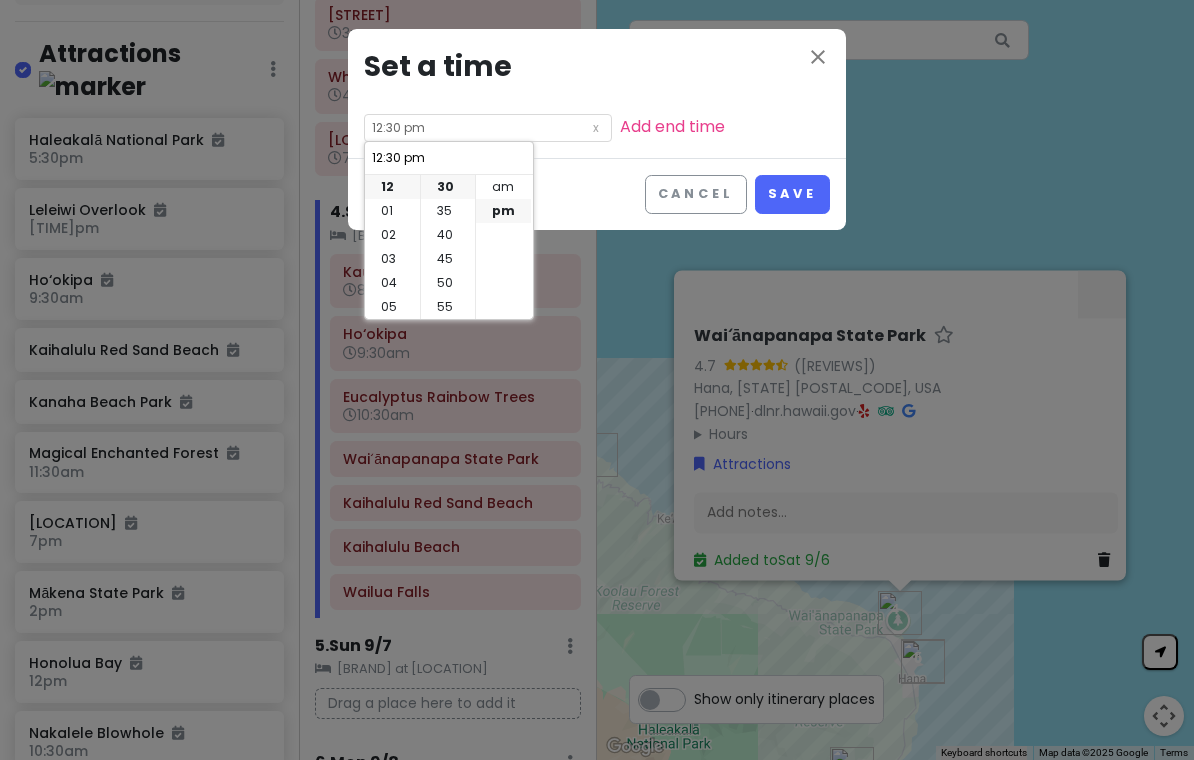 click on "Save" at bounding box center (792, 194) 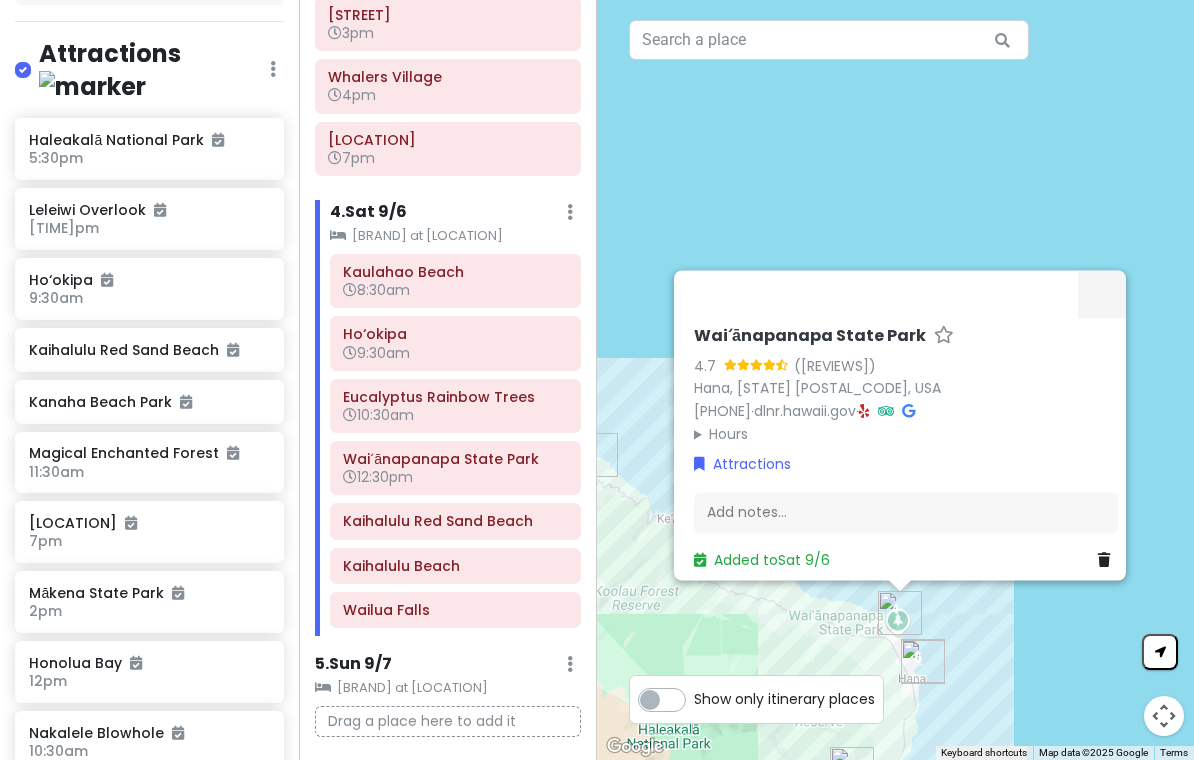 click on "Kaihalulu Red Sand Beach" at bounding box center (455, 521) 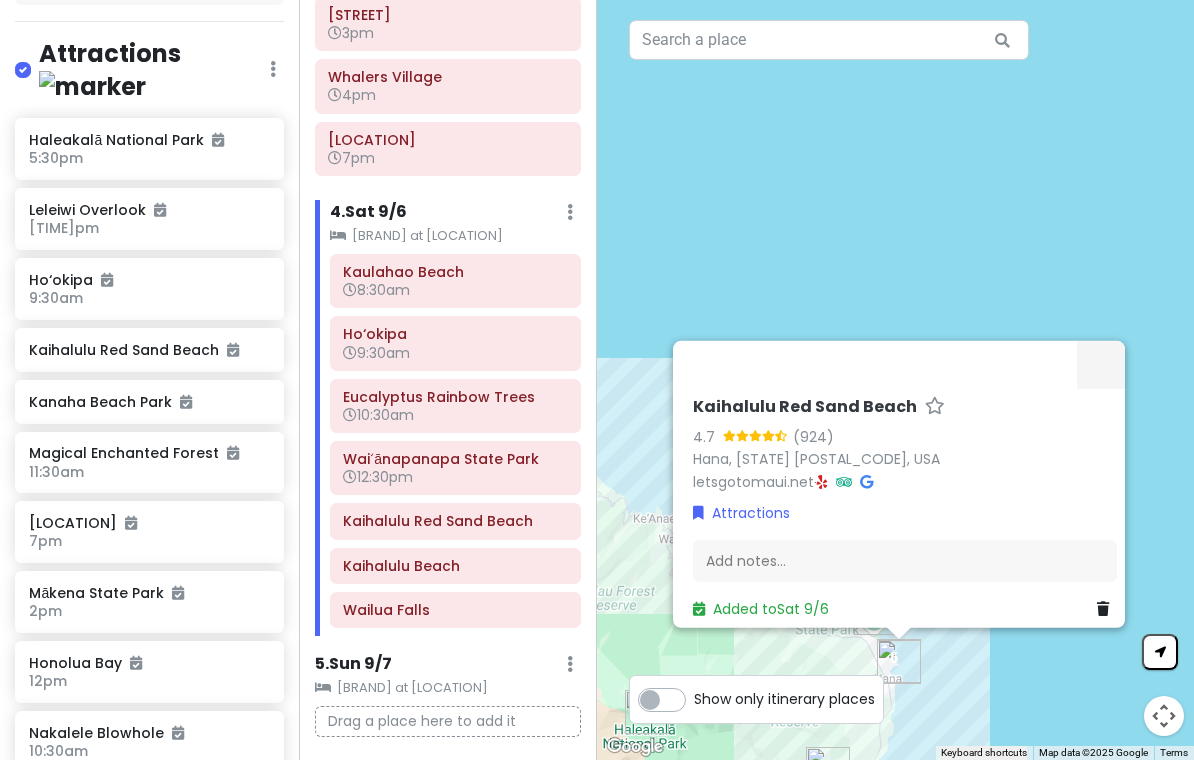click on "Kaihalulu Red Sand Beach" at bounding box center [455, 521] 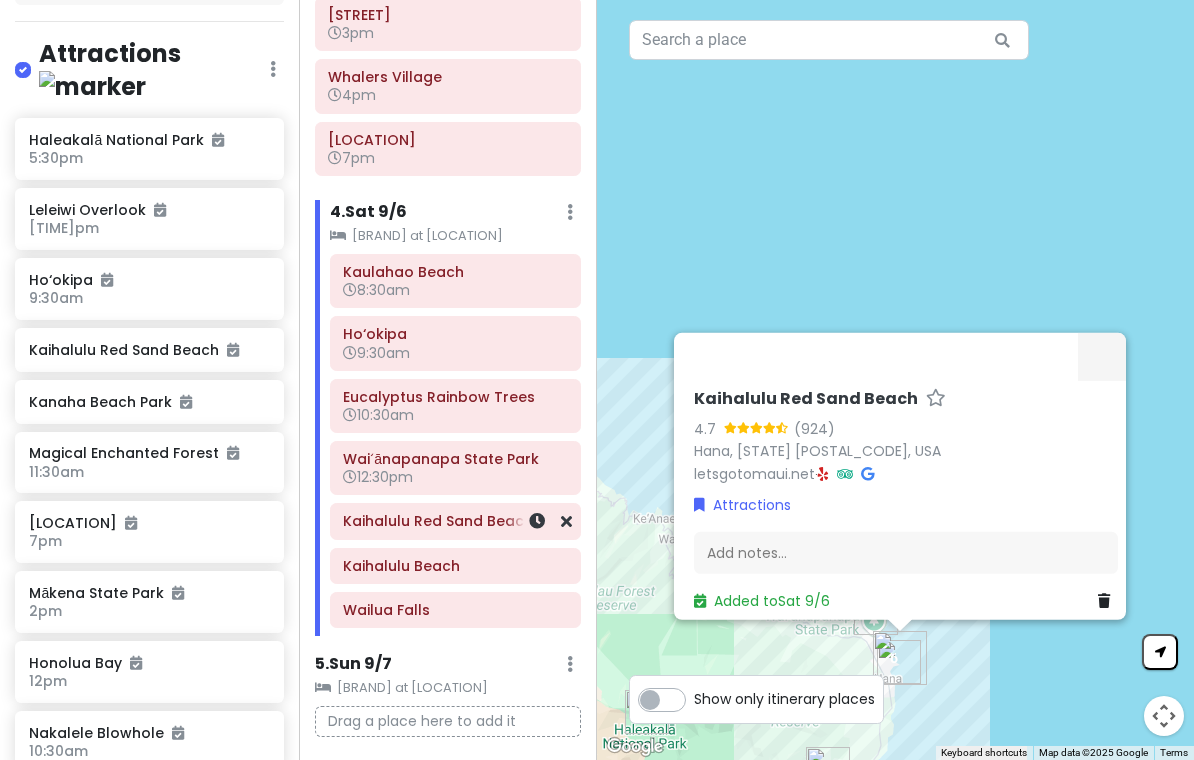 click at bounding box center [537, 521] 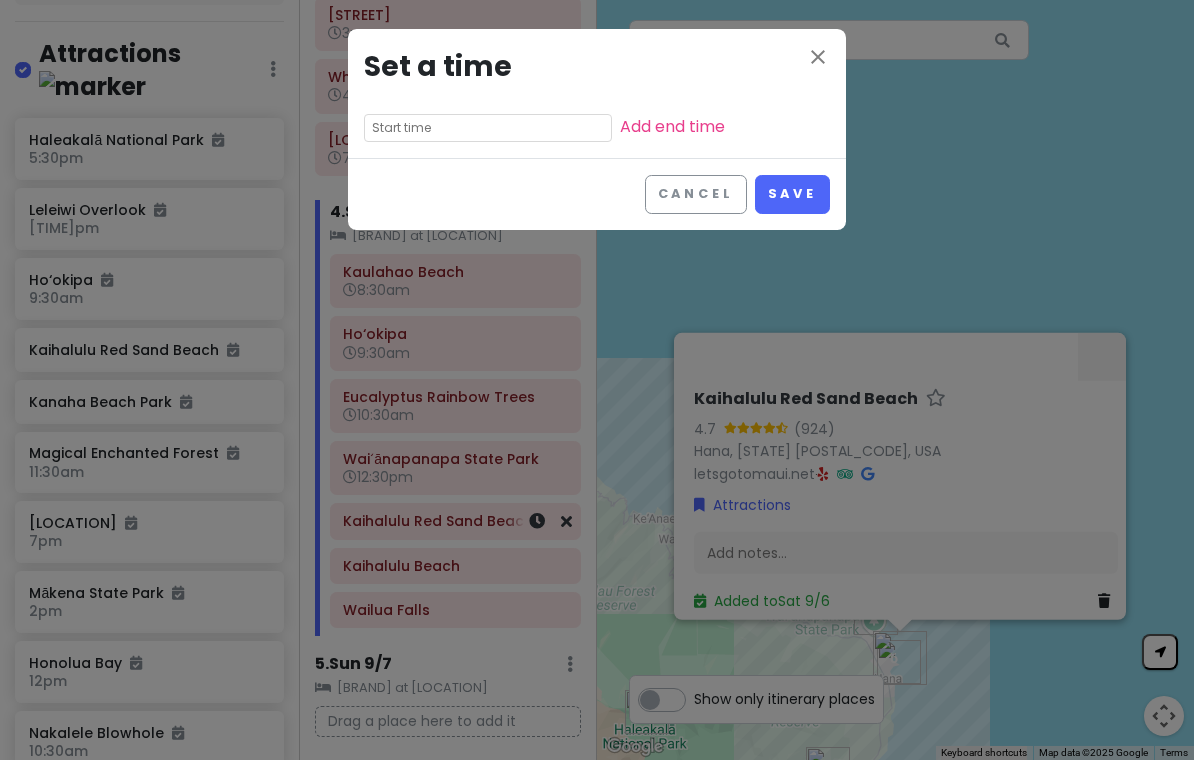 click at bounding box center (488, 128) 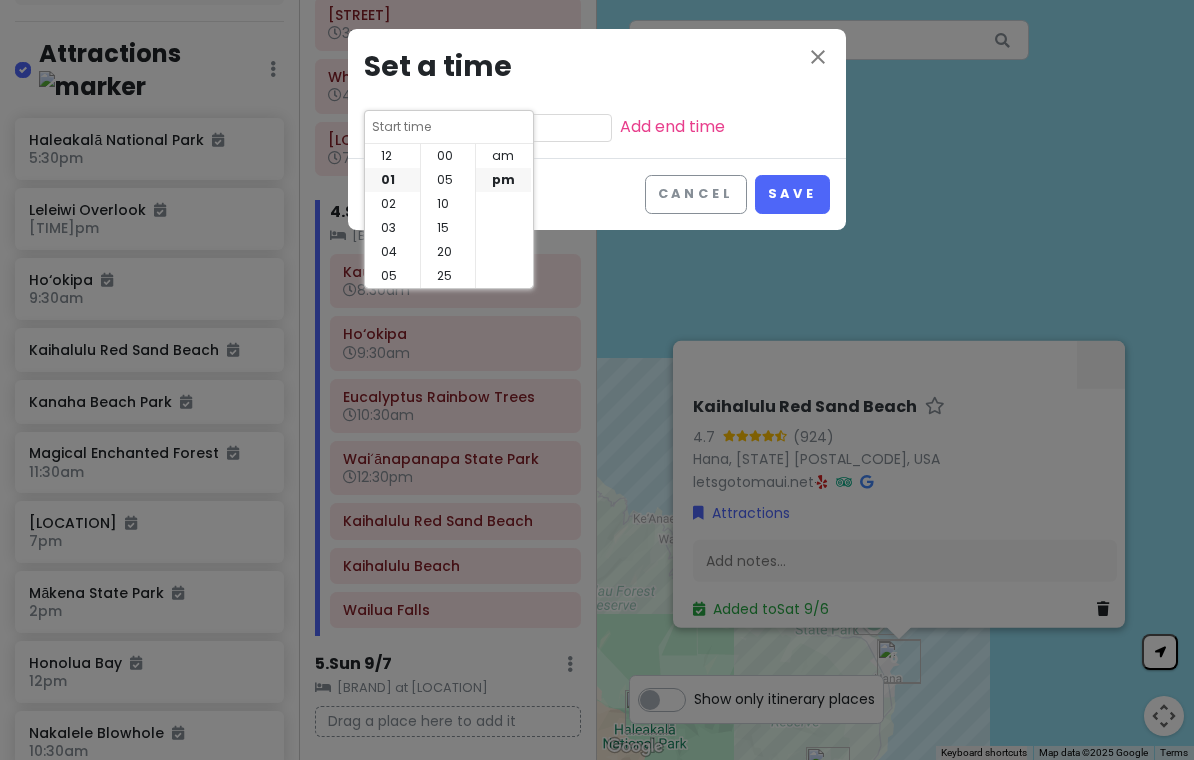 scroll, scrollTop: 31, scrollLeft: 0, axis: vertical 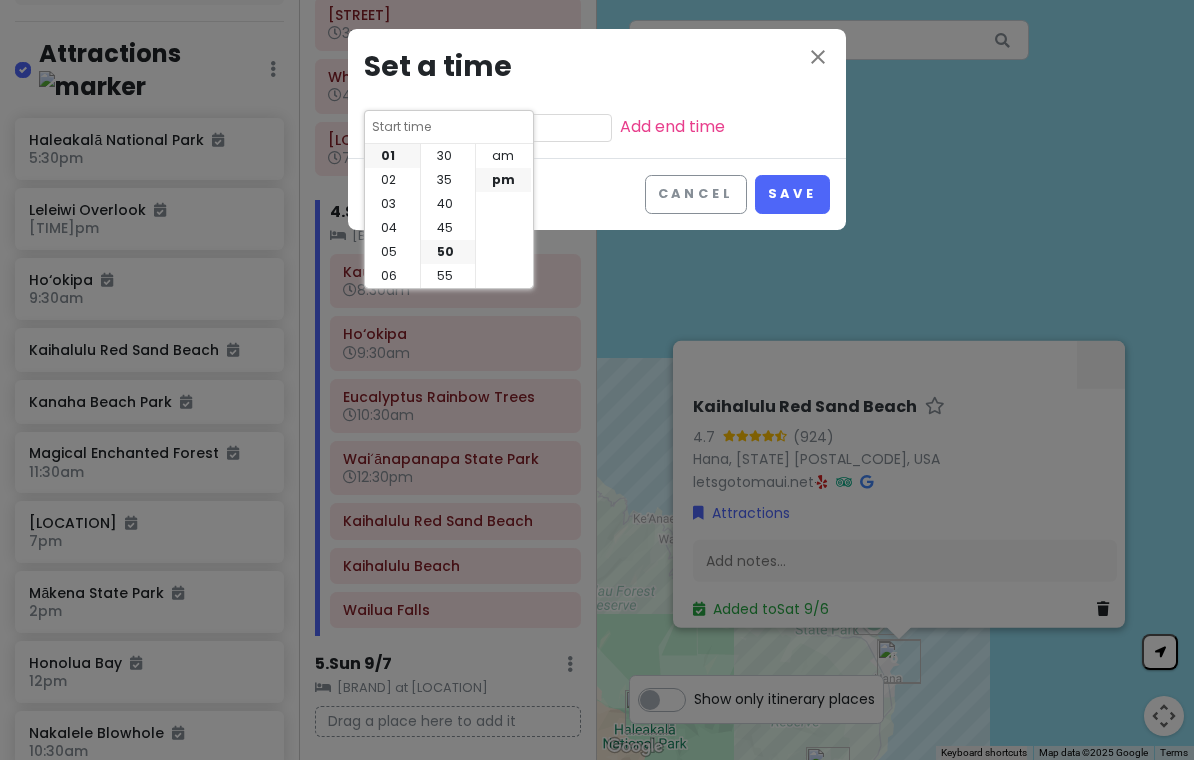 click on "02" at bounding box center [392, 180] 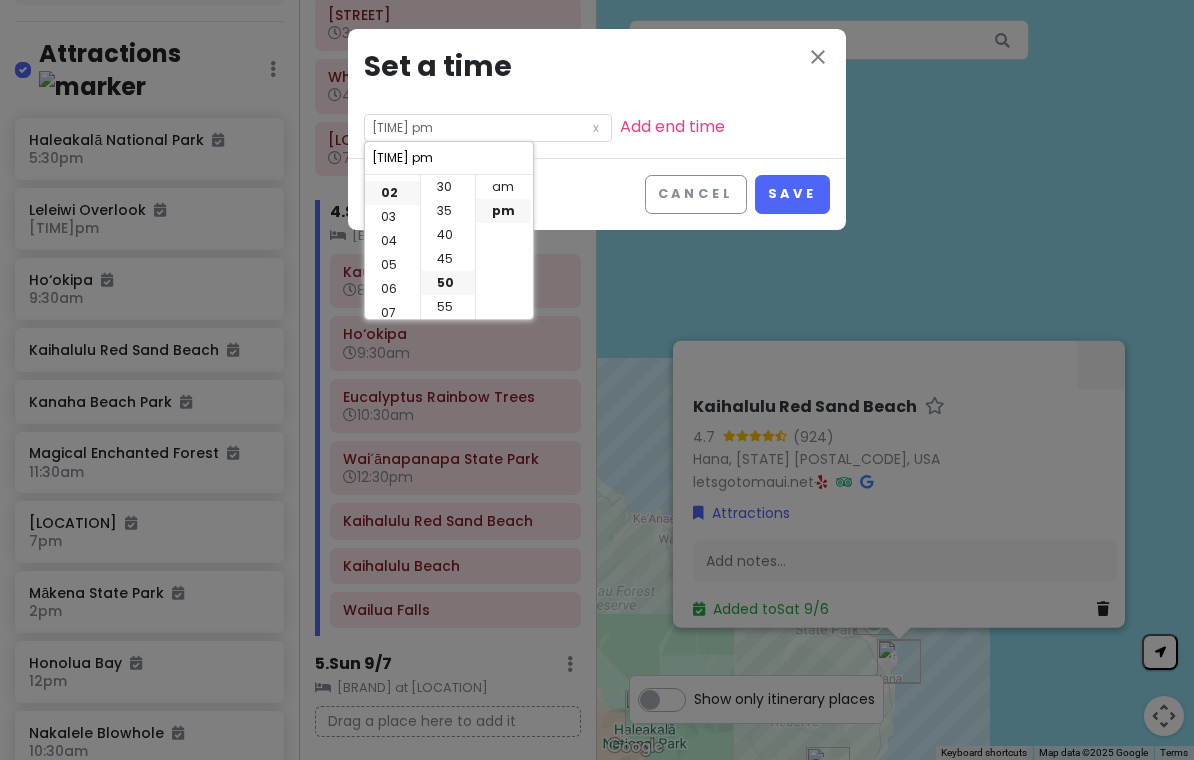scroll, scrollTop: 48, scrollLeft: 0, axis: vertical 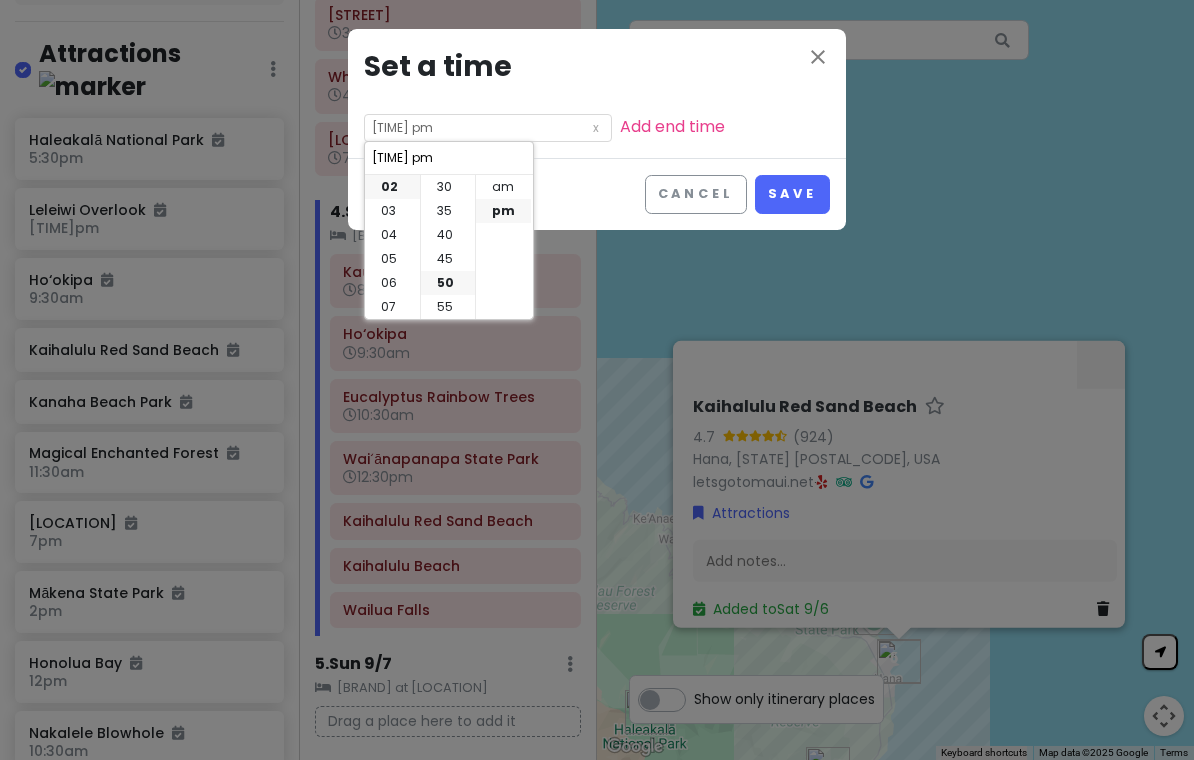 click on "30" at bounding box center [448, 187] 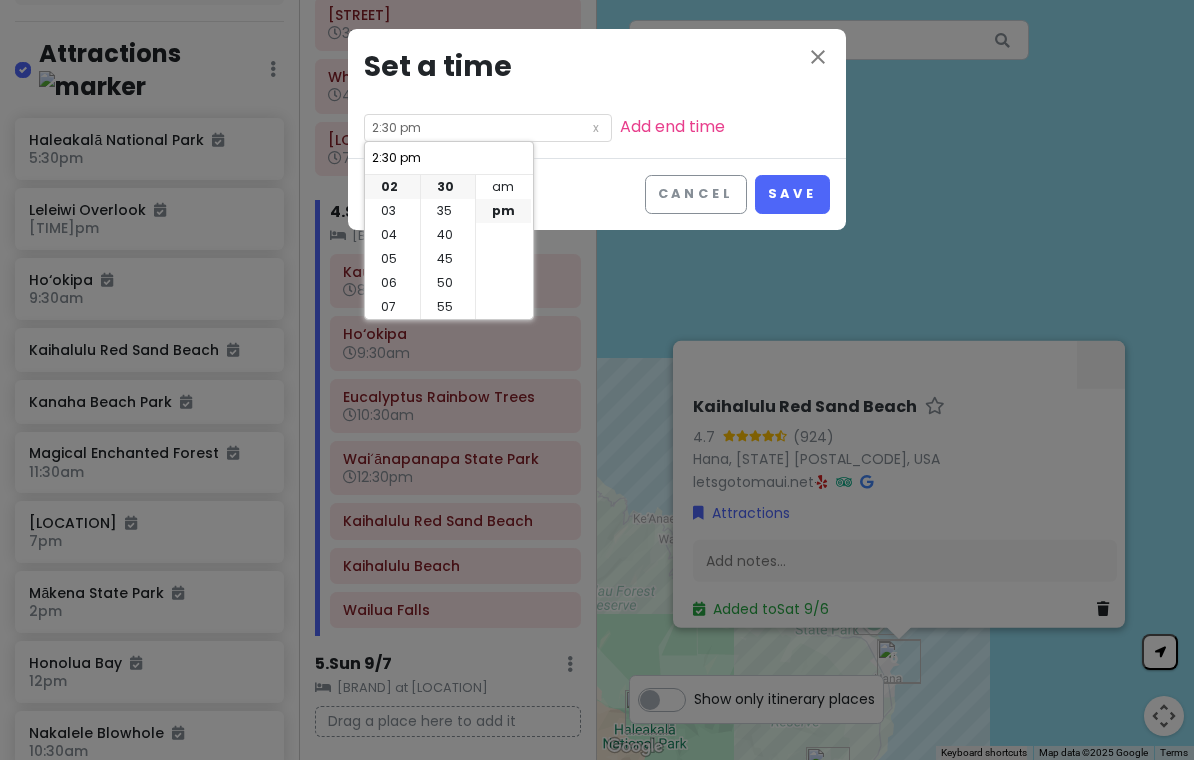 click on "Save" at bounding box center (792, 194) 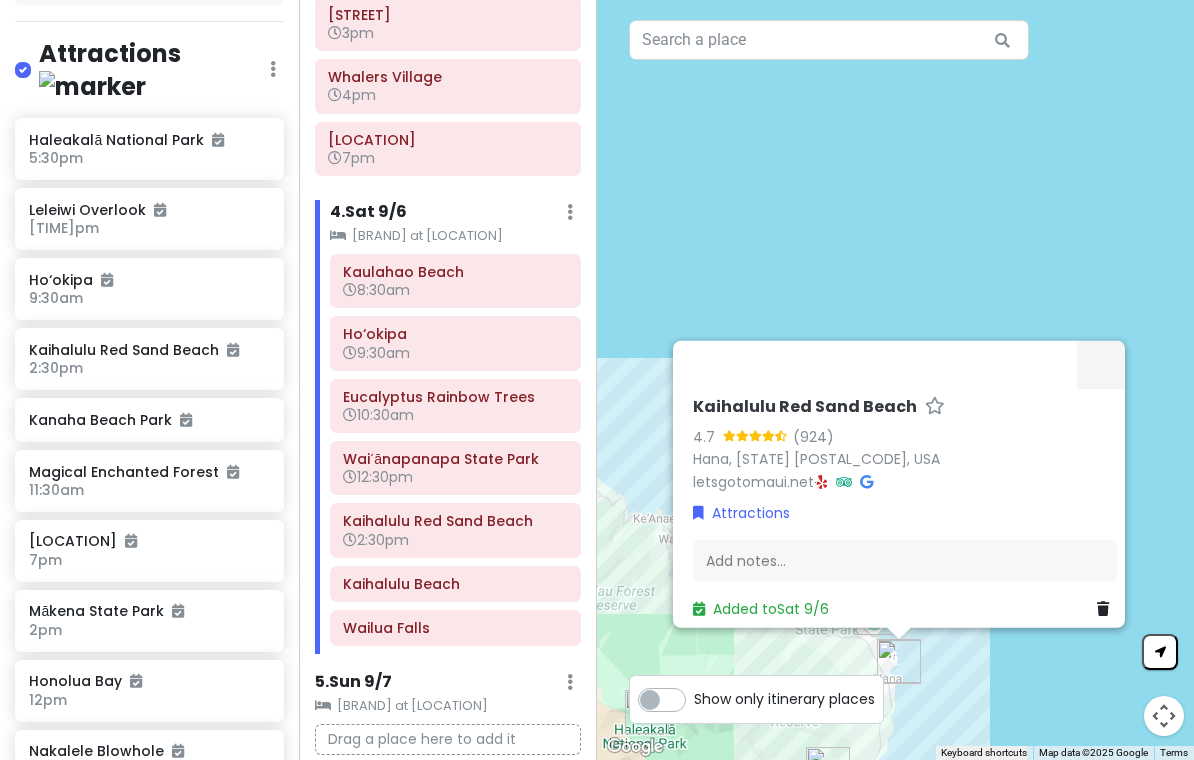 click on "Kaihalulu Beach" at bounding box center [455, 584] 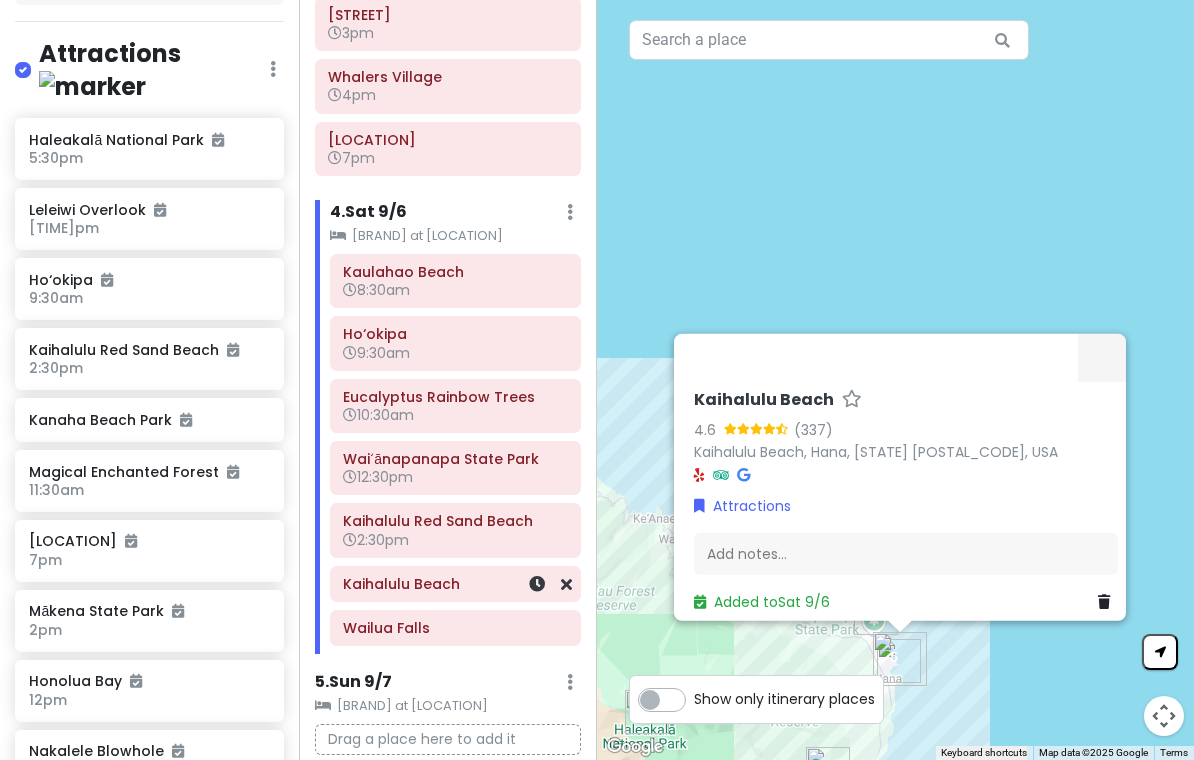 click at bounding box center (537, 584) 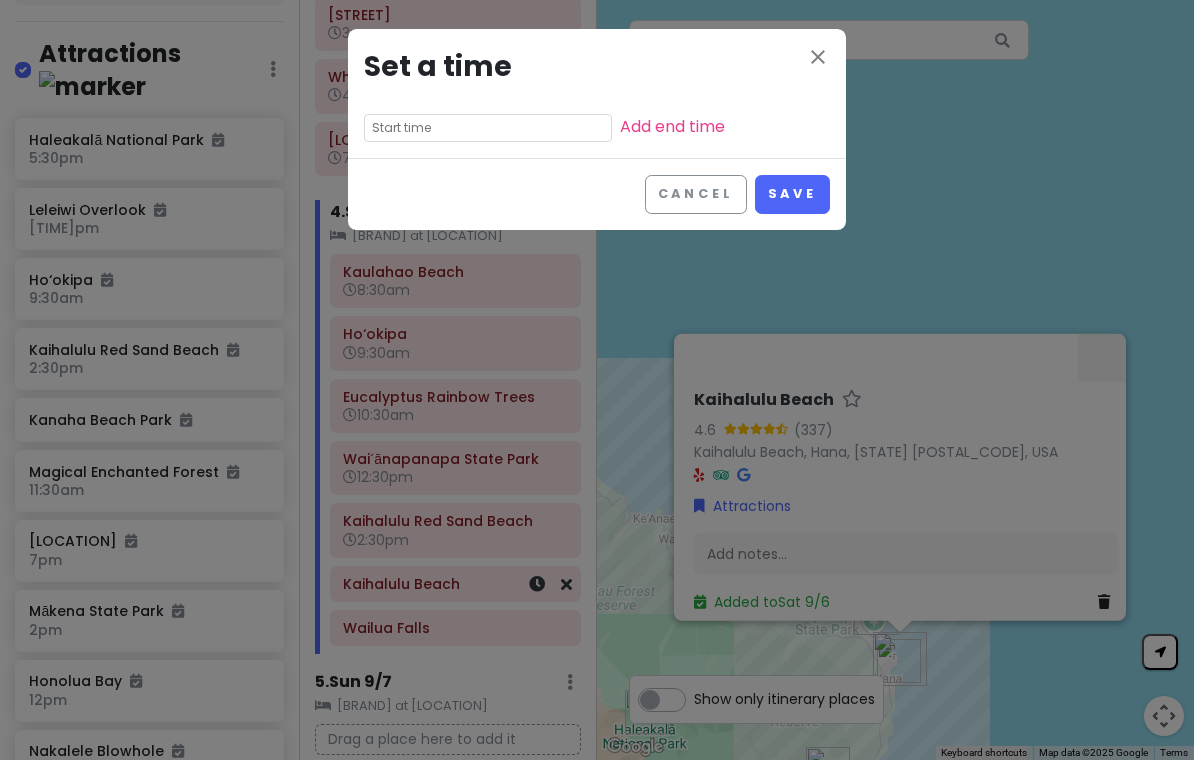 click at bounding box center (488, 128) 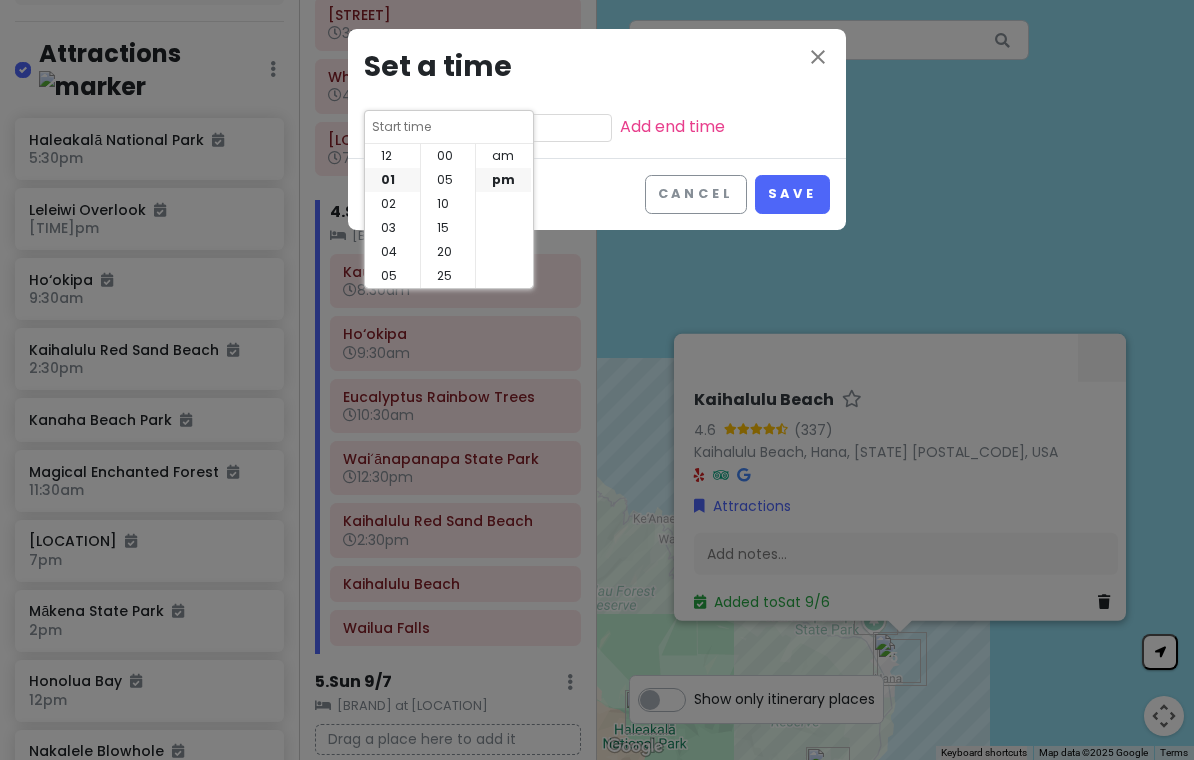 scroll, scrollTop: 31, scrollLeft: 0, axis: vertical 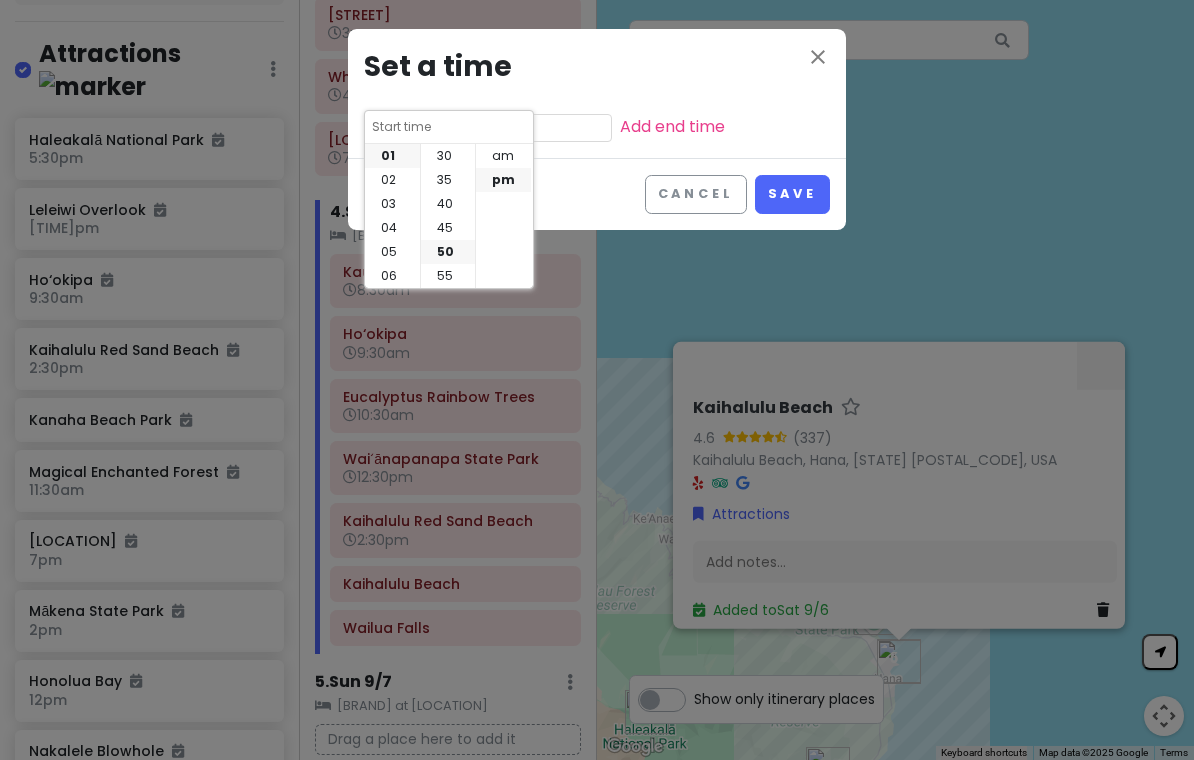 click on "03" at bounding box center (392, 204) 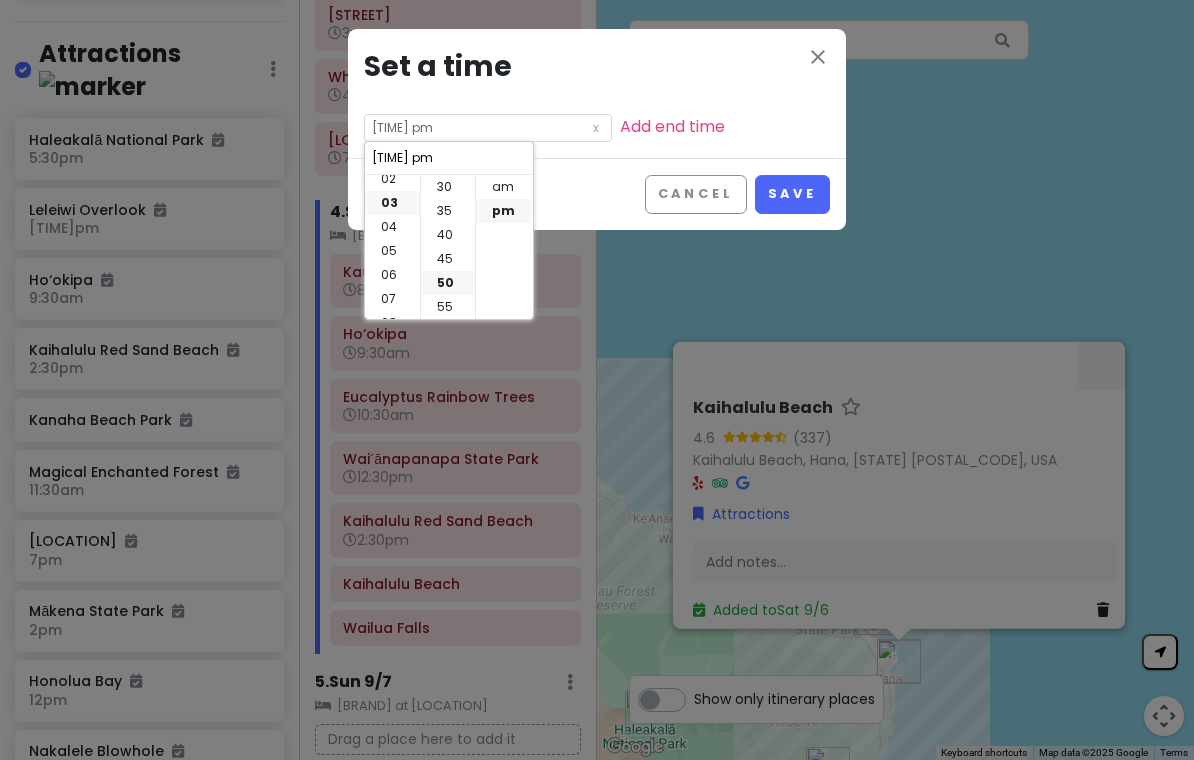 scroll, scrollTop: 72, scrollLeft: 0, axis: vertical 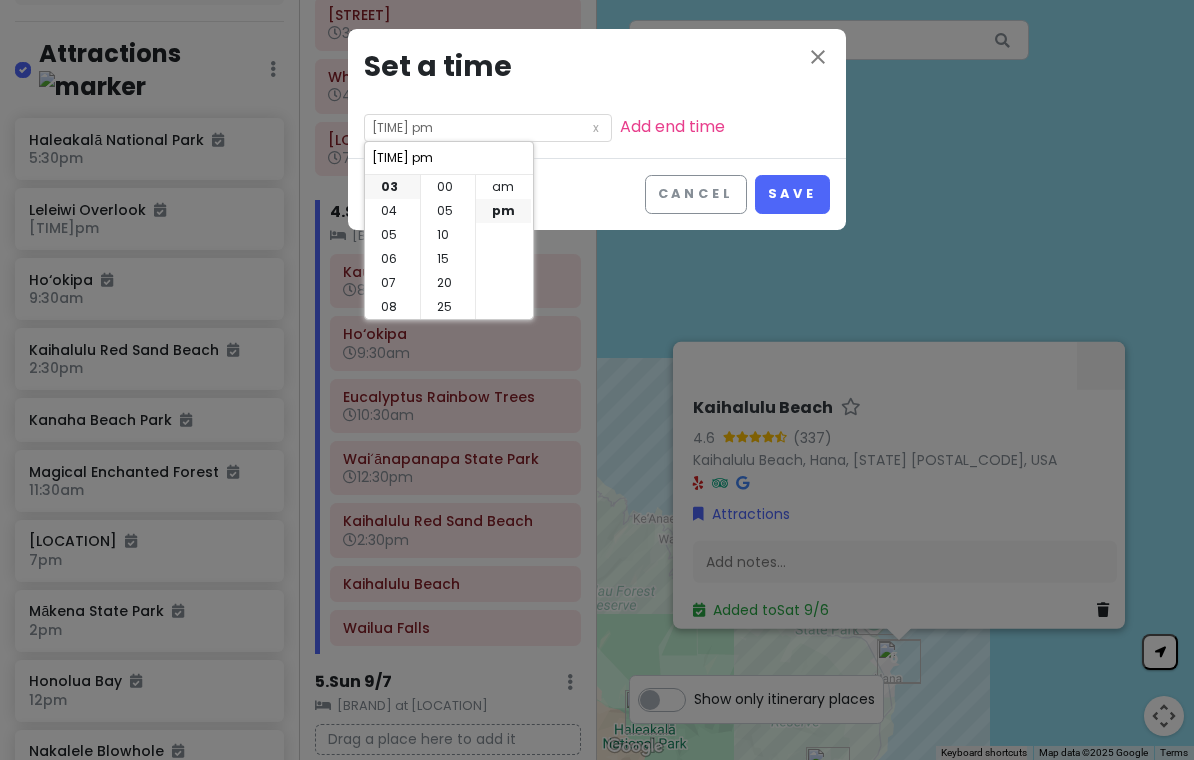 click on "00" at bounding box center (448, 187) 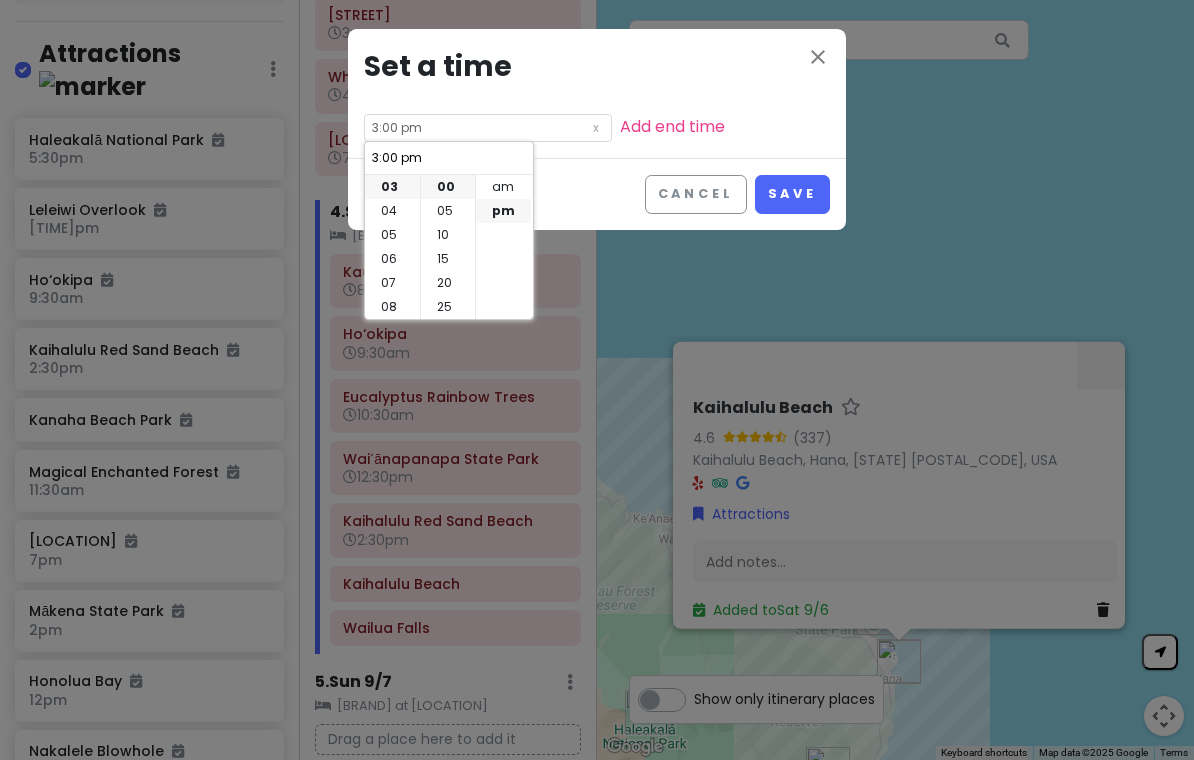click on "Save" at bounding box center [792, 194] 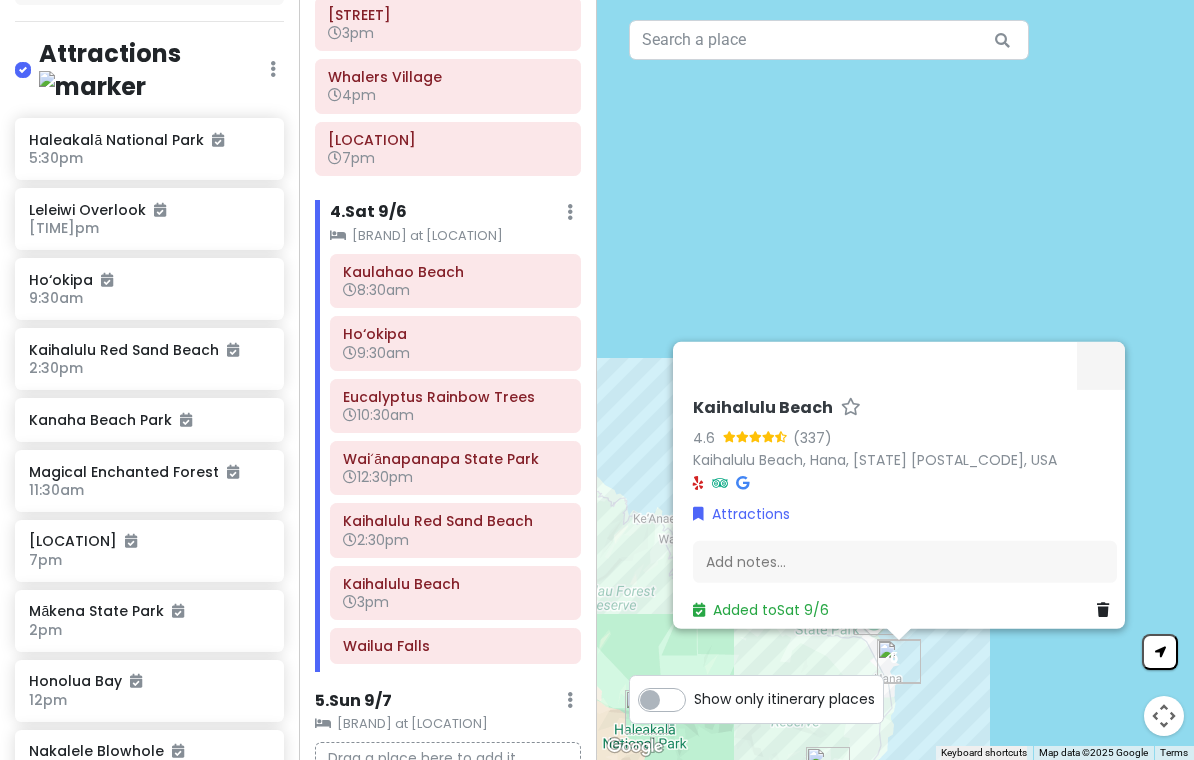 click on "Wailua Falls" at bounding box center (455, 646) 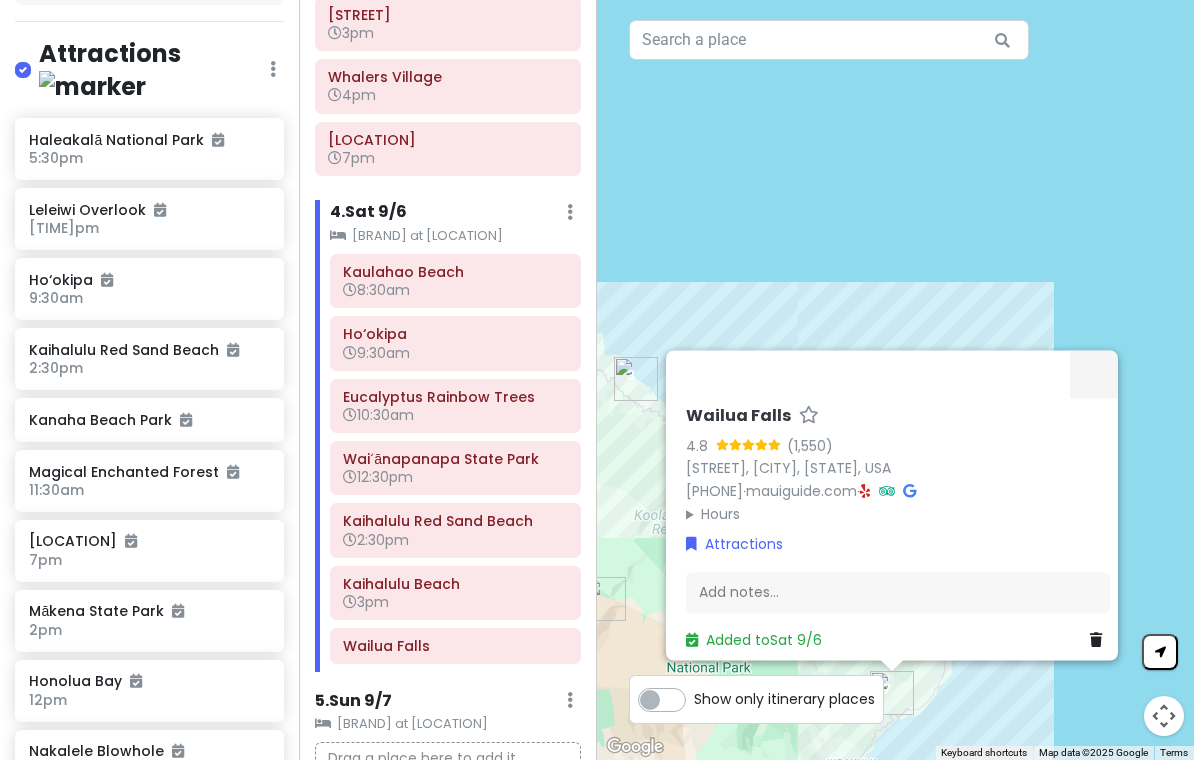 click on "Wailua Falls" at bounding box center [455, 646] 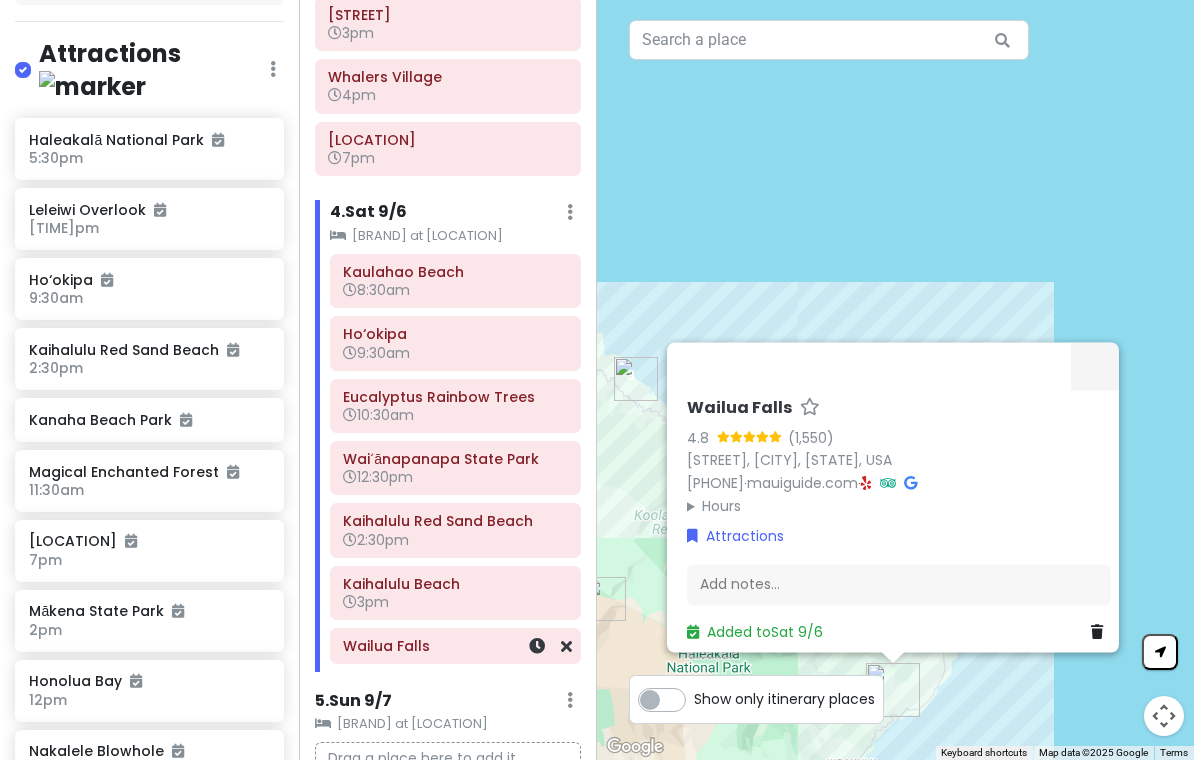 click at bounding box center (537, 646) 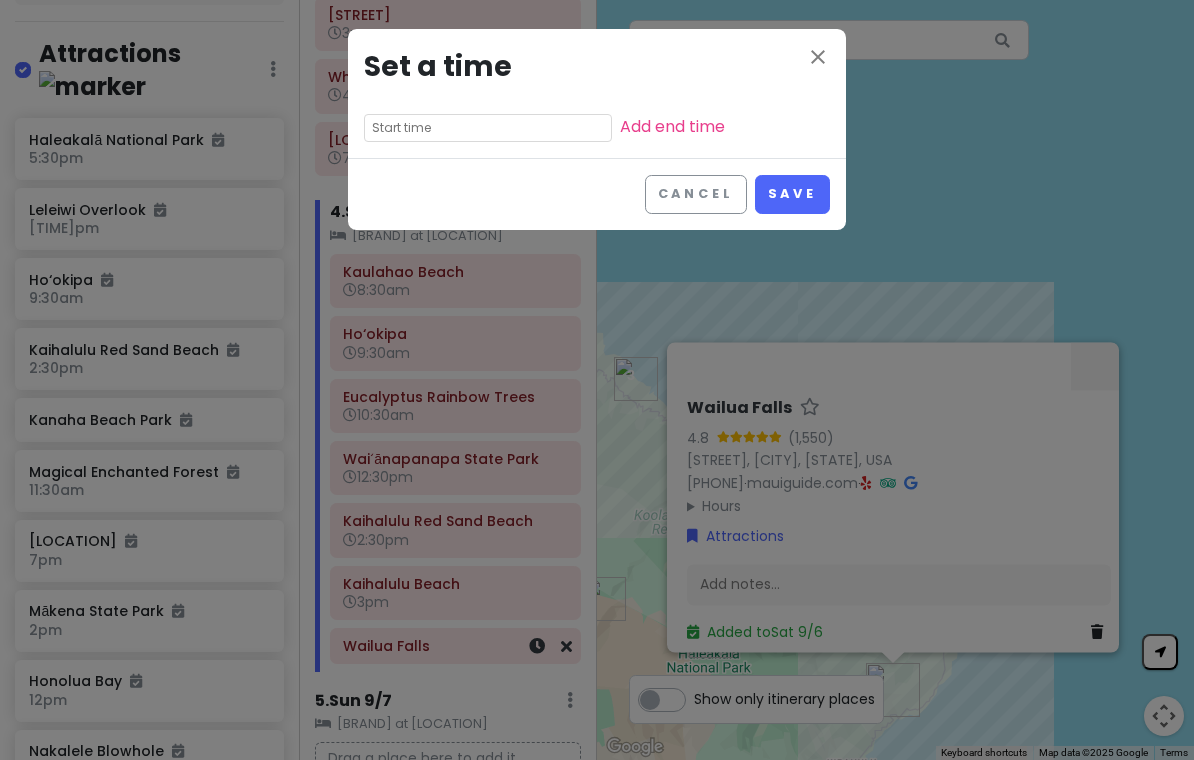 scroll, scrollTop: 0, scrollLeft: 0, axis: both 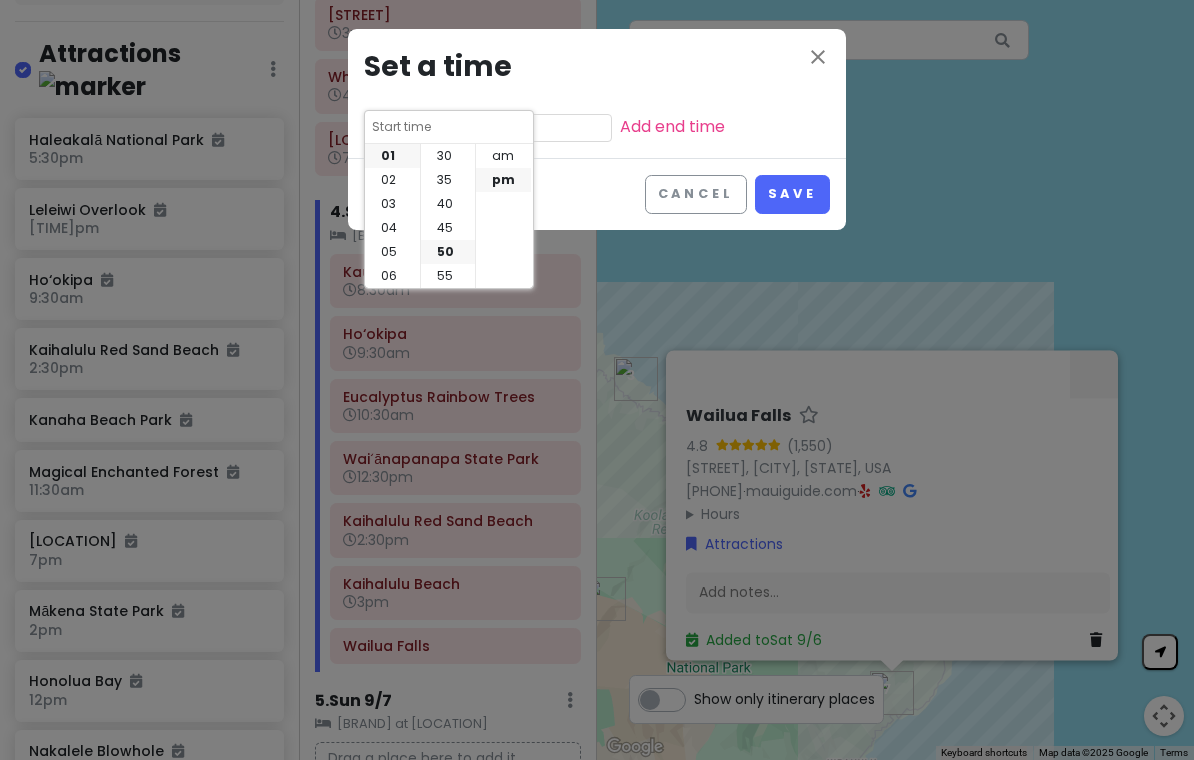 click on "04" at bounding box center [392, 228] 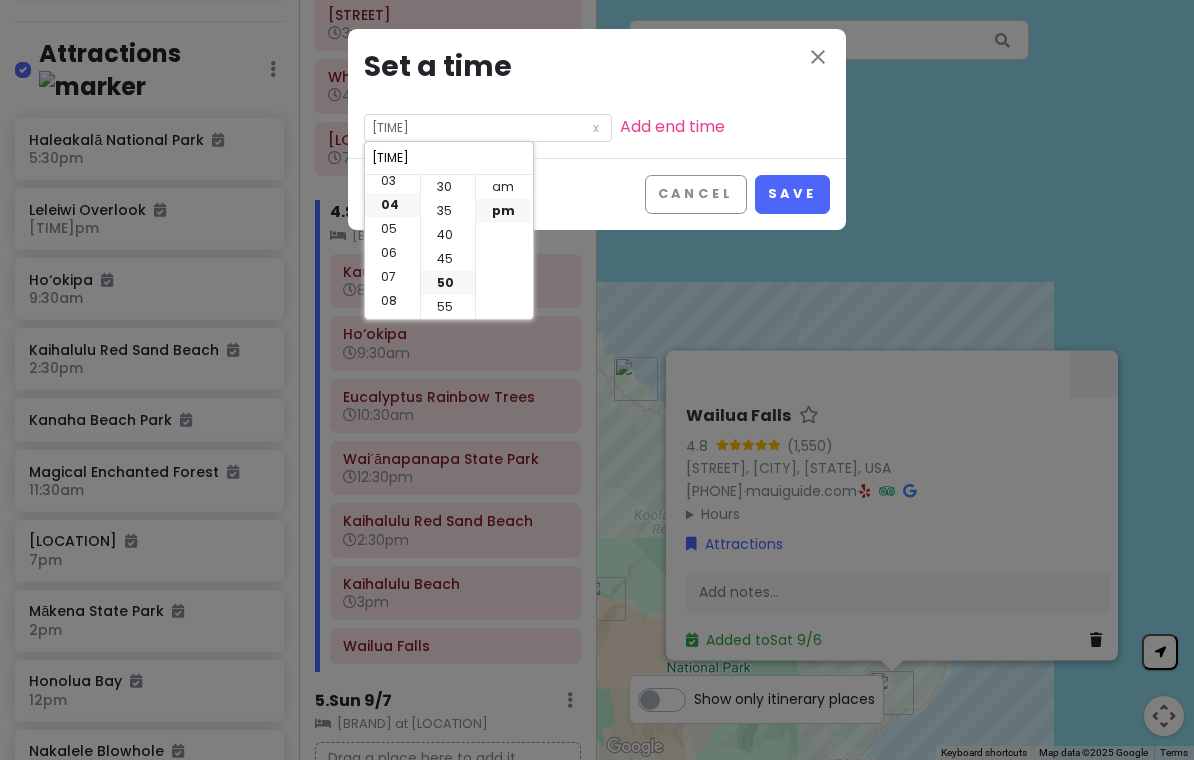 scroll, scrollTop: 96, scrollLeft: 0, axis: vertical 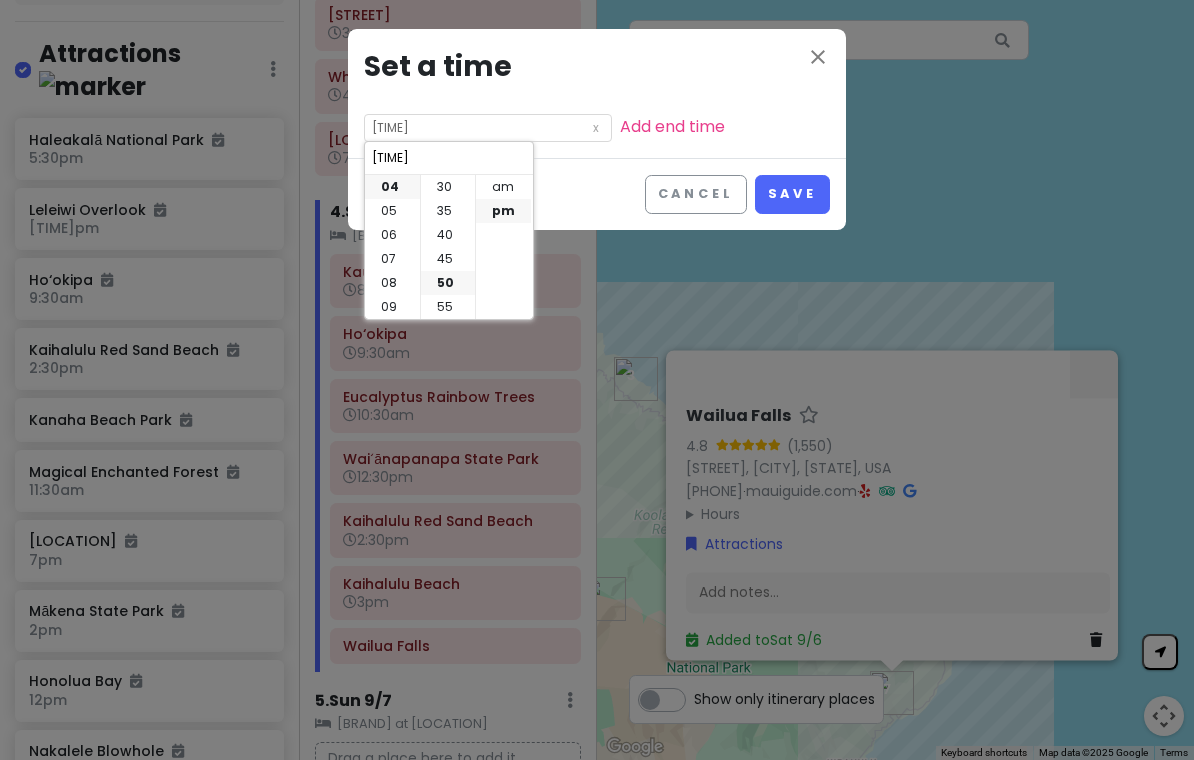 click on "Save" at bounding box center (792, 194) 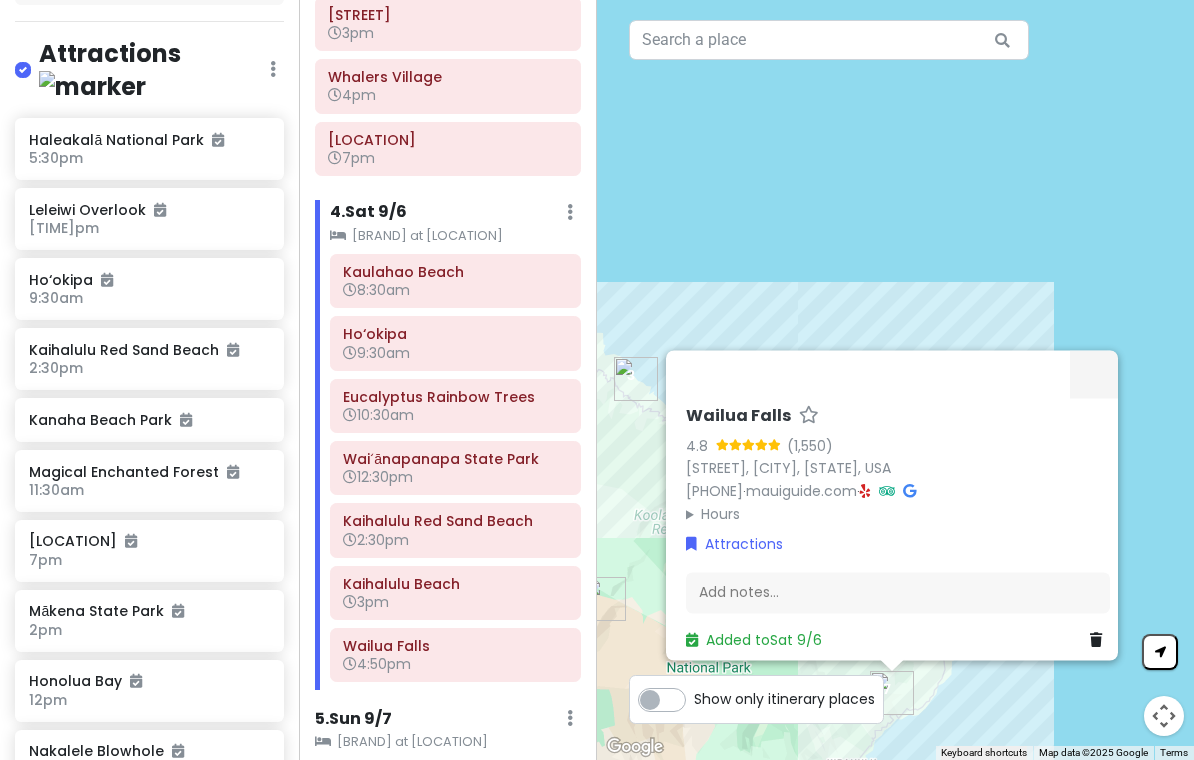 click on "4:50pm" at bounding box center [455, 664] 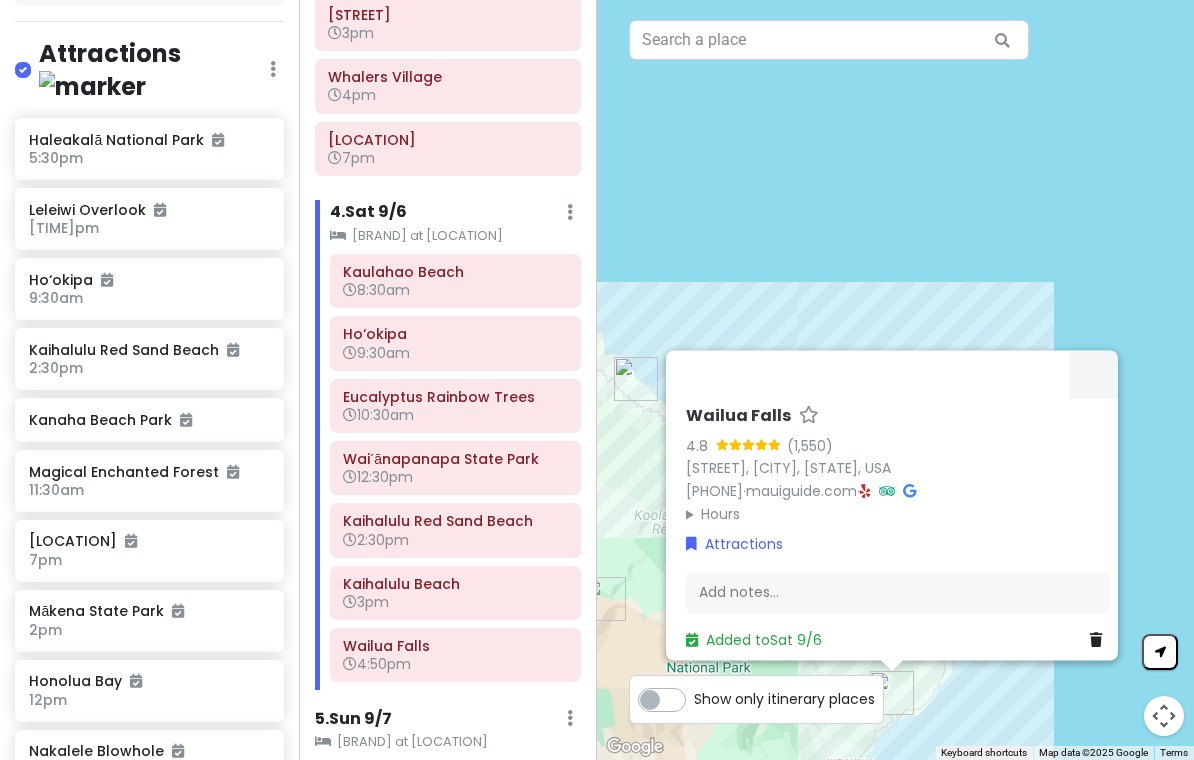 click on "[LOCATION] [TIME]" at bounding box center [455, 655] 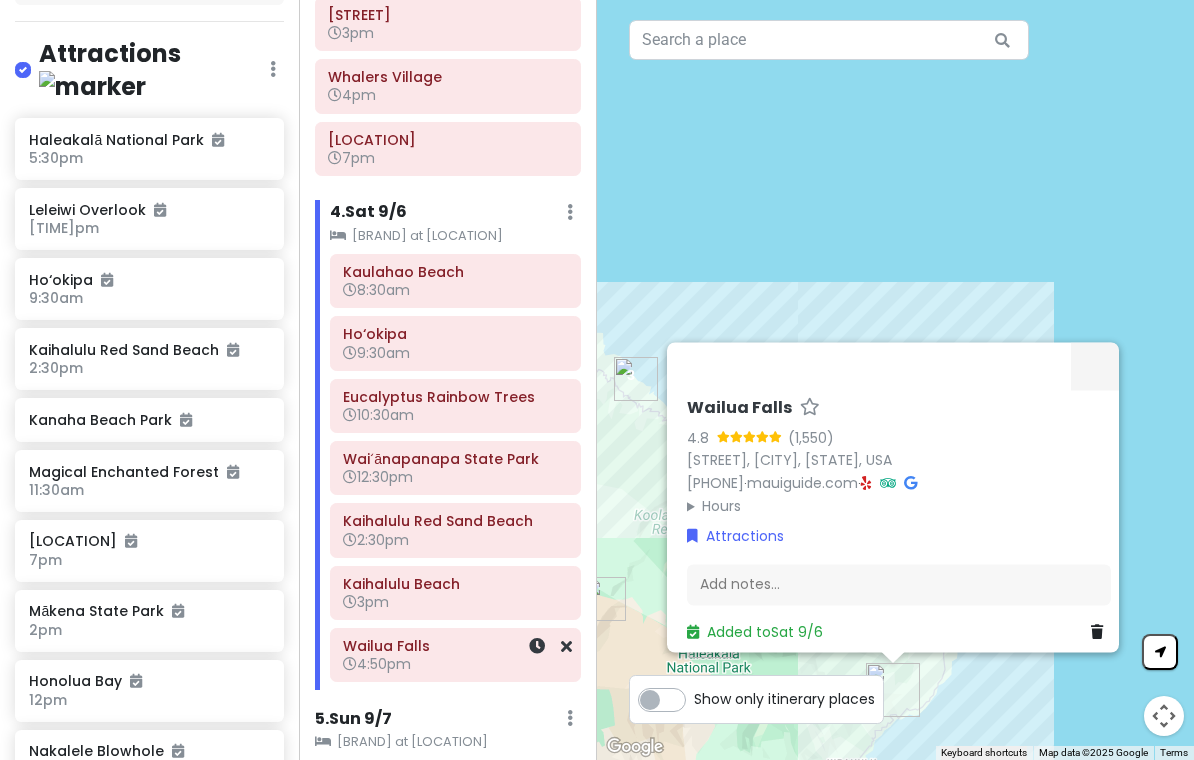 click at bounding box center (537, 646) 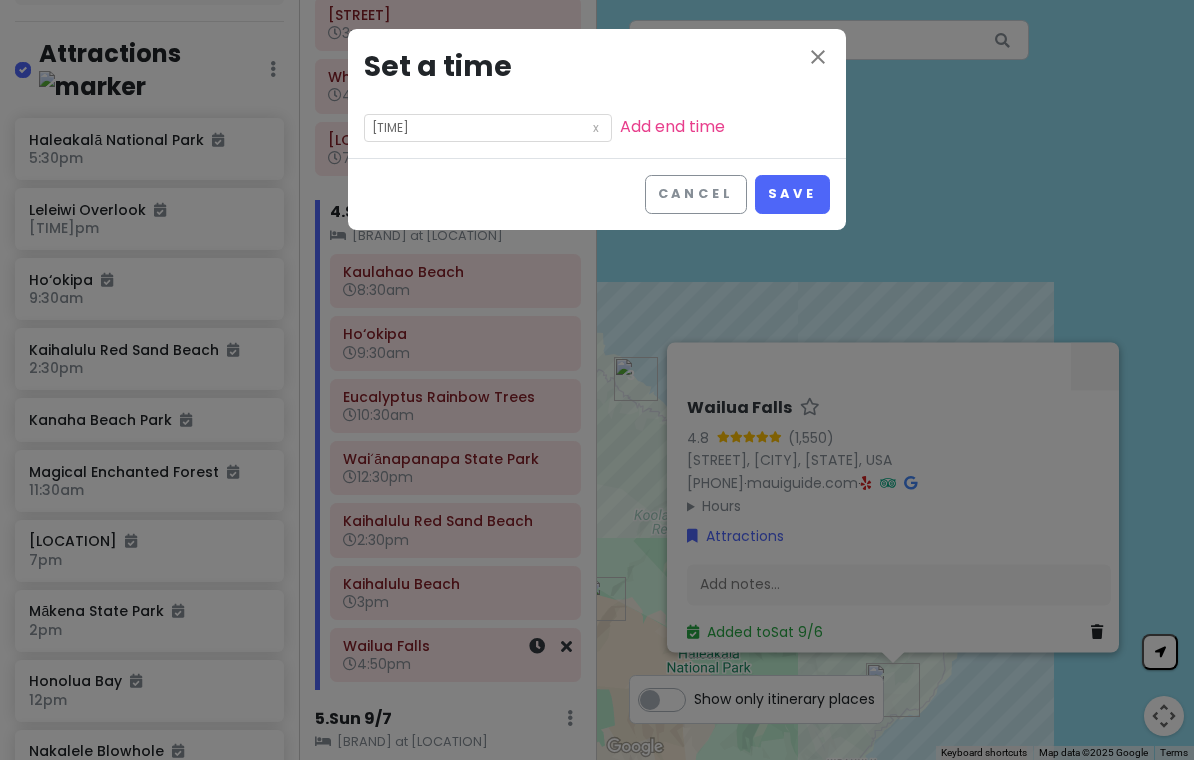 scroll, scrollTop: 0, scrollLeft: 0, axis: both 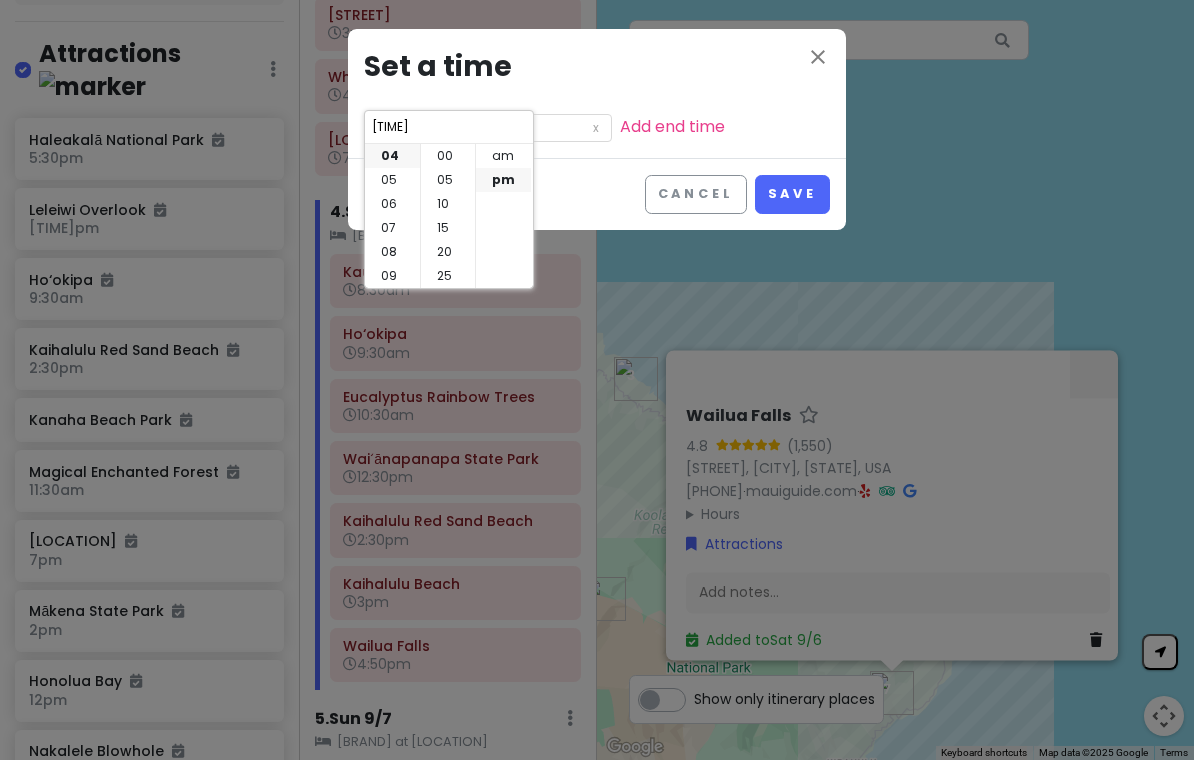 click on "00" at bounding box center [448, 156] 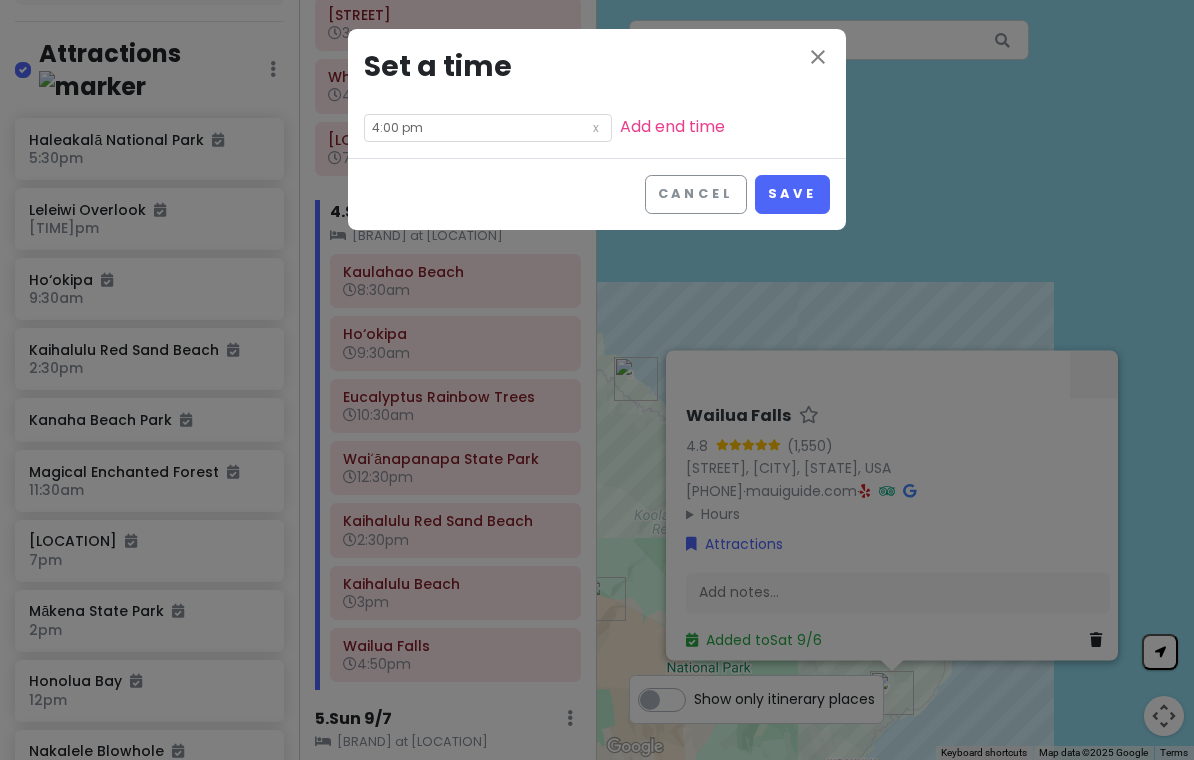 click on "Save" at bounding box center [792, 194] 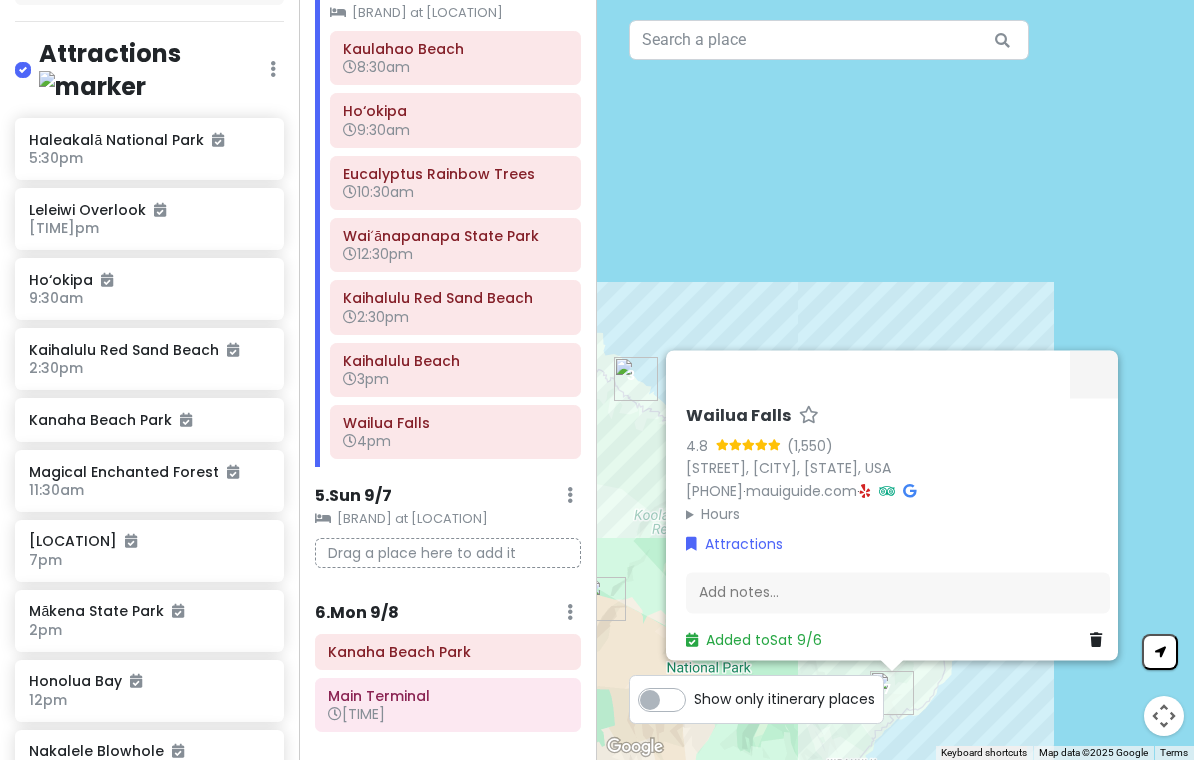 scroll, scrollTop: 1267, scrollLeft: 0, axis: vertical 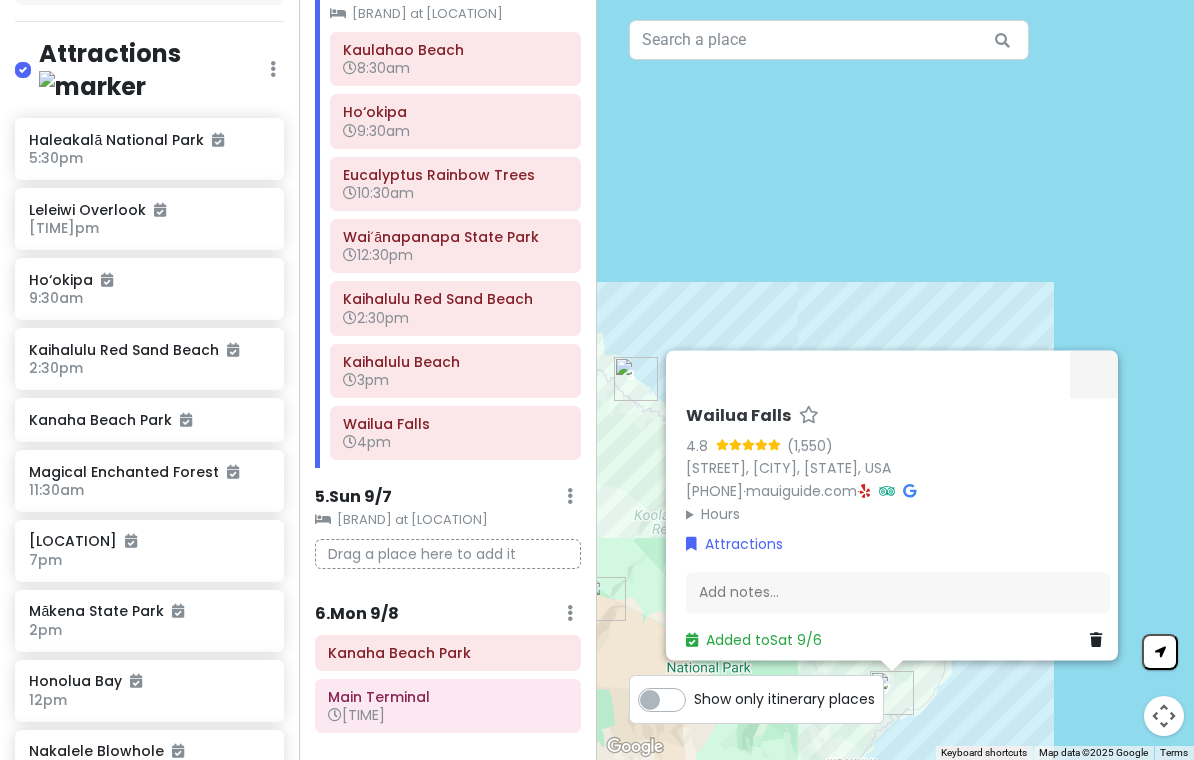 click on "[DATE] . Mon [DATE]" at bounding box center [357, 614] 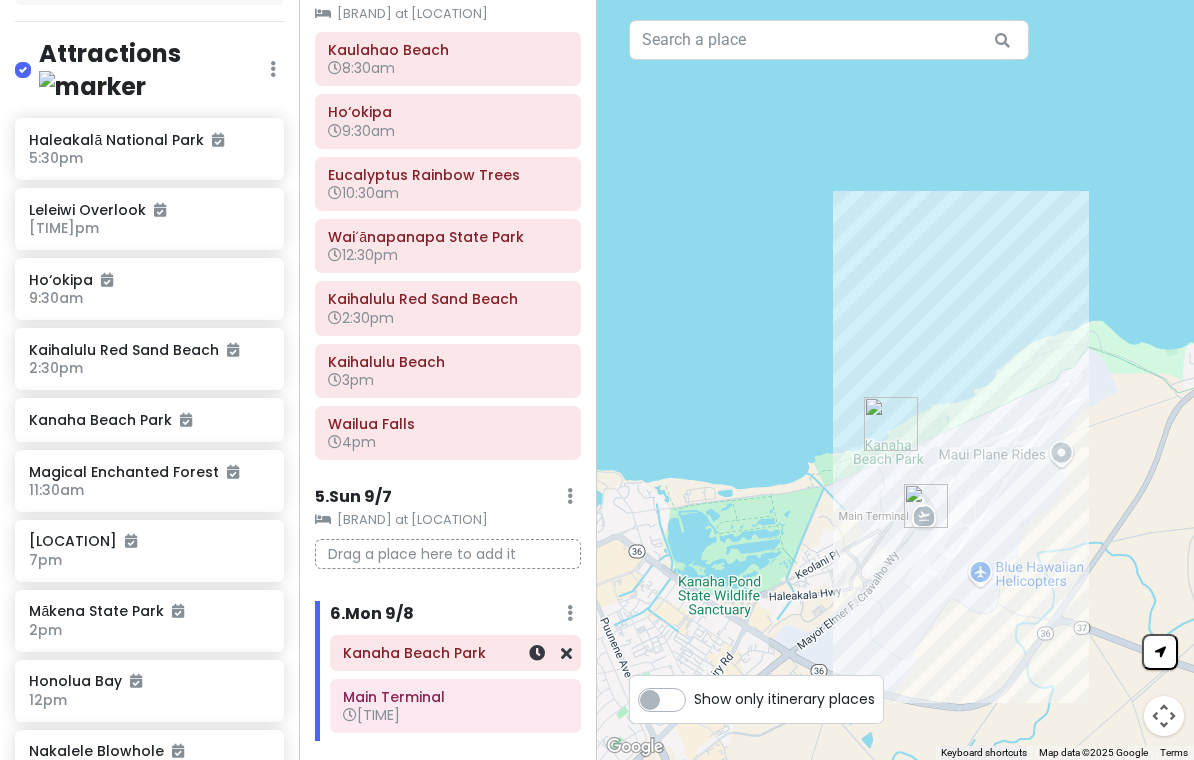 click at bounding box center [537, 653] 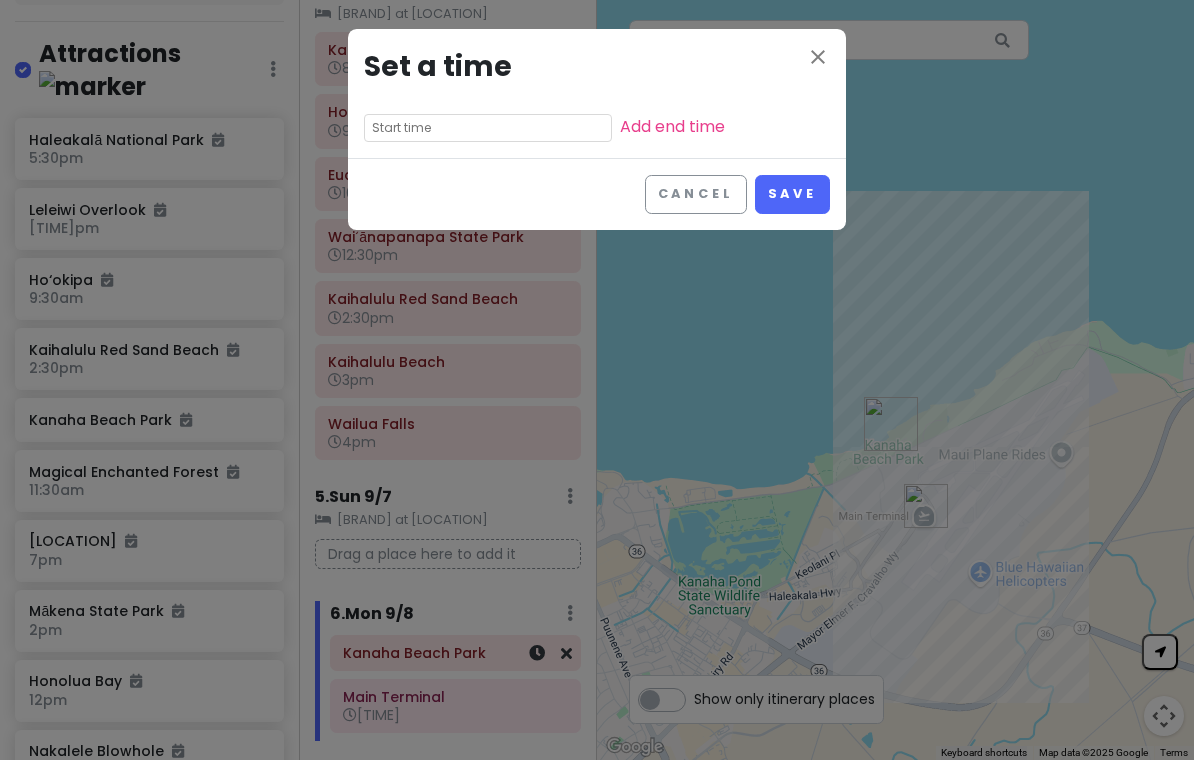 click at bounding box center [488, 128] 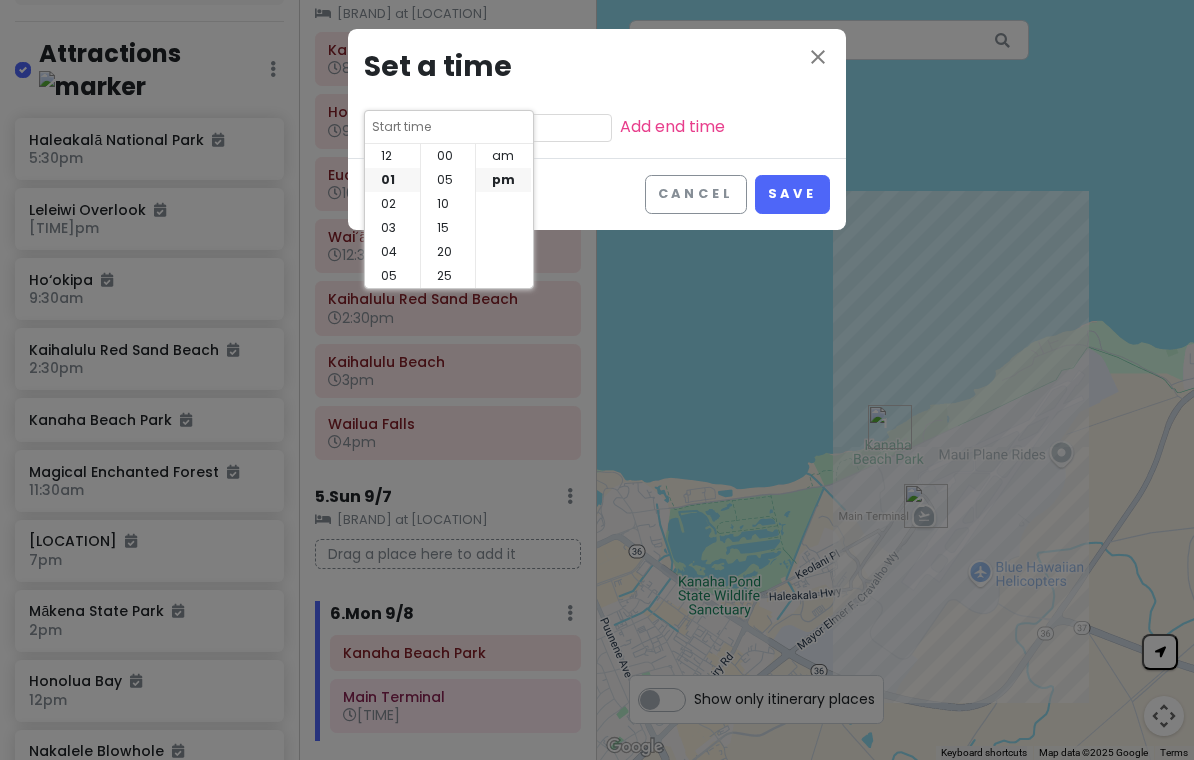 scroll, scrollTop: 24, scrollLeft: 0, axis: vertical 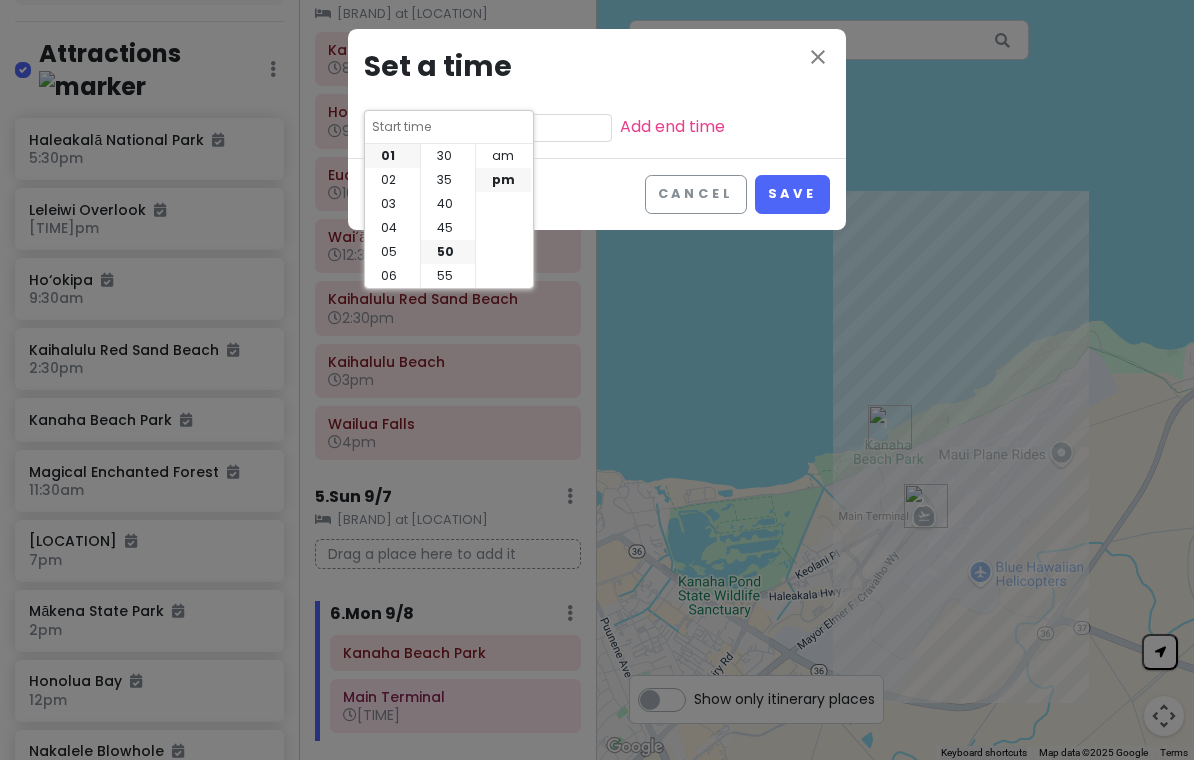 click on "04" at bounding box center [392, 228] 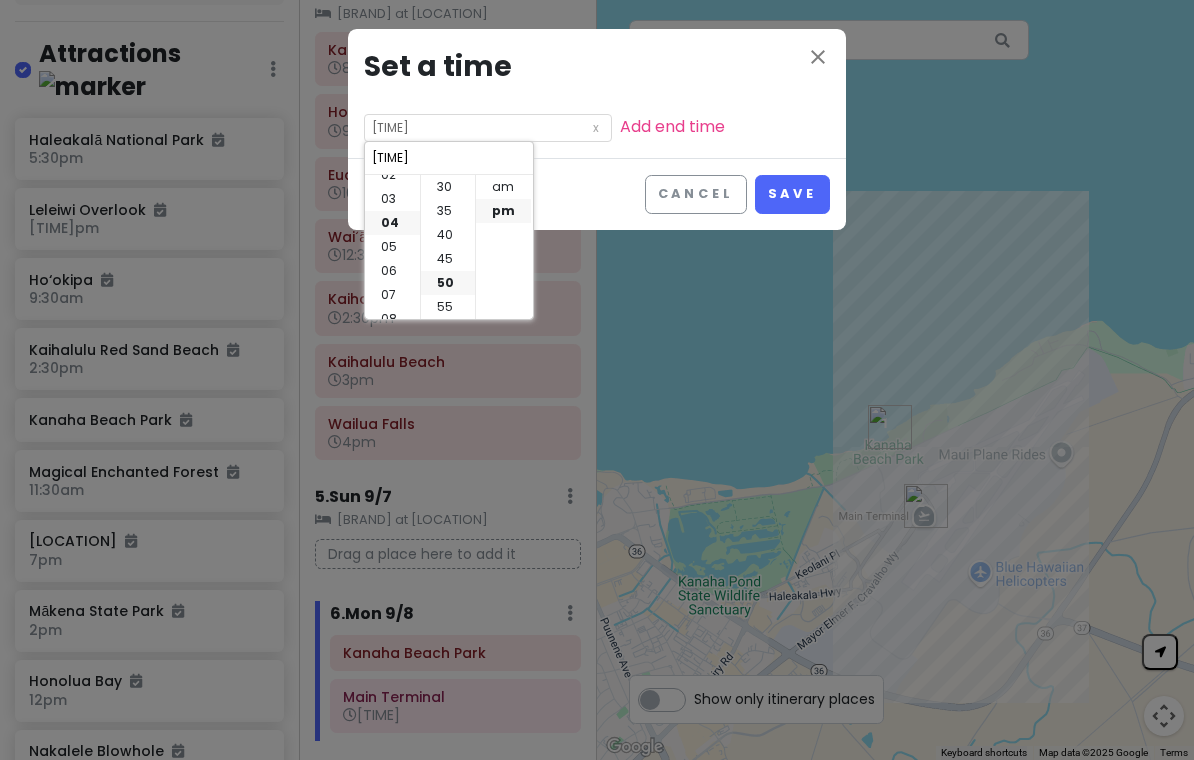 scroll, scrollTop: 96, scrollLeft: 0, axis: vertical 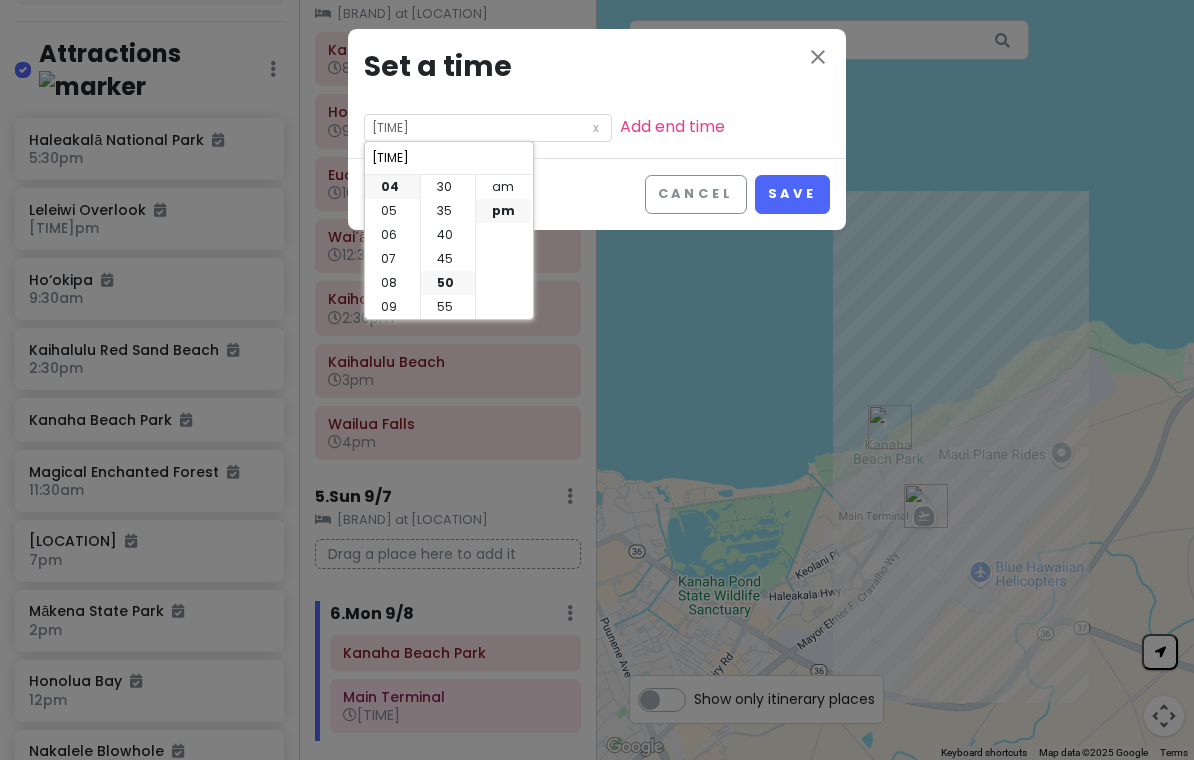 click on "Save" at bounding box center (792, 194) 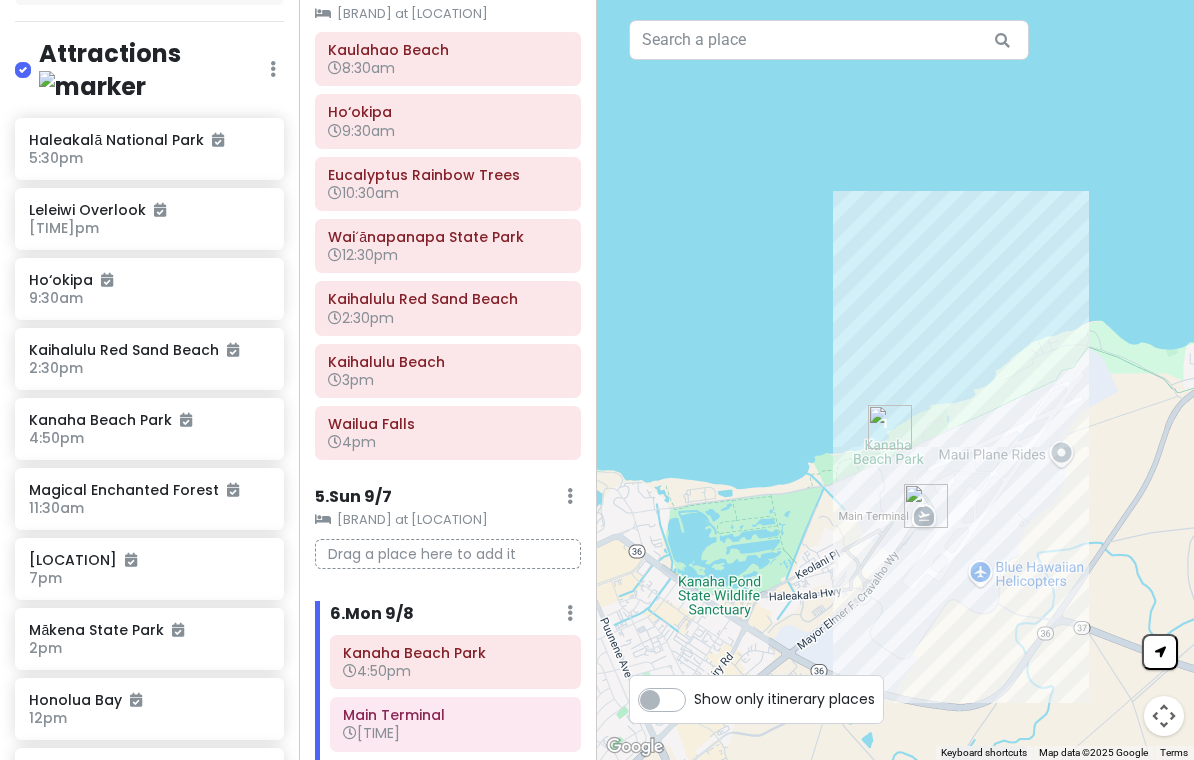 click on "4:50pm" at bounding box center [455, 671] 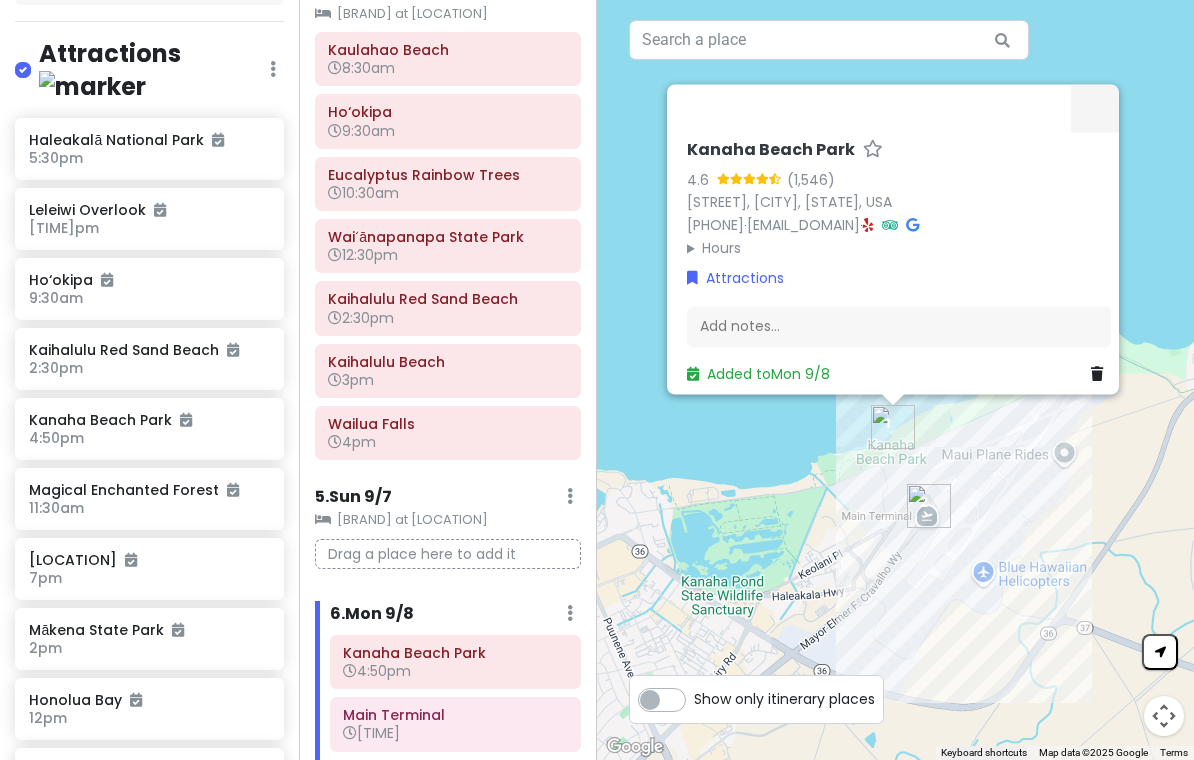 click on "4:50pm" at bounding box center [455, 671] 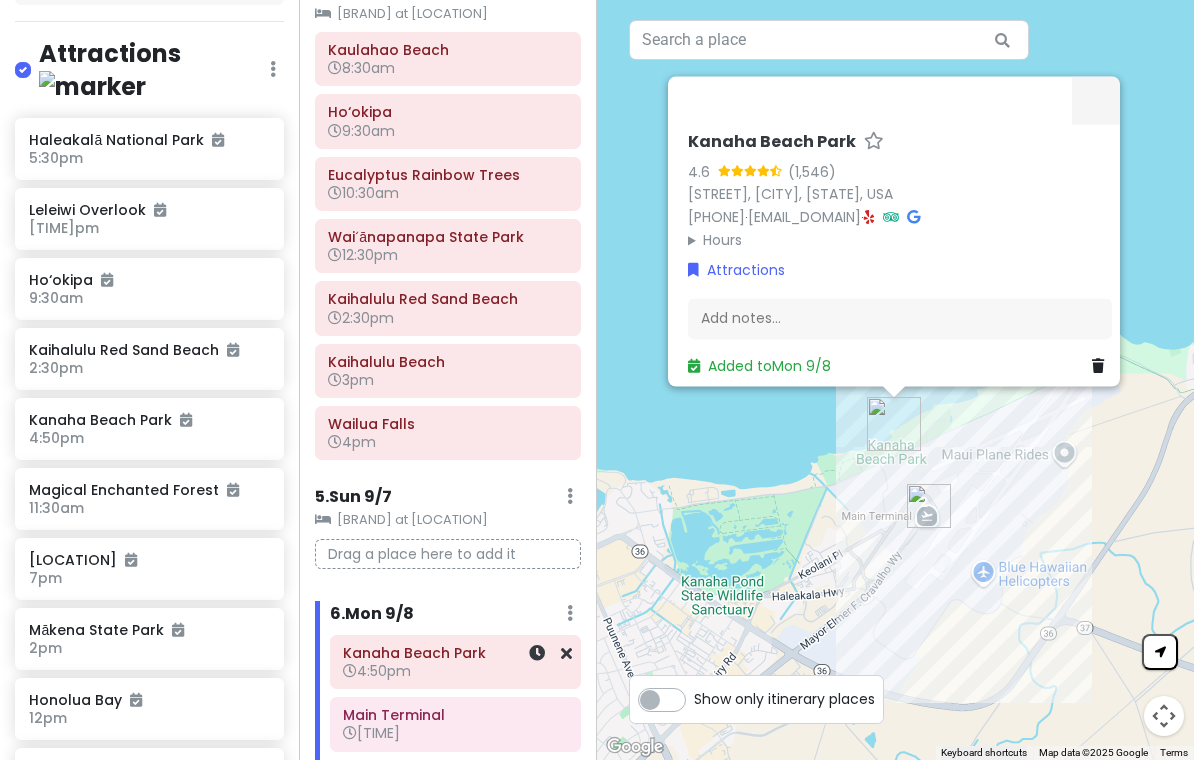 click at bounding box center [537, 653] 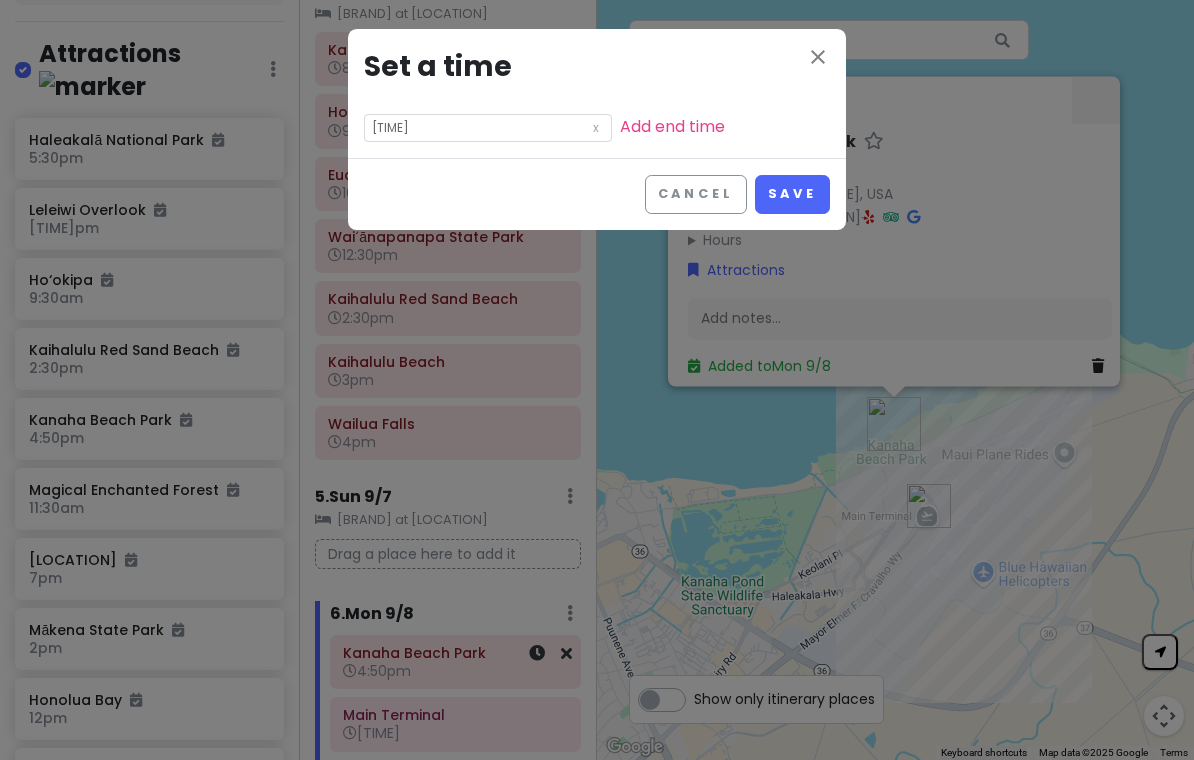 click on "[TIME]" at bounding box center [488, 128] 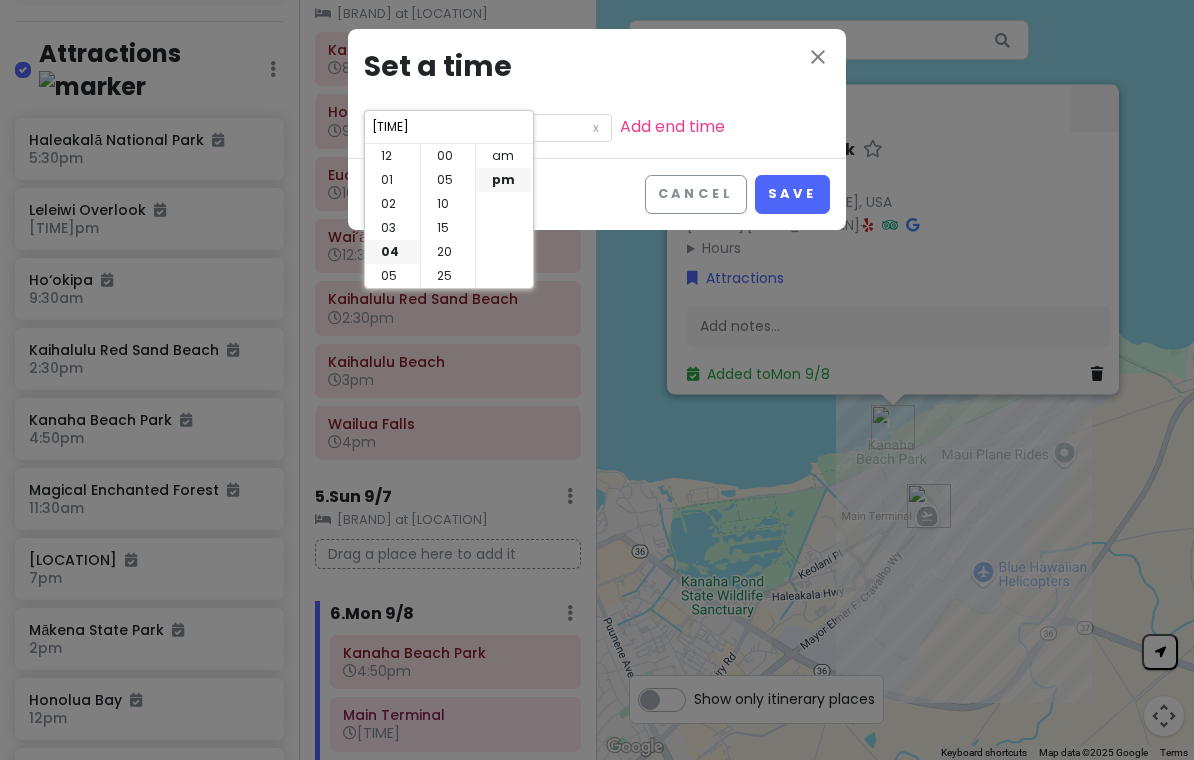 scroll, scrollTop: 96, scrollLeft: 0, axis: vertical 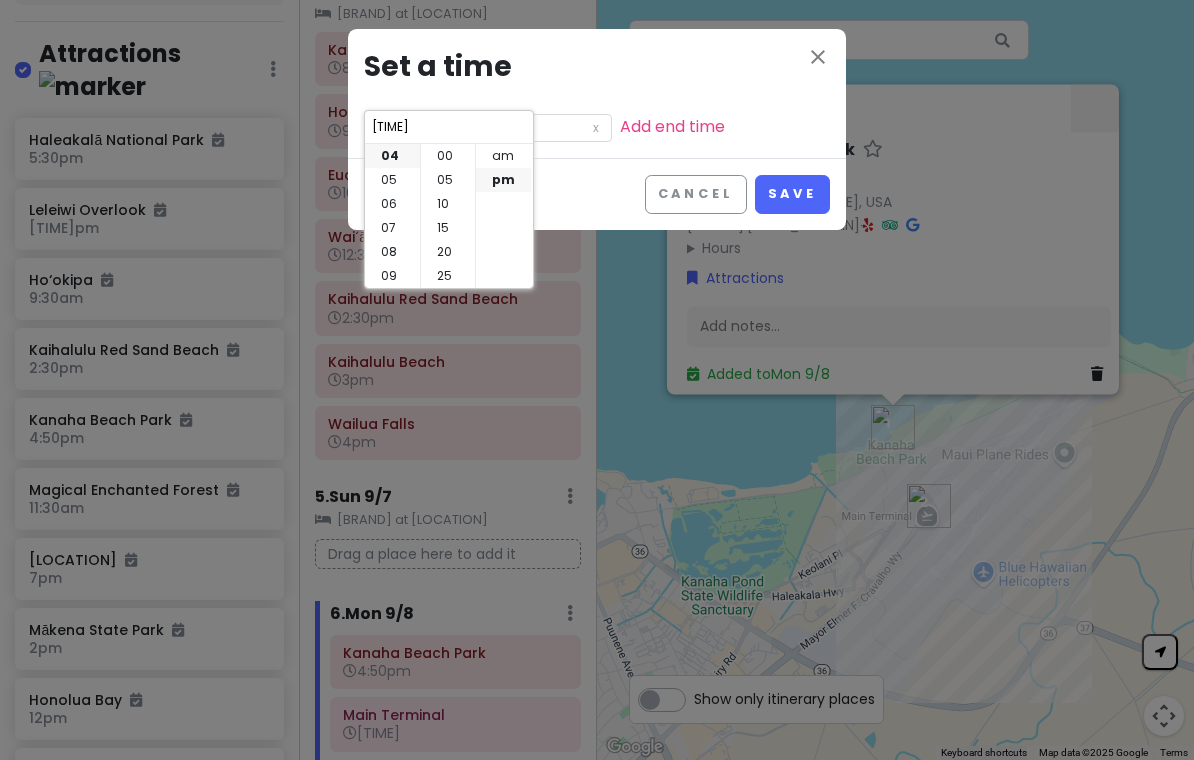 click on "00" at bounding box center (448, 156) 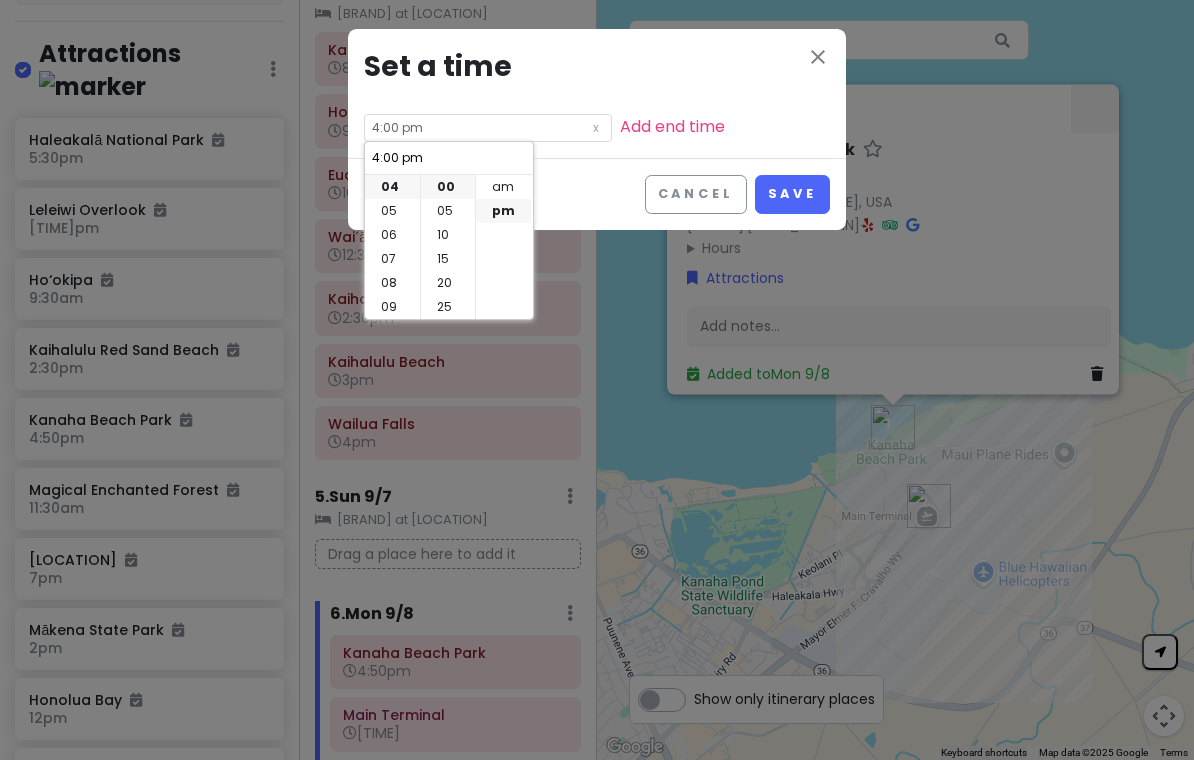 click on "Save" at bounding box center (792, 194) 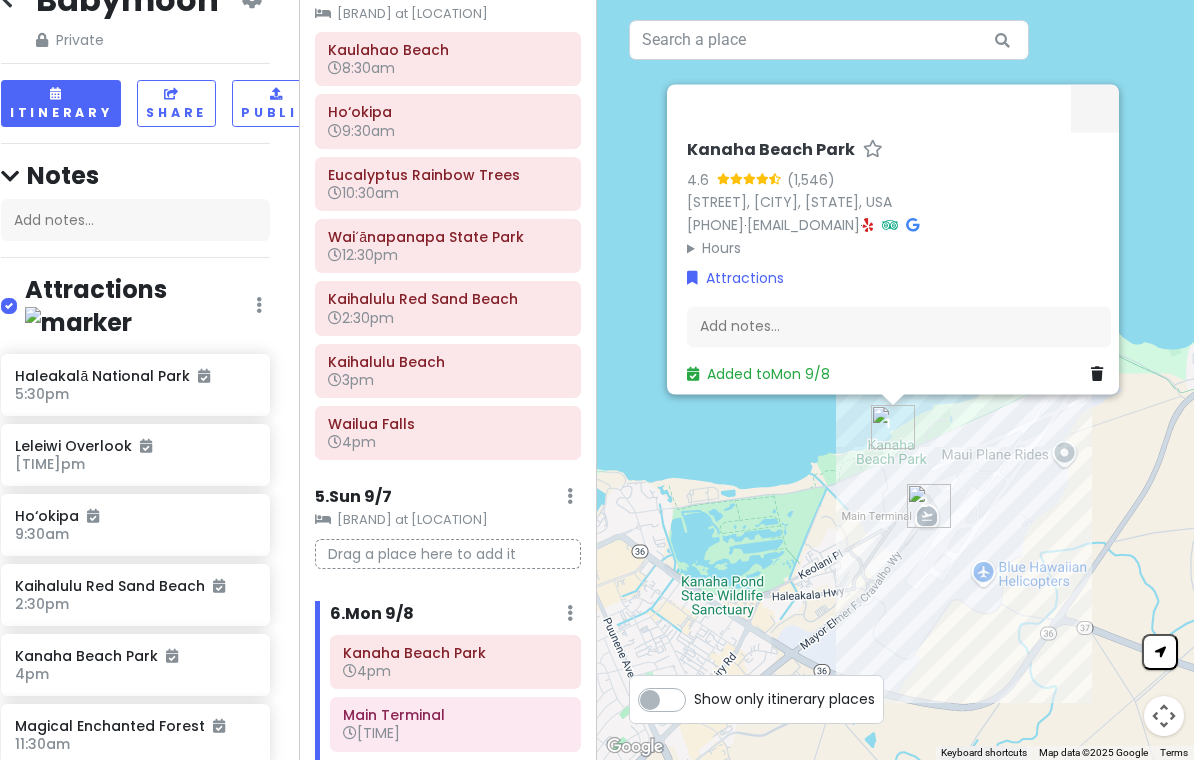 scroll, scrollTop: 42, scrollLeft: 12, axis: both 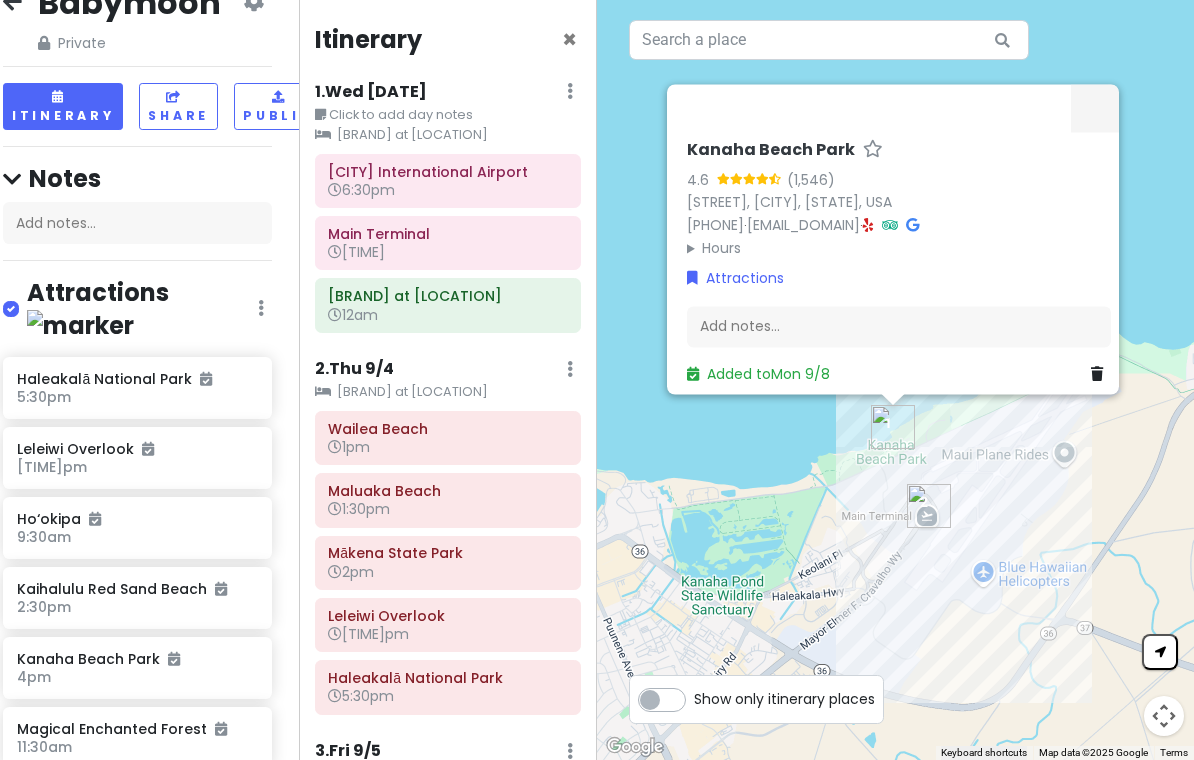 click on "12am" at bounding box center (447, 315) 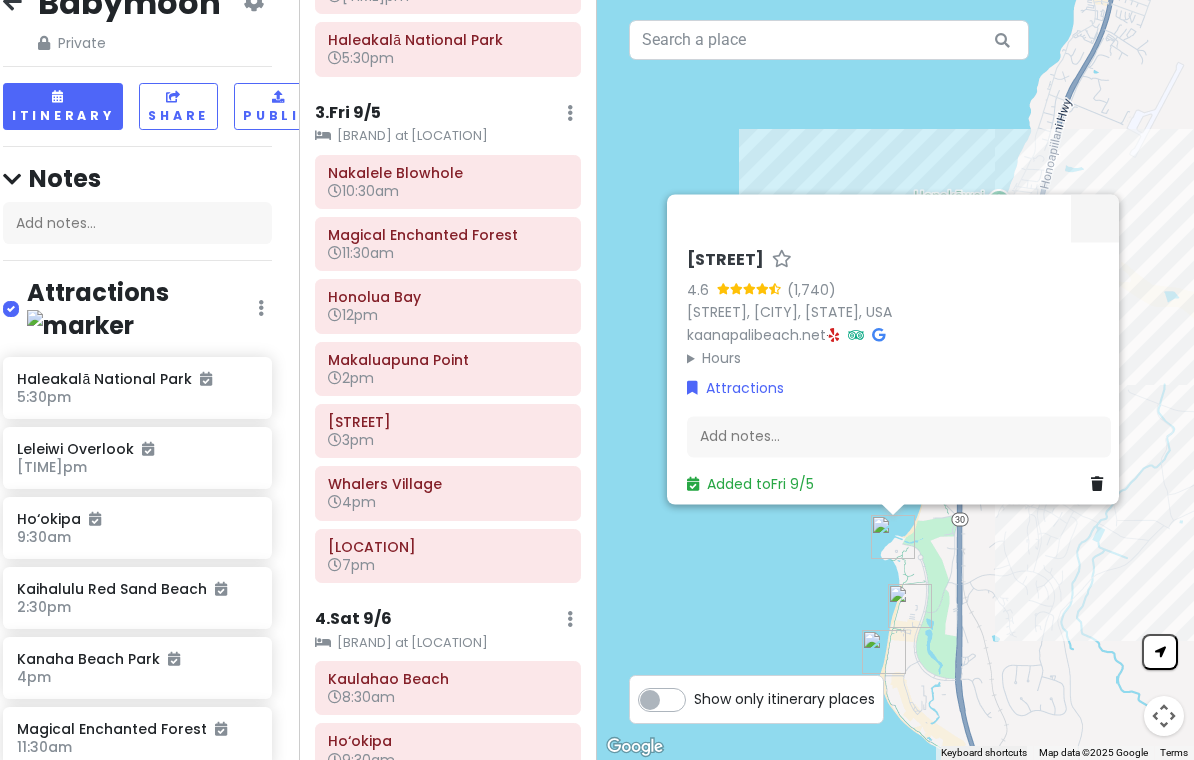 scroll, scrollTop: 655, scrollLeft: 0, axis: vertical 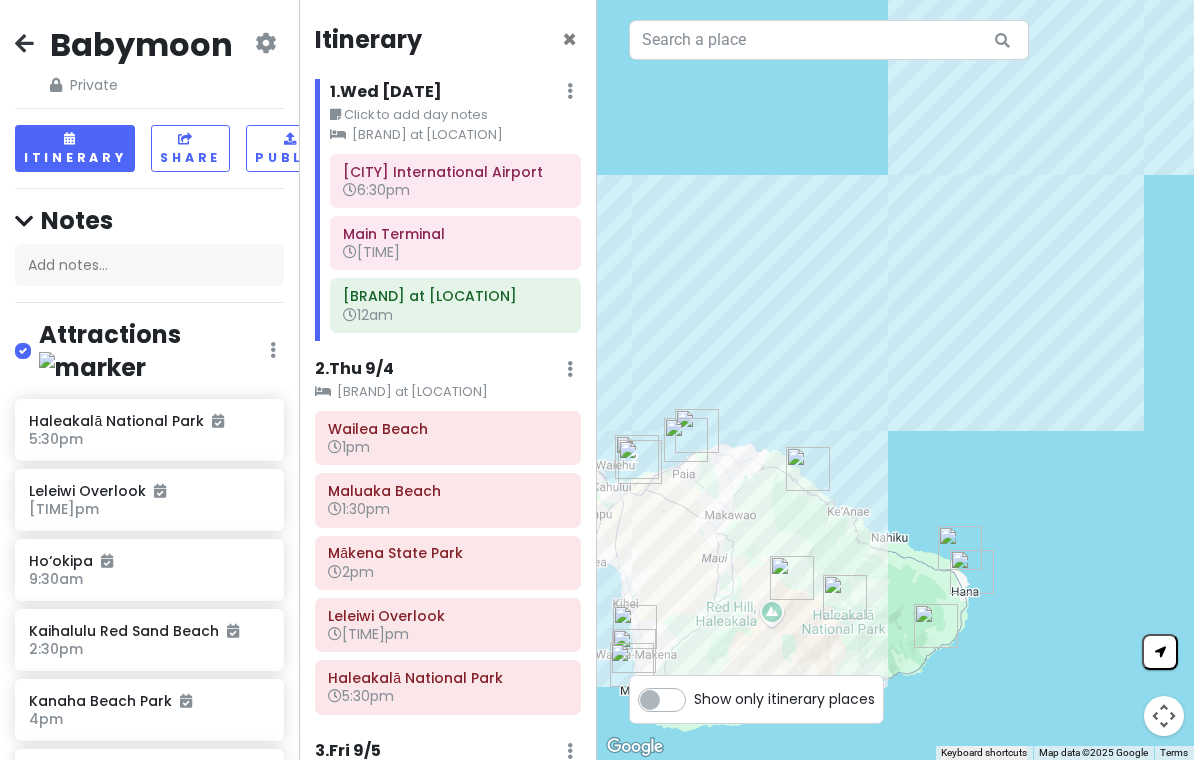 click on "Babymoon" at bounding box center [141, 45] 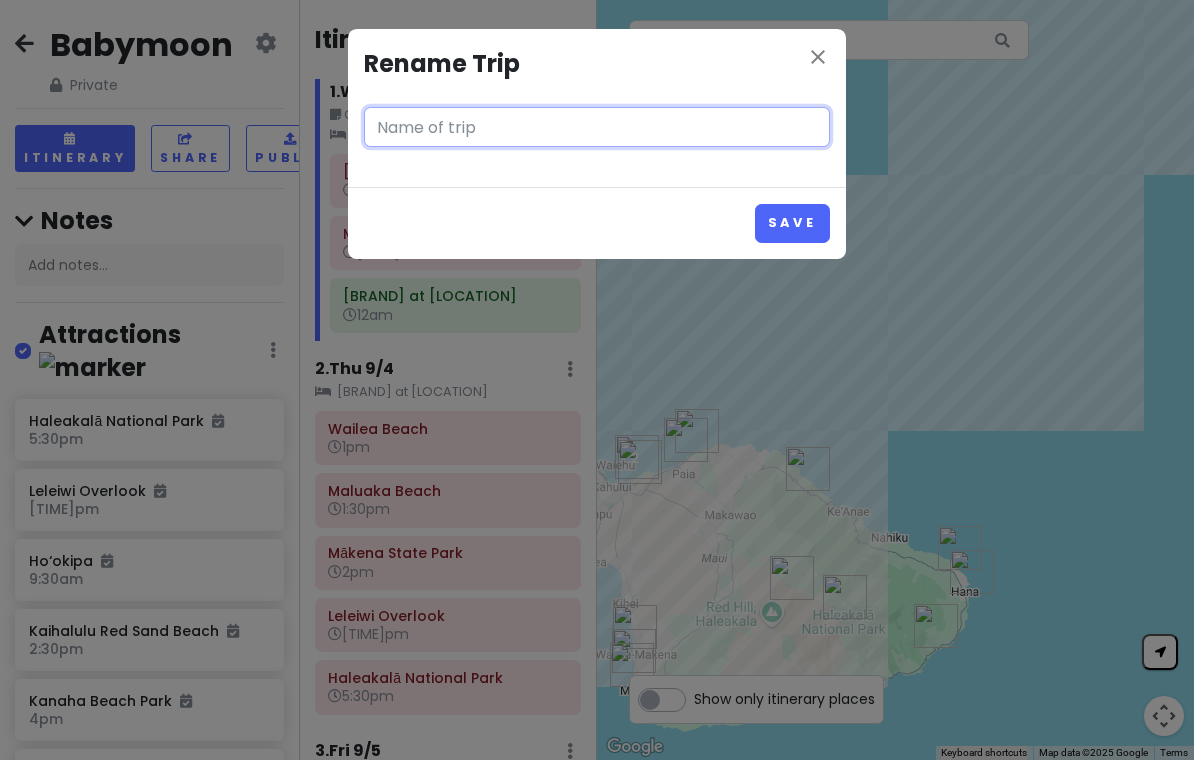 type on "Babymoon" 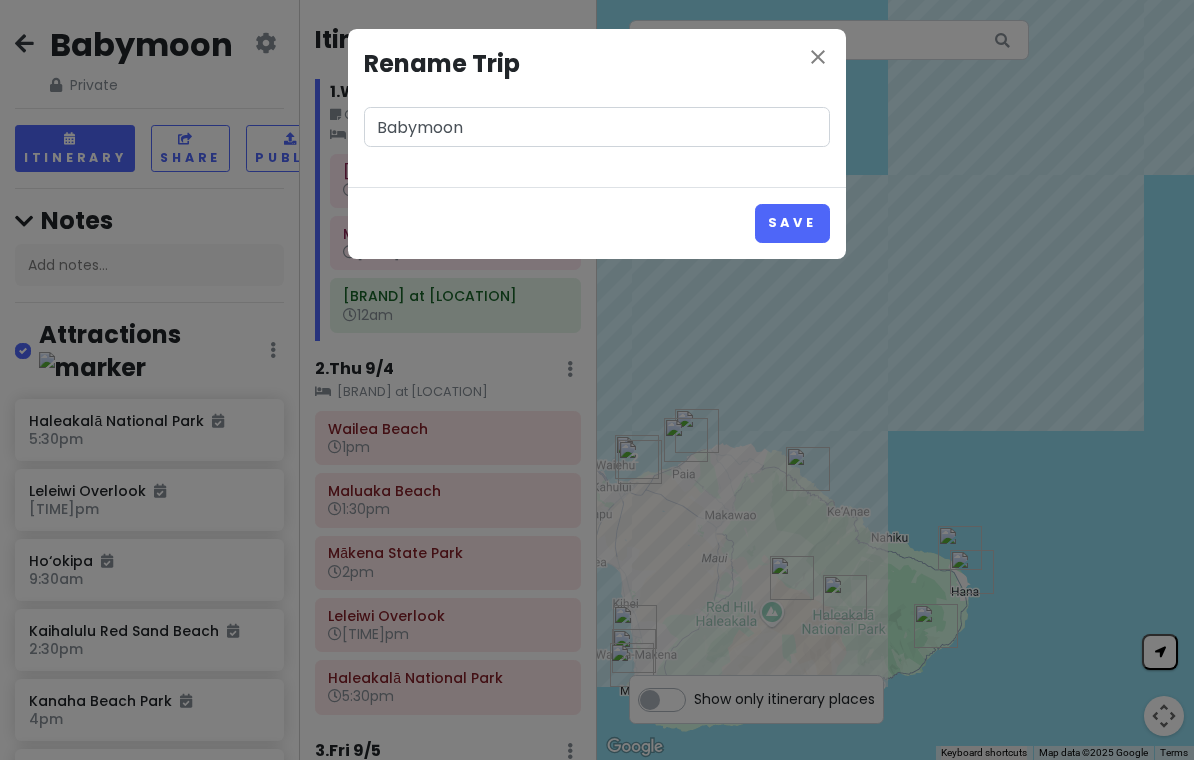 click on "close" at bounding box center [818, 57] 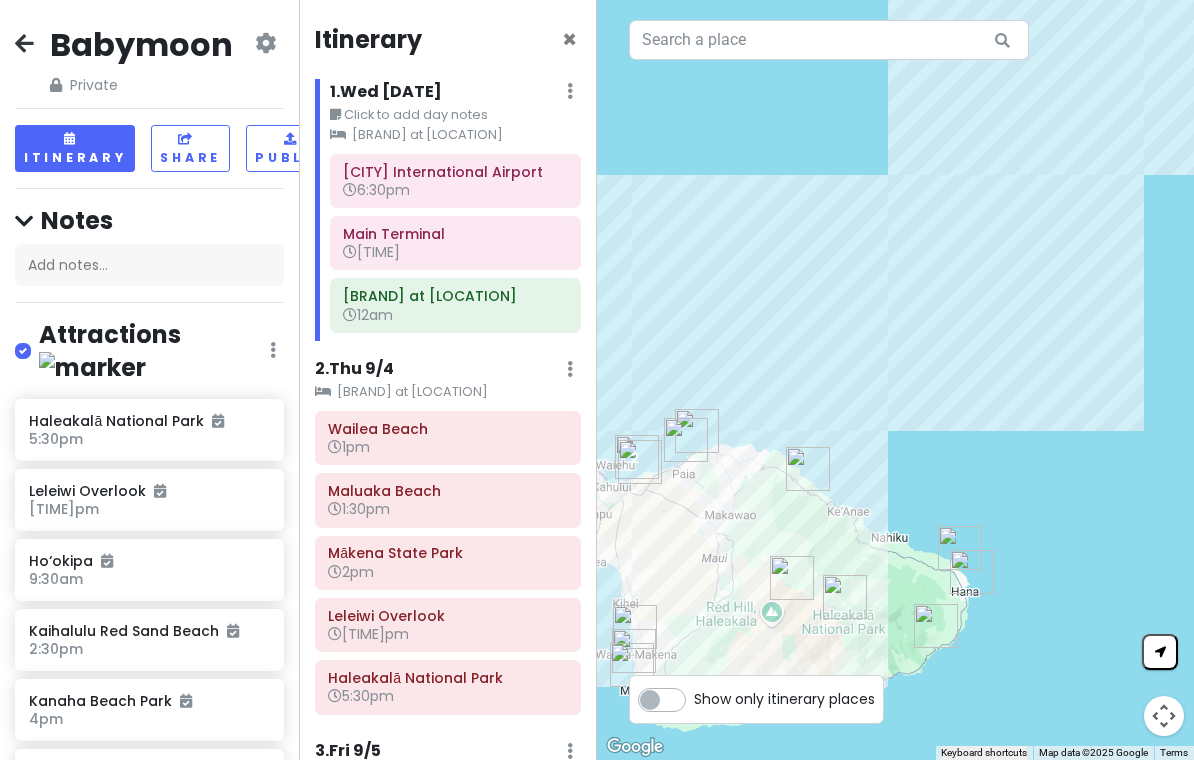 scroll, scrollTop: 0, scrollLeft: 0, axis: both 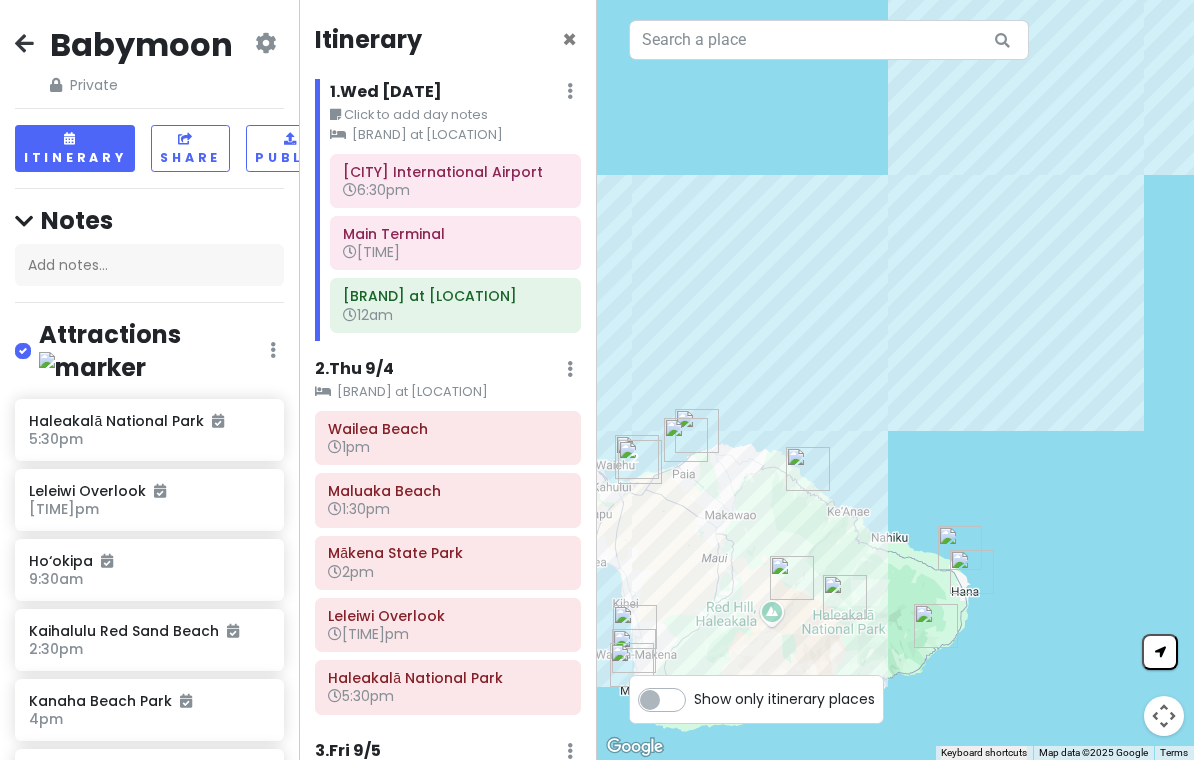 click at bounding box center [24, 43] 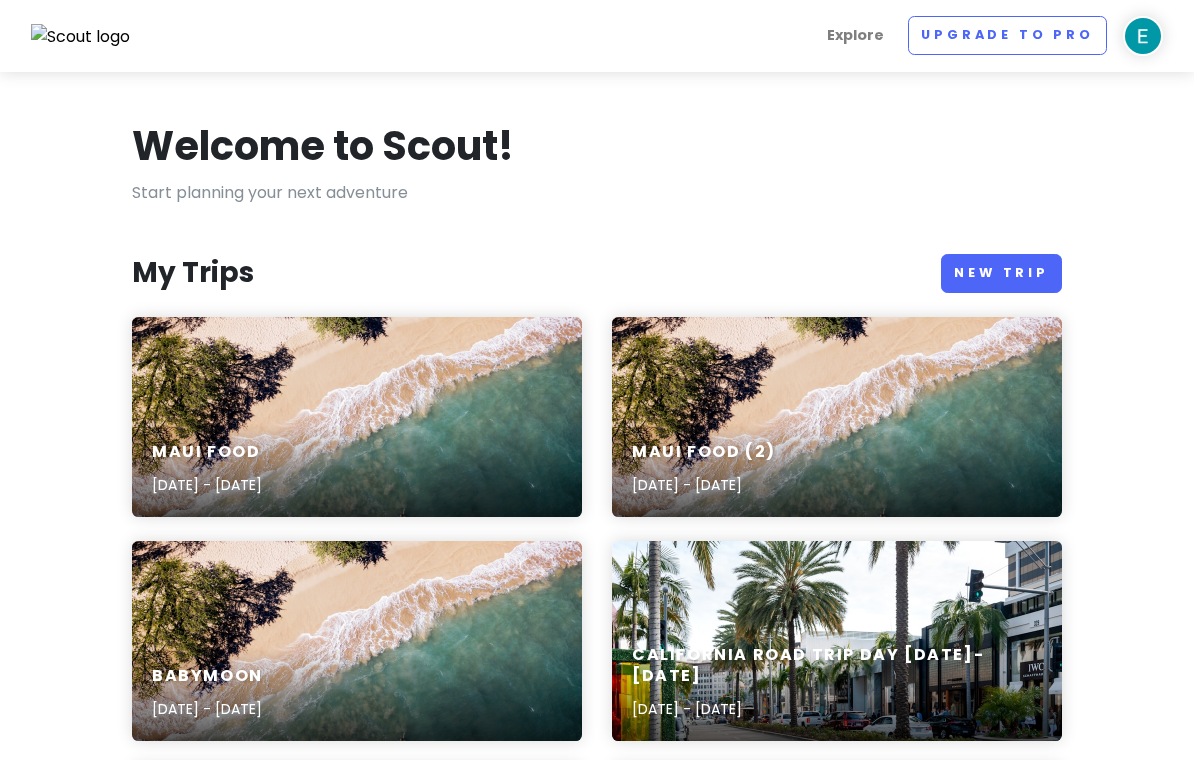 click on "Maui Food [DATE] - [DATE]" at bounding box center (357, 417) 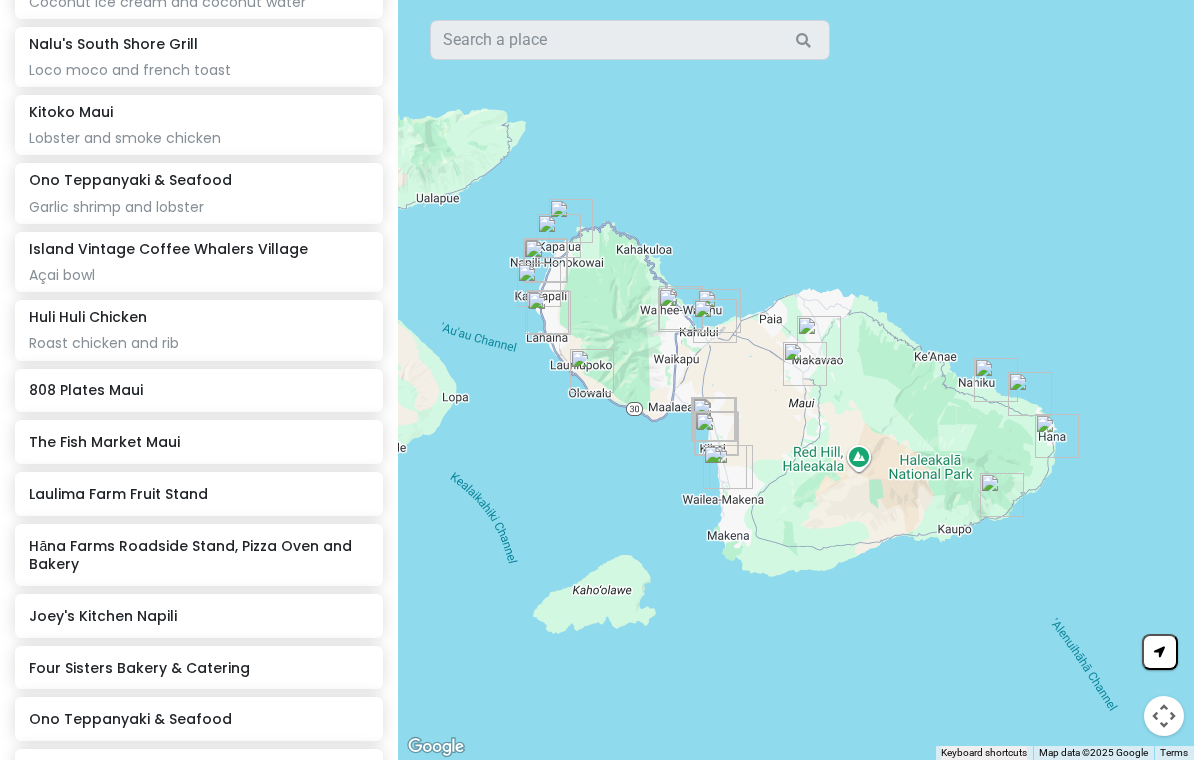 scroll, scrollTop: 684, scrollLeft: 0, axis: vertical 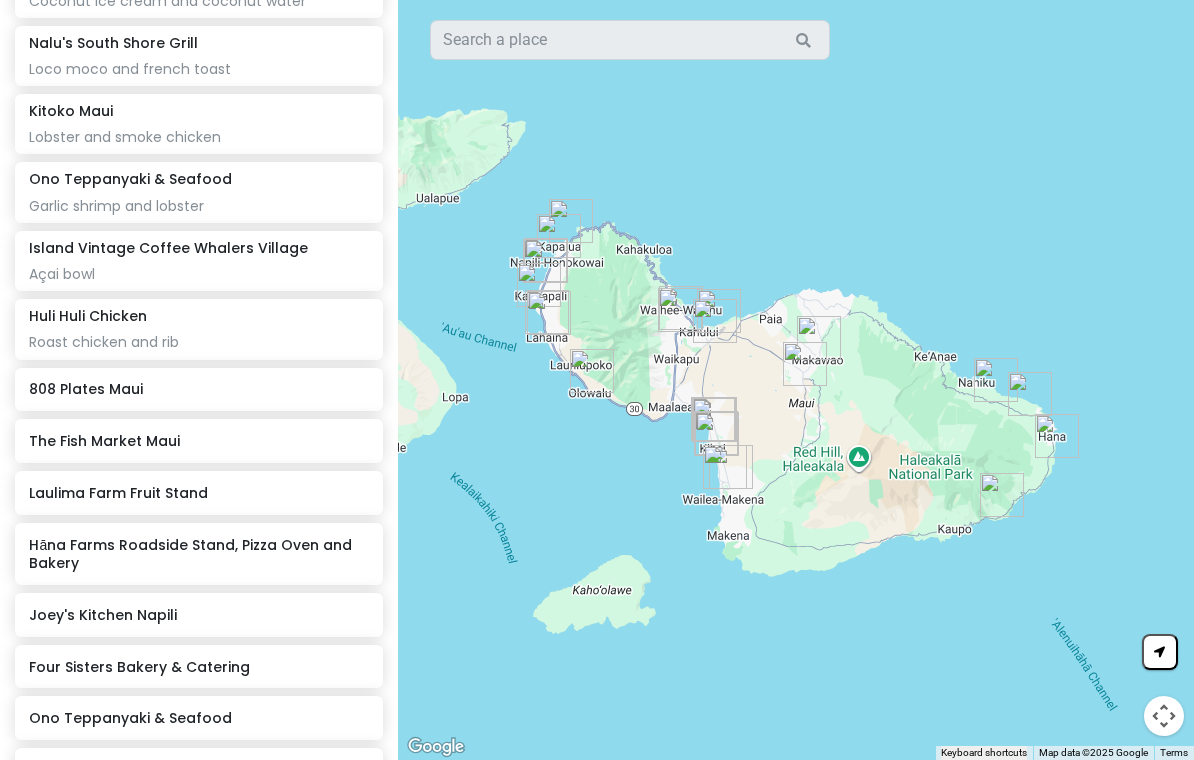 click on "808 Plates Maui" at bounding box center [198, 389] 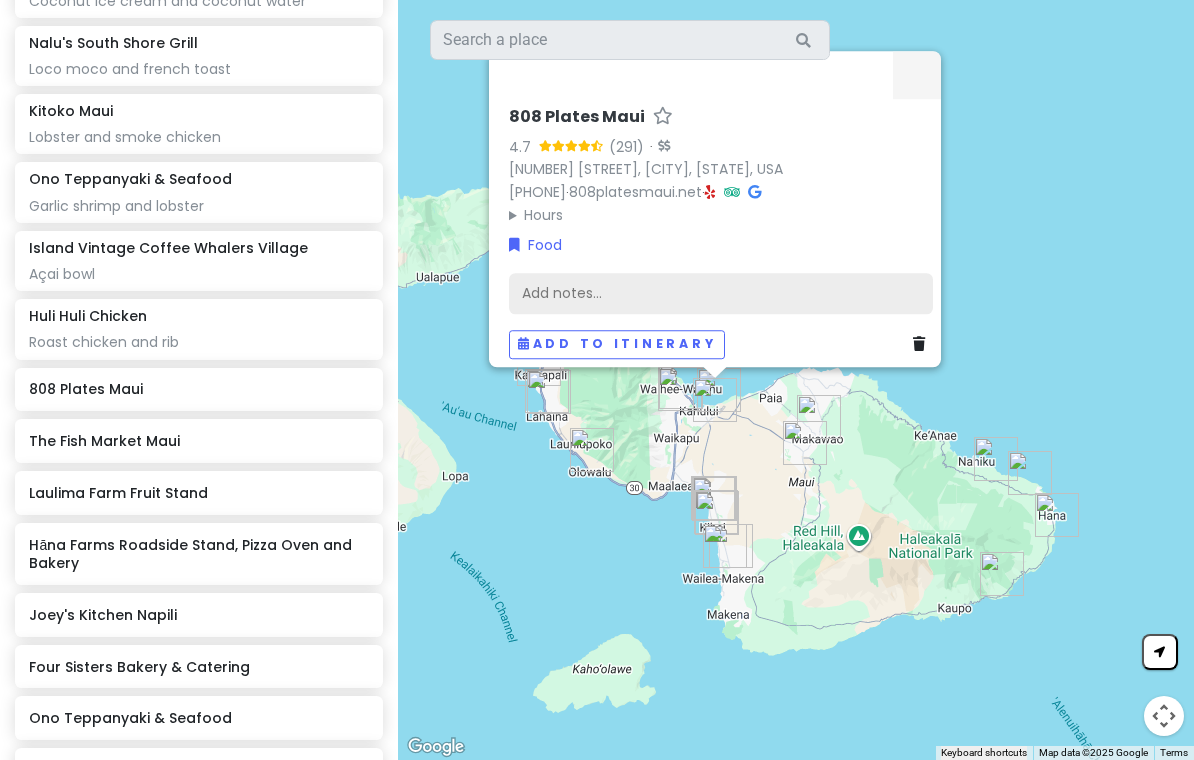 click on "Add notes..." at bounding box center [721, 294] 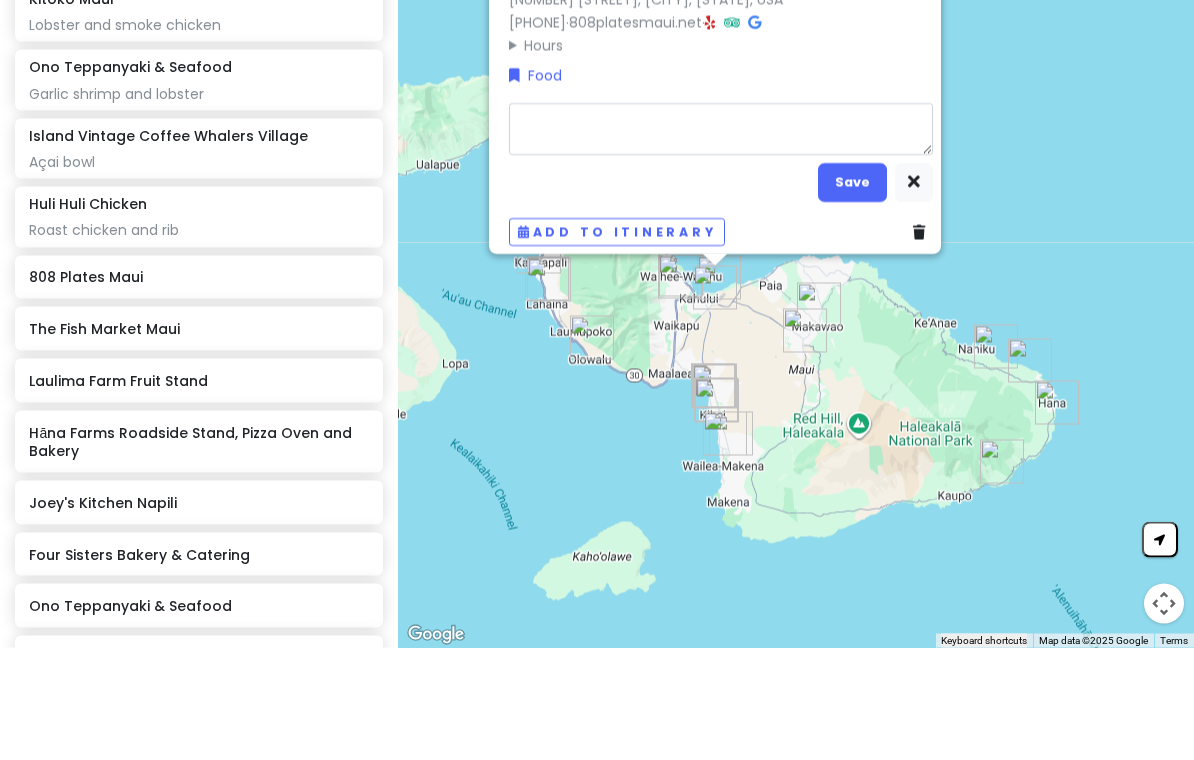 type on "x" 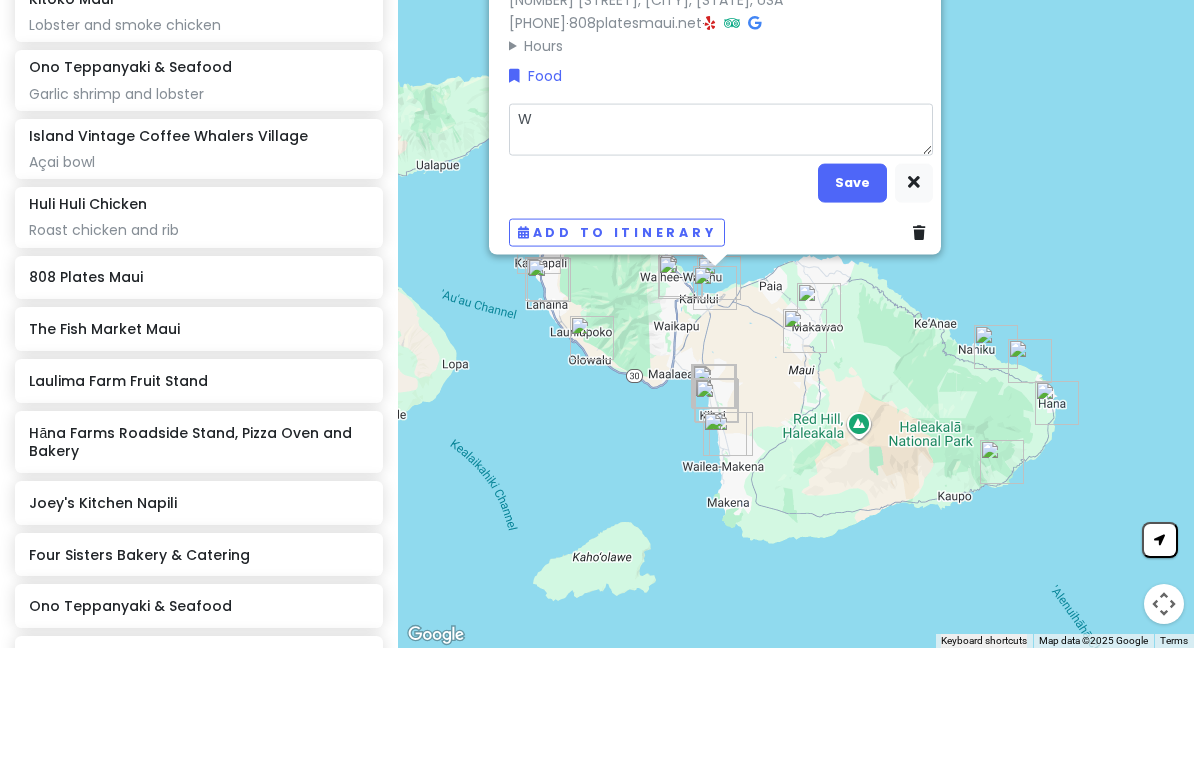 type on "x" 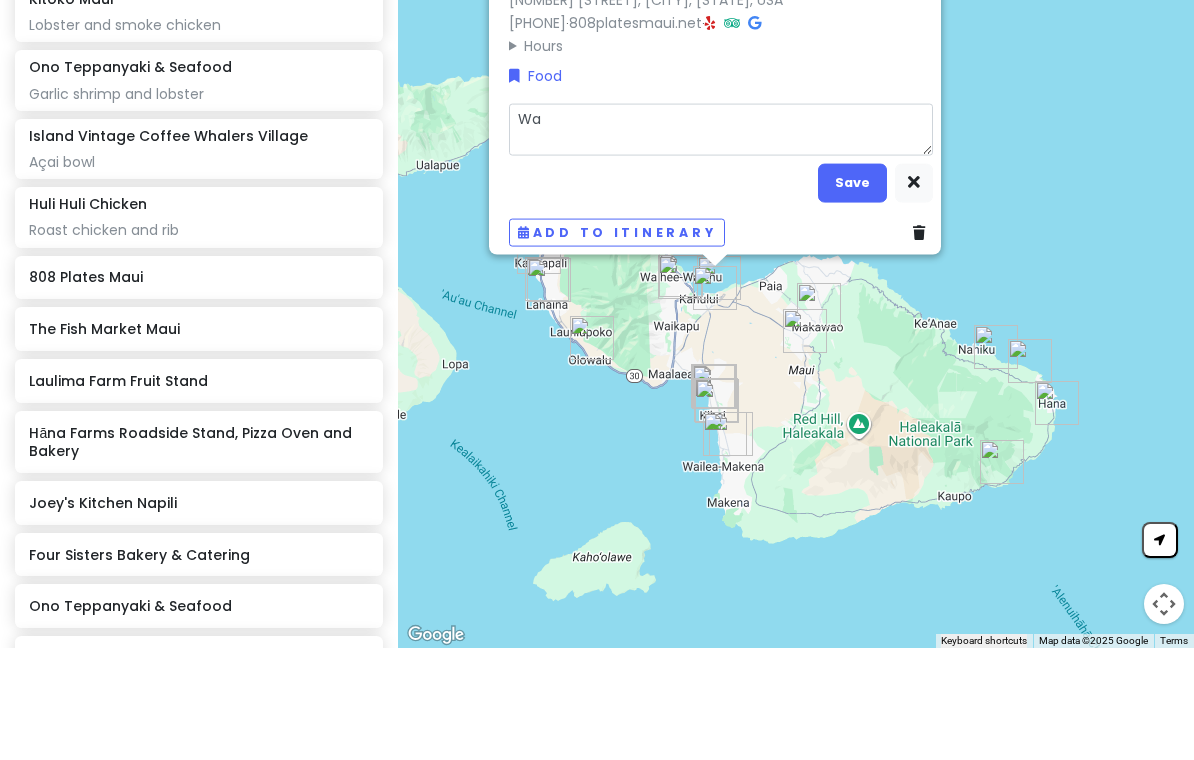 type on "x" 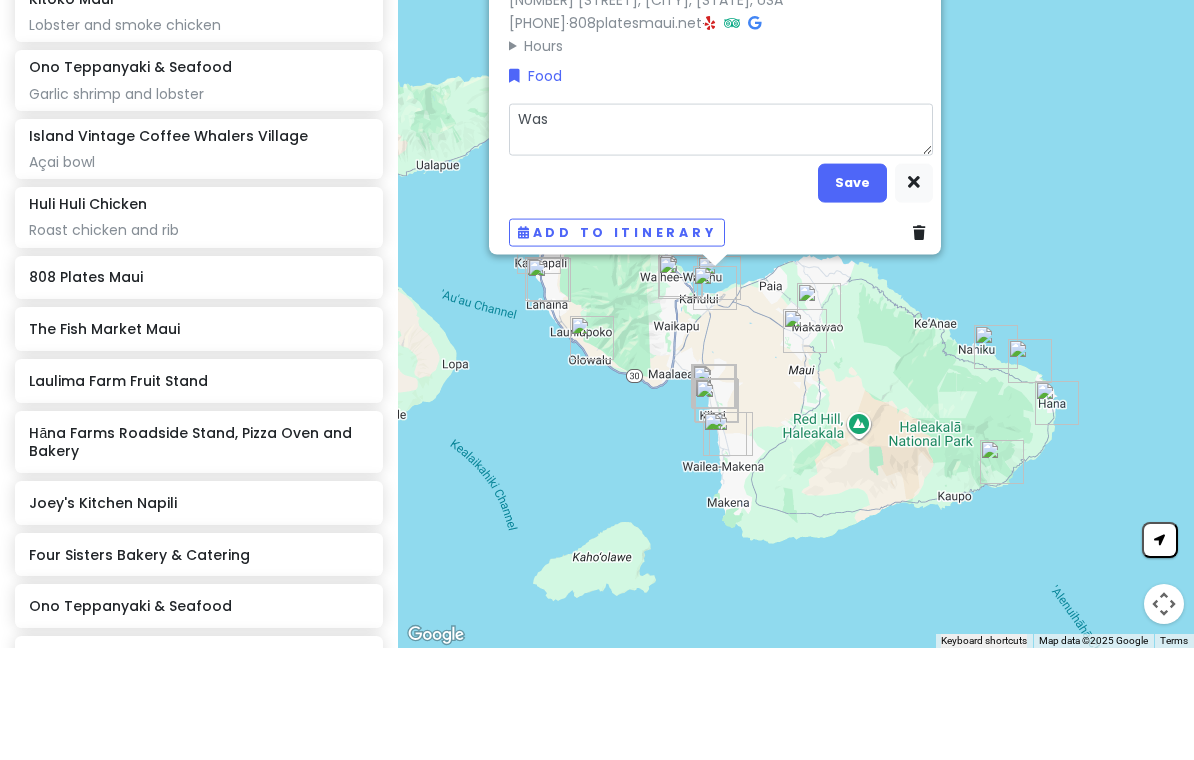type on "x" 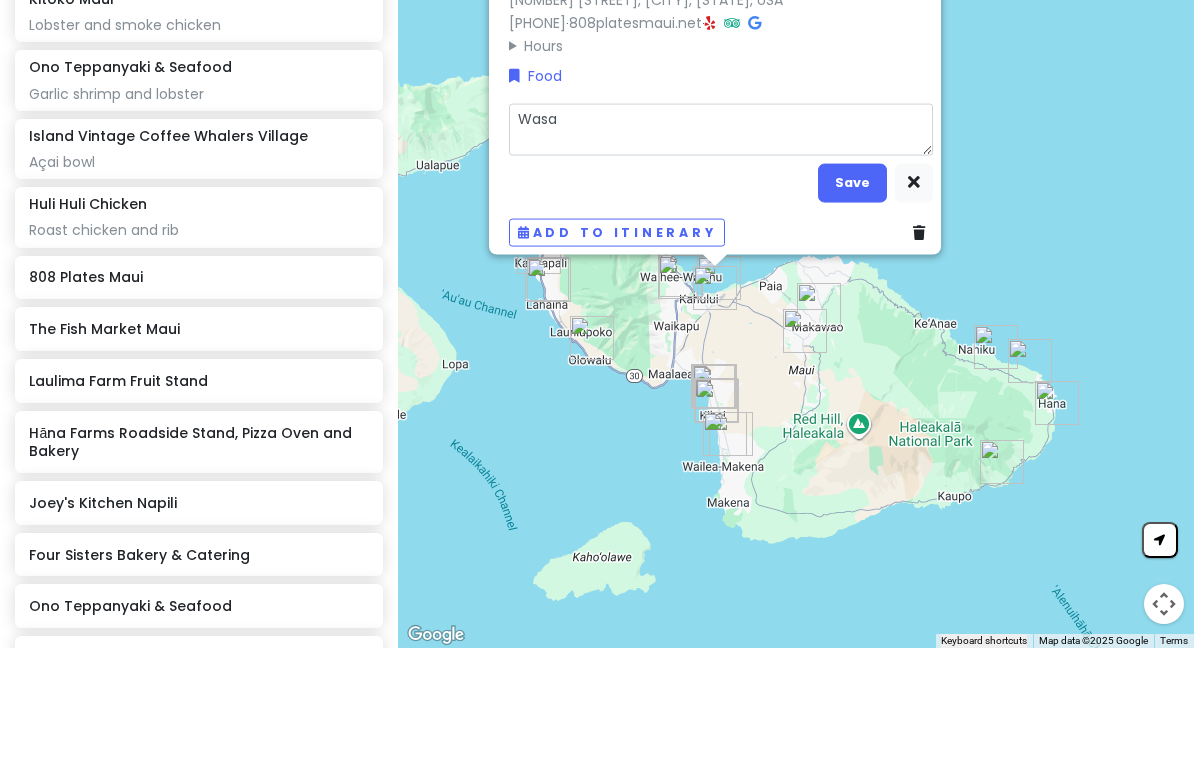 type on "x" 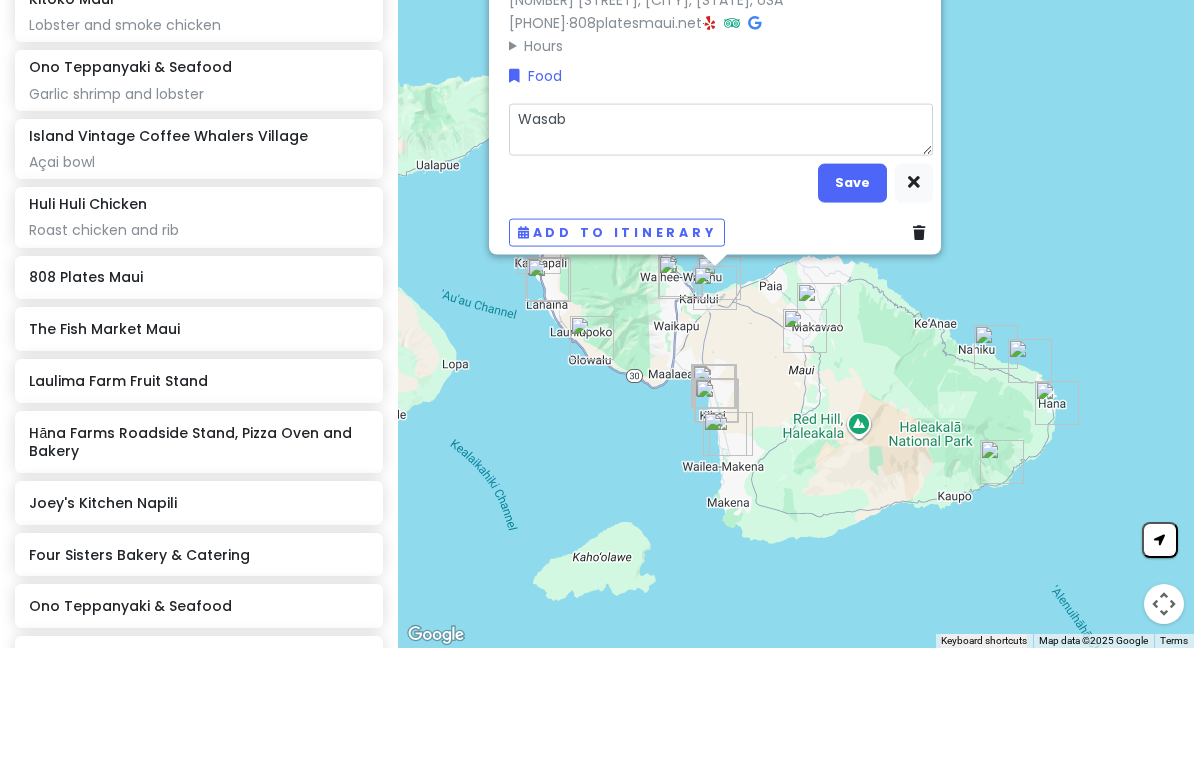 type on "x" 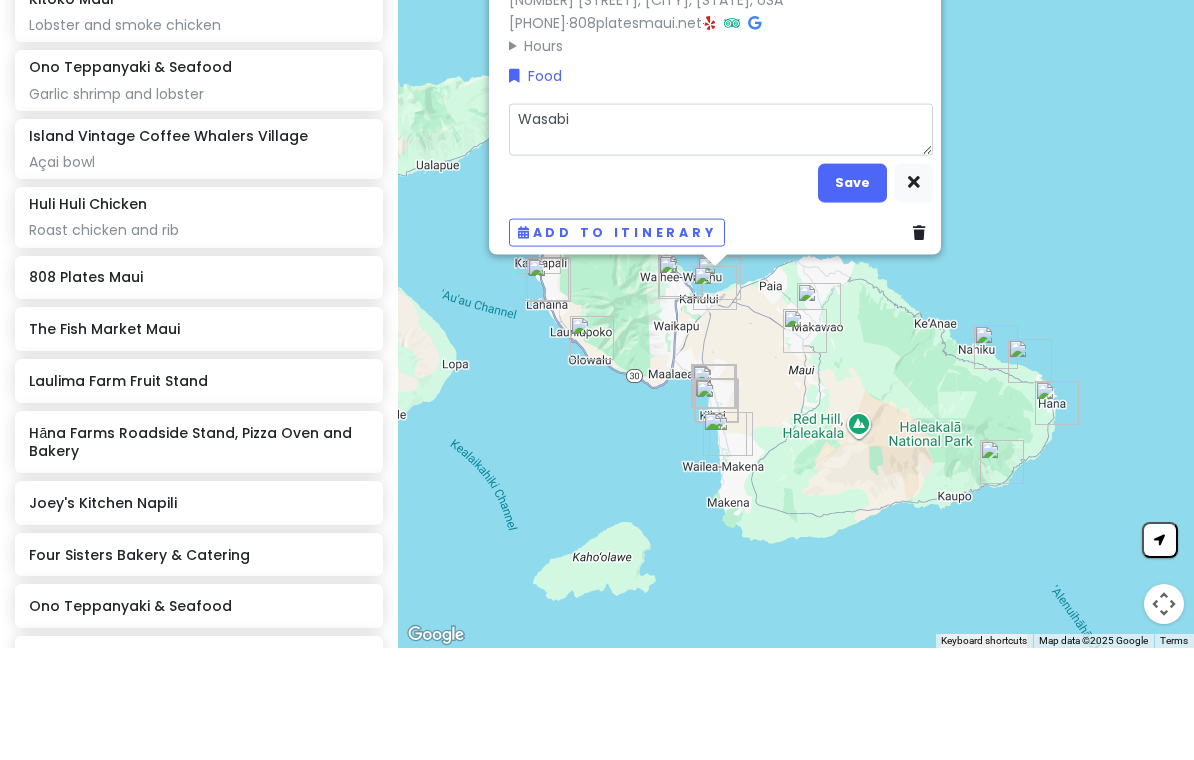 type on "x" 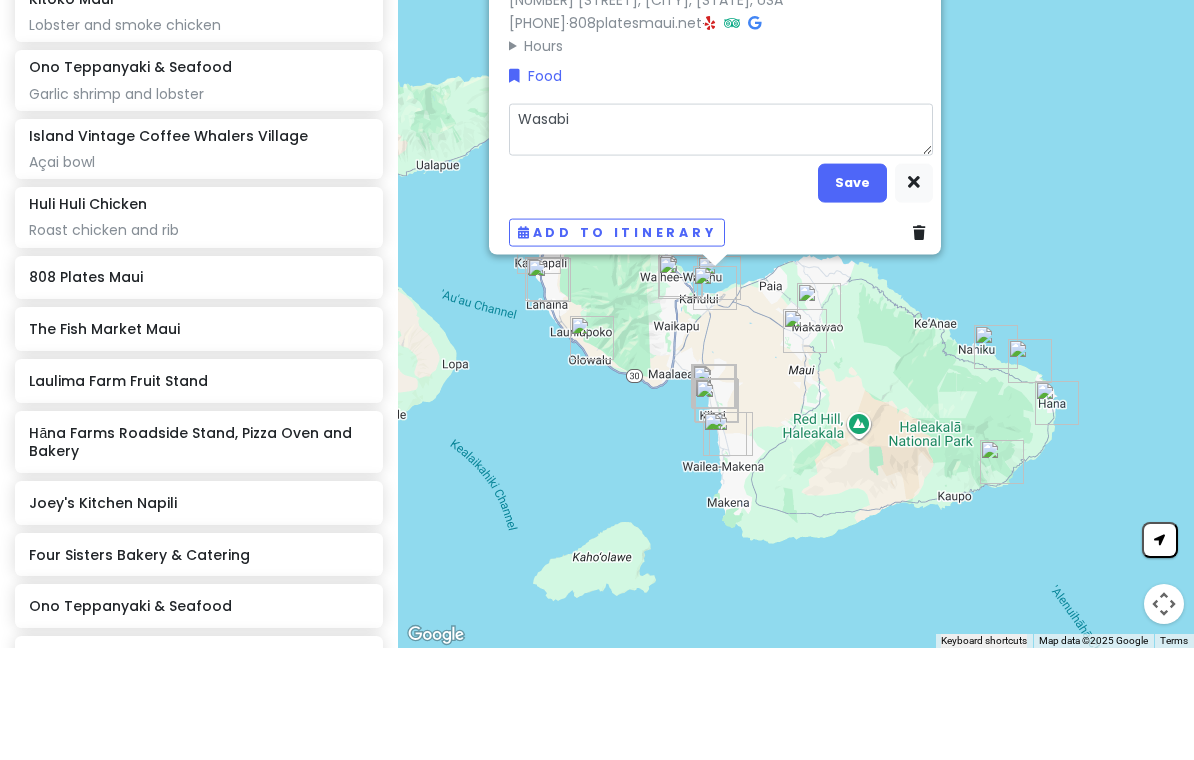 type on "Wasabi a" 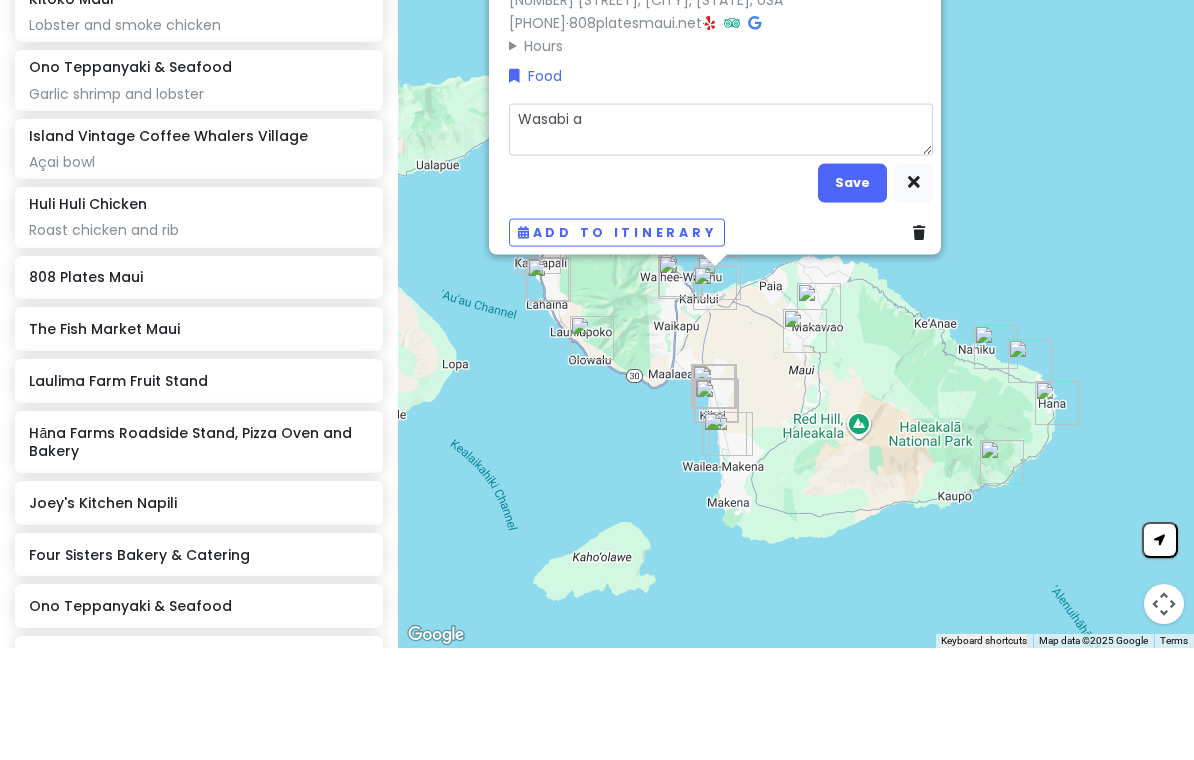 type on "x" 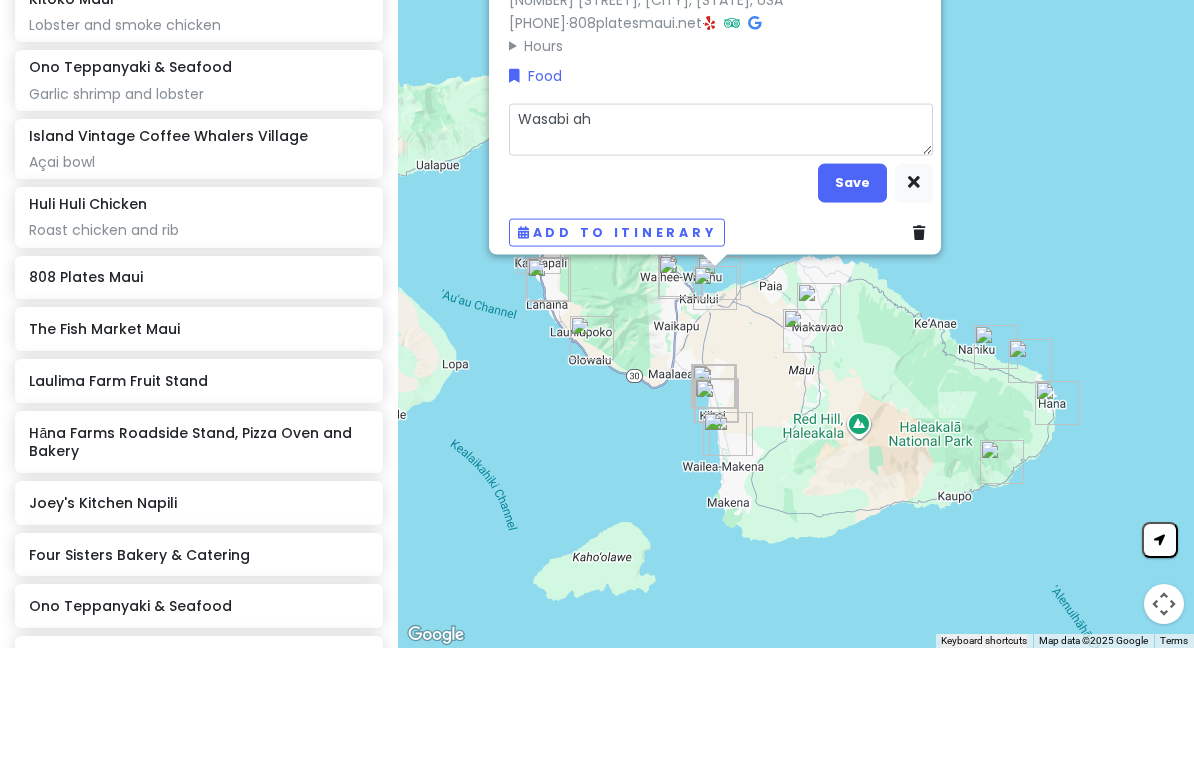 type on "x" 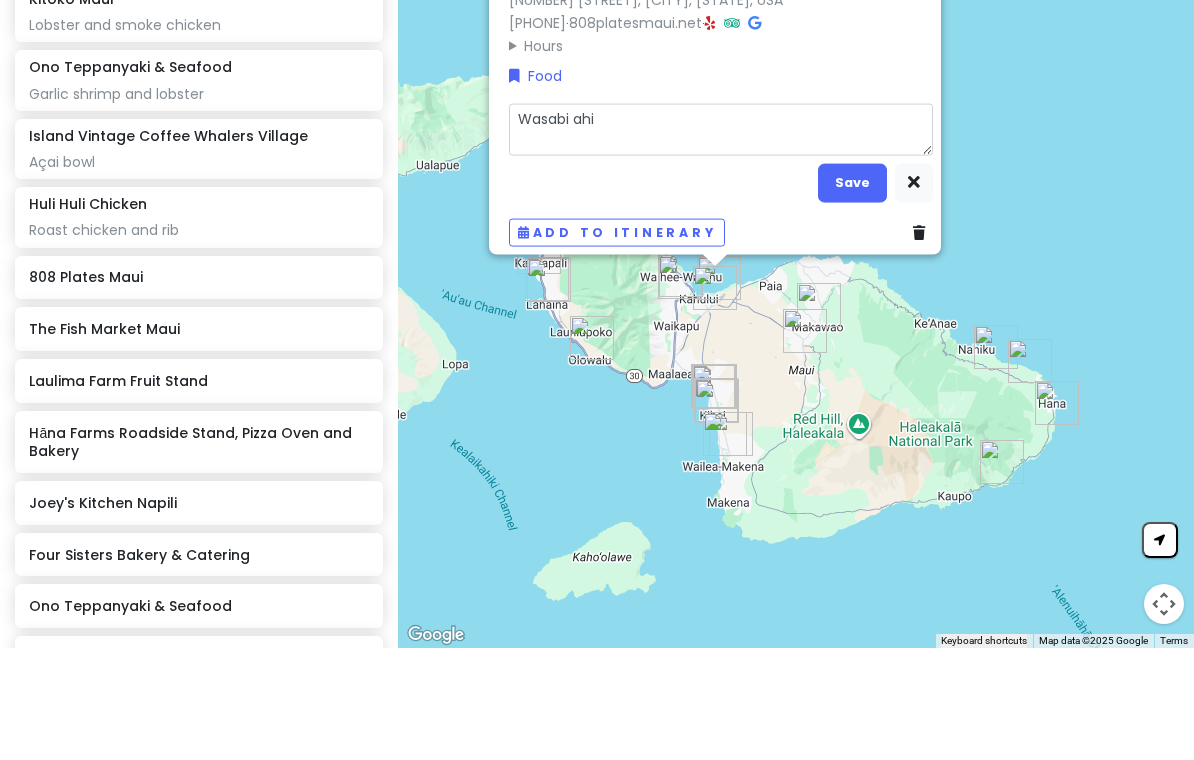 type on "x" 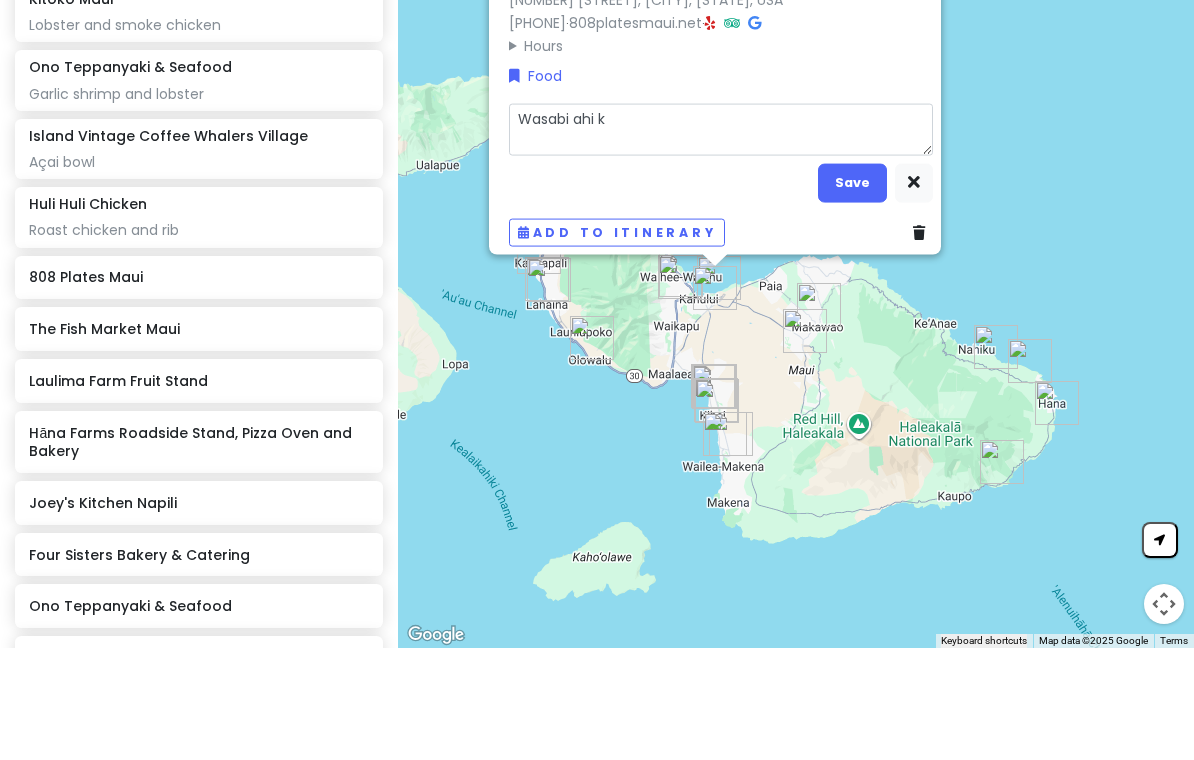 type on "x" 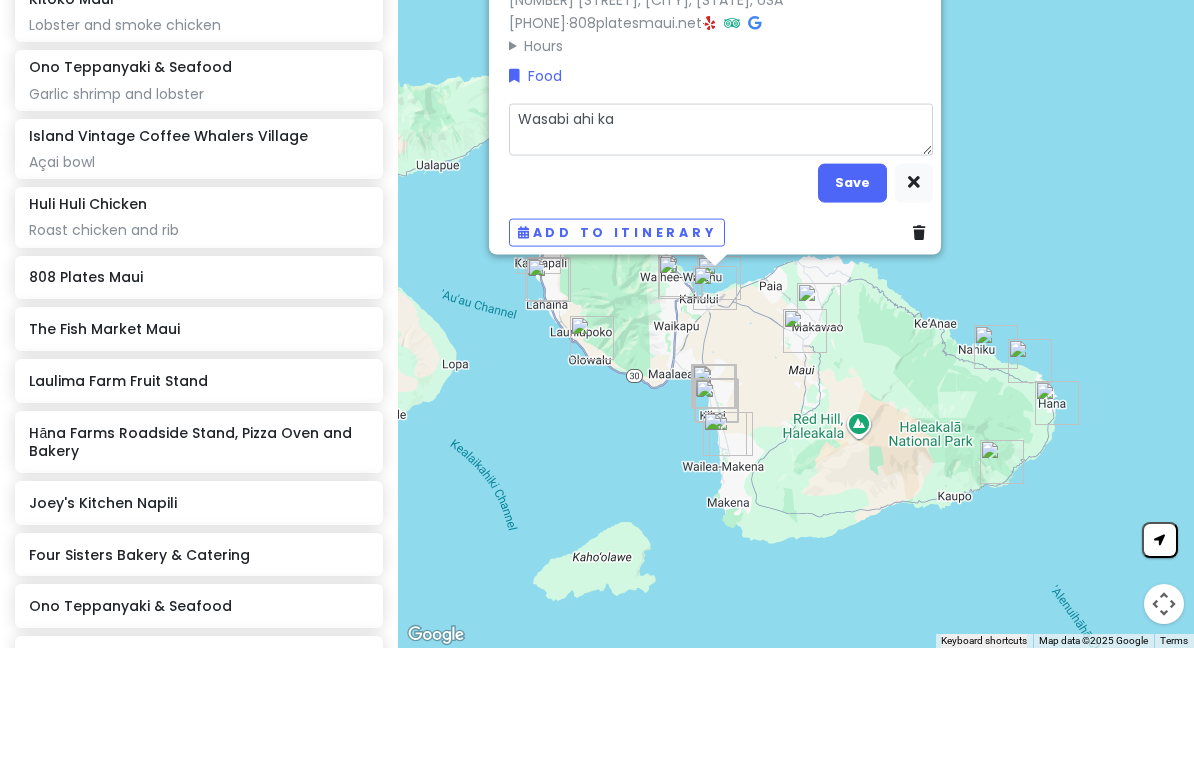 type on "x" 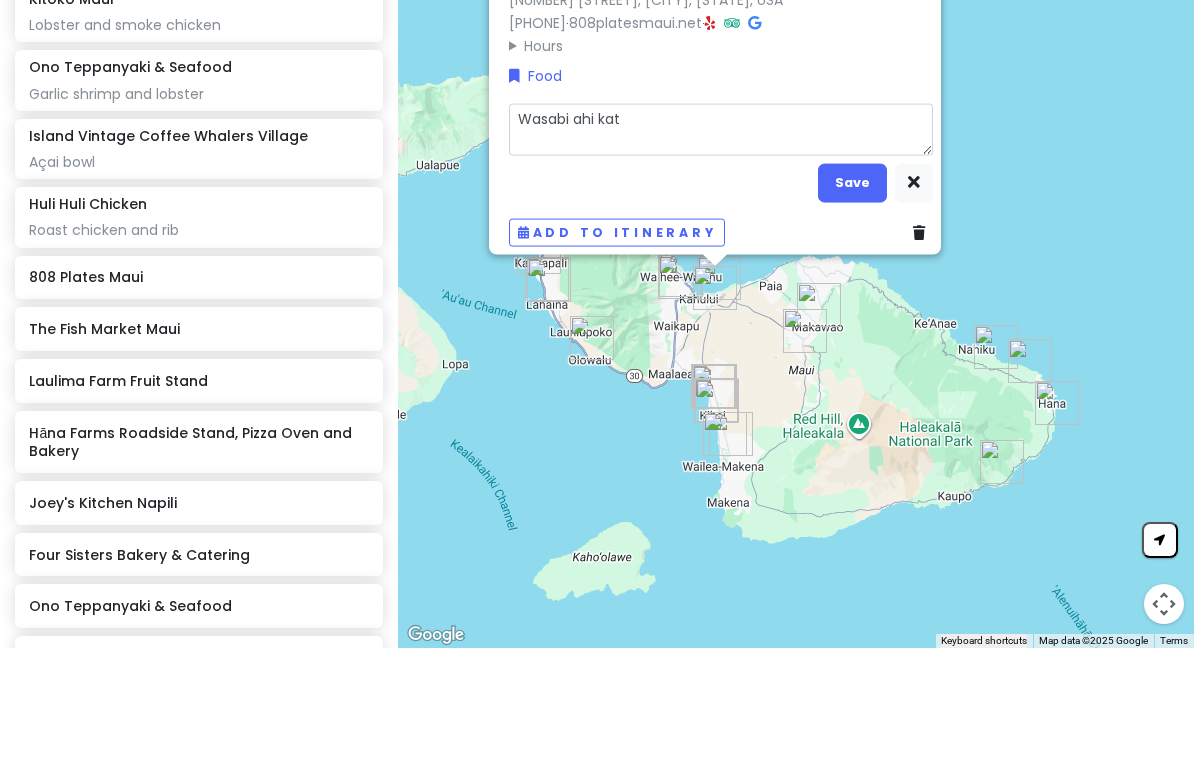 type on "x" 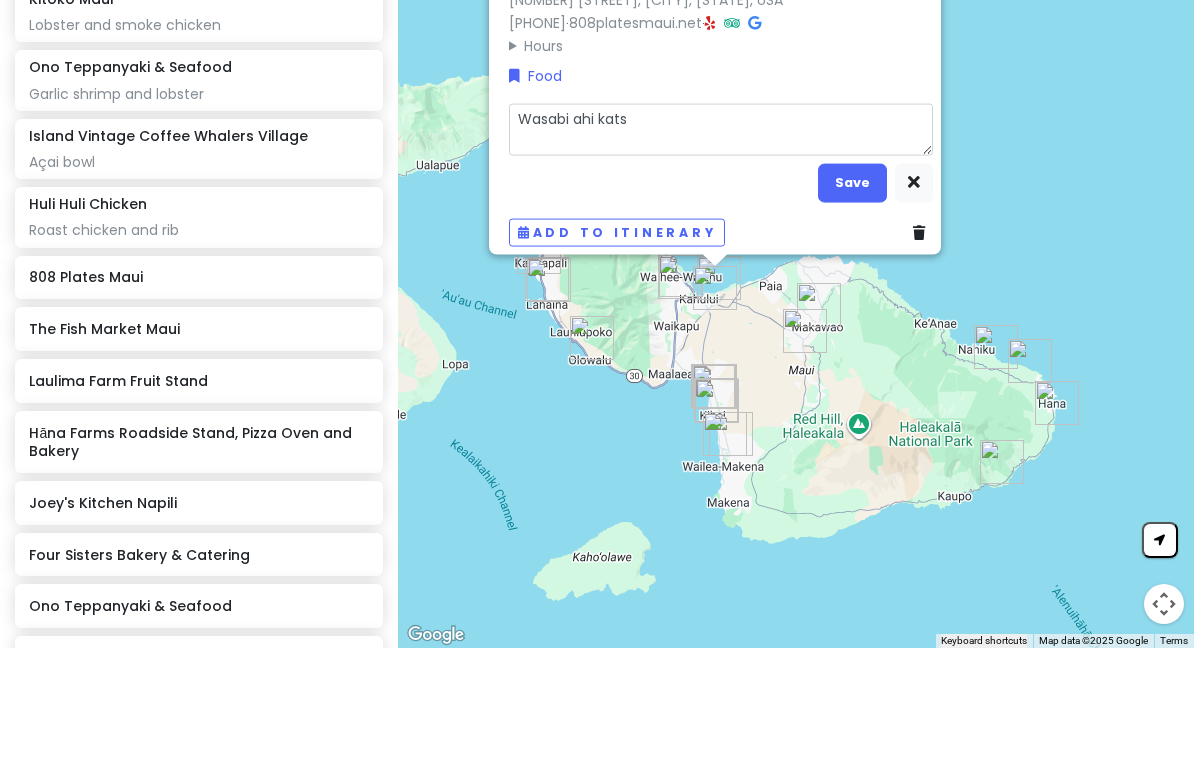 type on "x" 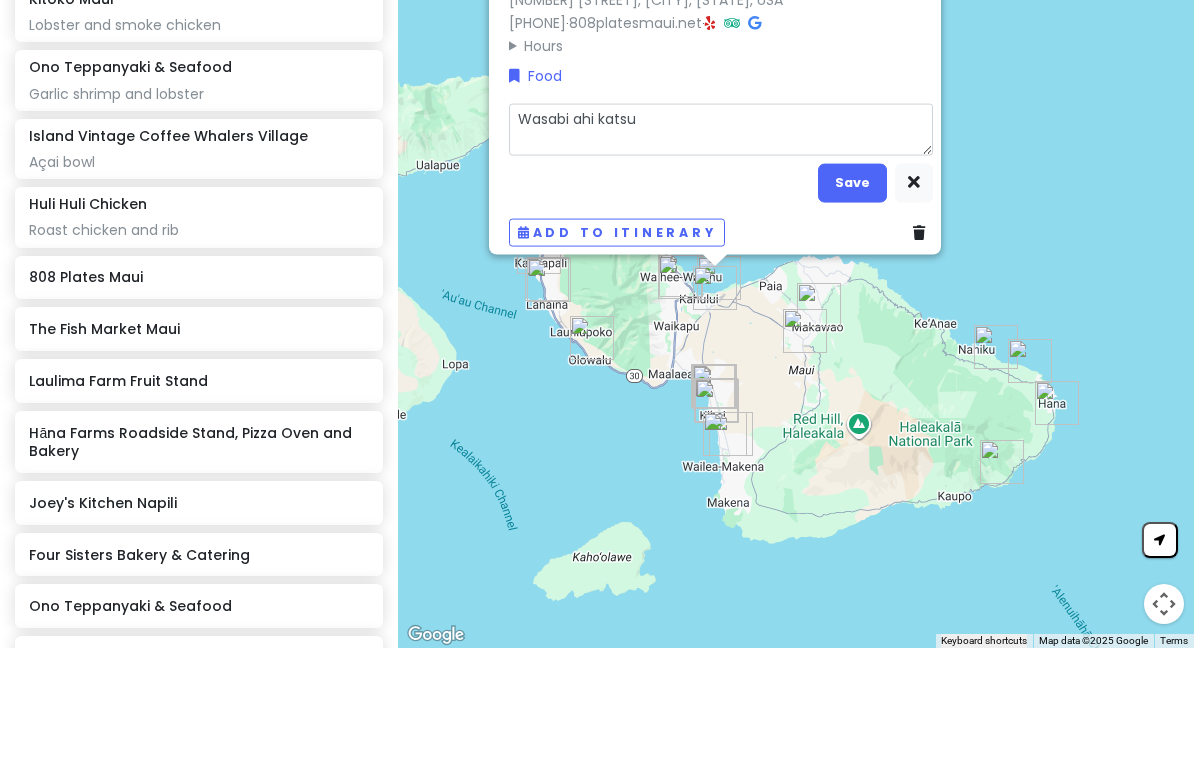type on "x" 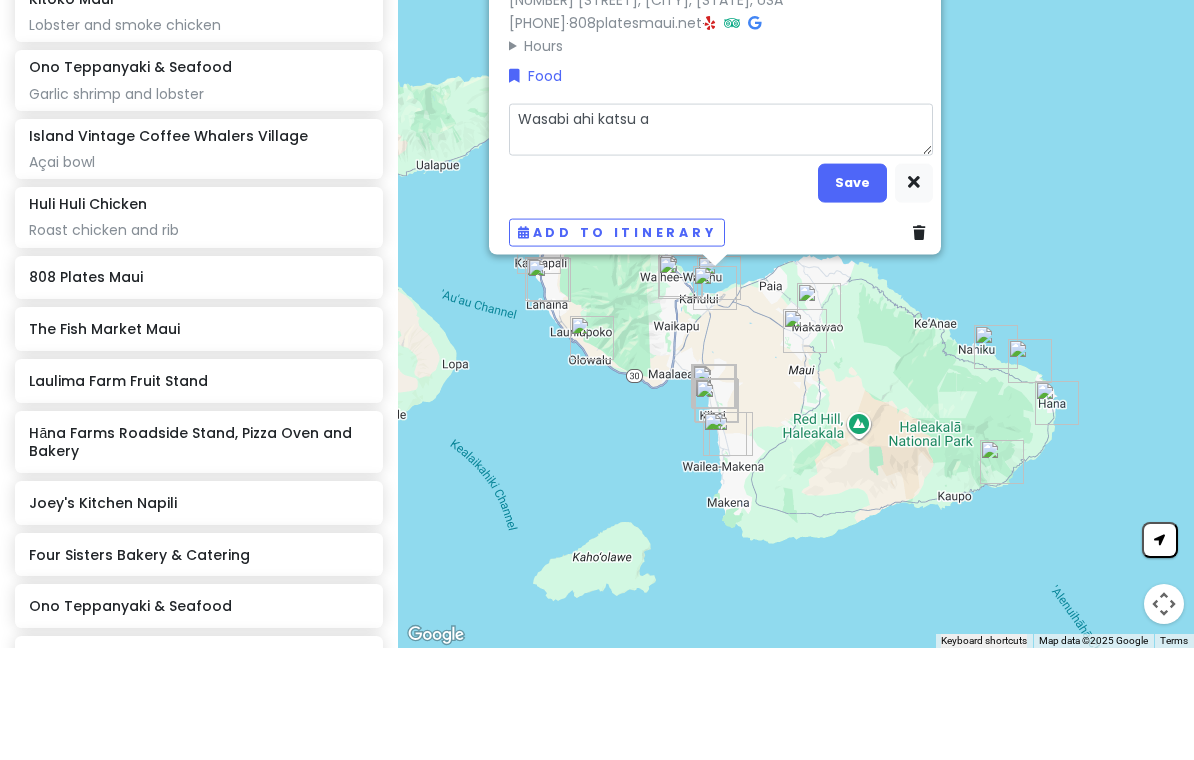 type on "x" 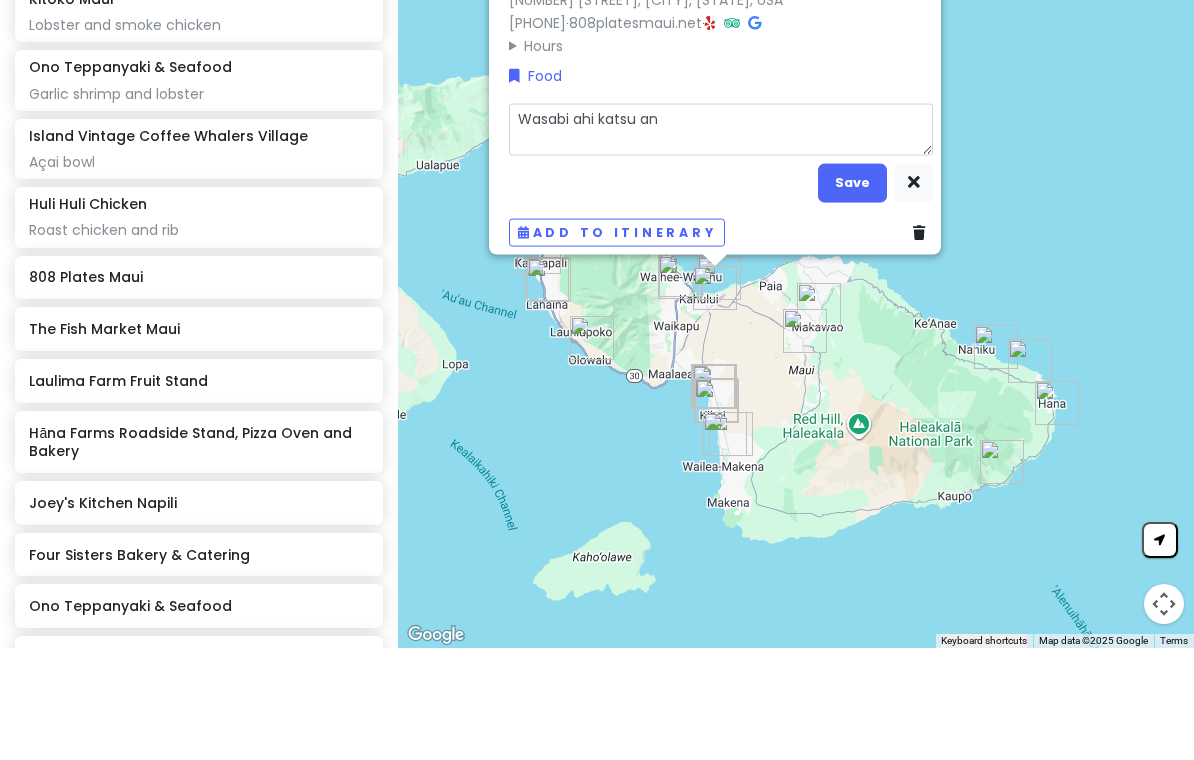 type on "x" 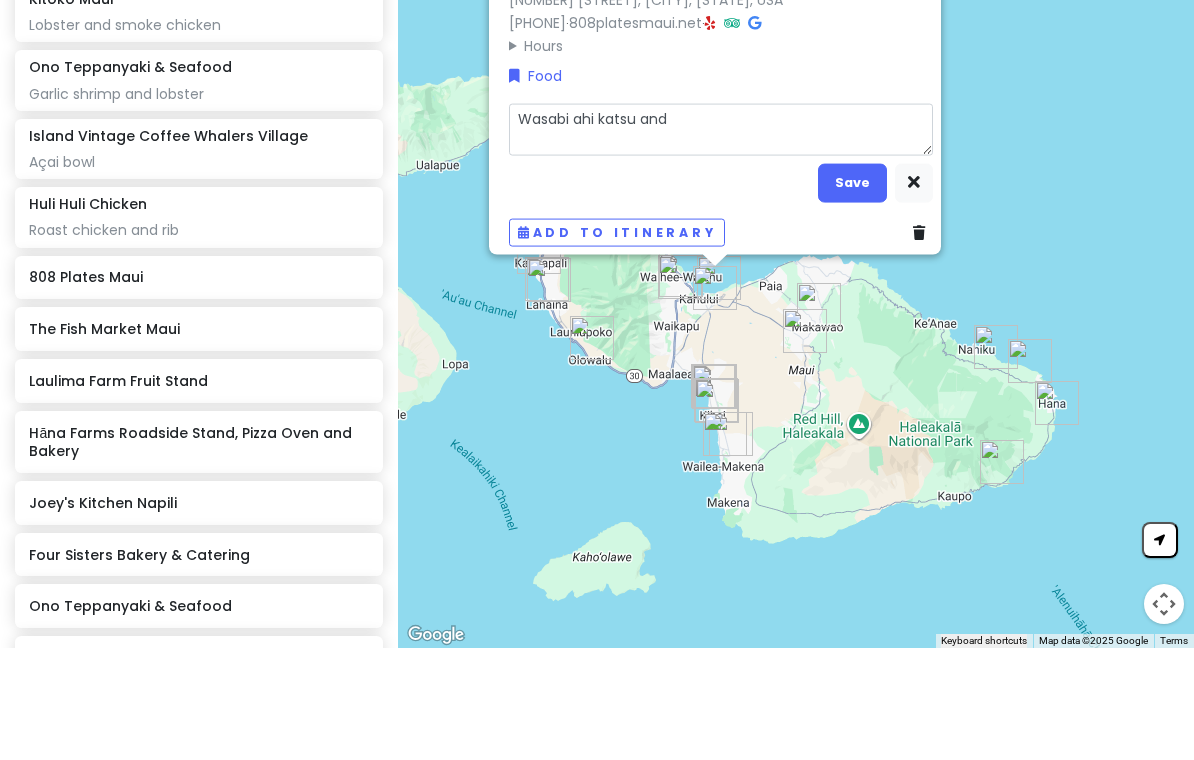 type on "x" 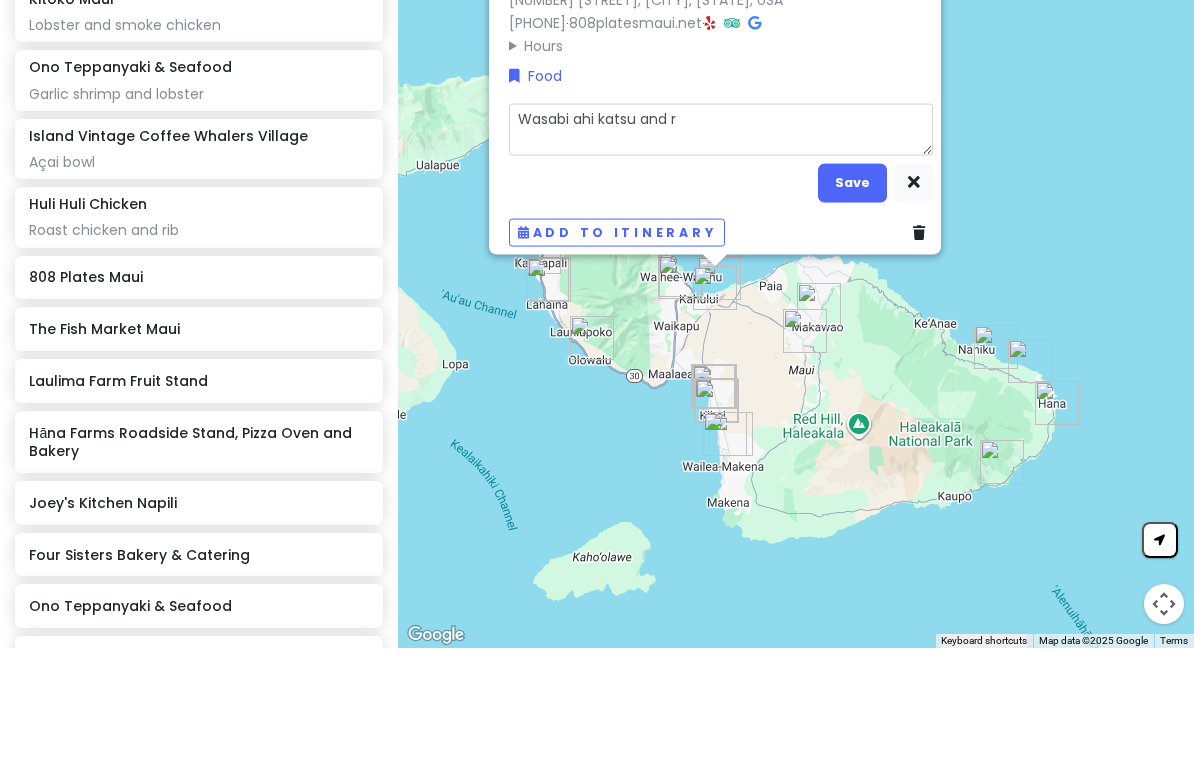 type on "x" 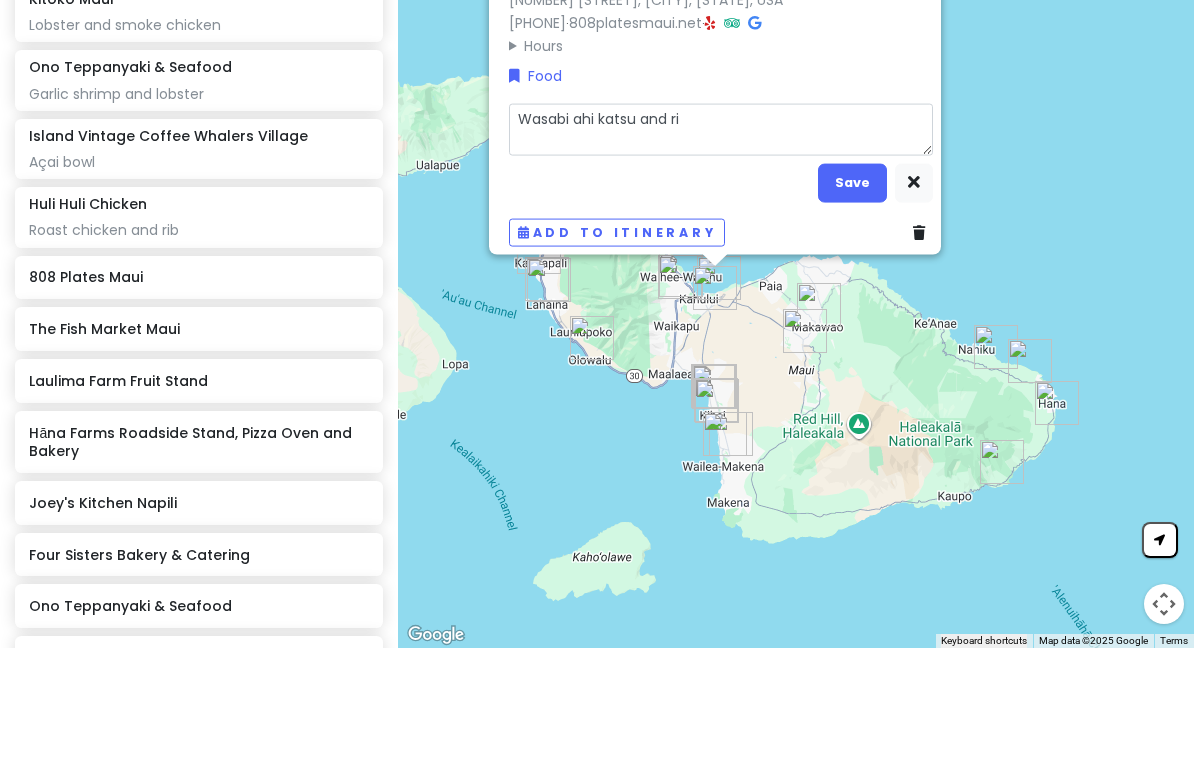 type on "x" 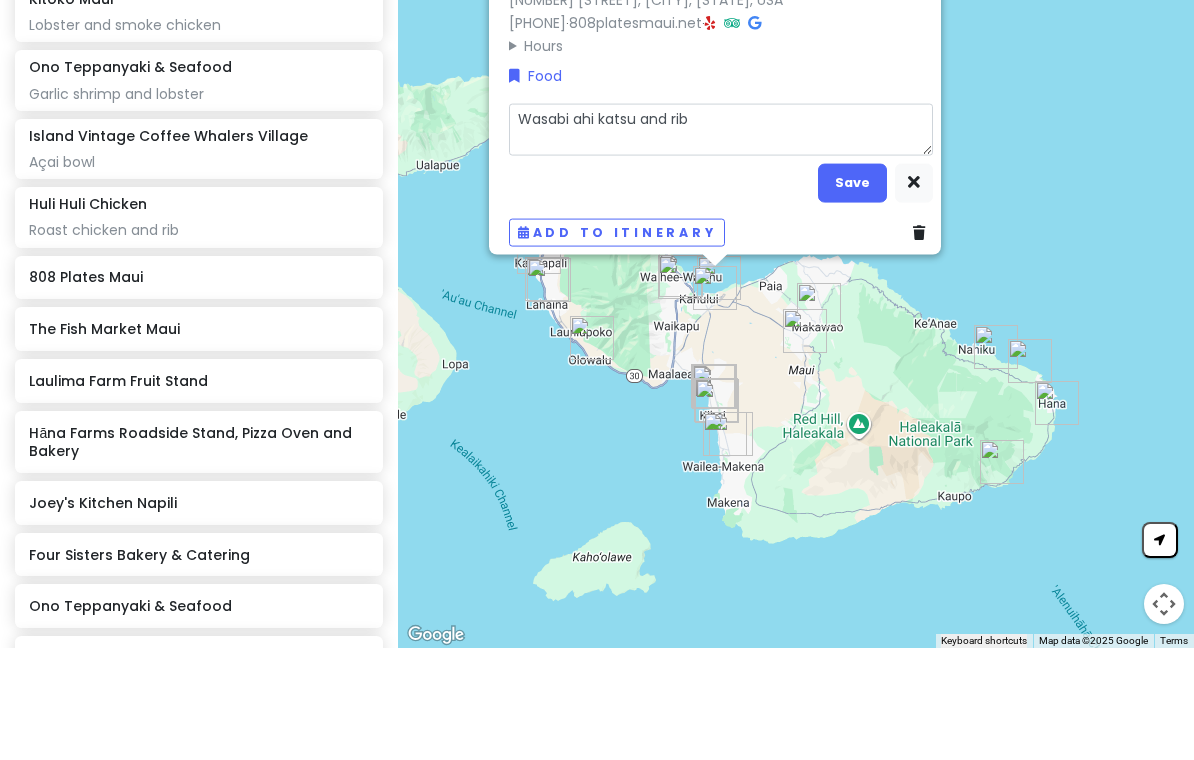 type on "x" 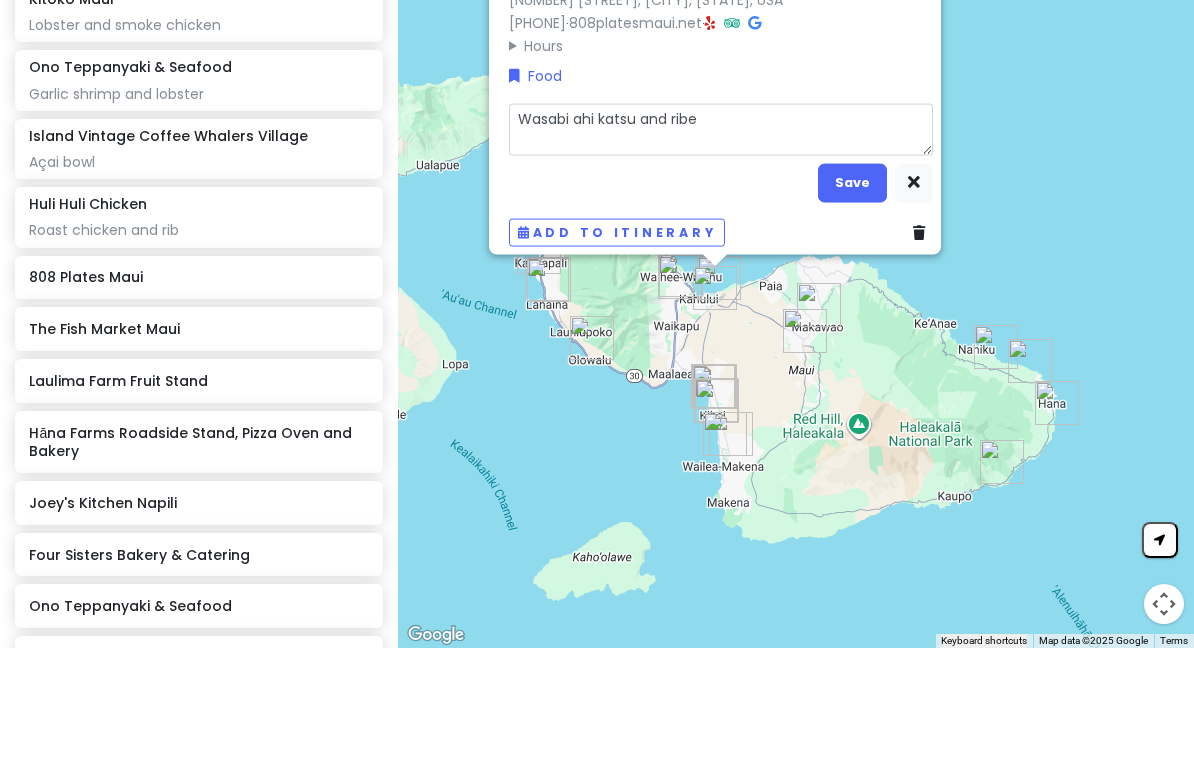 type on "x" 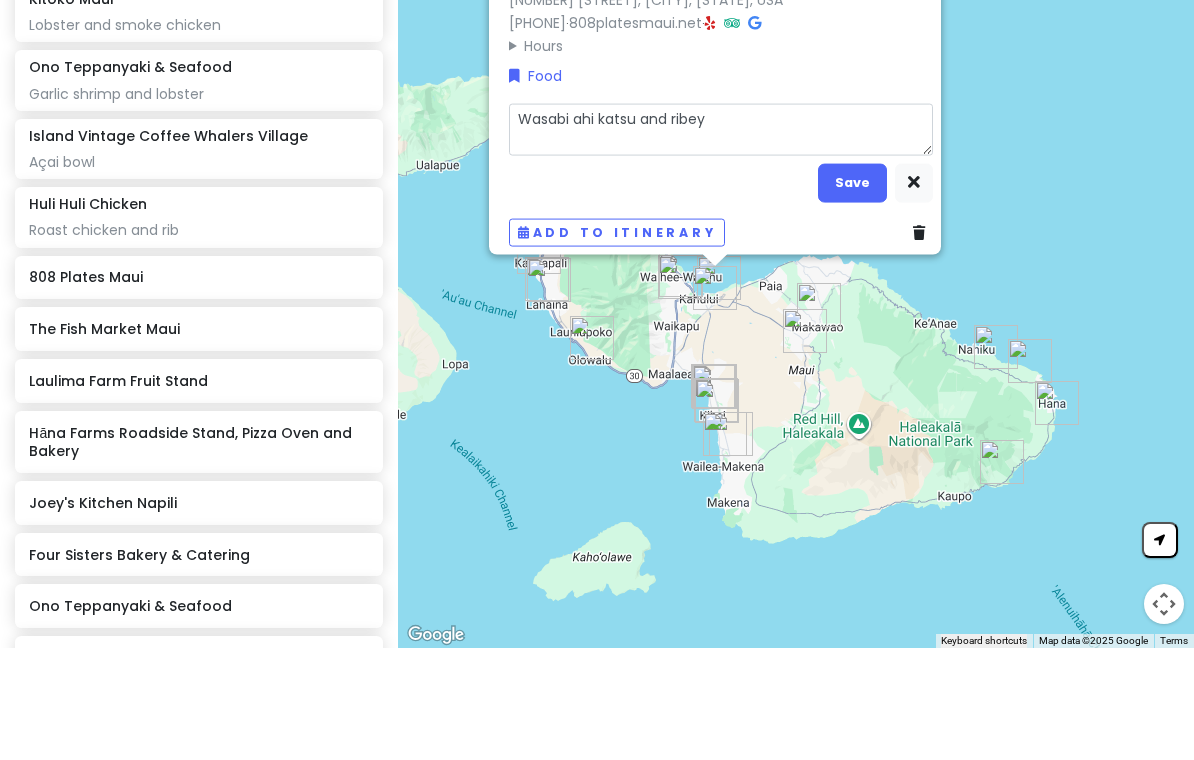 type on "x" 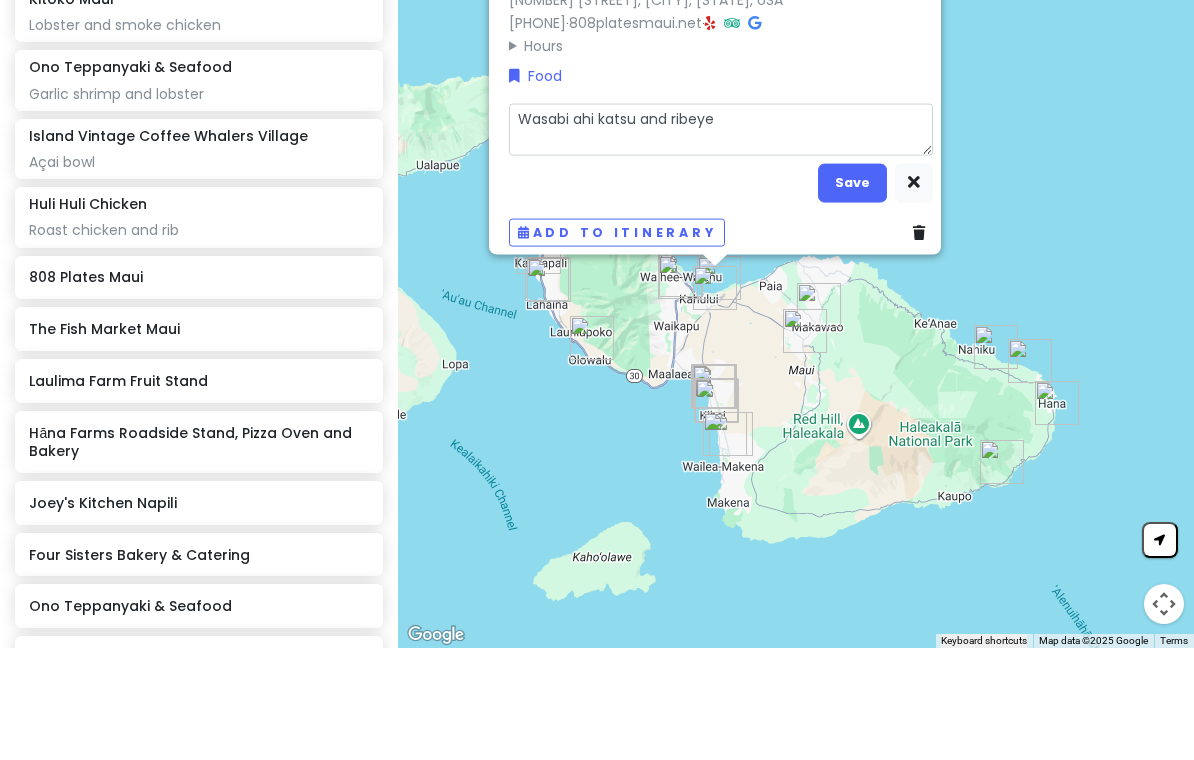 scroll, scrollTop: 31, scrollLeft: 0, axis: vertical 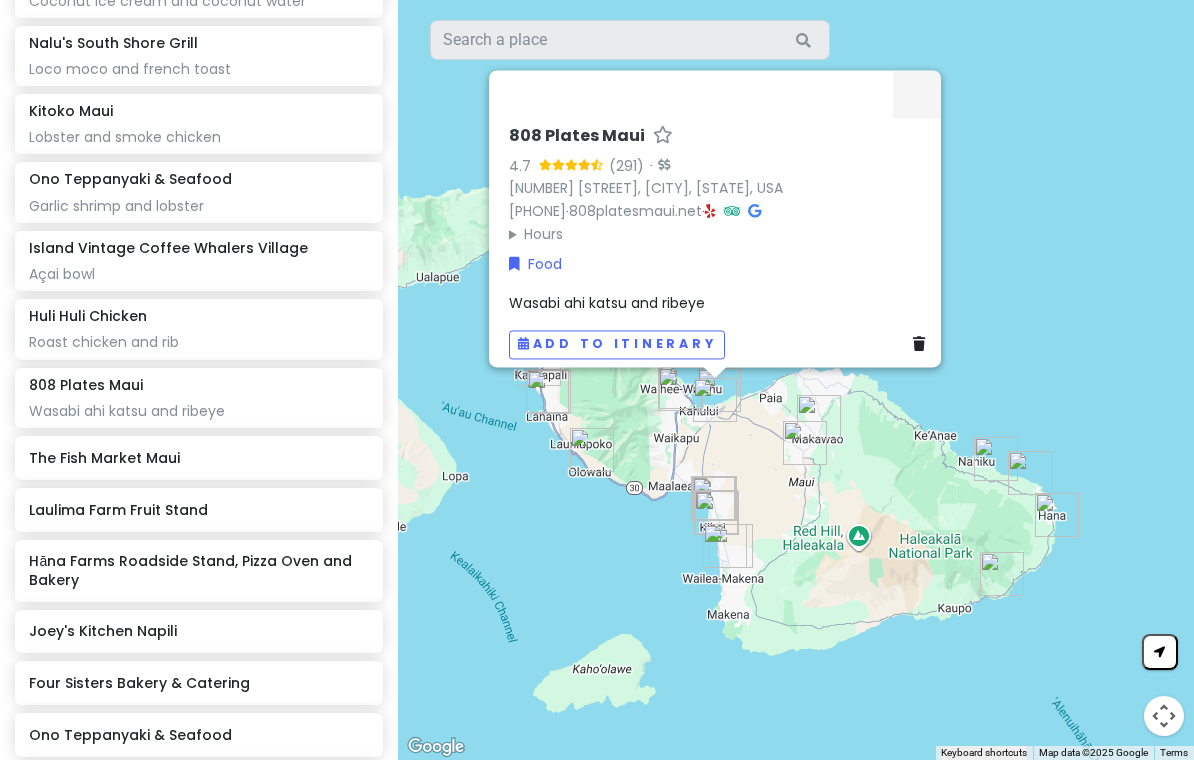 click on "The Fish Market Maui" at bounding box center [198, 458] 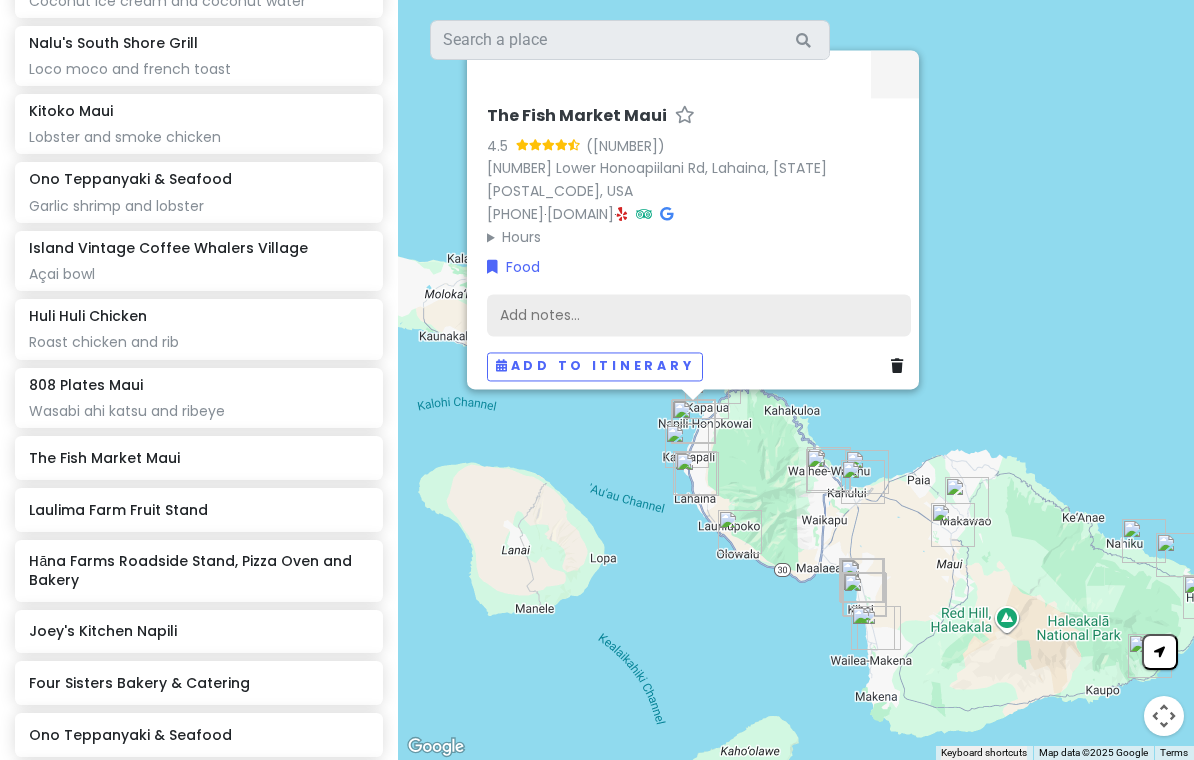 click on "Add notes..." at bounding box center [699, 316] 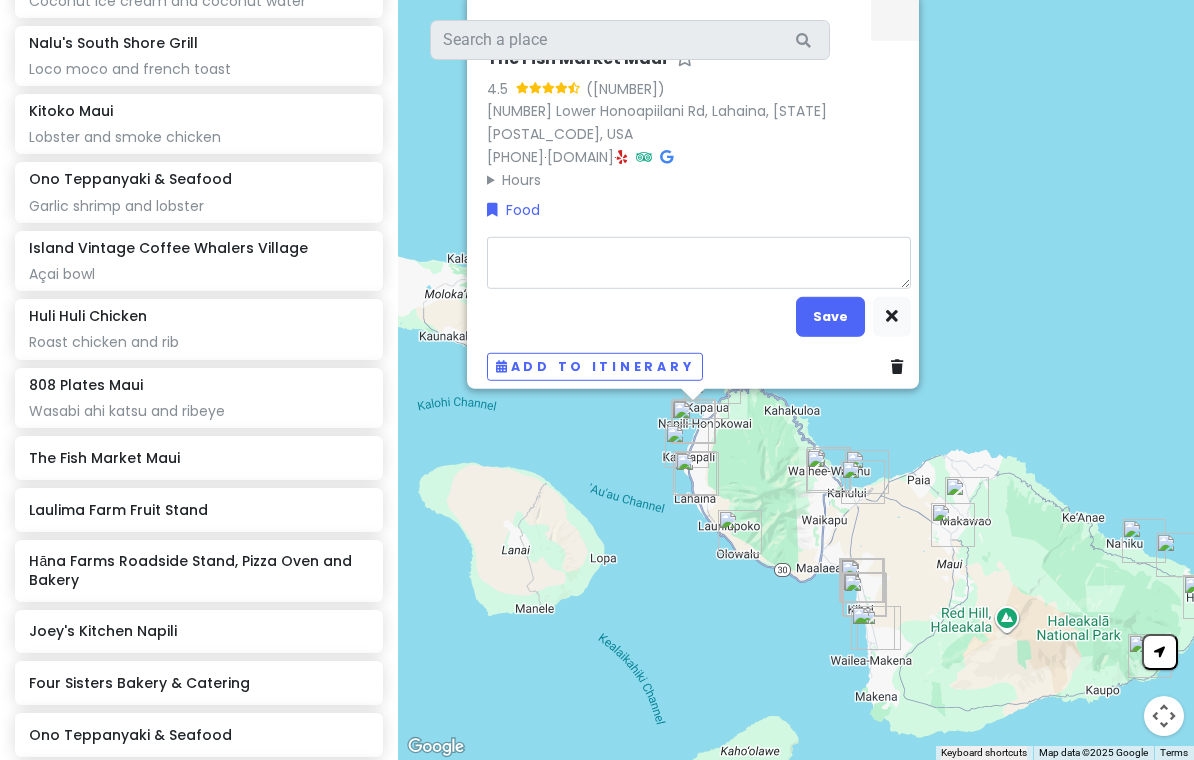 type on "x" 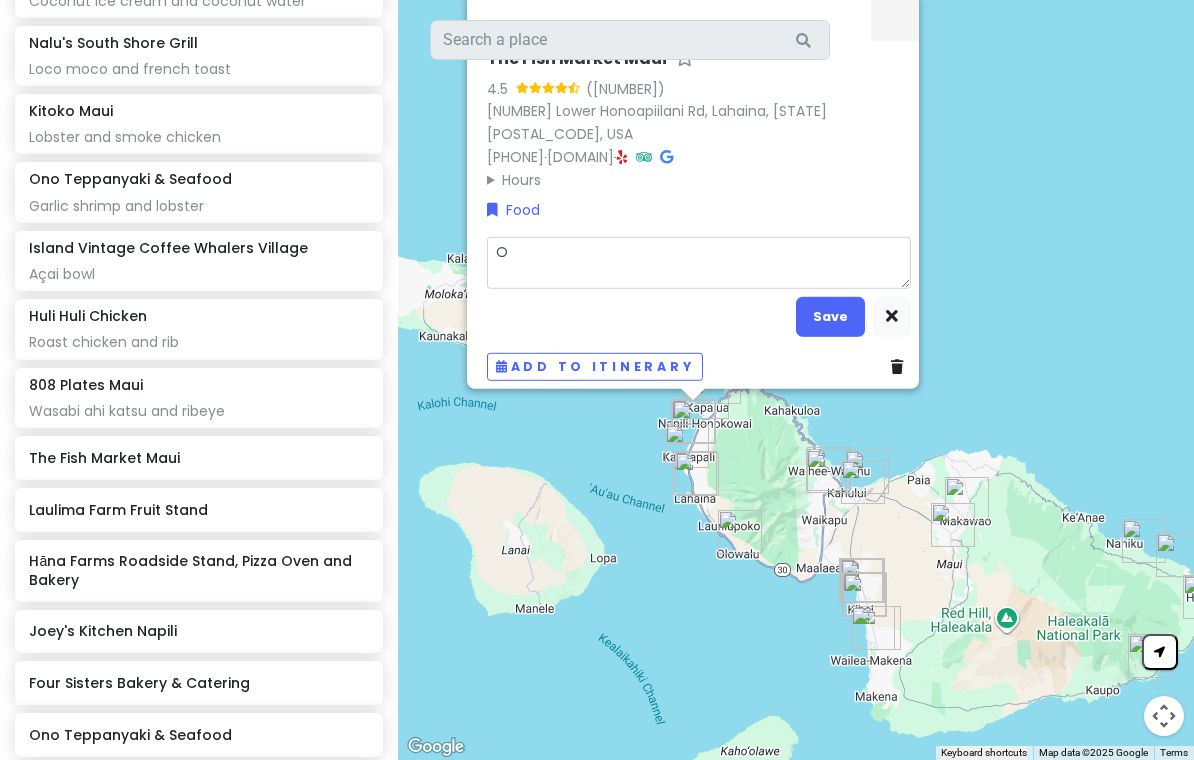 type 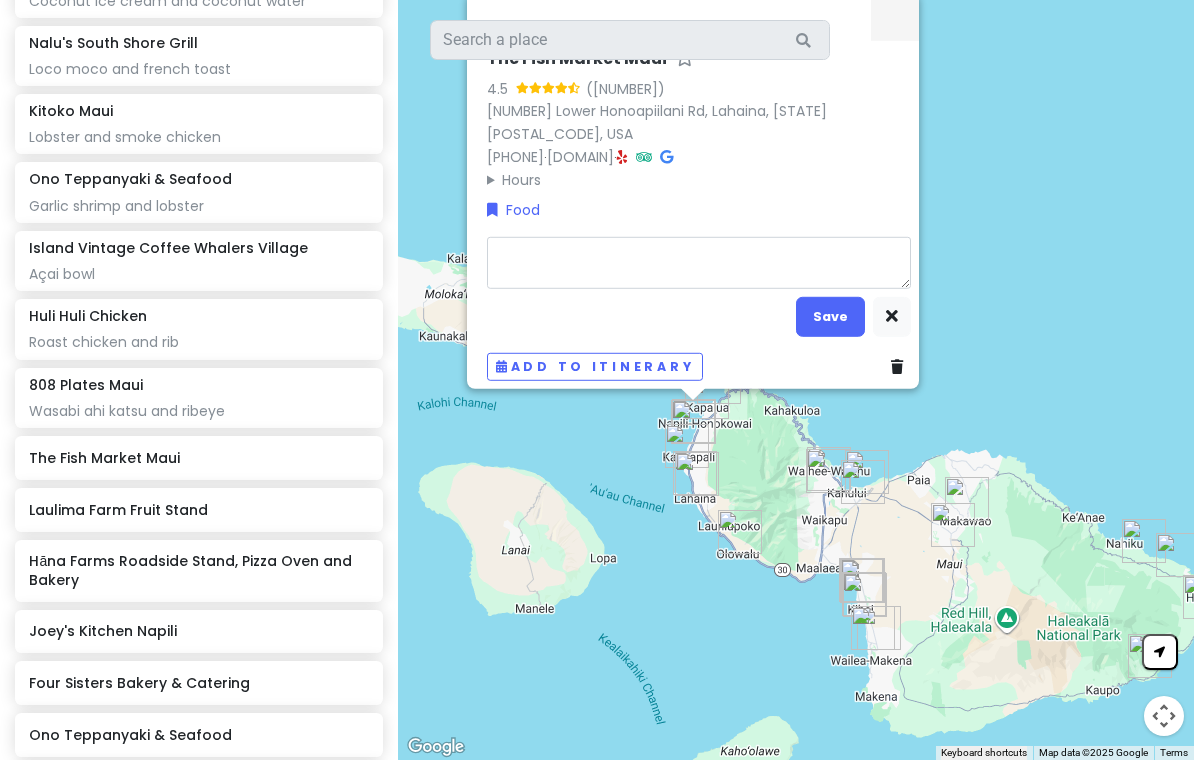 type on "x" 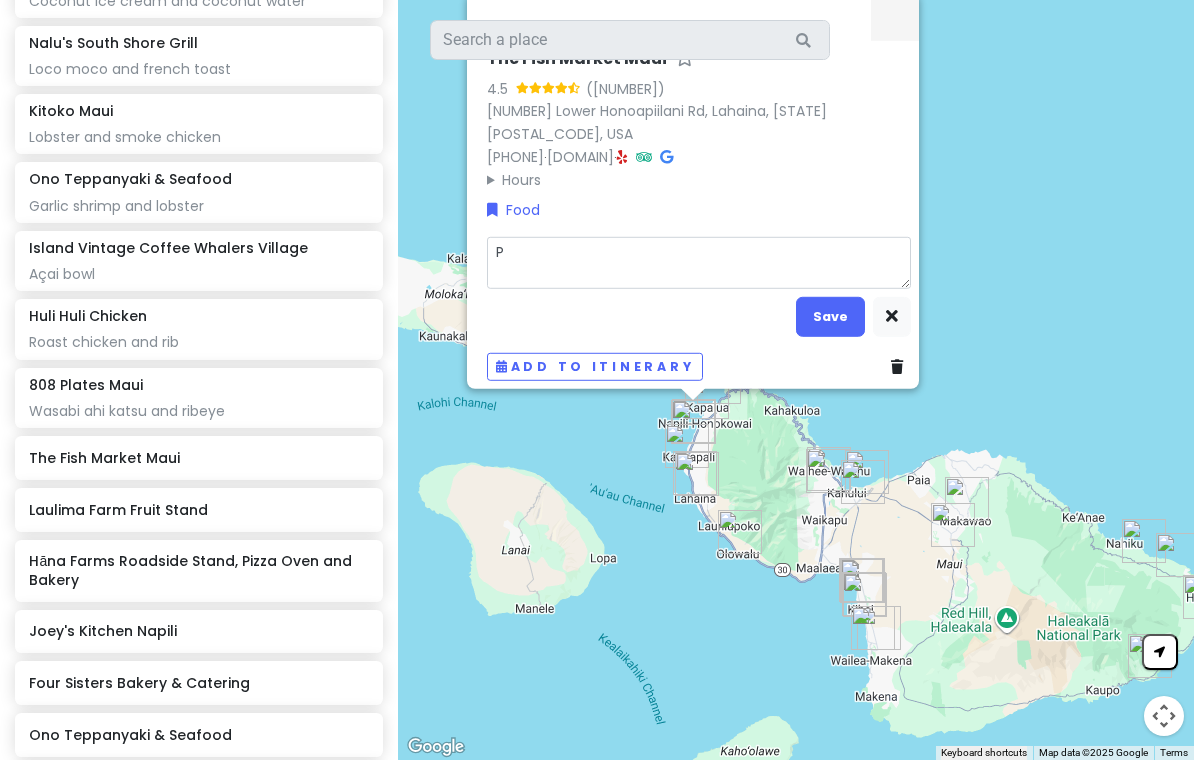type on "x" 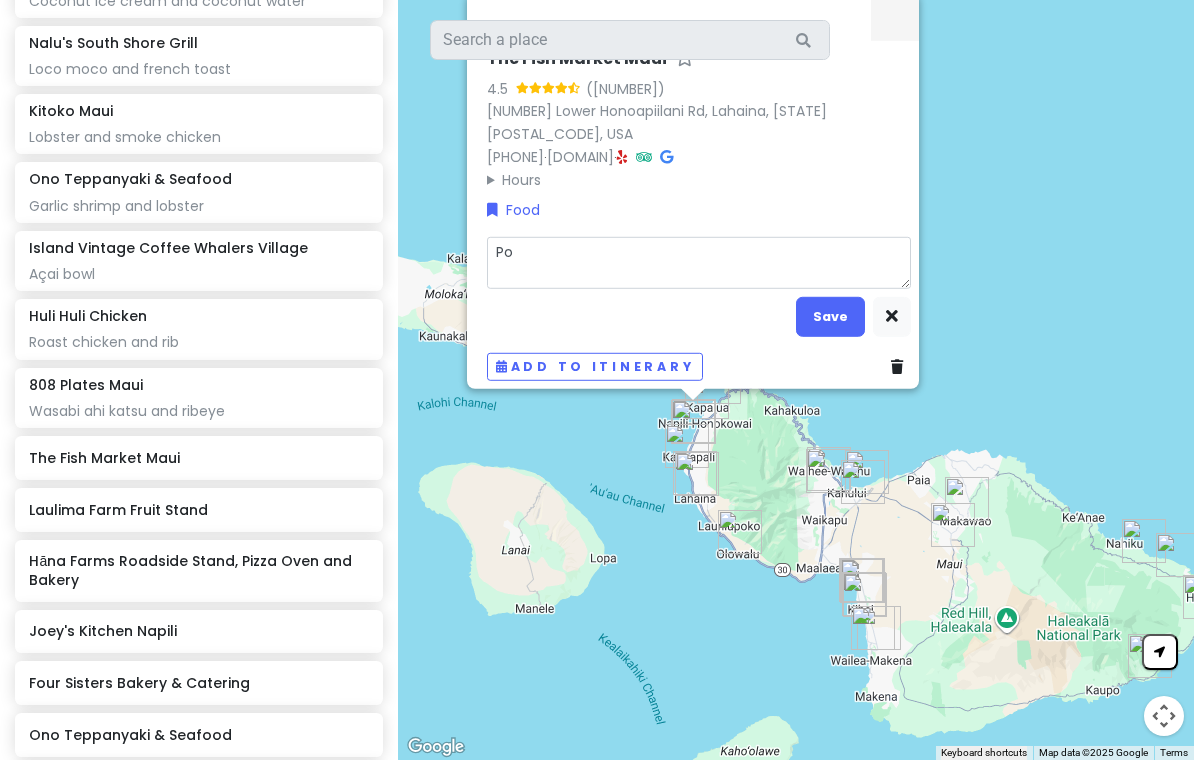 type on "x" 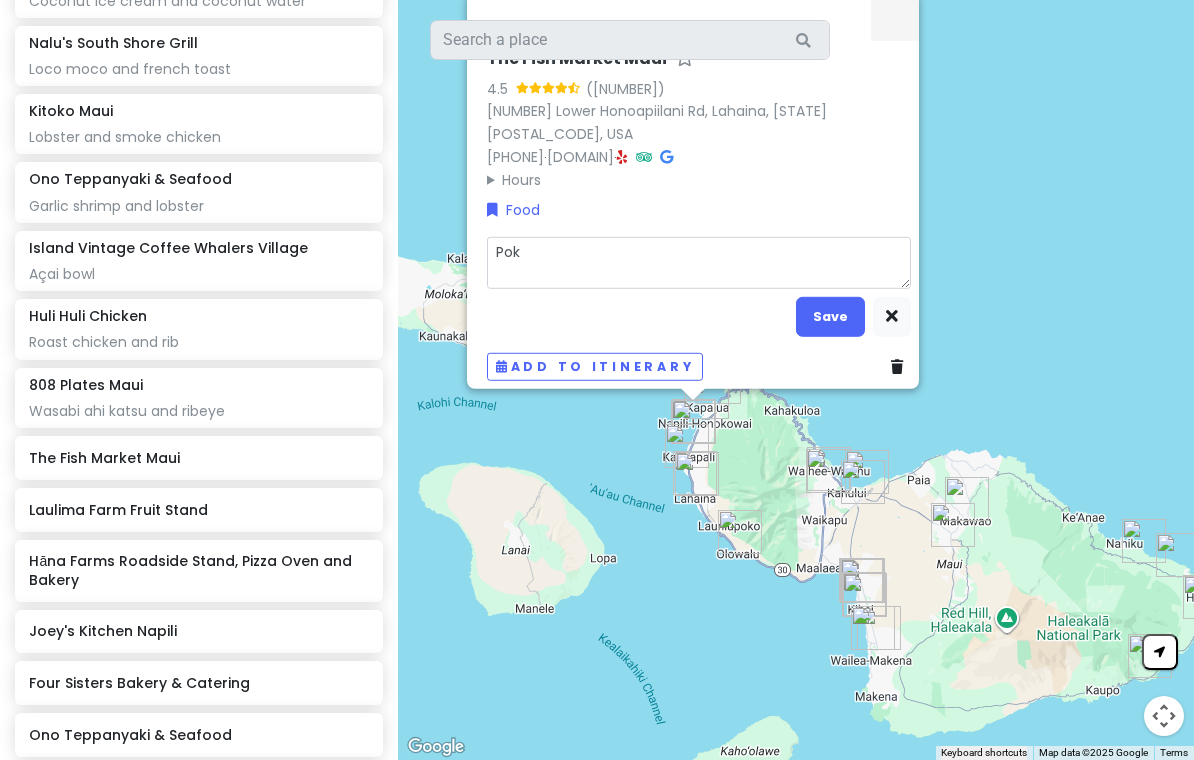 type on "Poke" 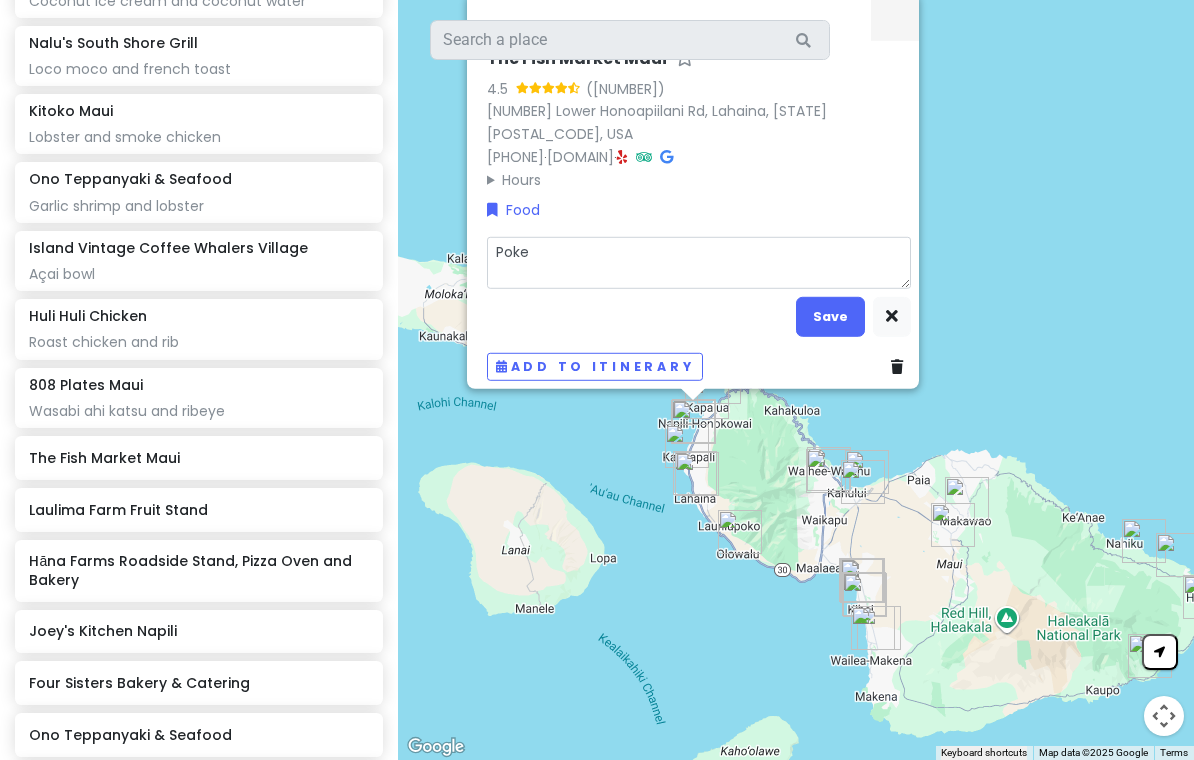 type on "x" 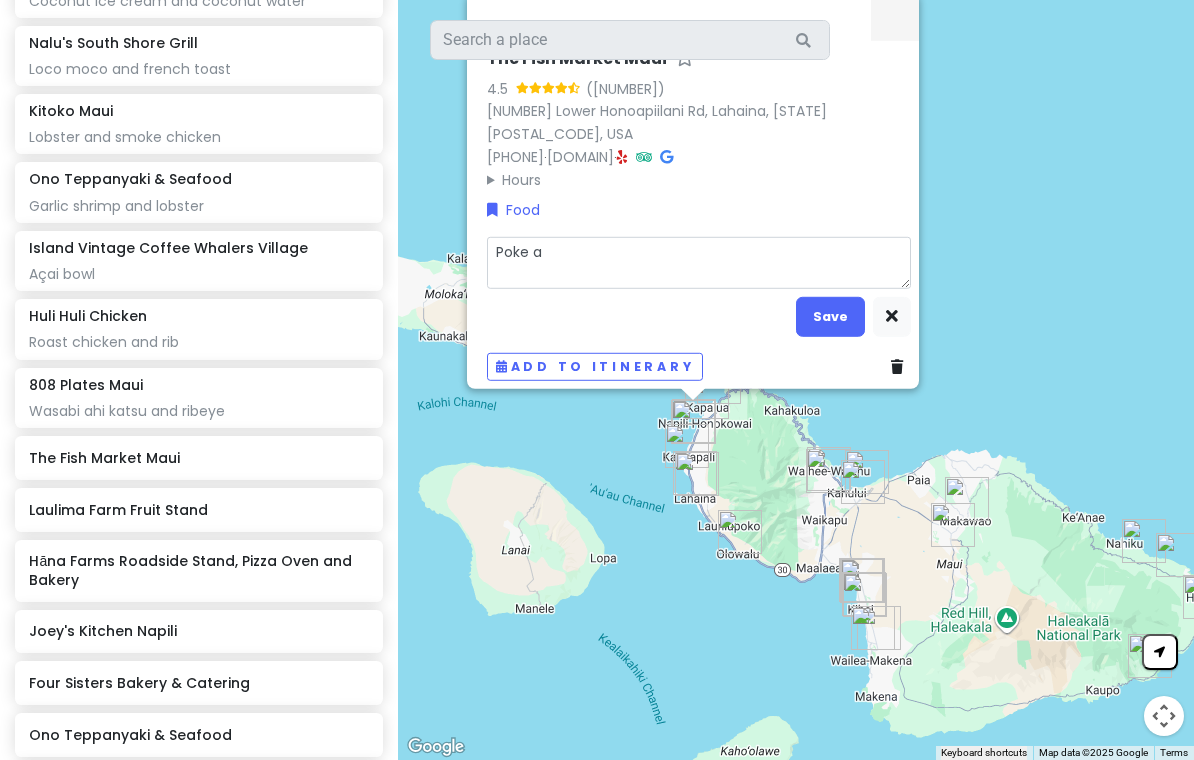 type on "x" 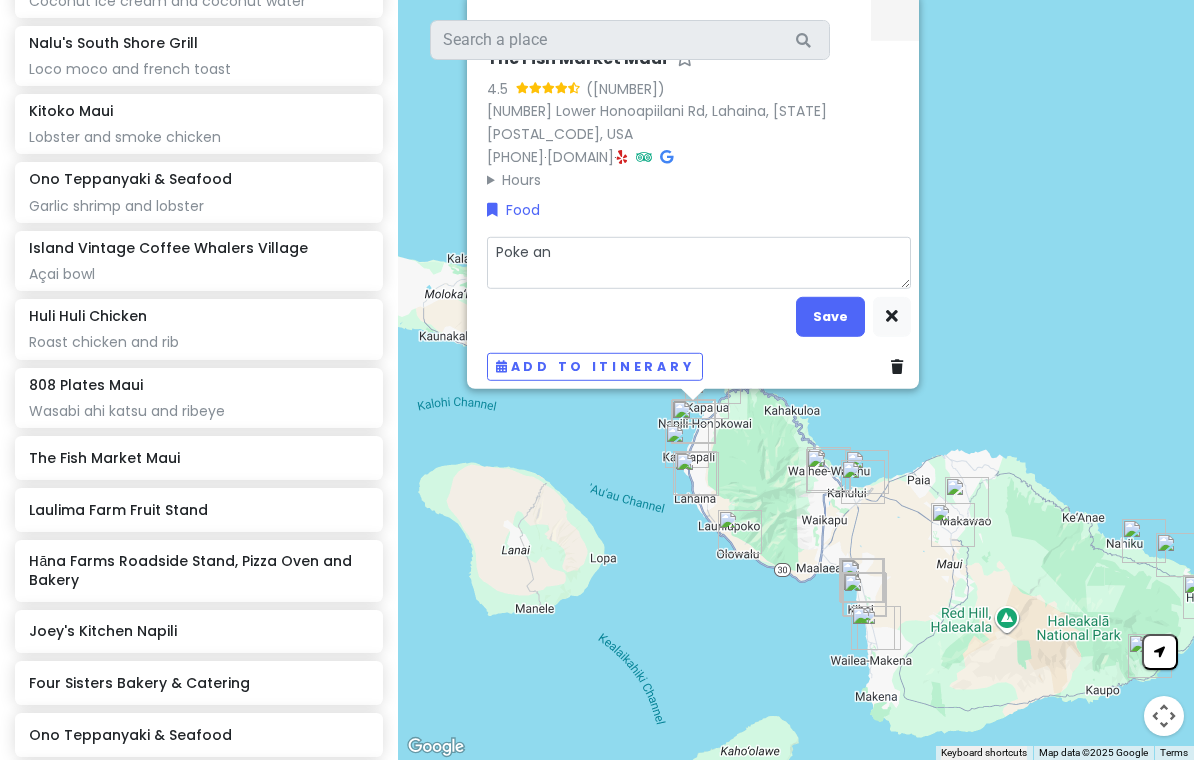 type on "x" 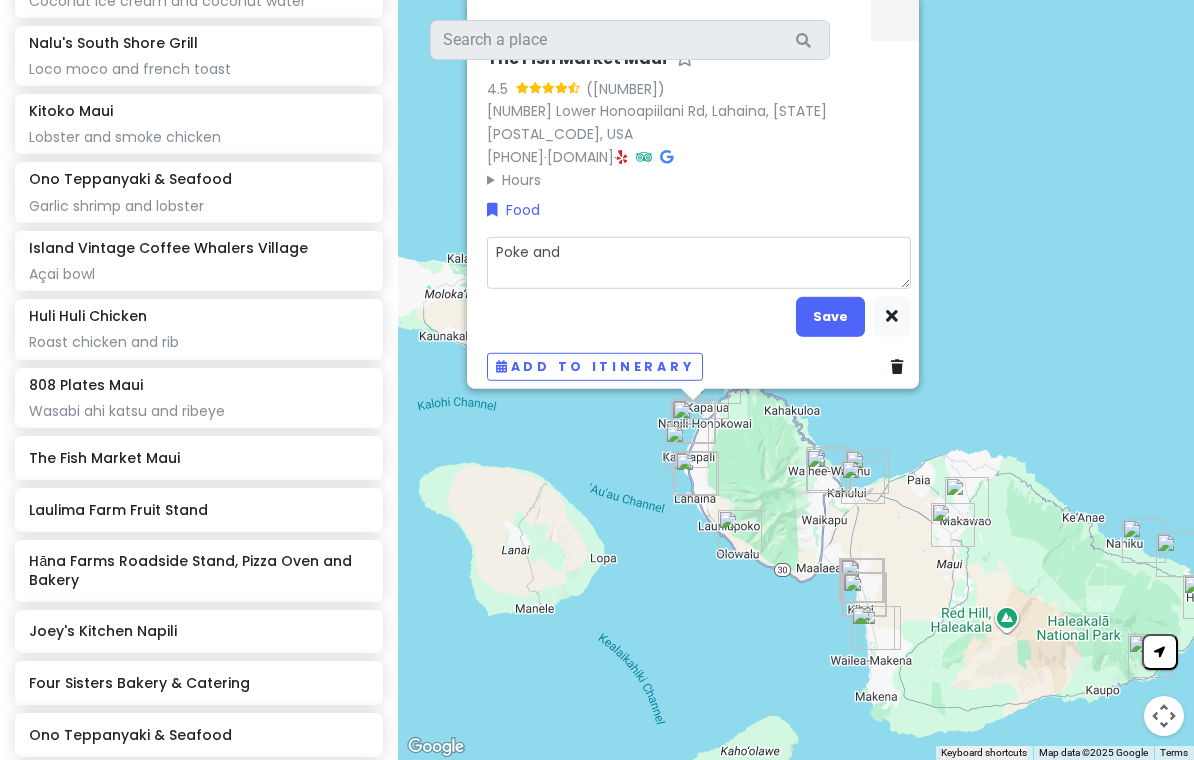 type on "x" 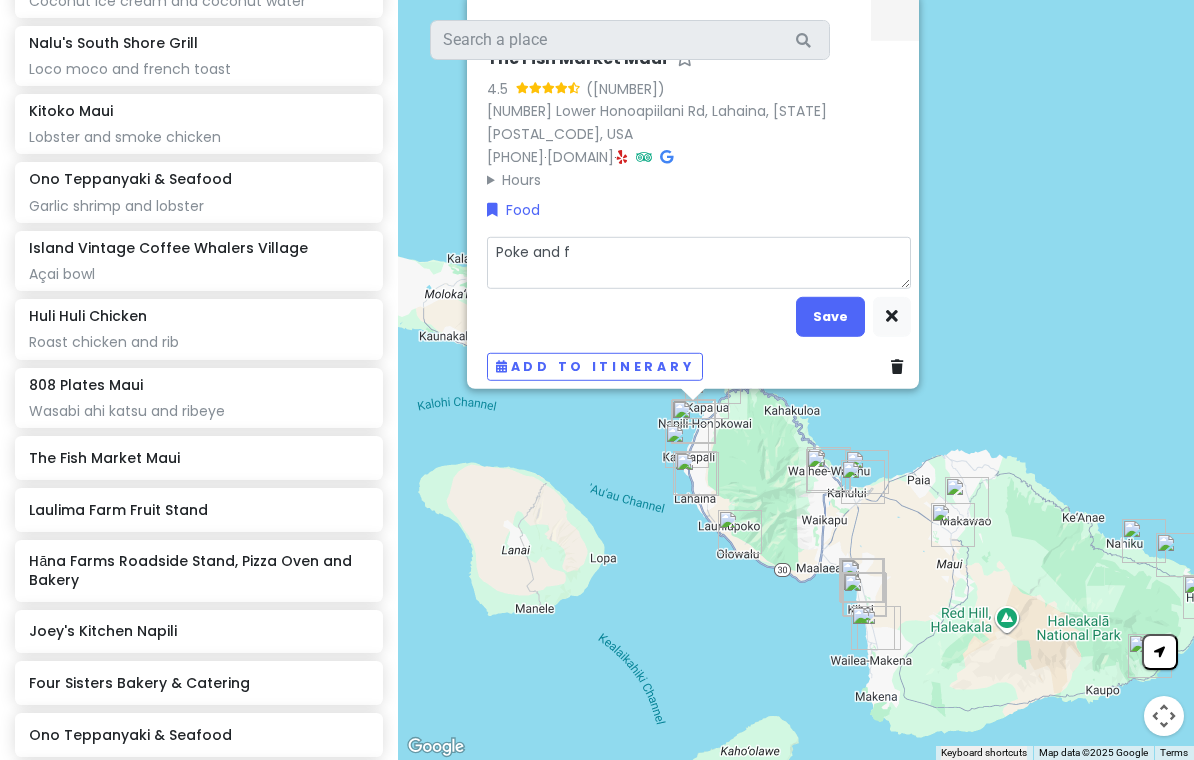 type on "x" 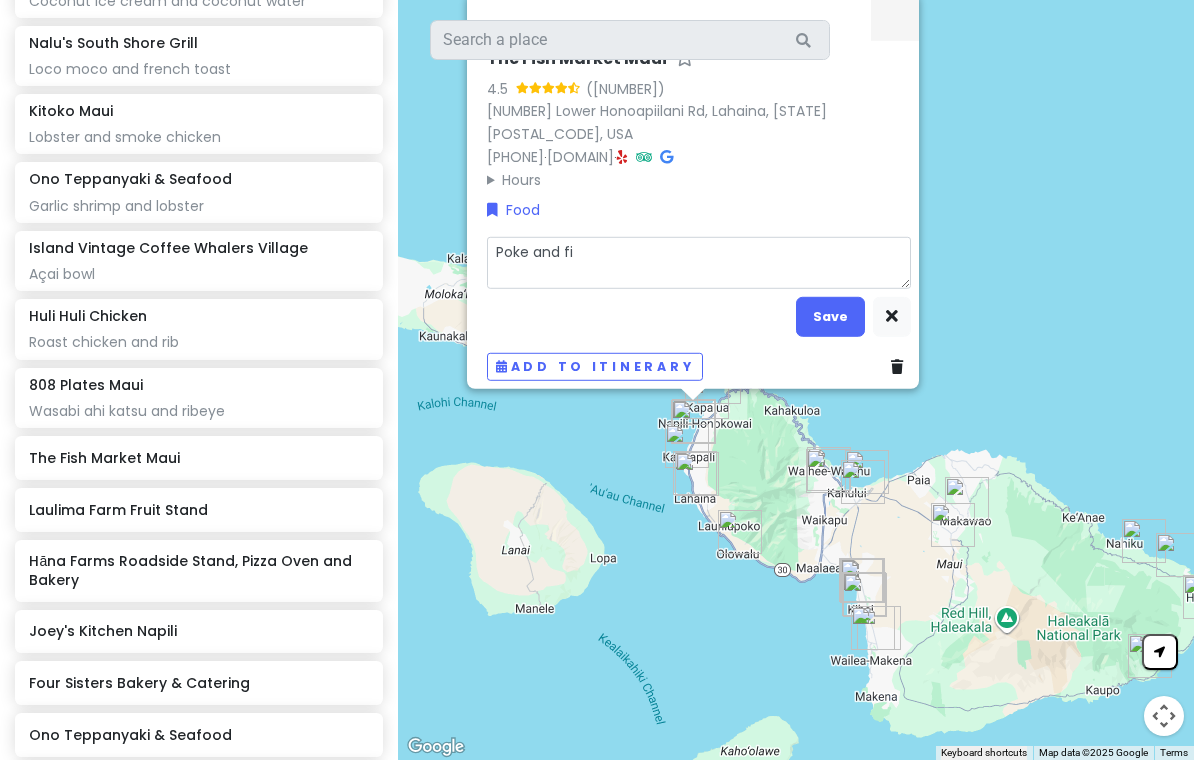 type on "x" 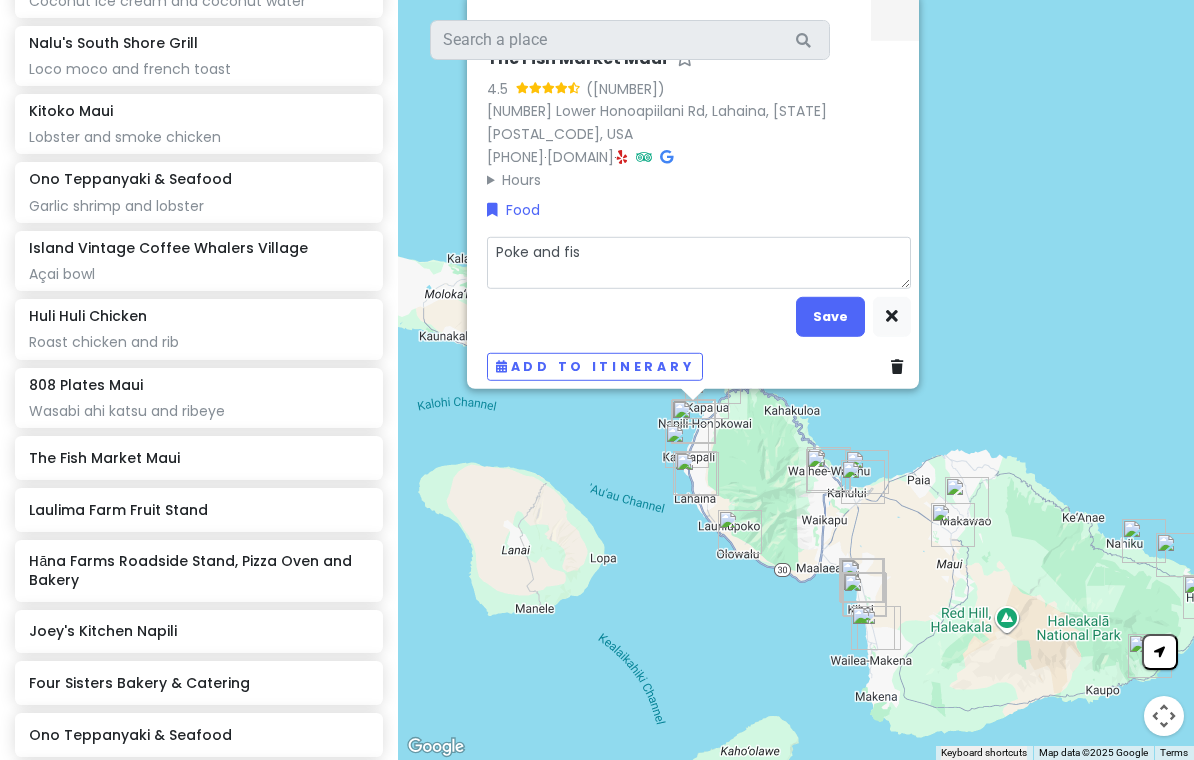 type on "x" 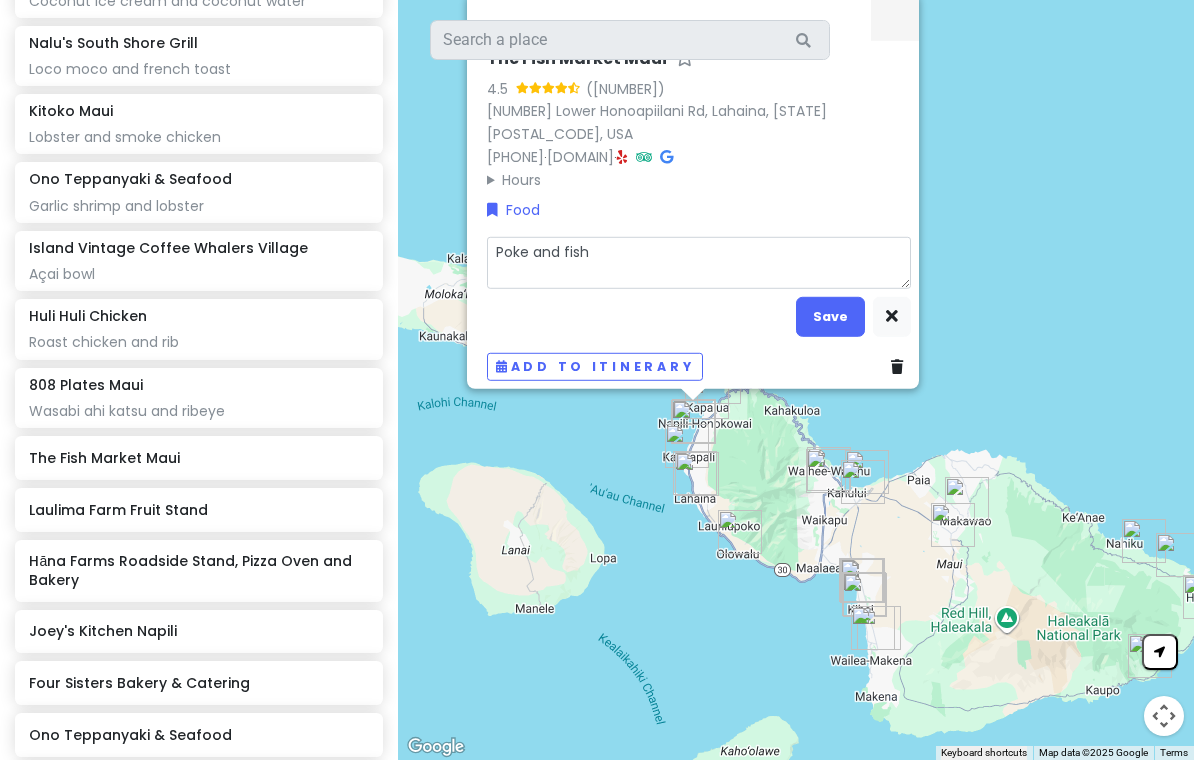 type on "x" 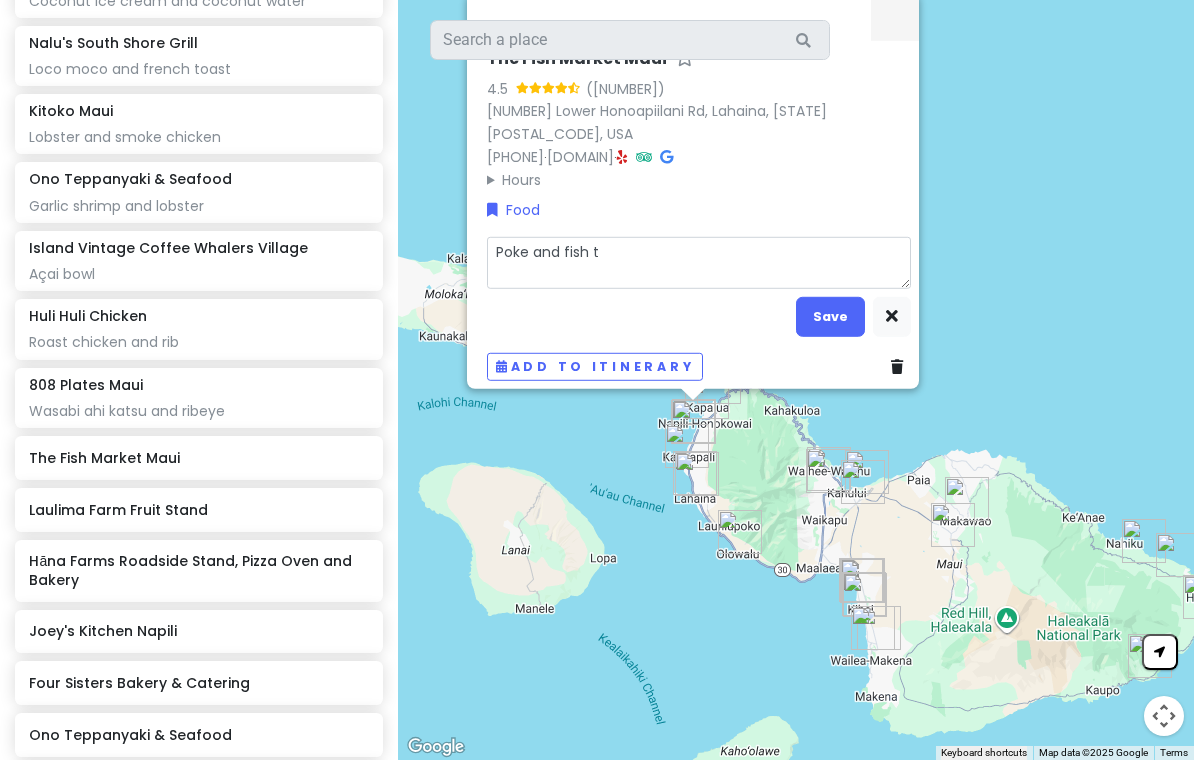 type on "x" 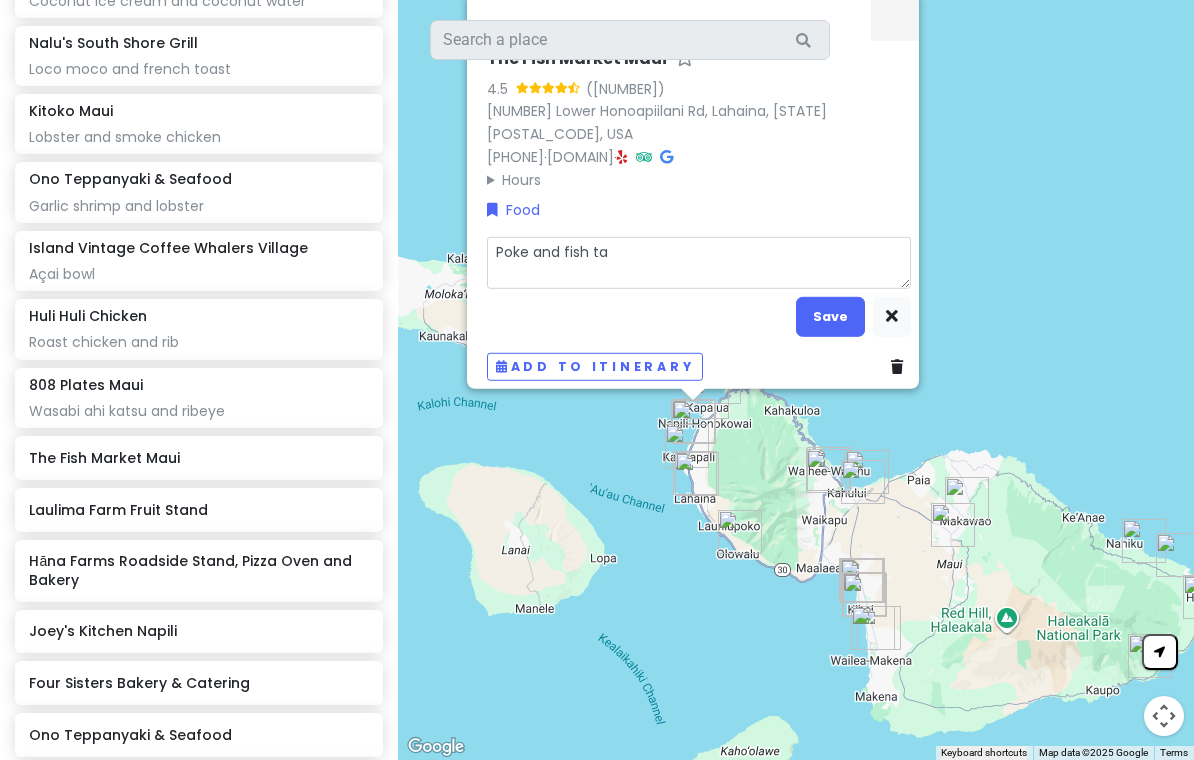 type on "x" 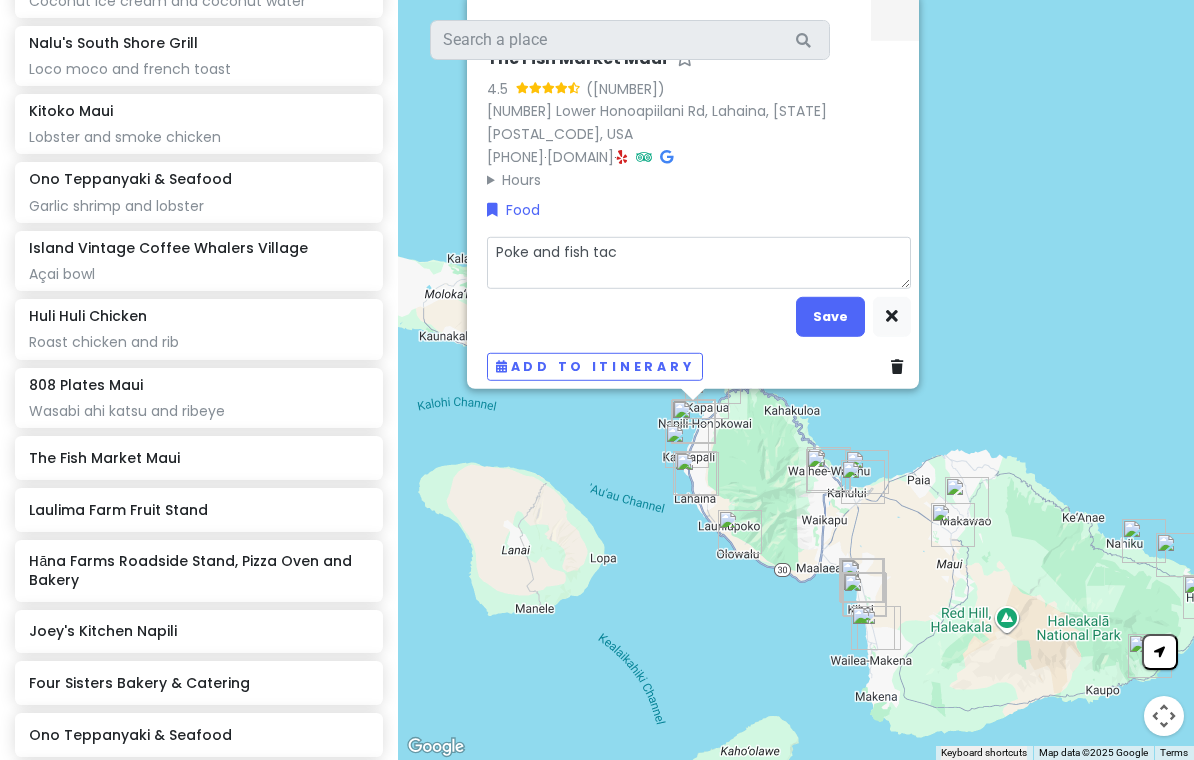 type on "x" 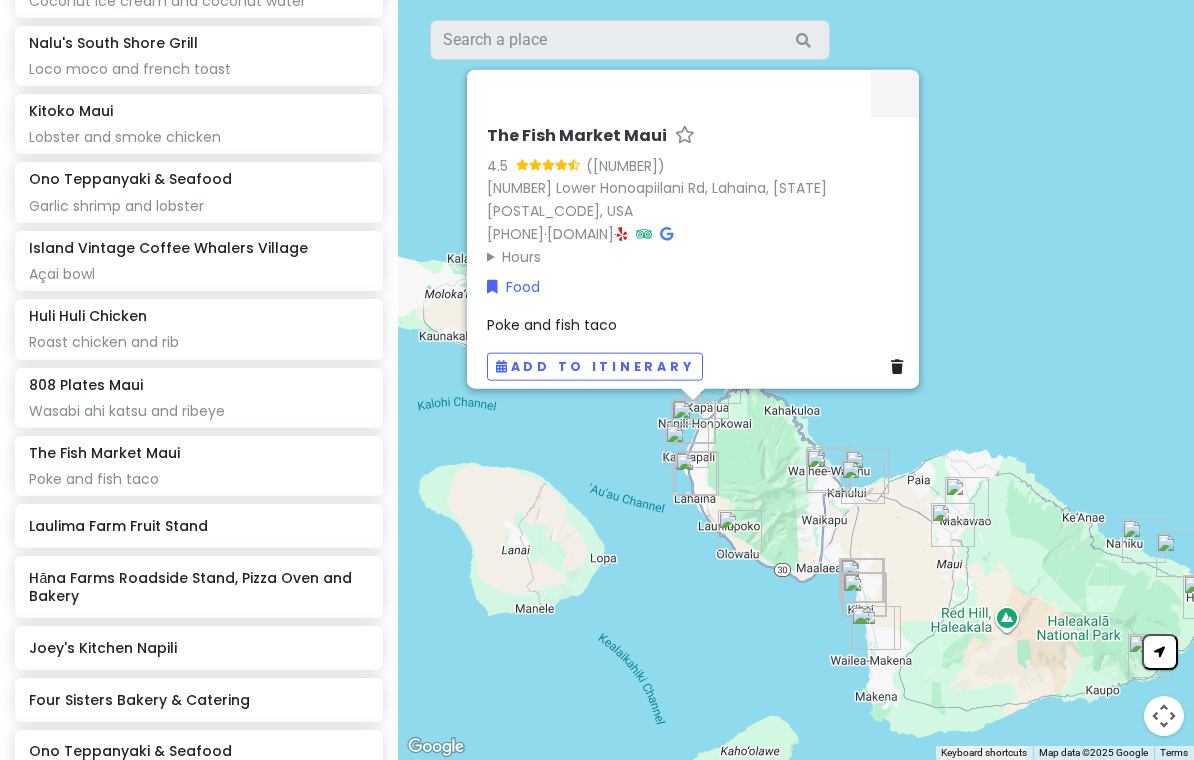 click on "Laulima Farm Fruit Stand" at bounding box center (198, 526) 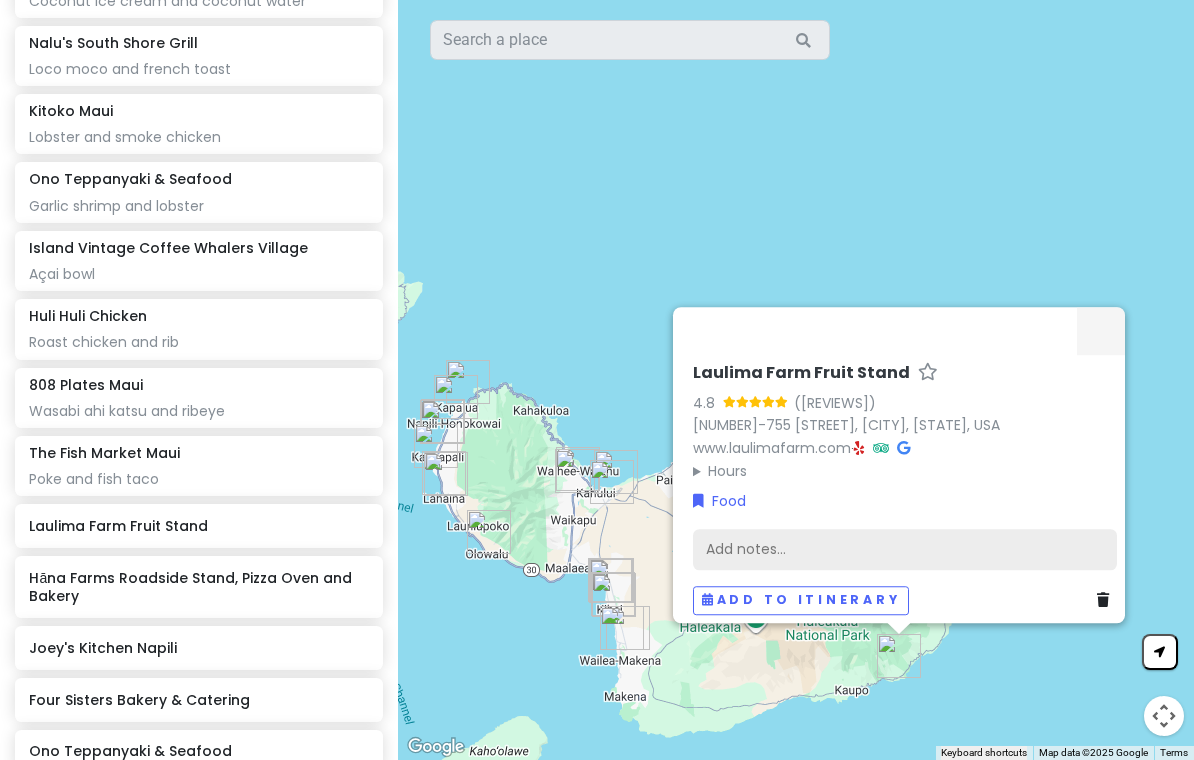 click on "Add notes..." at bounding box center [905, 550] 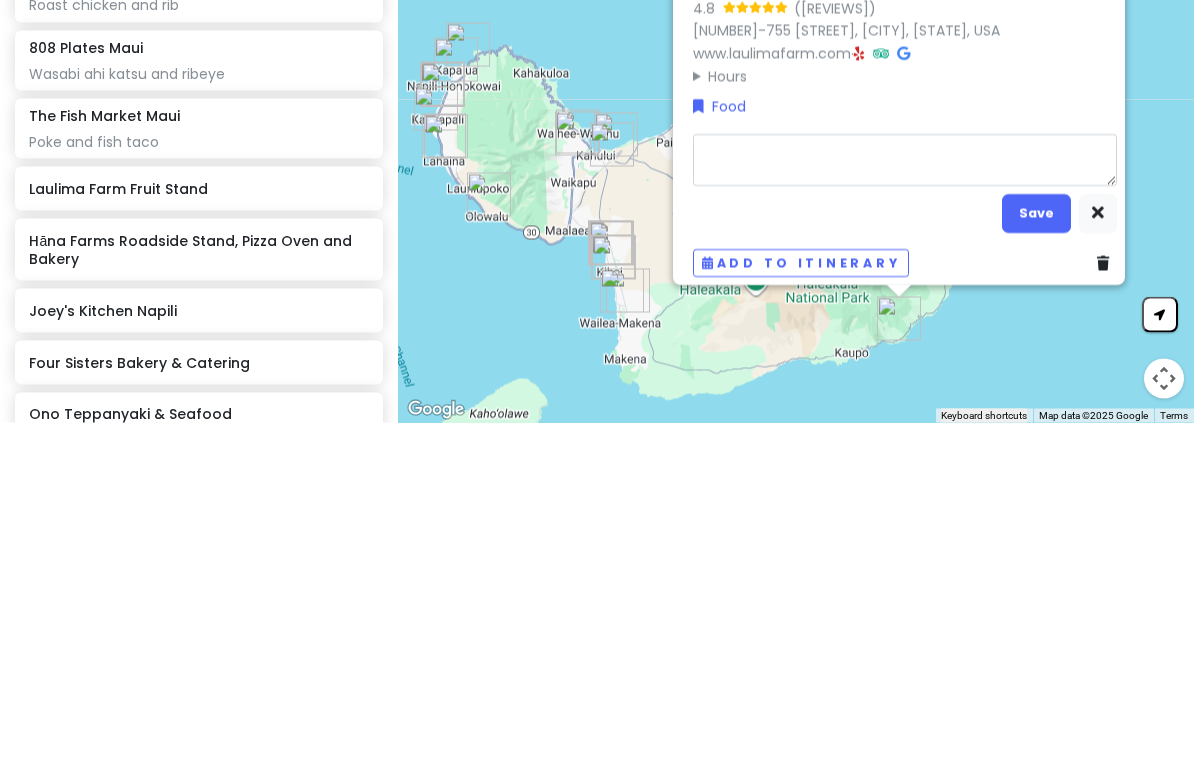 type on "x" 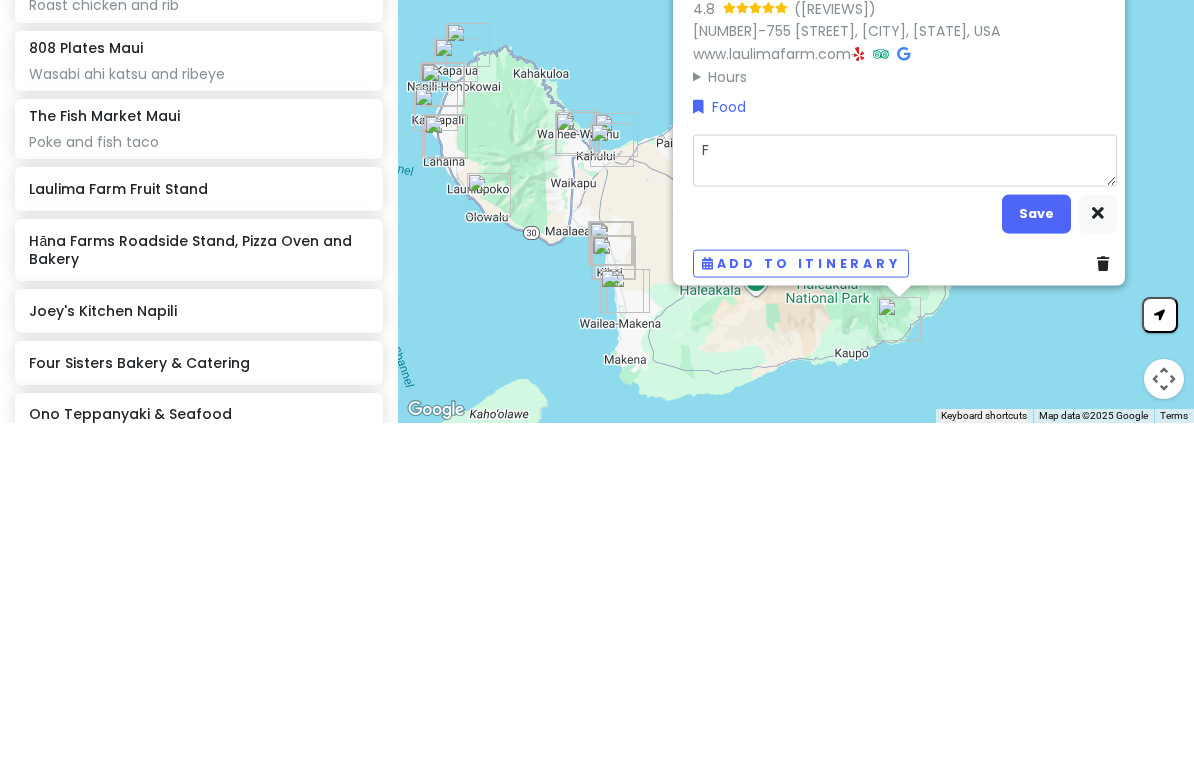 type on "x" 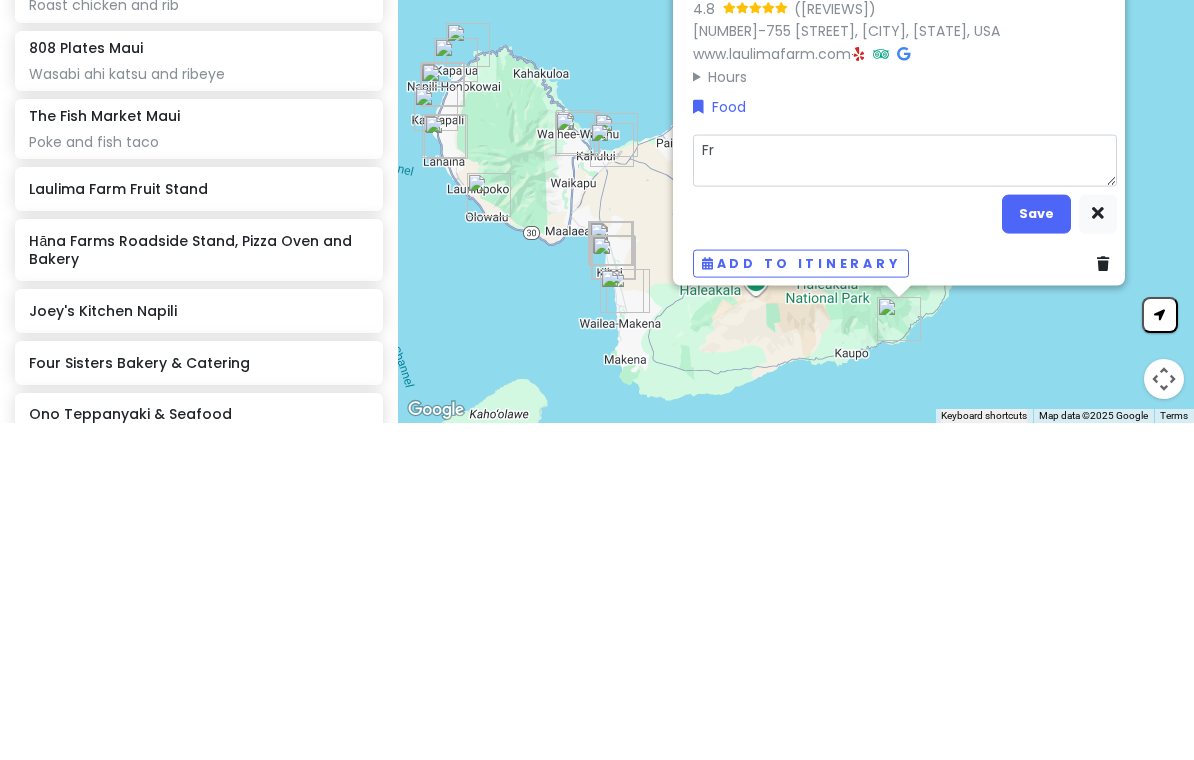 type on "x" 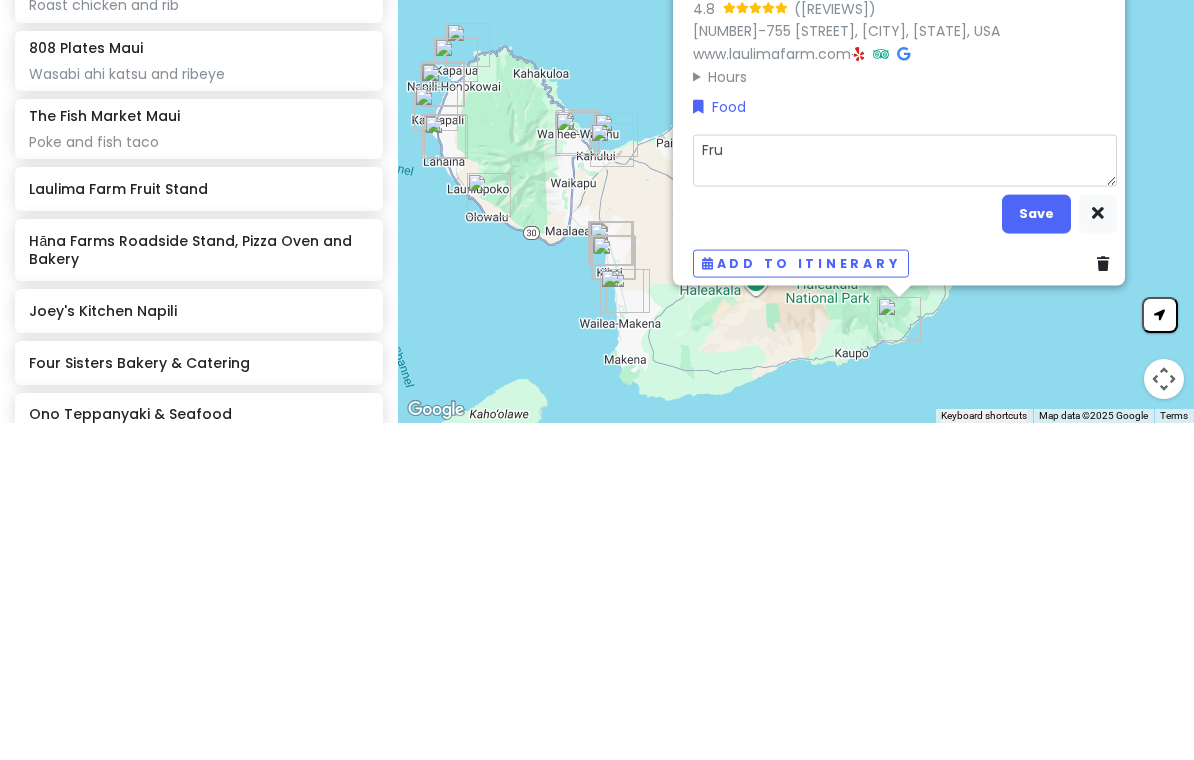 type on "x" 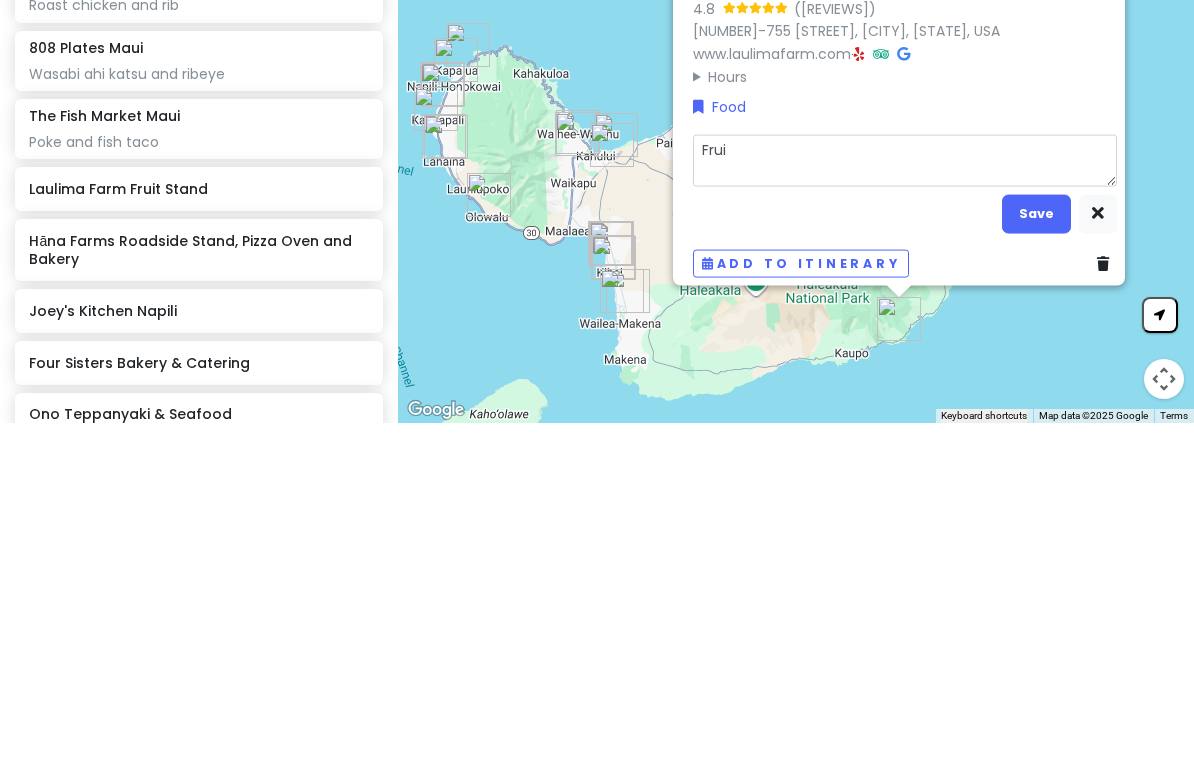 type on "x" 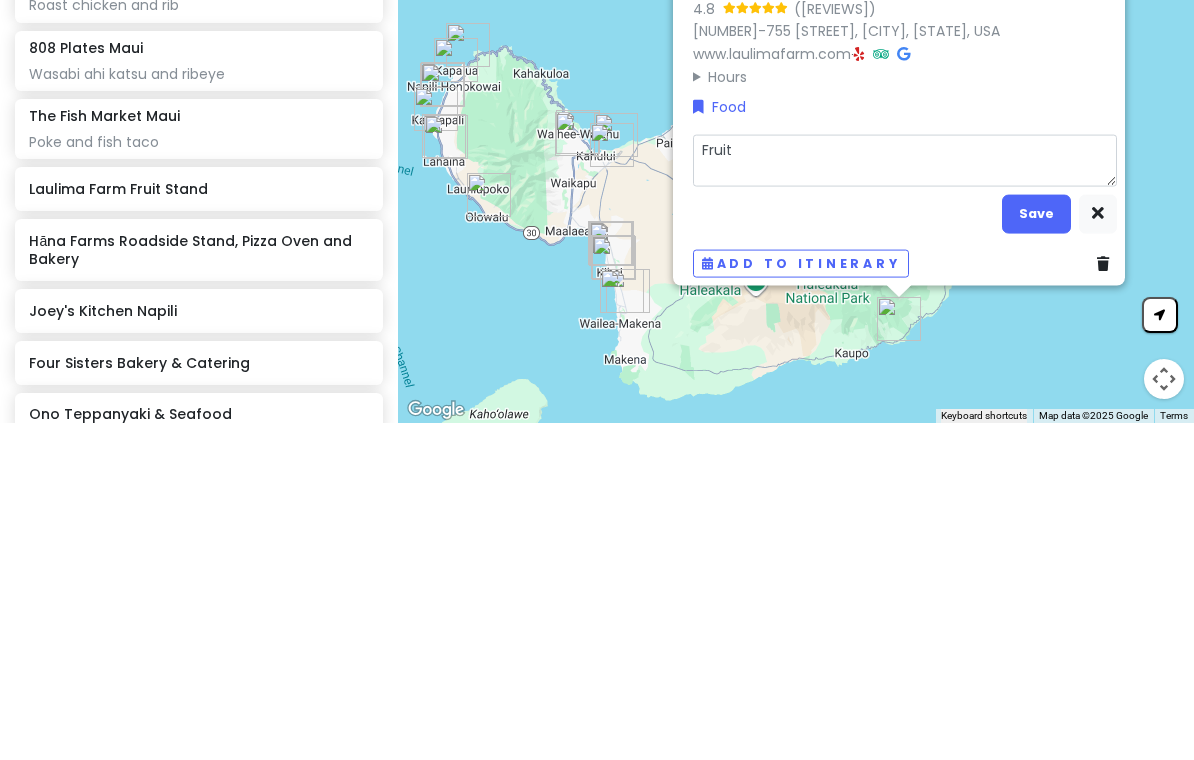 type on "x" 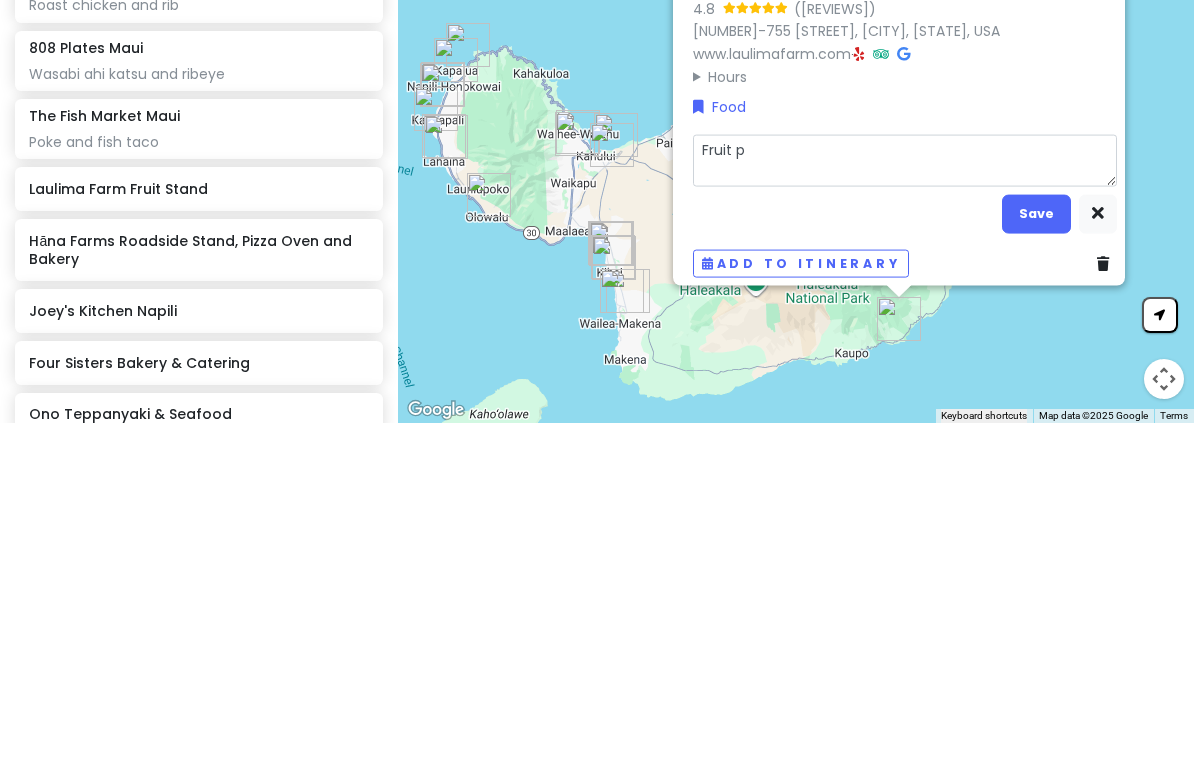 type on "x" 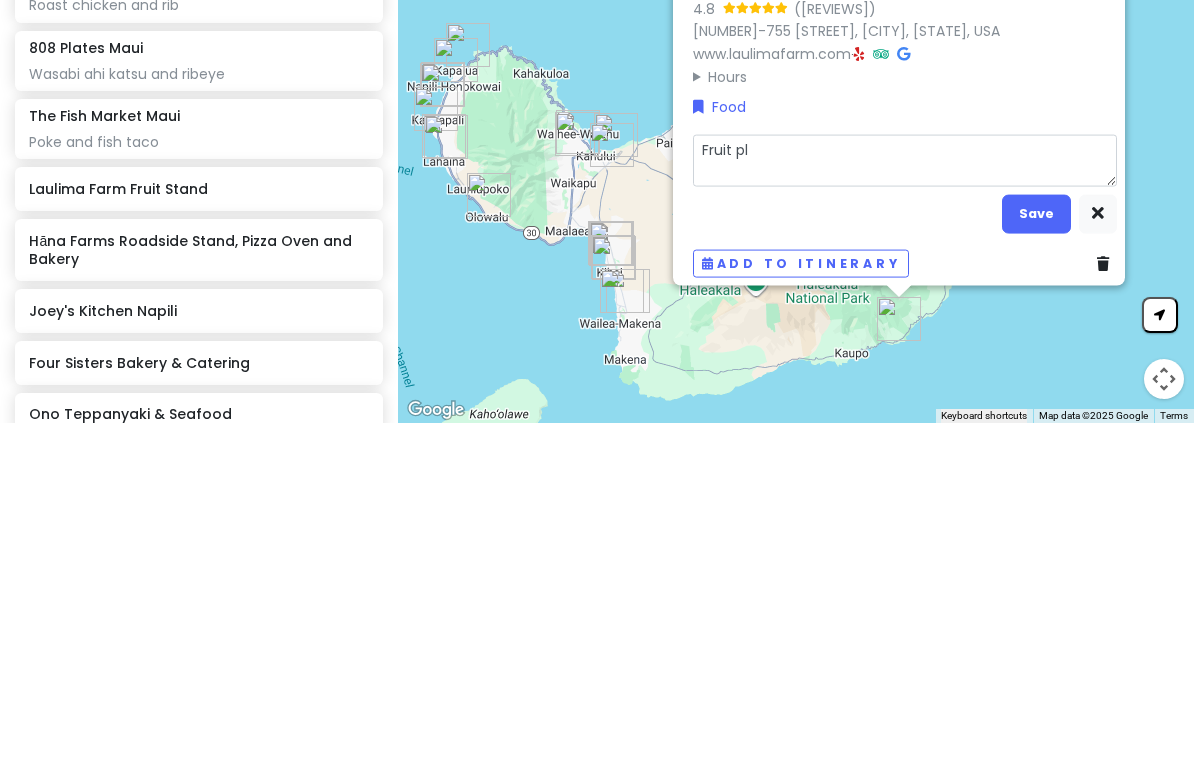 type on "x" 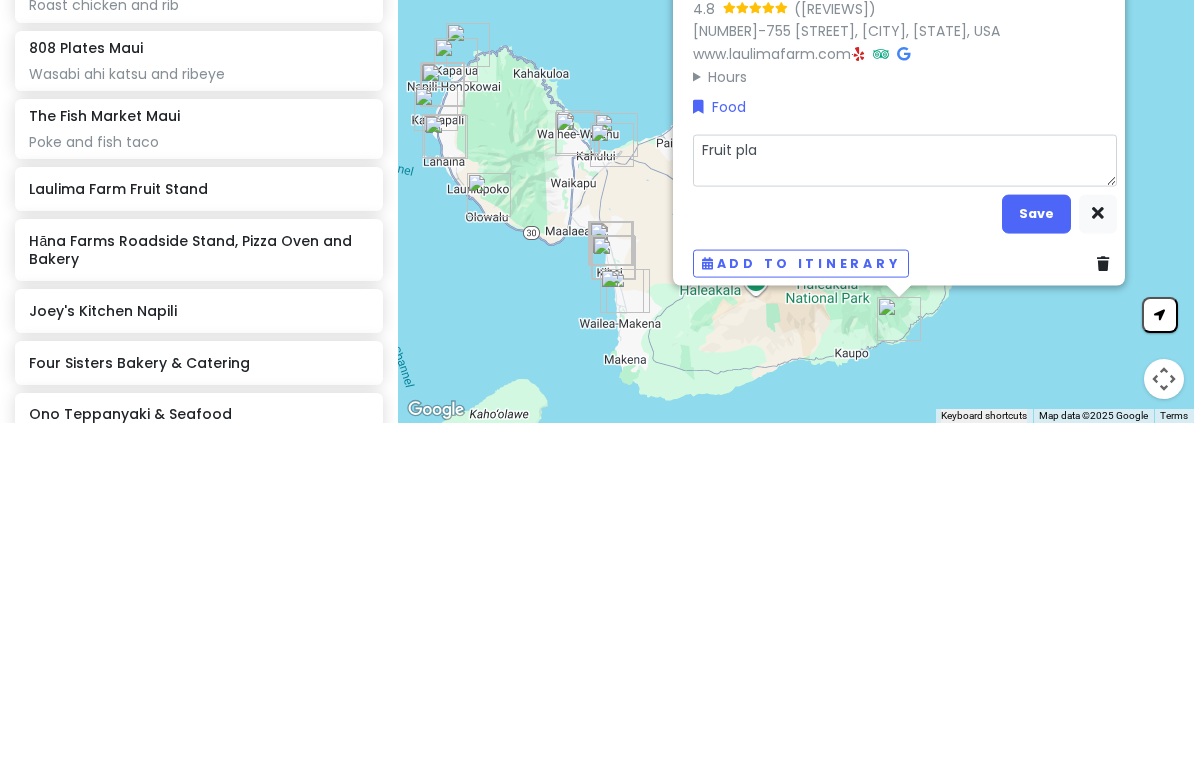 type on "x" 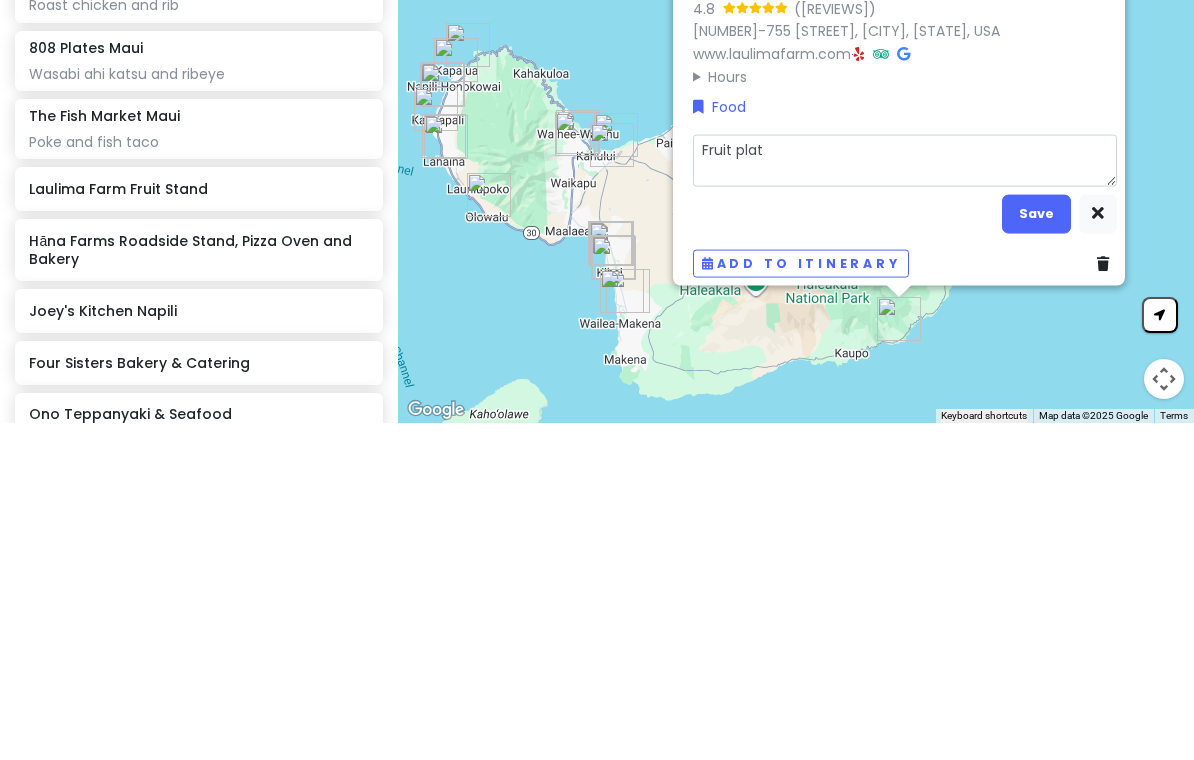 type on "x" 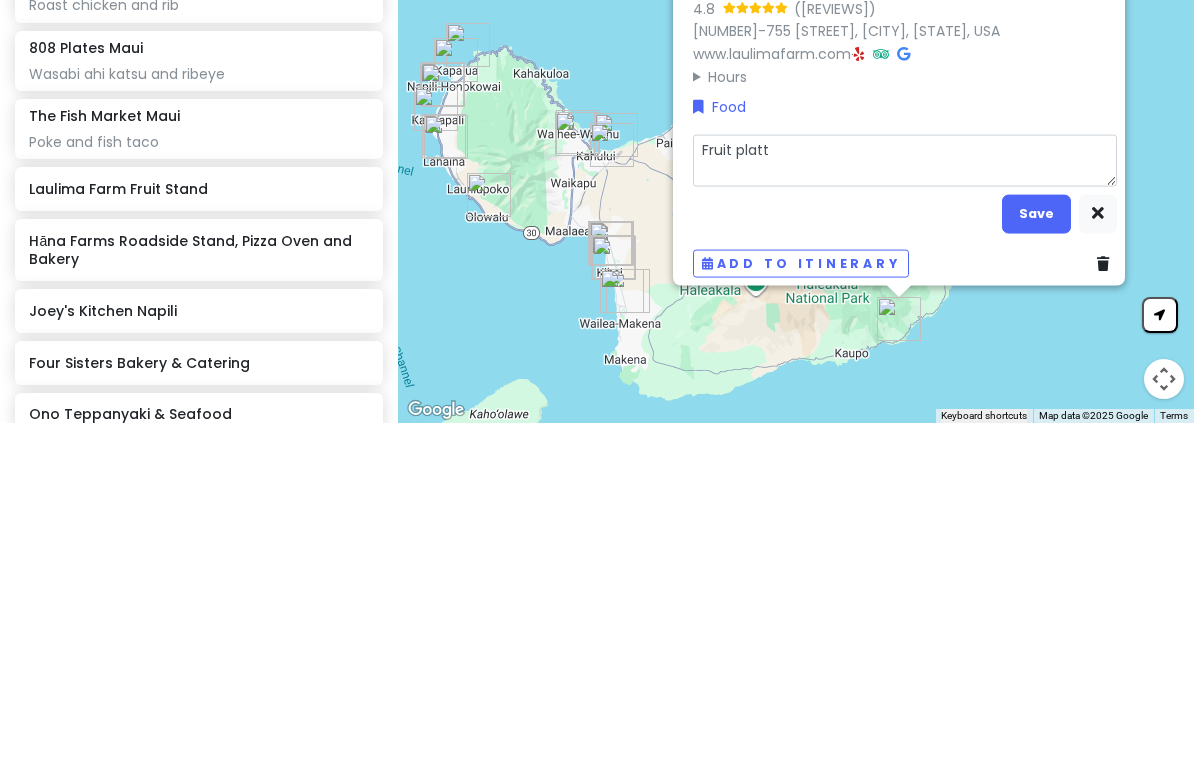type on "x" 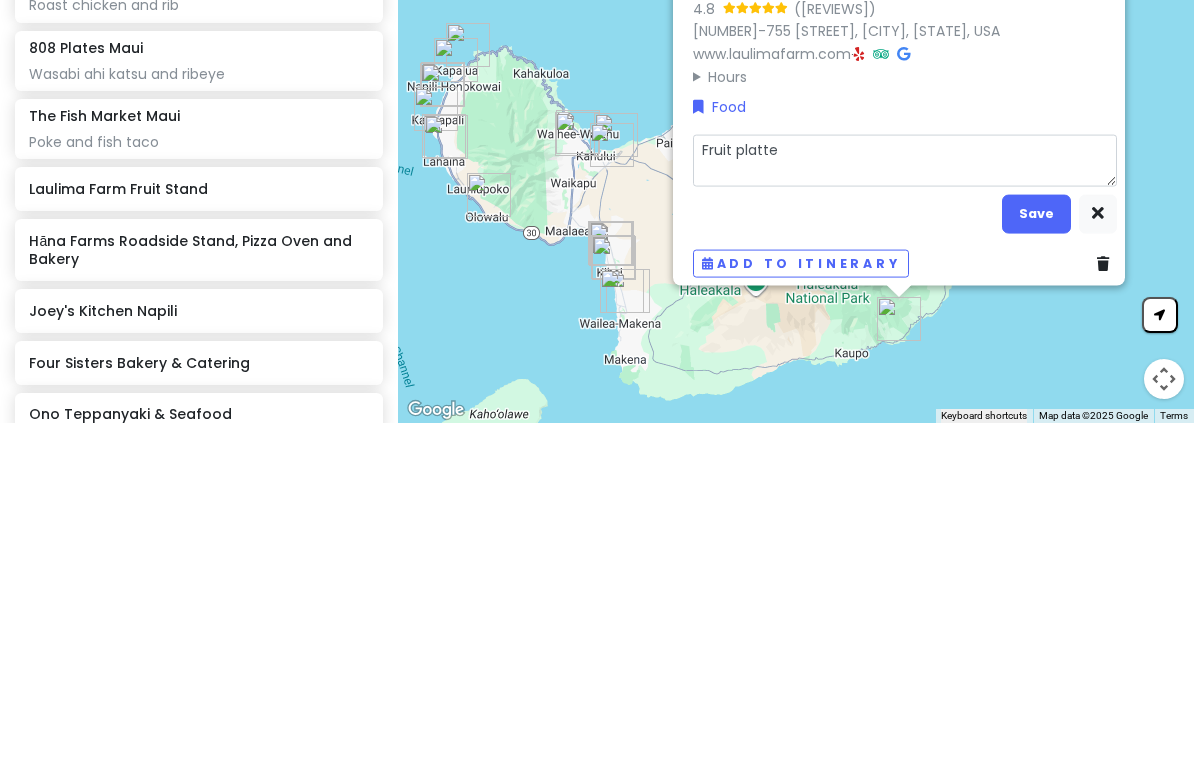 type on "x" 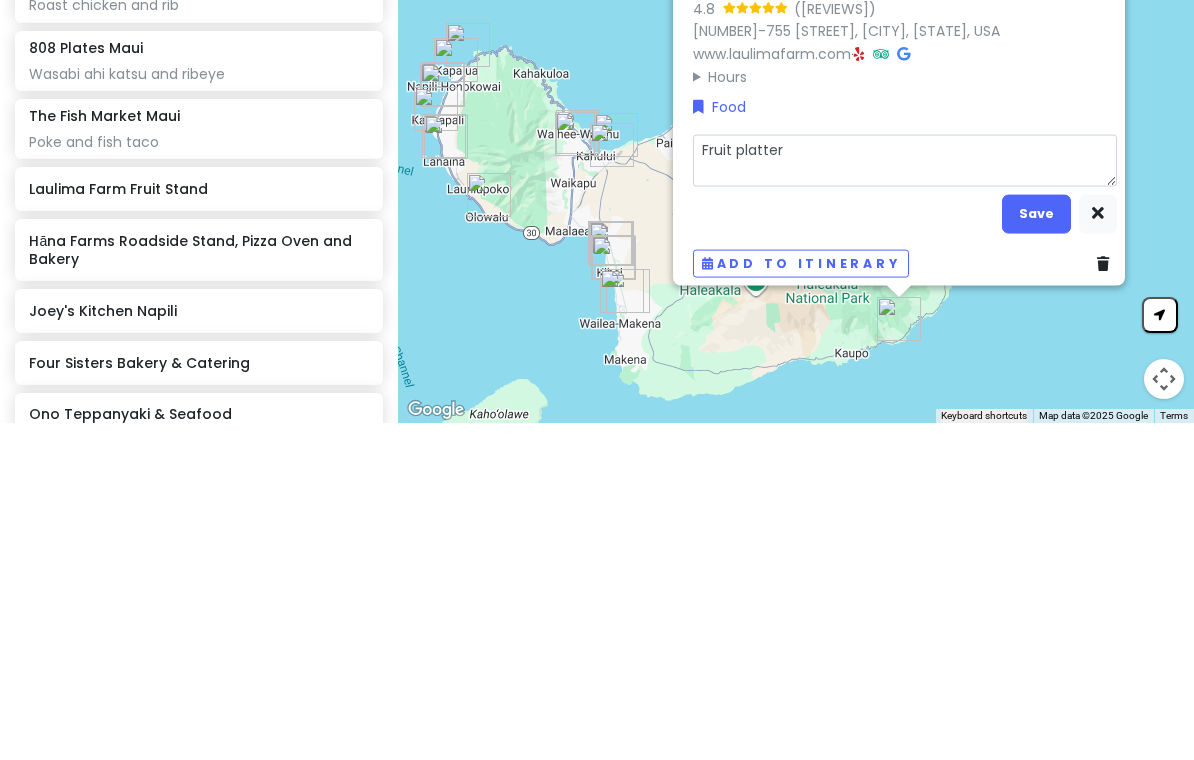 type on "x" 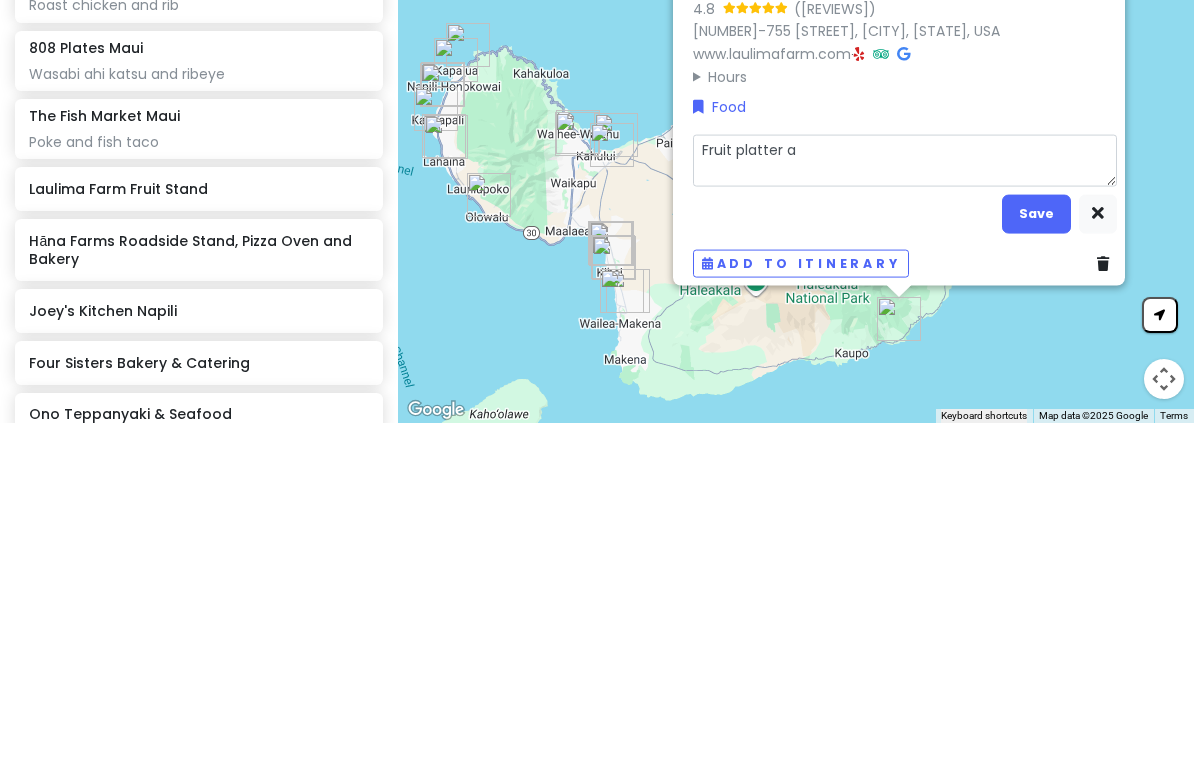 type on "x" 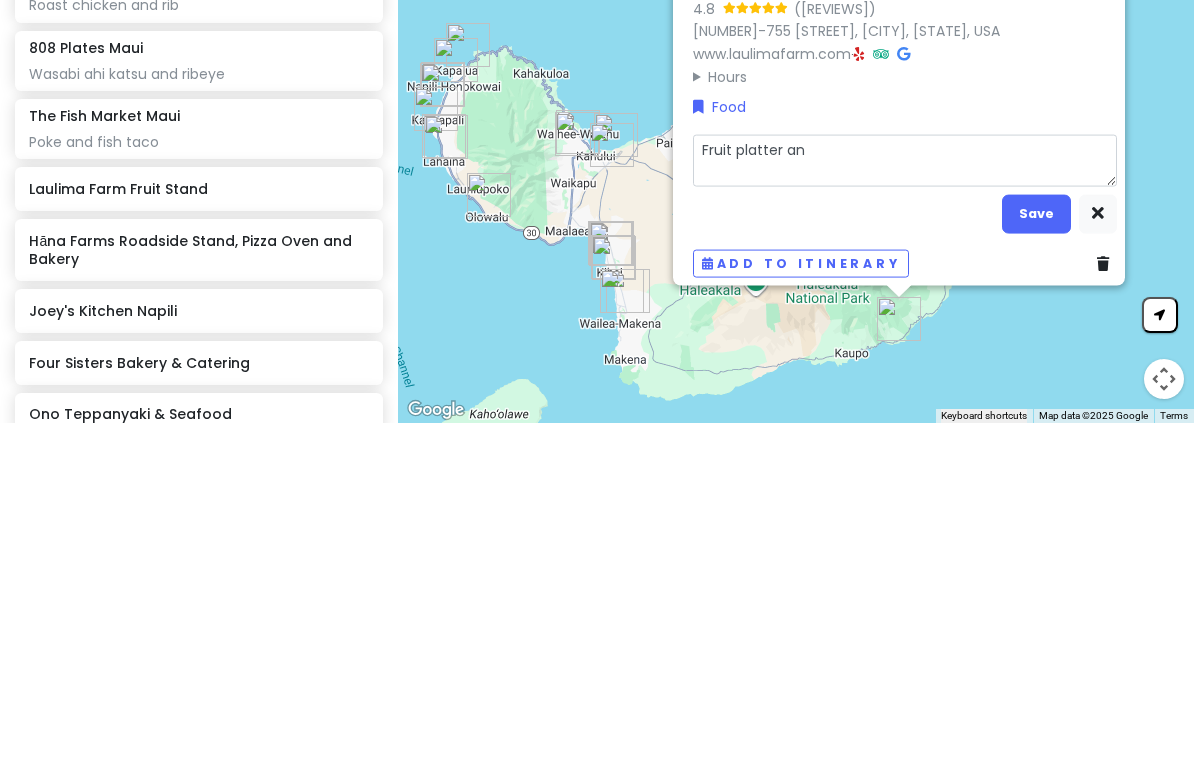 type on "x" 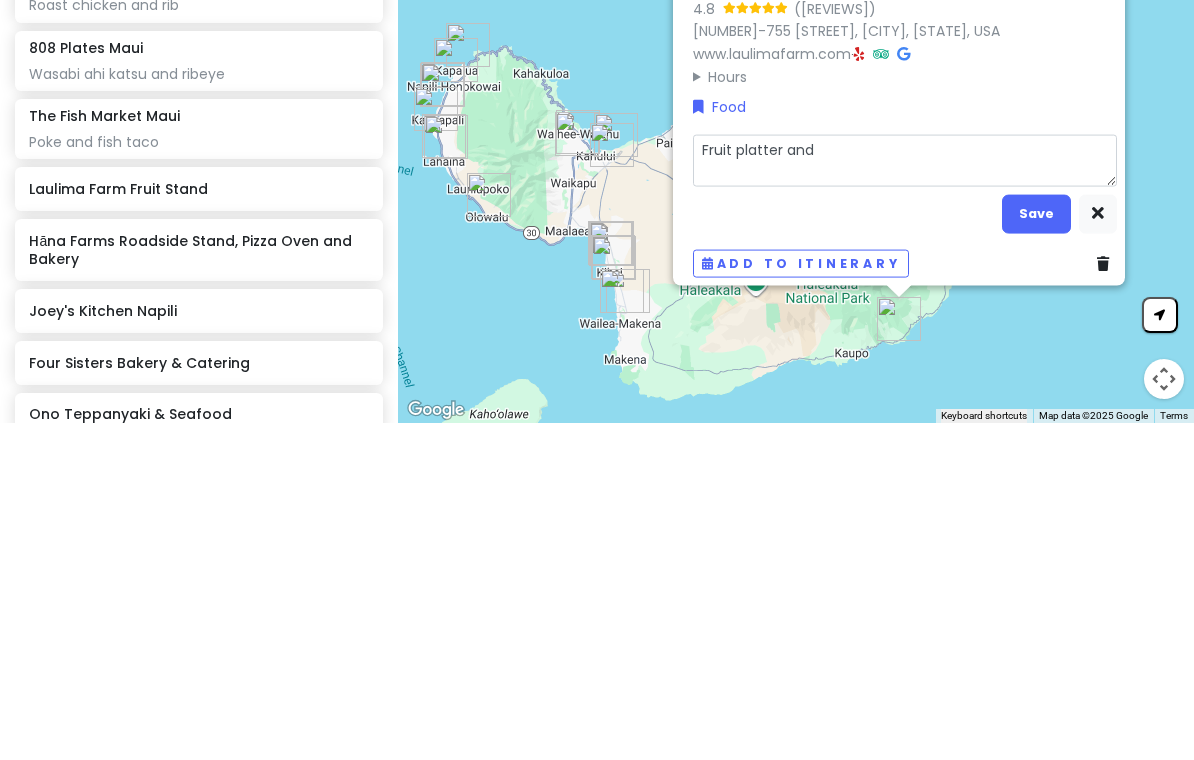 type on "x" 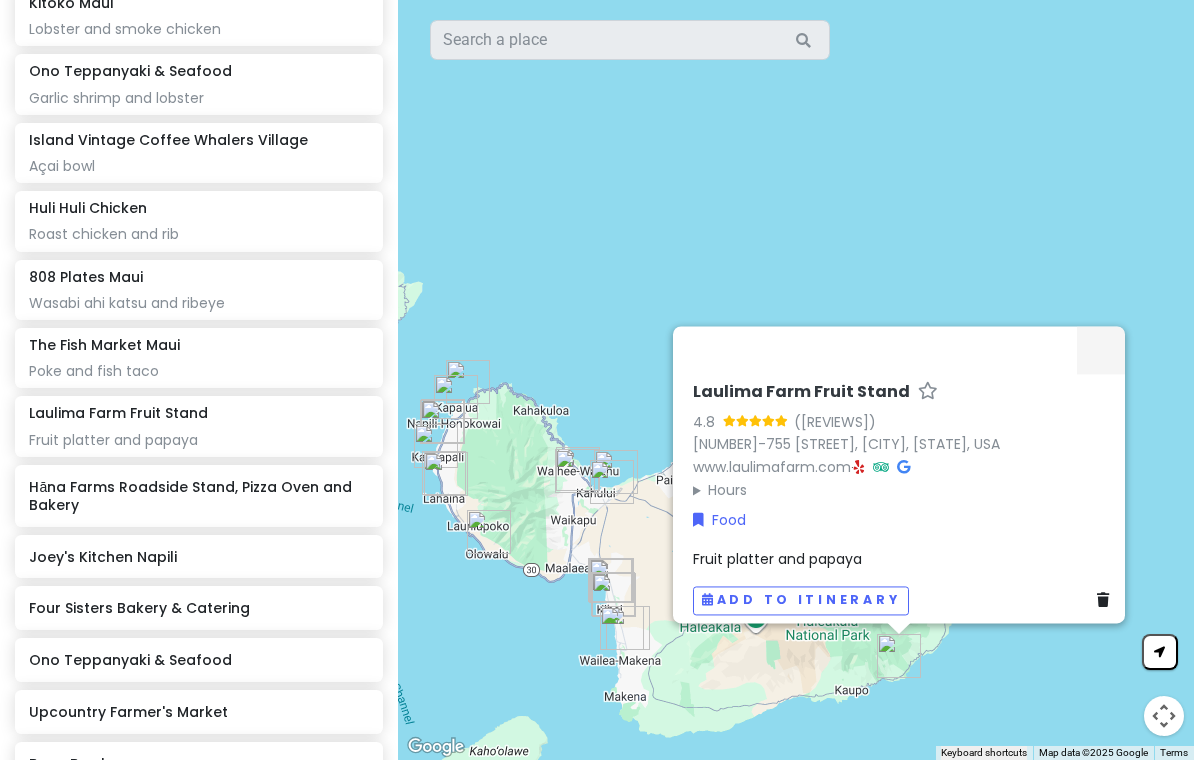 scroll, scrollTop: 794, scrollLeft: 0, axis: vertical 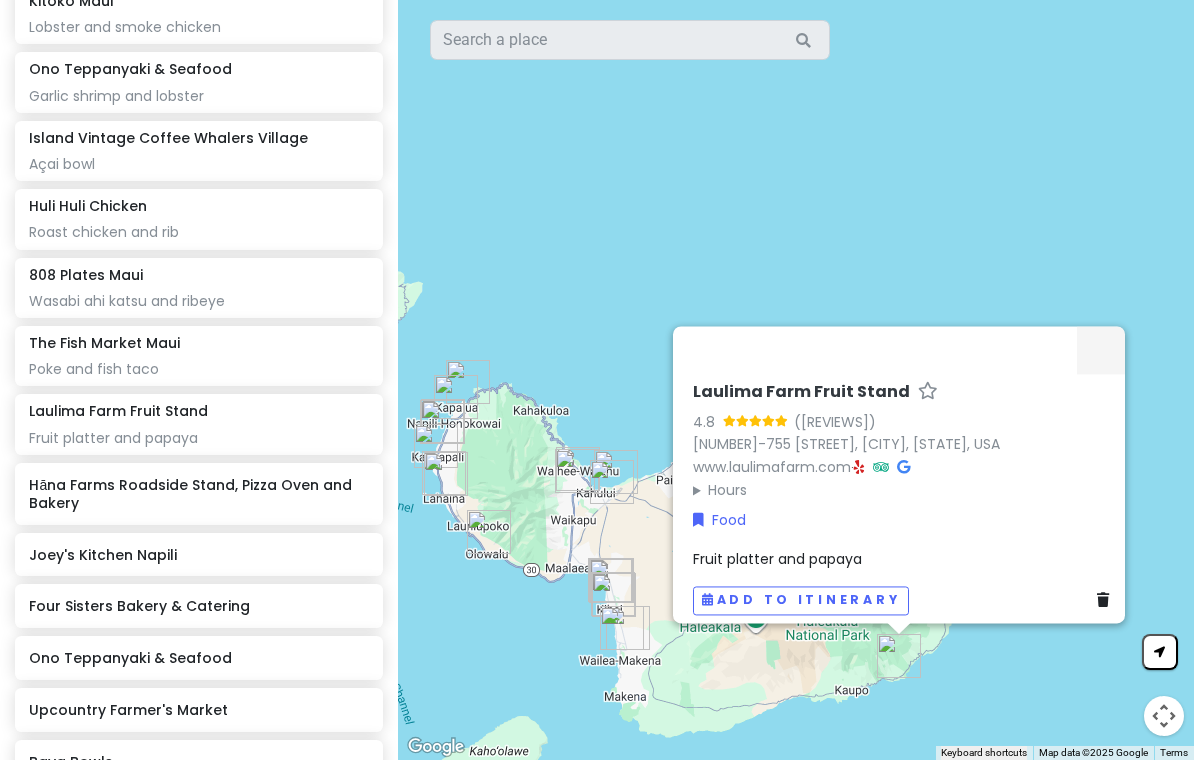 click on "Hāna Farms Roadside Stand, Pizza Oven and Bakery" at bounding box center (198, 494) 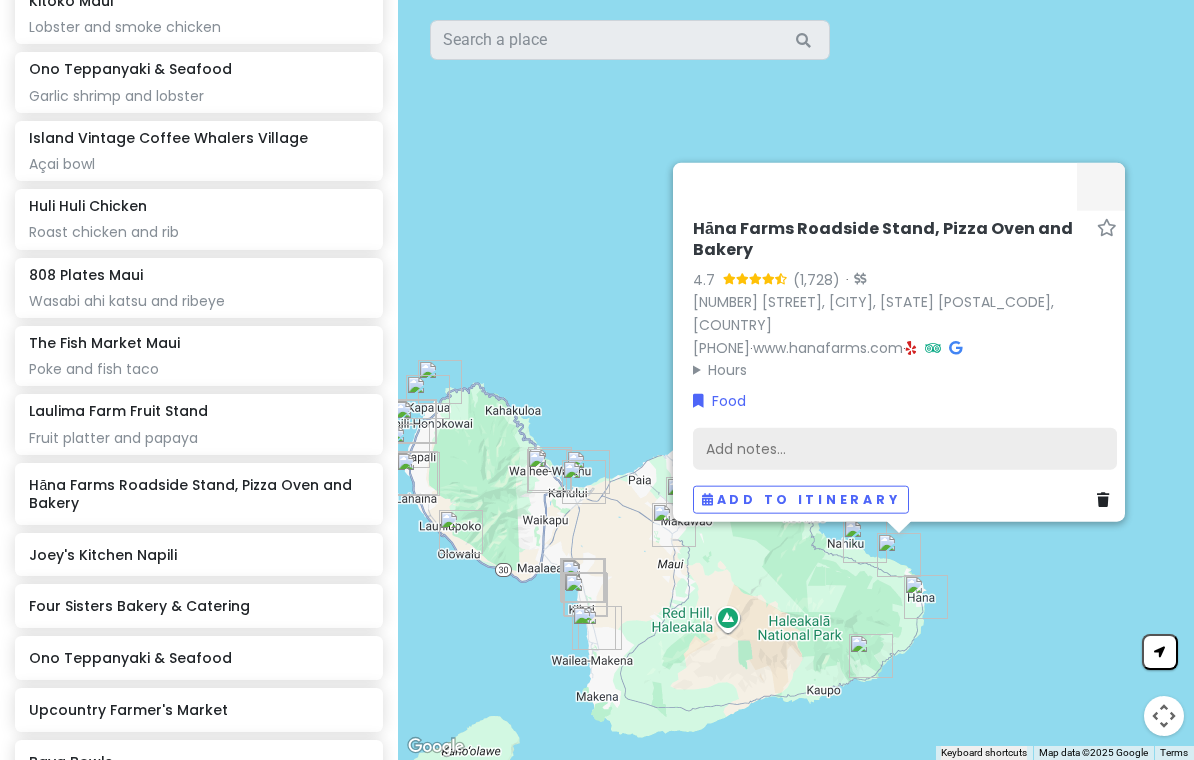 click on "Add notes..." at bounding box center [905, 449] 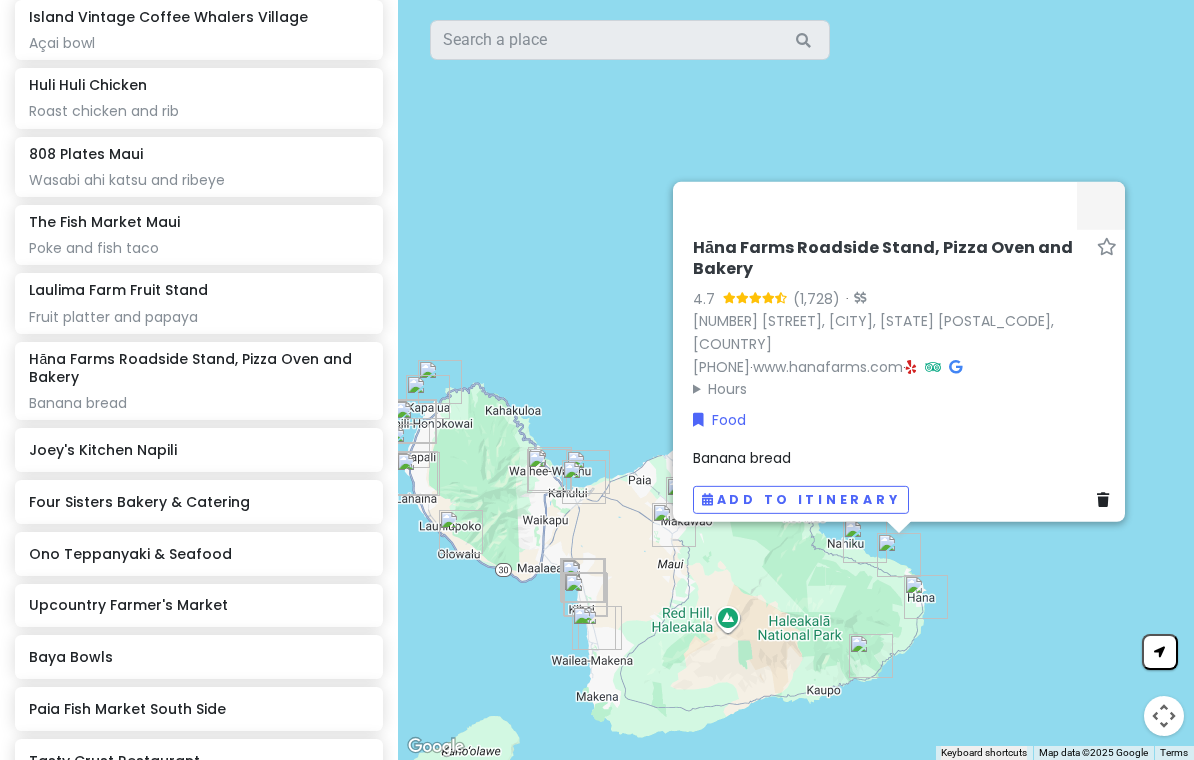 scroll, scrollTop: 922, scrollLeft: 0, axis: vertical 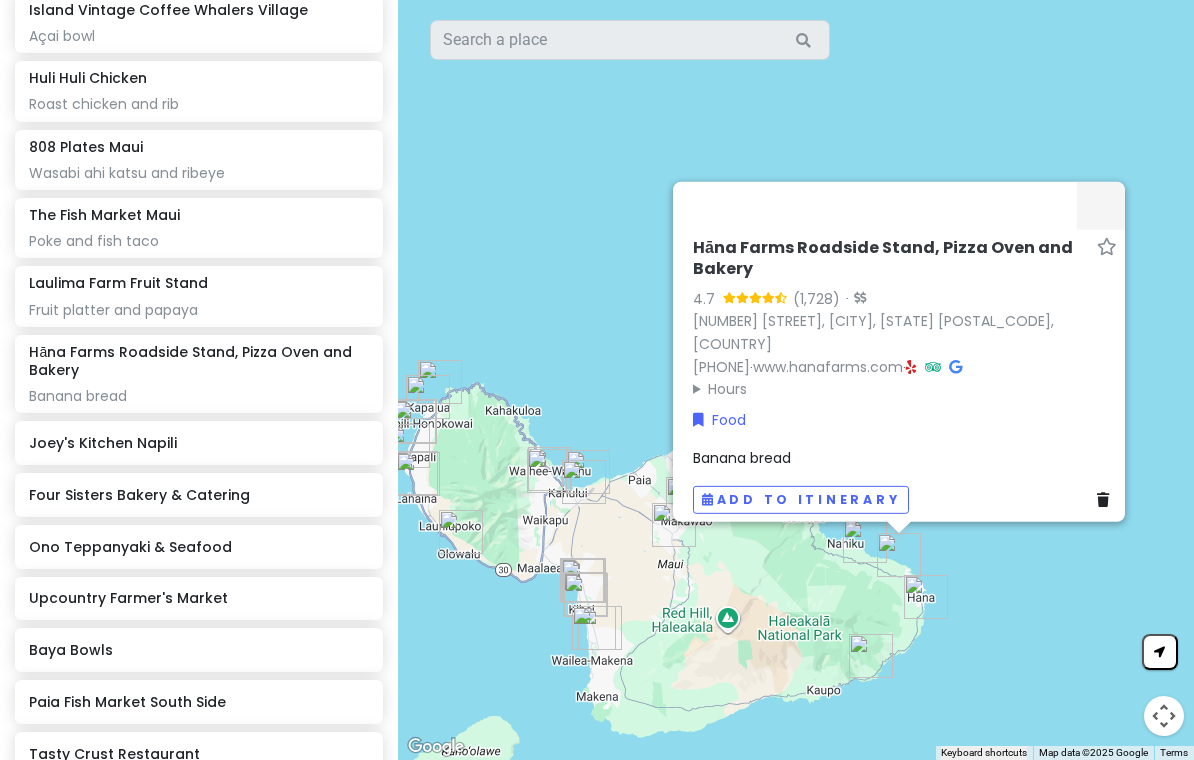 click on "Joey's Kitchen Napili" at bounding box center [198, 443] 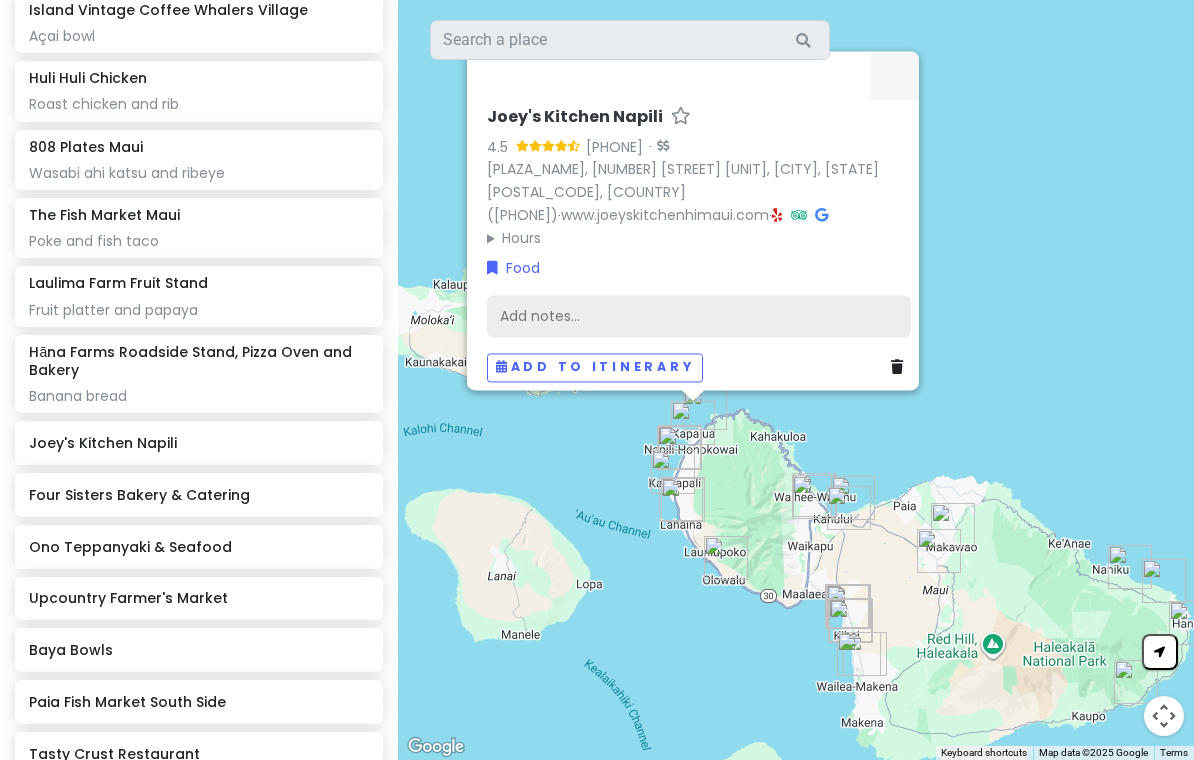 click on "Add notes..." at bounding box center (699, 317) 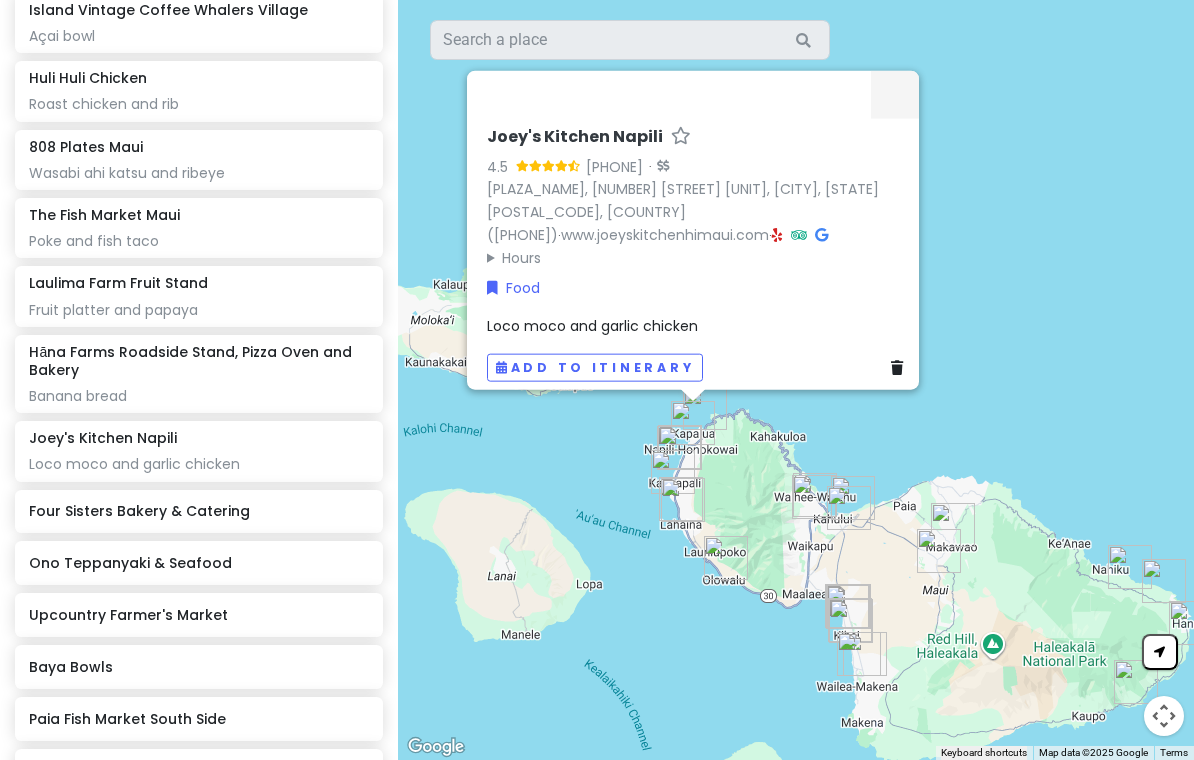 click on "Four Sisters Bakery & Catering" at bounding box center [198, 511] 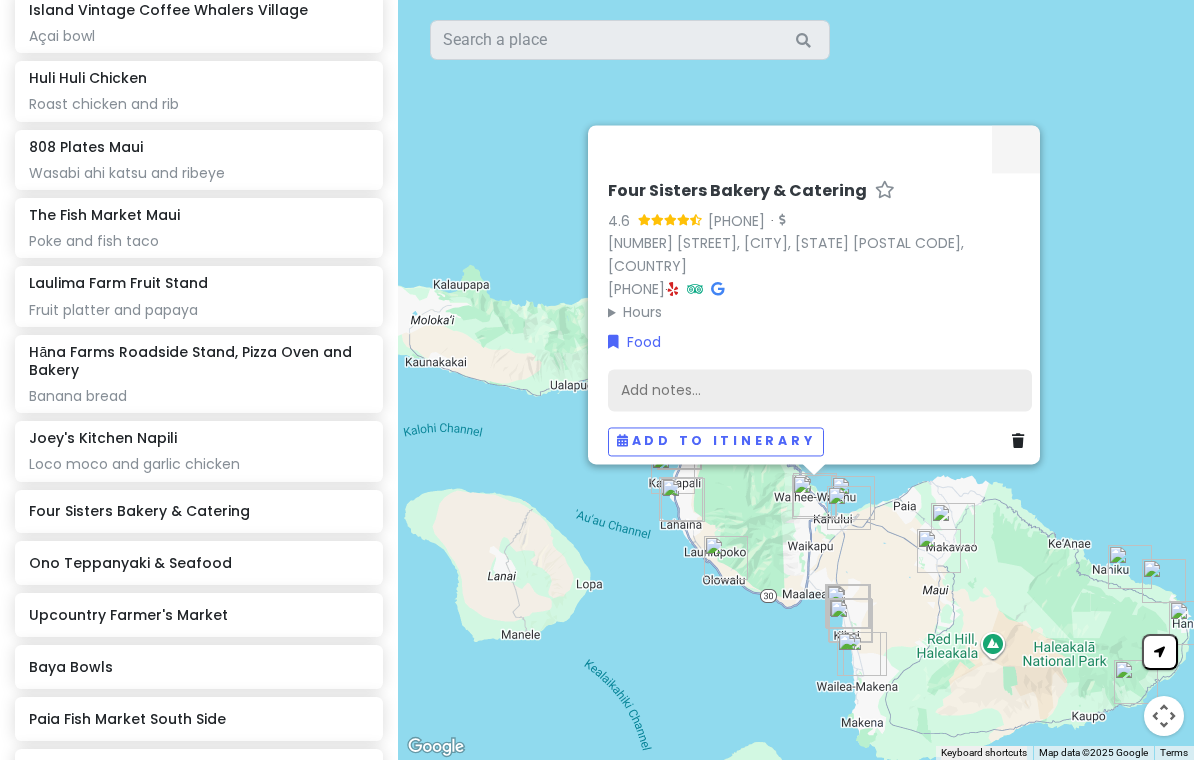 click on "Add notes..." at bounding box center [820, 391] 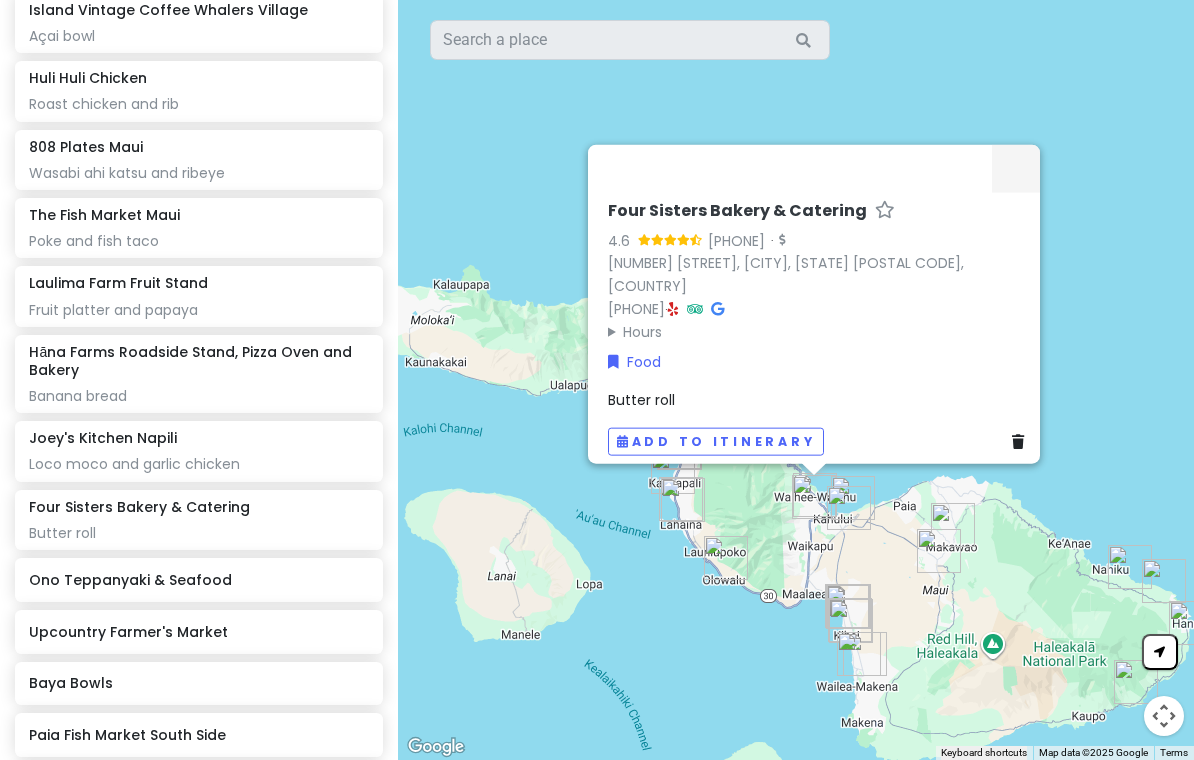 click on "Ono Teppanyaki & Seafood" at bounding box center [199, 580] 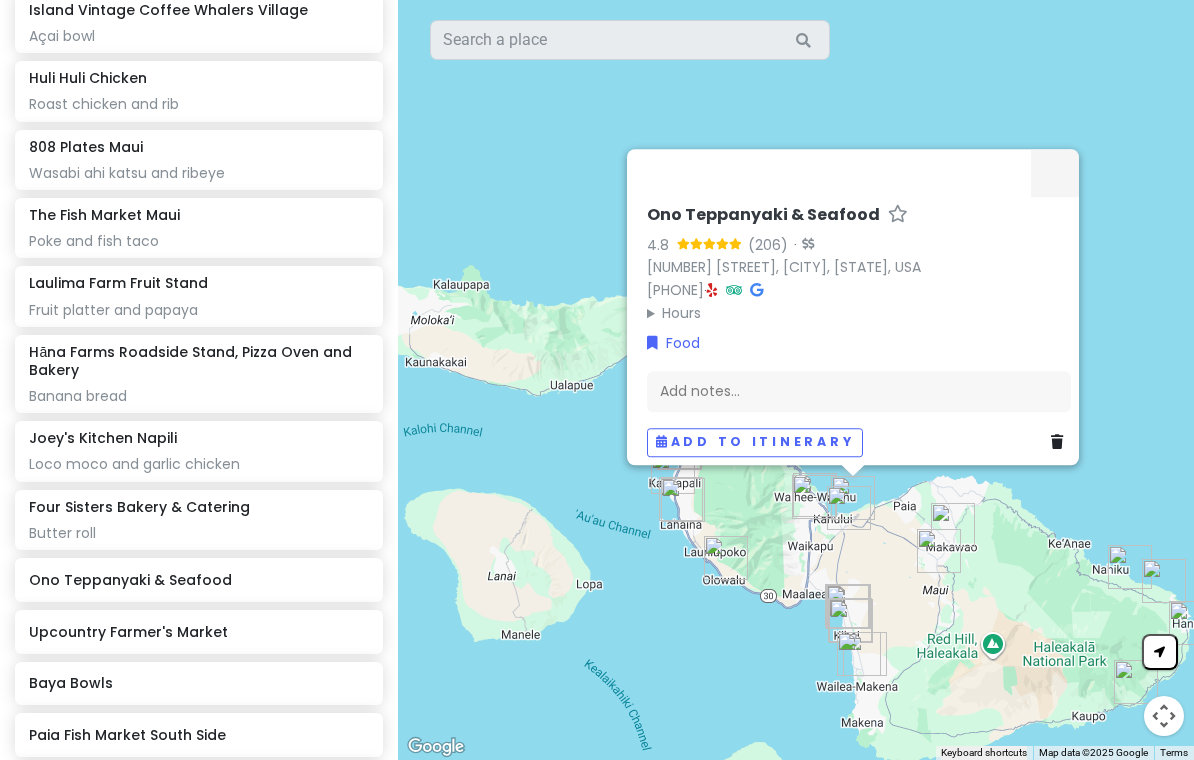 click on "Ono Teppanyaki & Seafood" 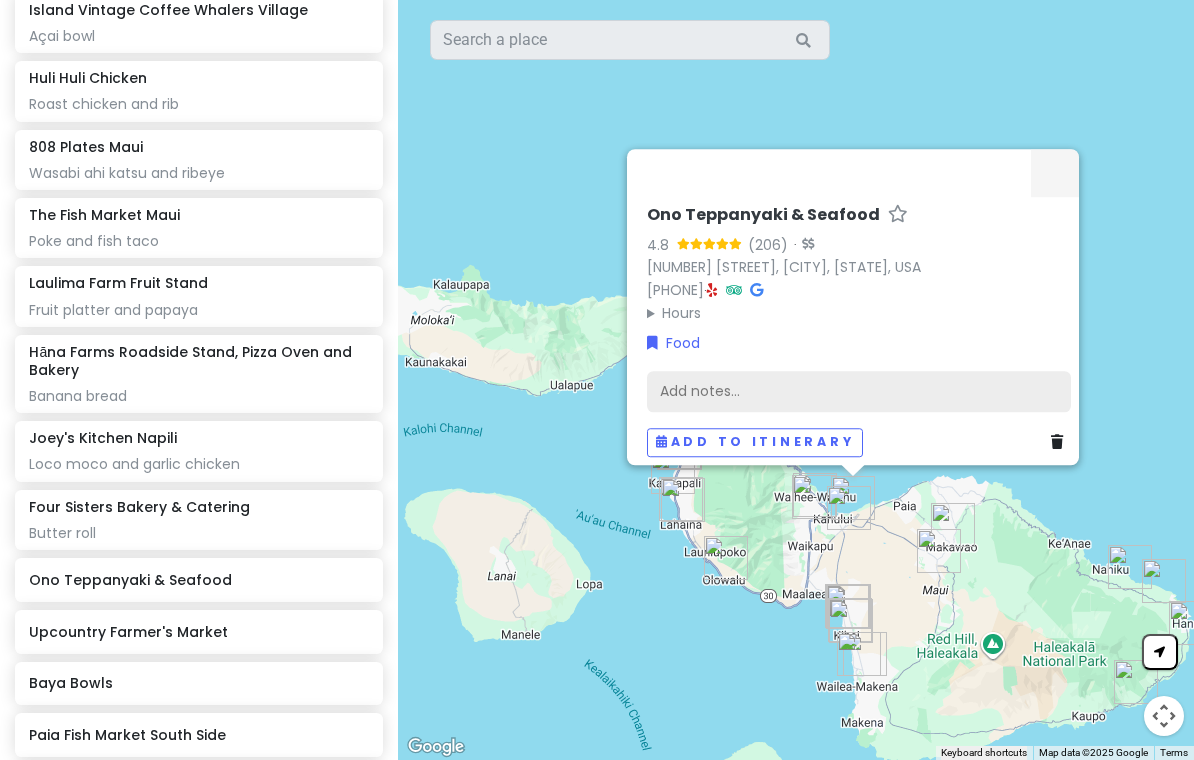 click on "Add notes..." at bounding box center (859, 392) 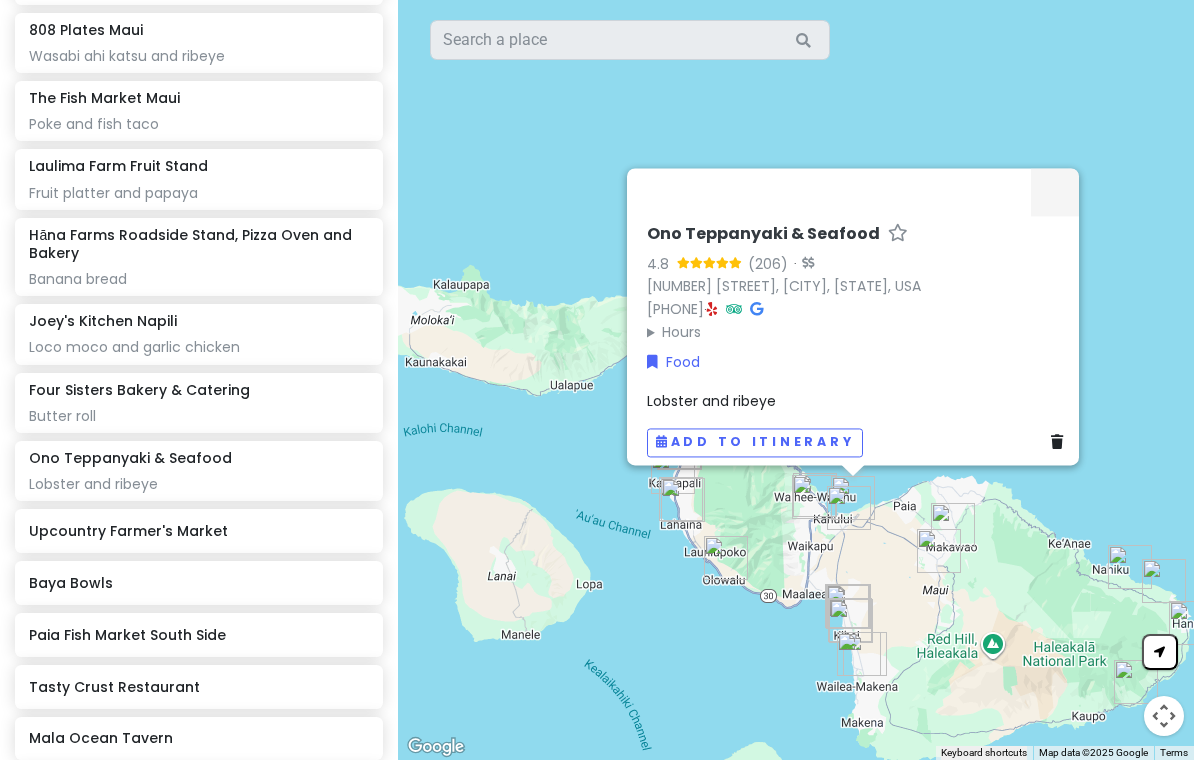 scroll, scrollTop: 1045, scrollLeft: 0, axis: vertical 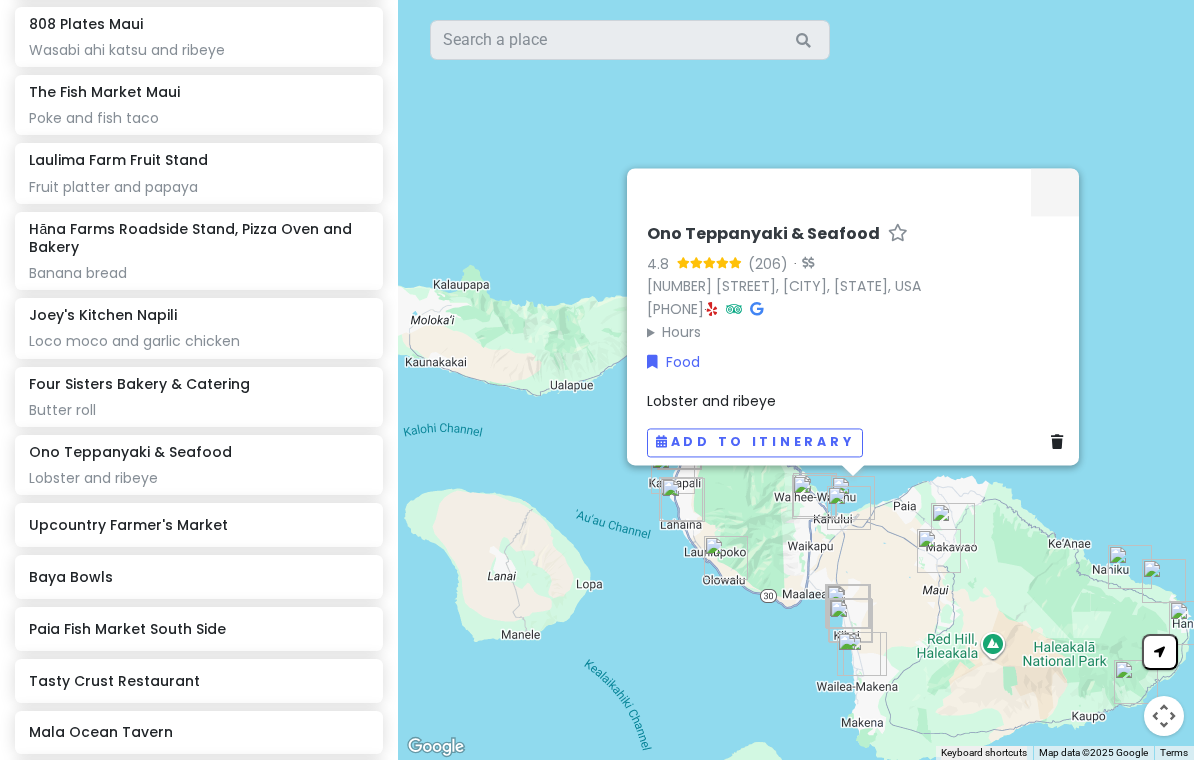 click on "Upcountry Farmer's Market" at bounding box center (198, 525) 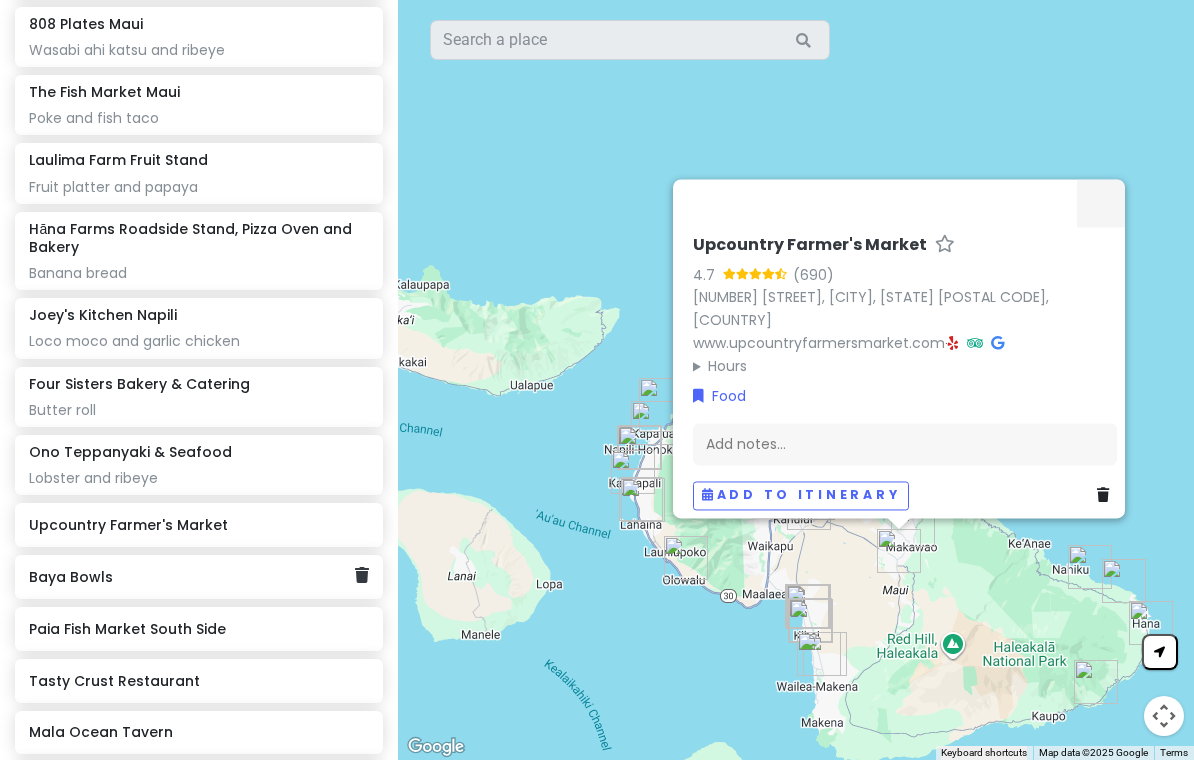 click on "Baya Bowls" at bounding box center (191, 577) 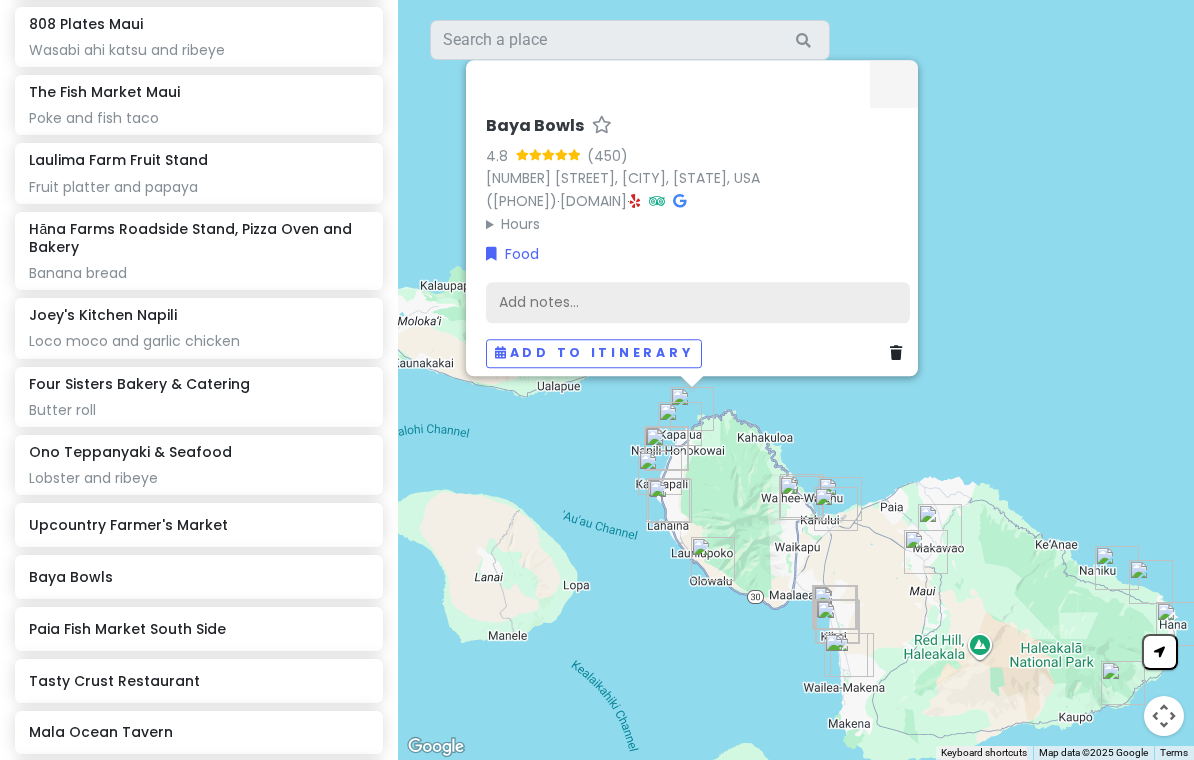 click on "Add notes..." at bounding box center (698, 303) 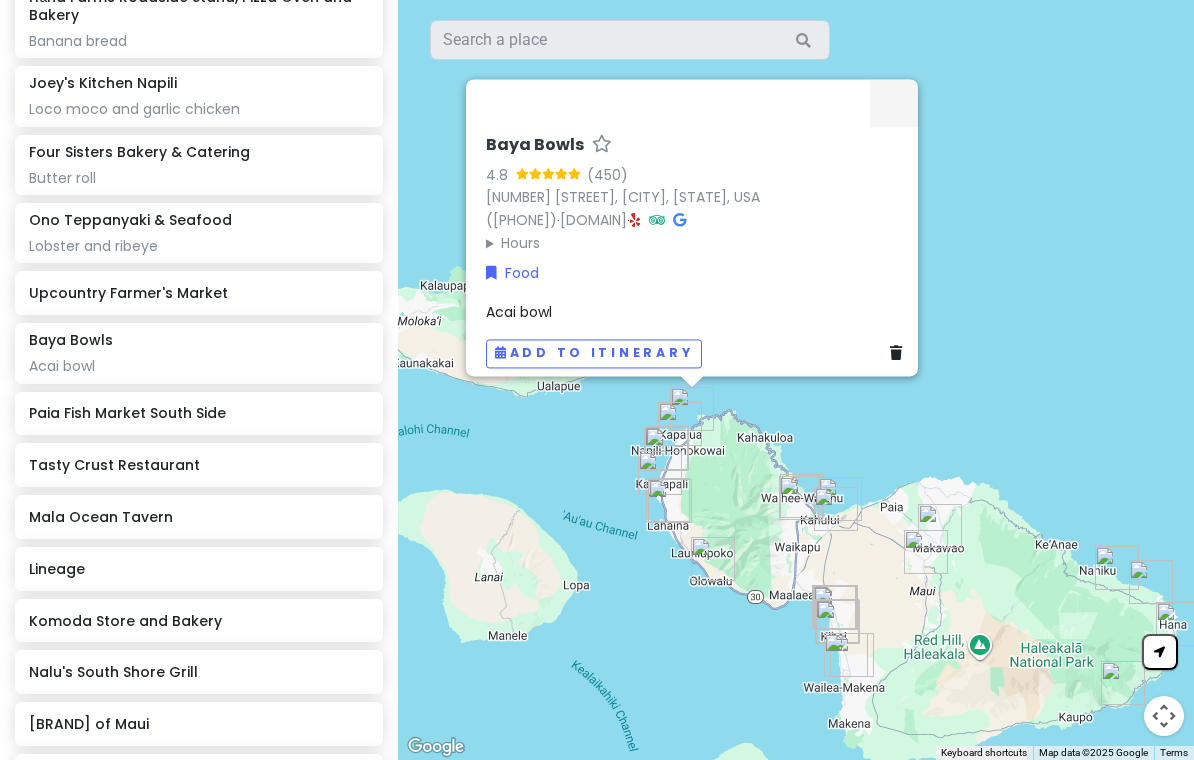 scroll, scrollTop: 1281, scrollLeft: 0, axis: vertical 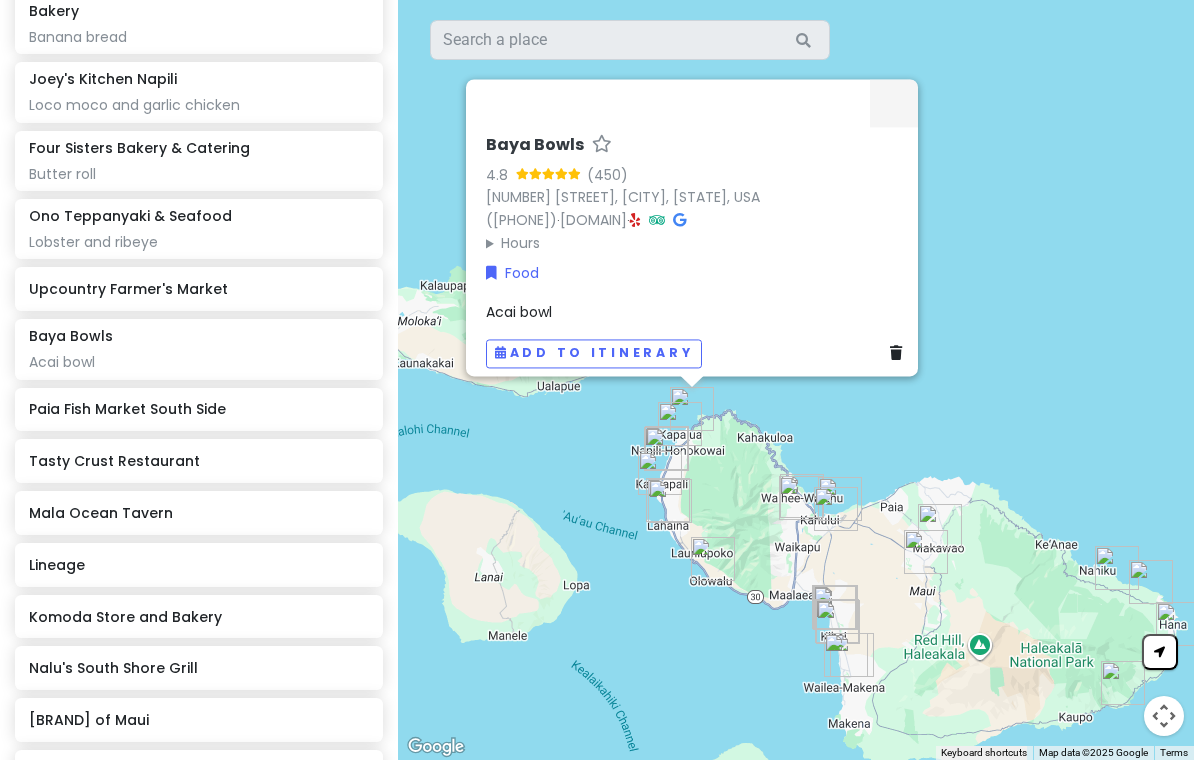 click on "Paia Fish Market South Side" at bounding box center [198, 409] 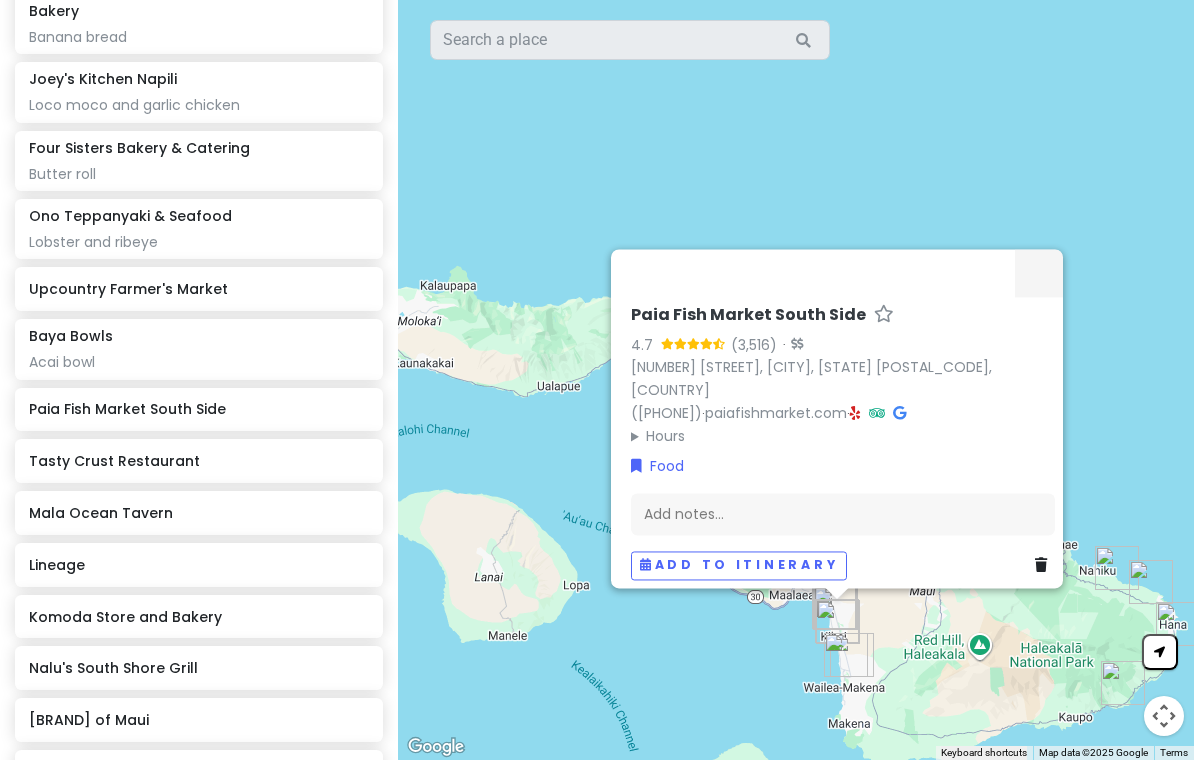 click on "Paia Fish Market South Side" at bounding box center [199, 410] 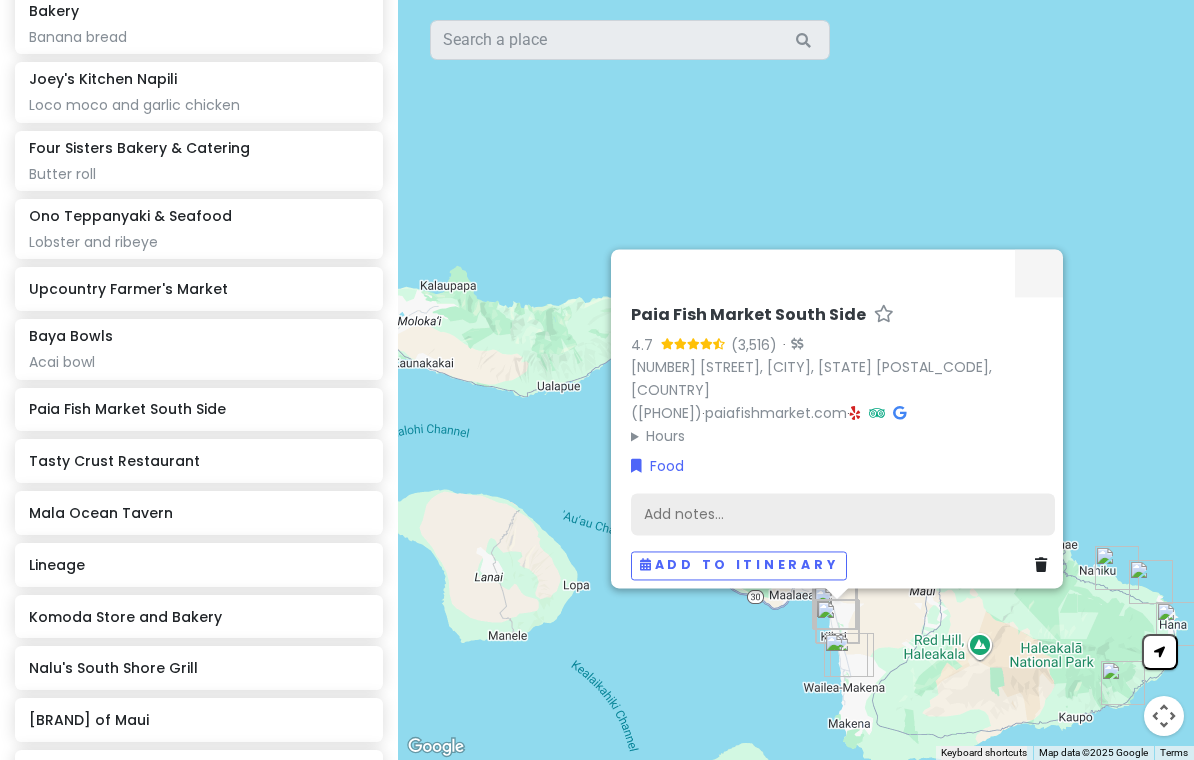 click on "Add notes..." at bounding box center [843, 515] 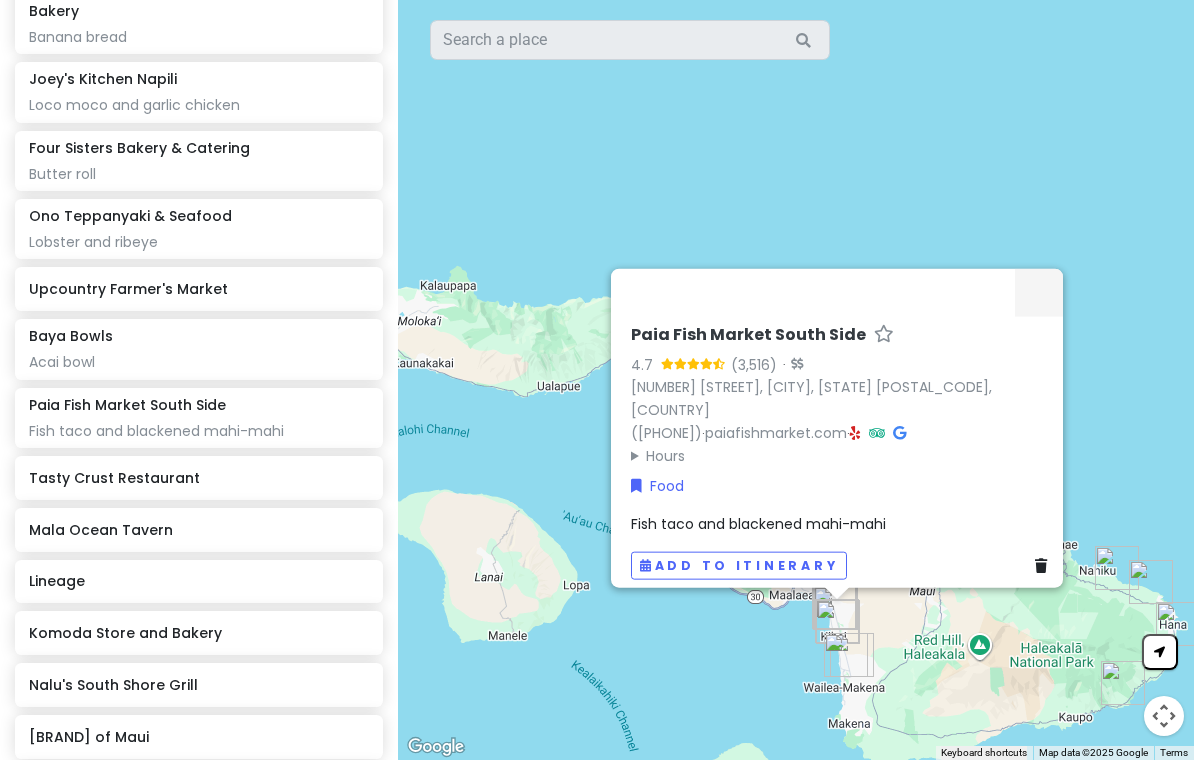 click on "Tasty Crust Restaurant" at bounding box center (198, 478) 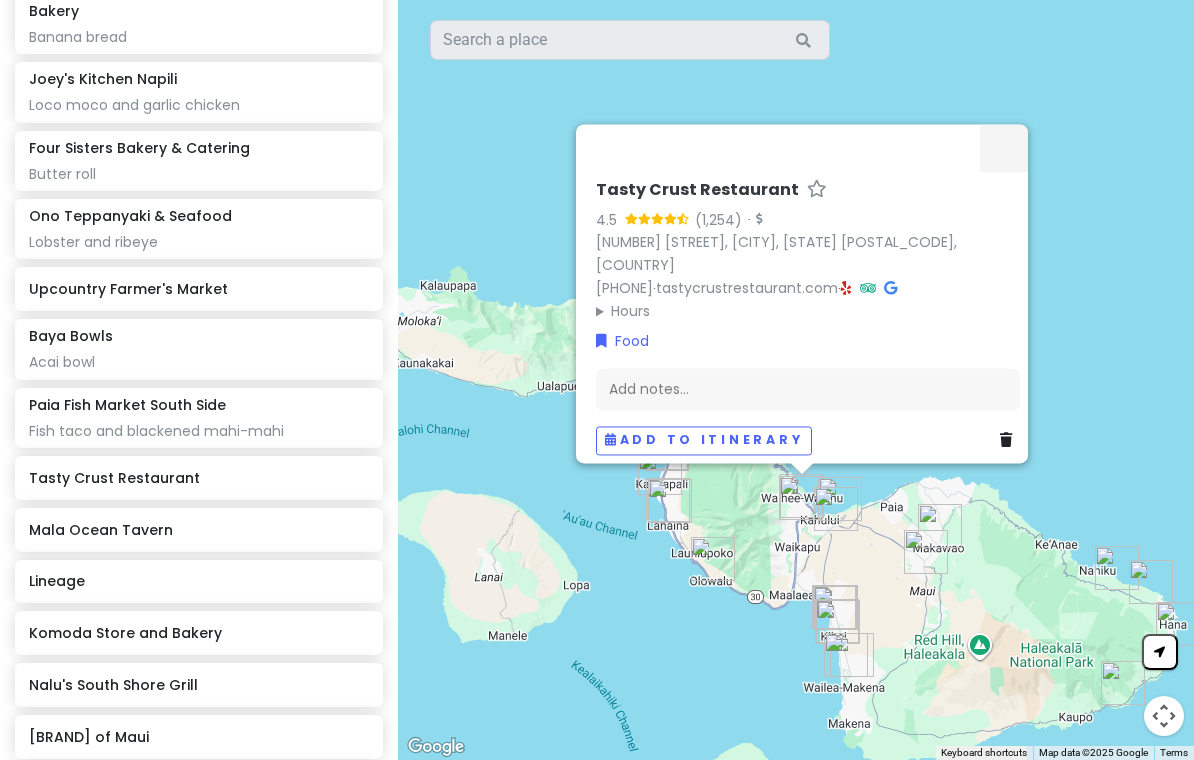 click on "Tasty Crust Restaurant" at bounding box center [198, 478] 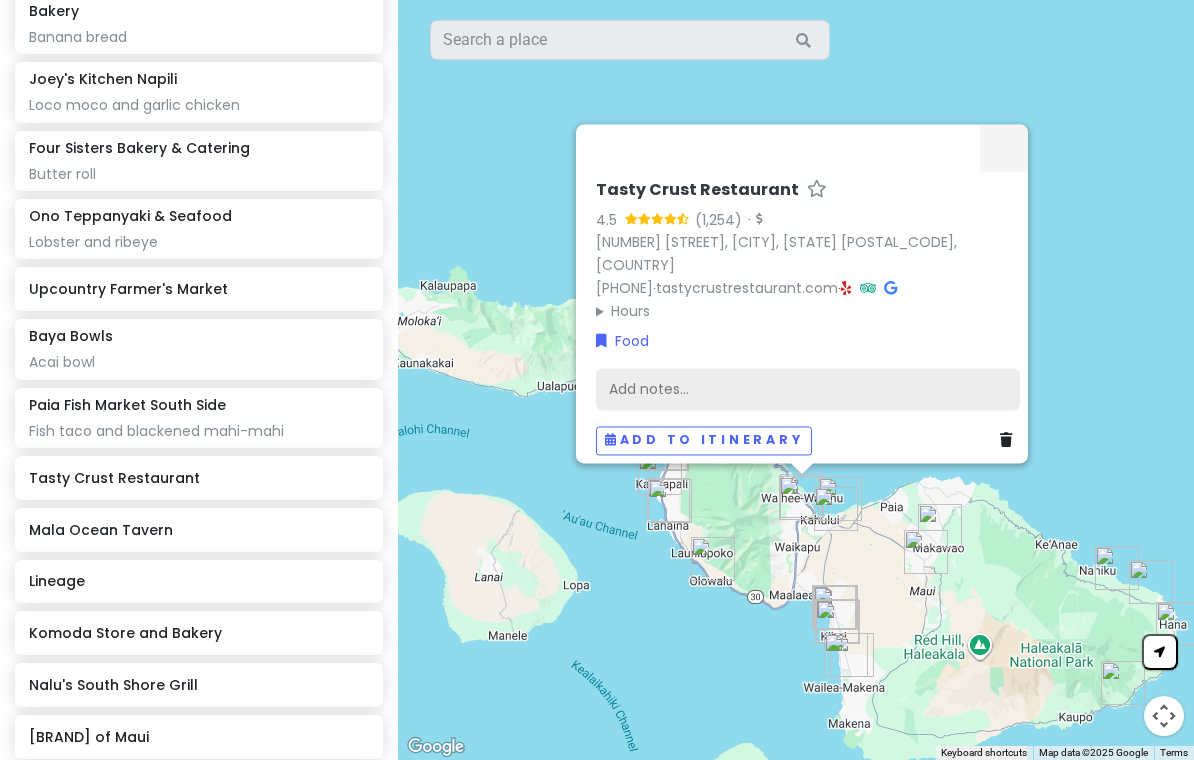 click on "Add notes..." at bounding box center [808, 390] 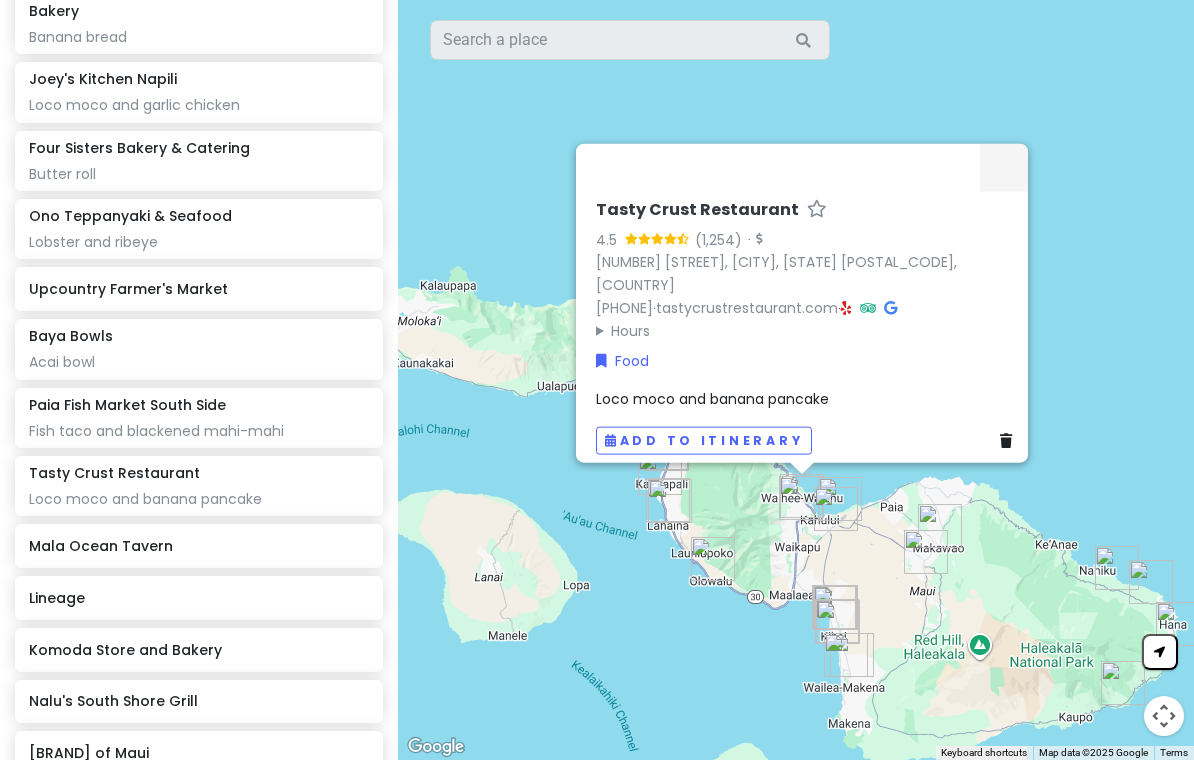 click on "Mala Ocean Tavern" at bounding box center (198, 546) 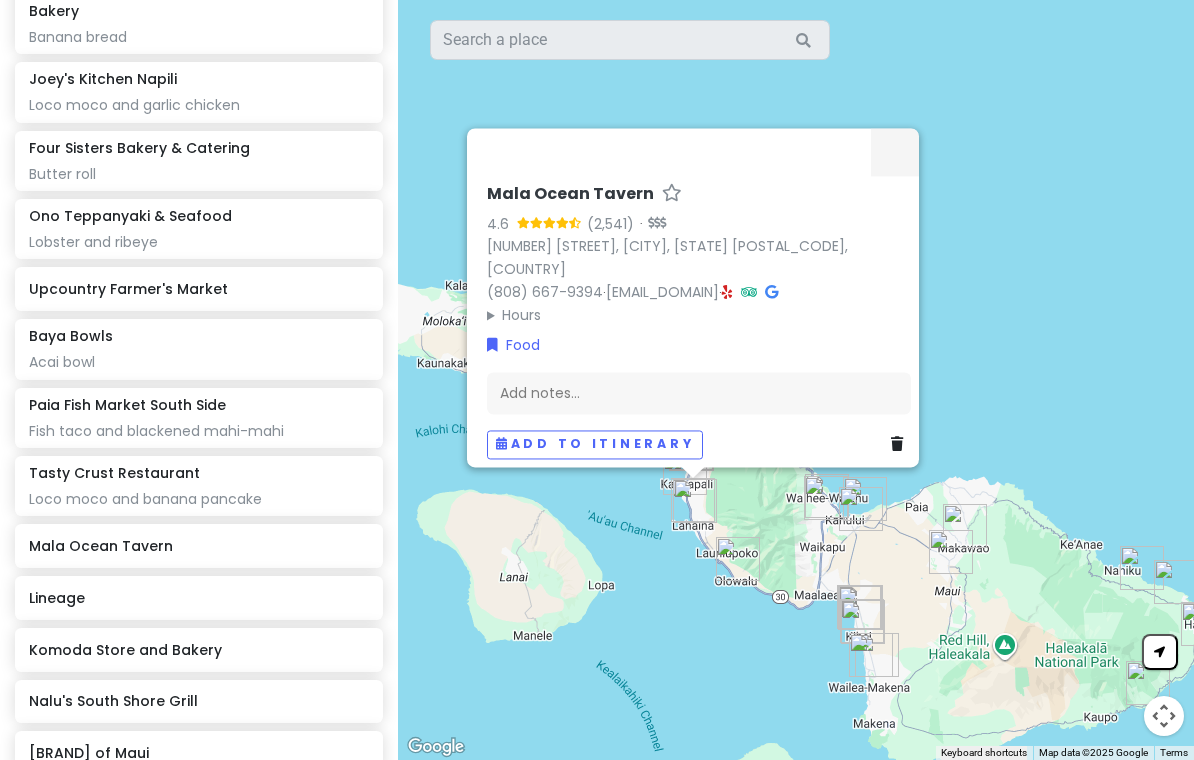 click on "Mala Ocean Tavern" at bounding box center (198, 546) 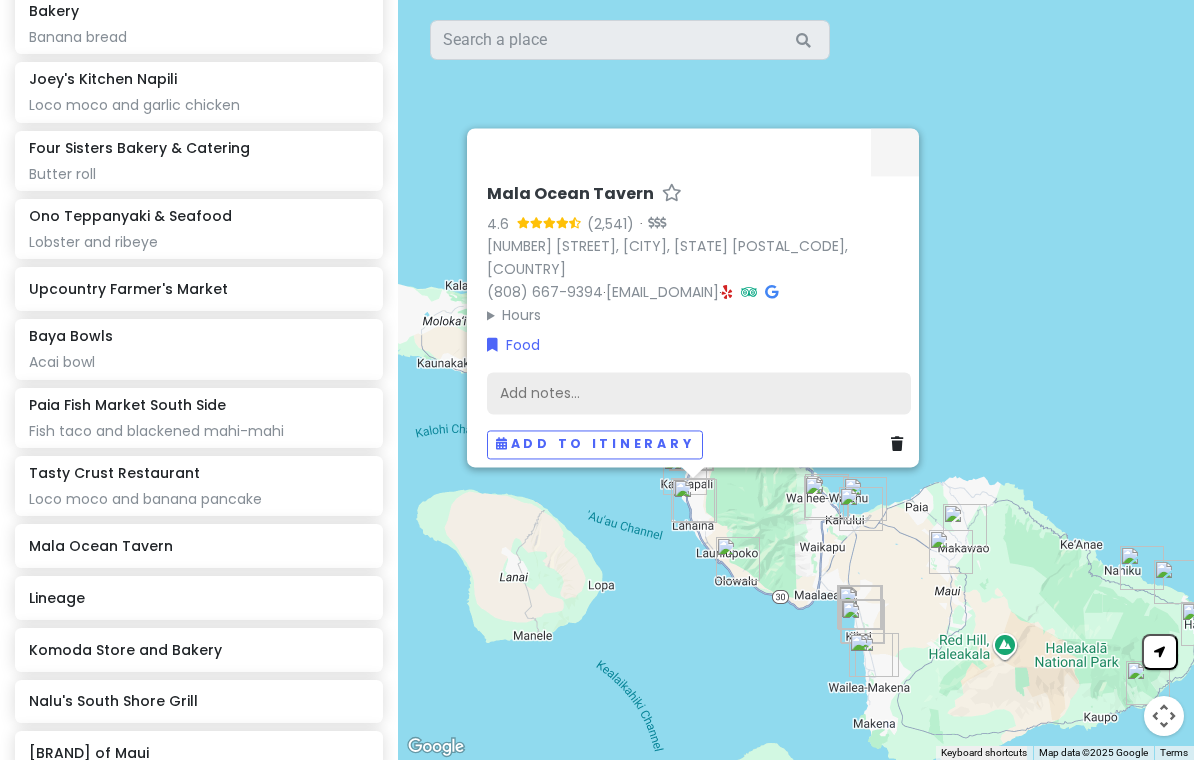 click on "Add notes..." at bounding box center (699, 394) 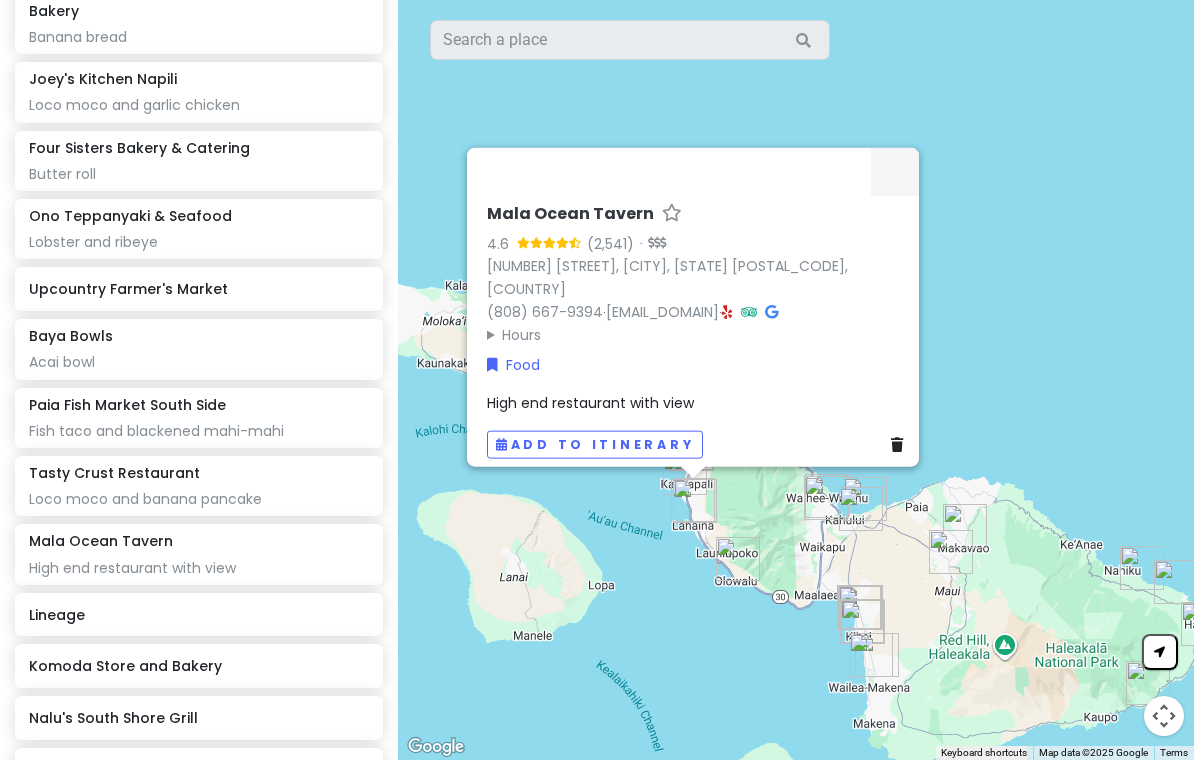 click on "Lineage" at bounding box center [198, 615] 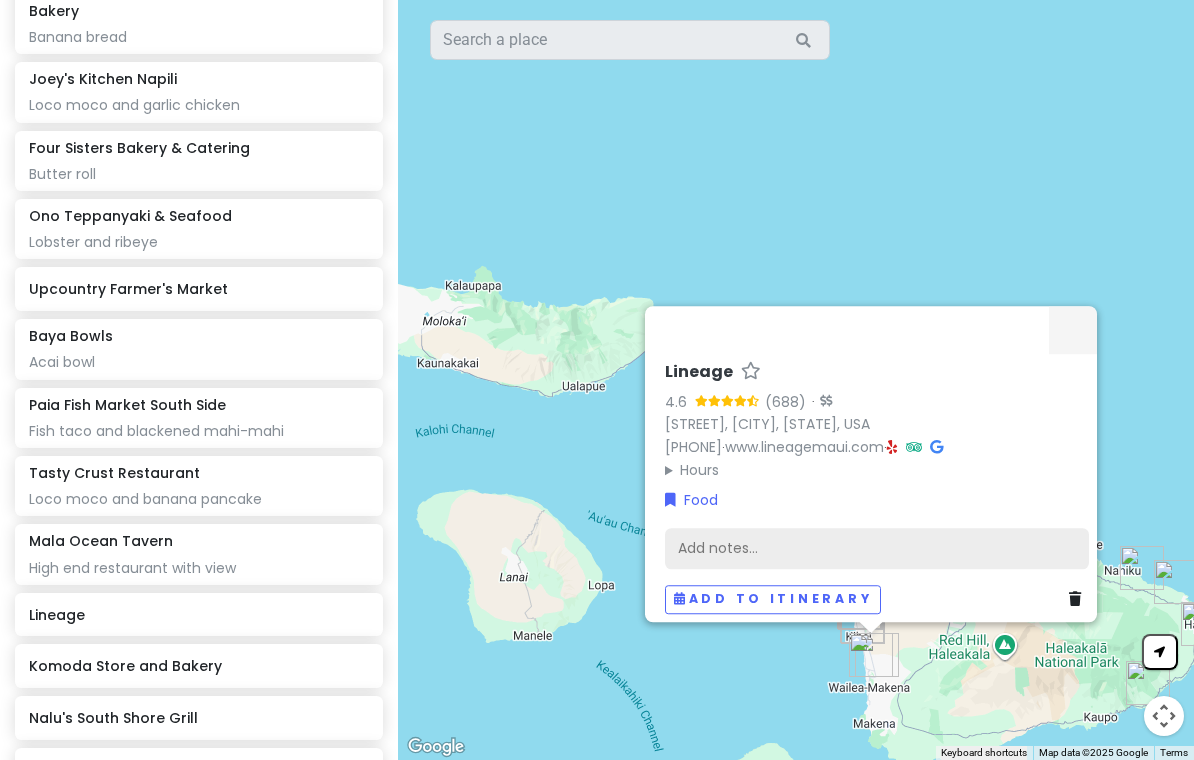 click on "Add notes..." at bounding box center [877, 549] 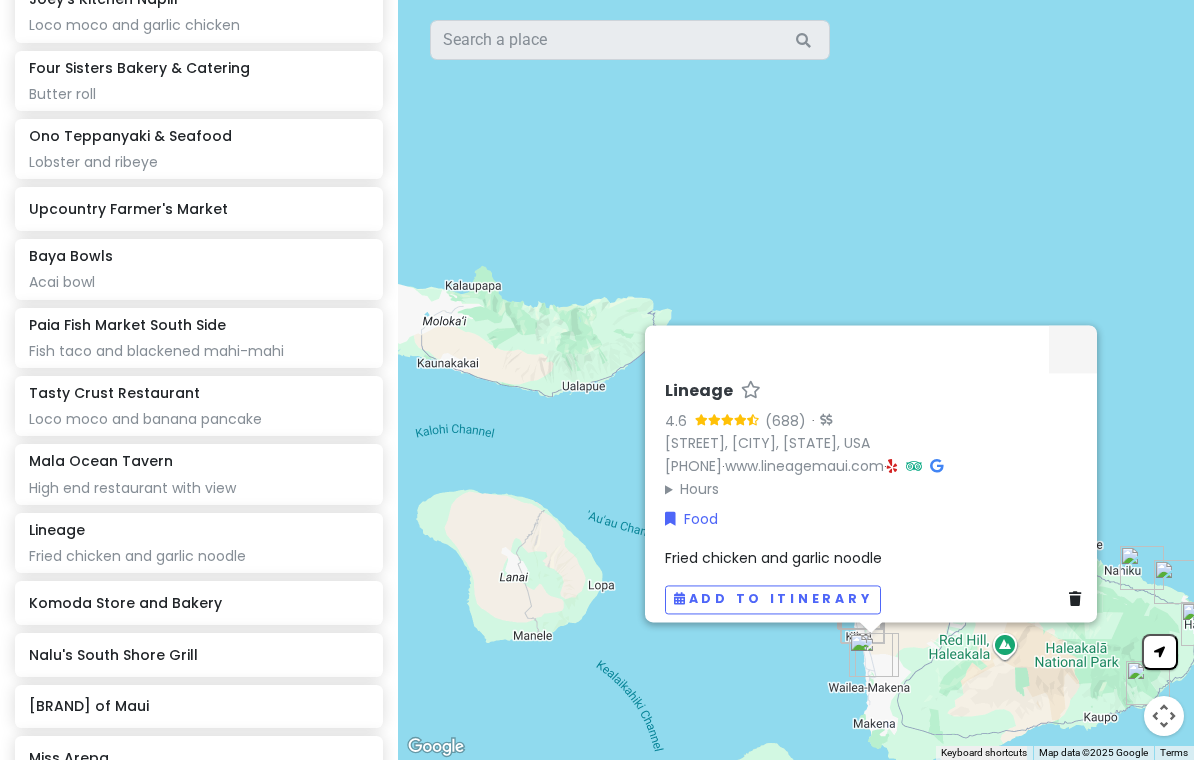 scroll, scrollTop: 1411, scrollLeft: 0, axis: vertical 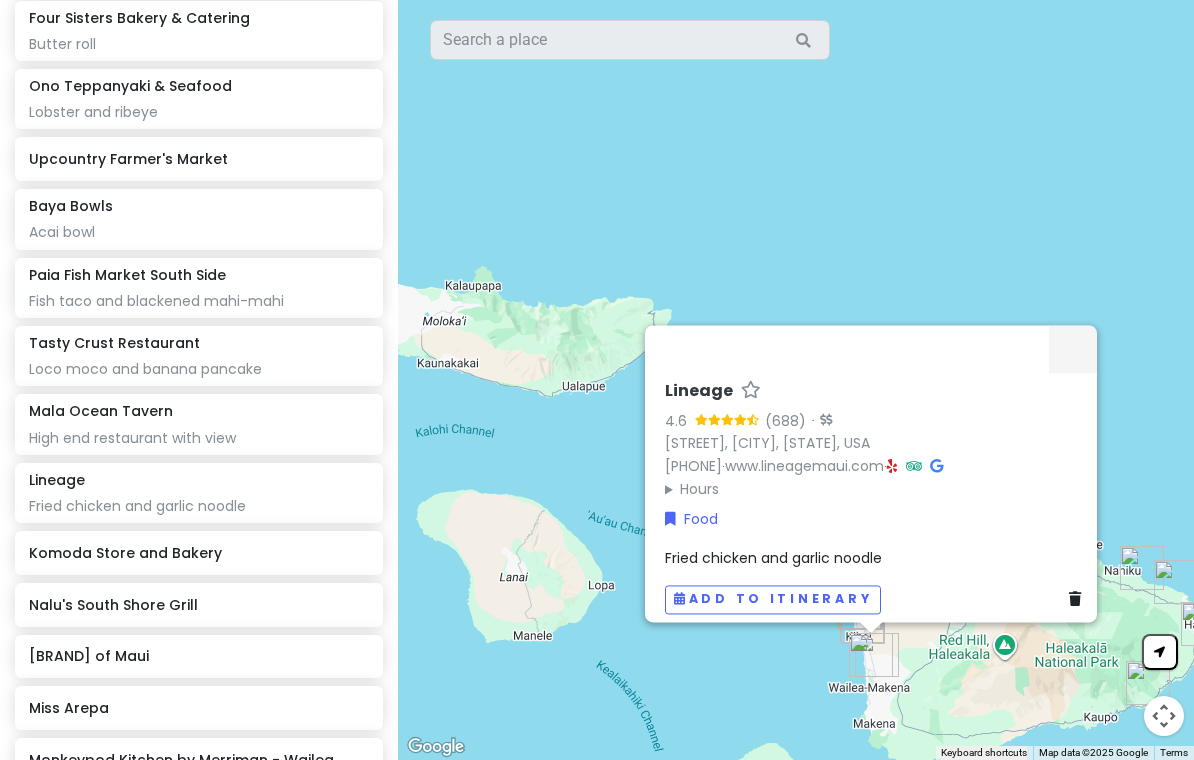 click on "Komoda Store and Bakery" at bounding box center (198, 553) 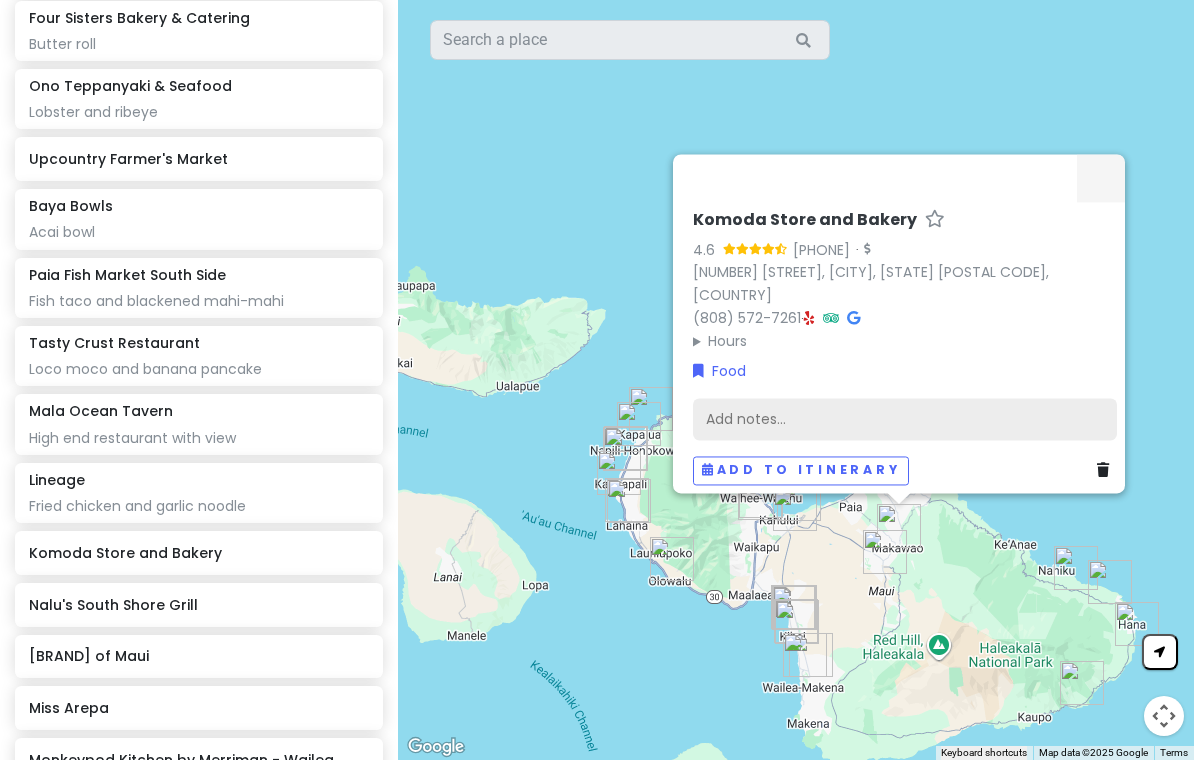 click on "Add notes..." at bounding box center [905, 420] 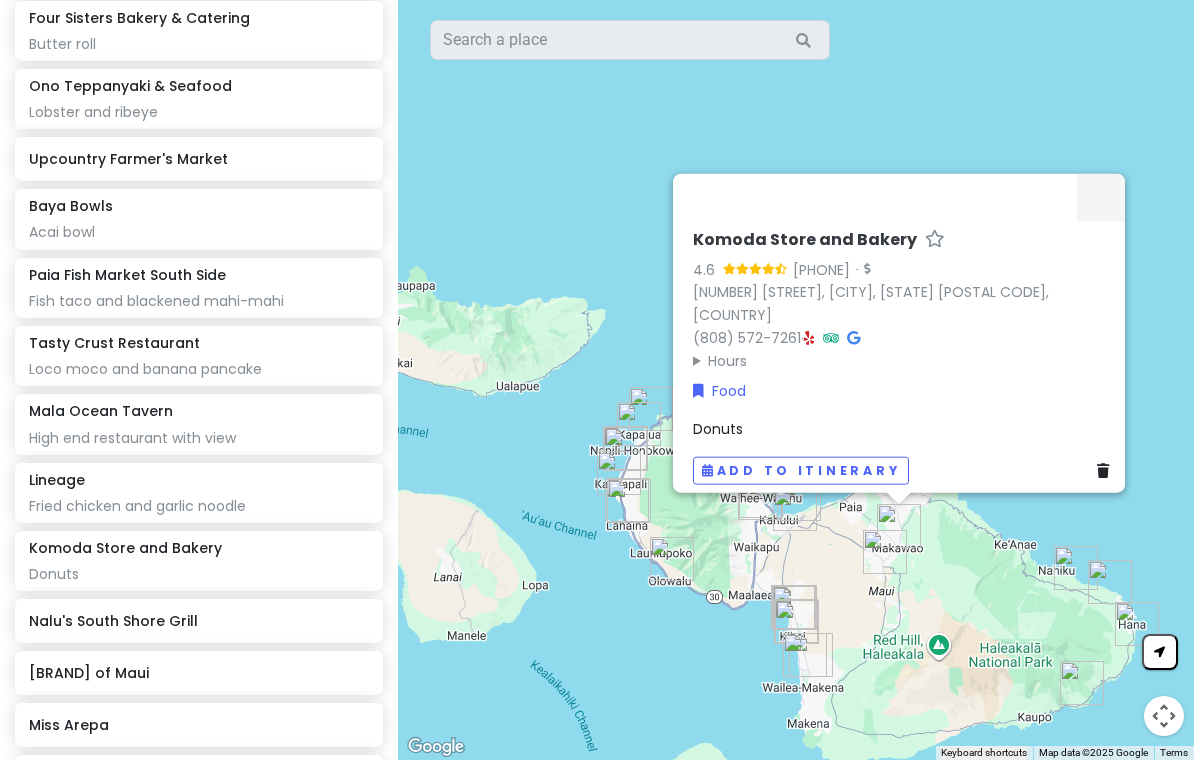 click on "Nalu's South Shore Grill" at bounding box center [198, 621] 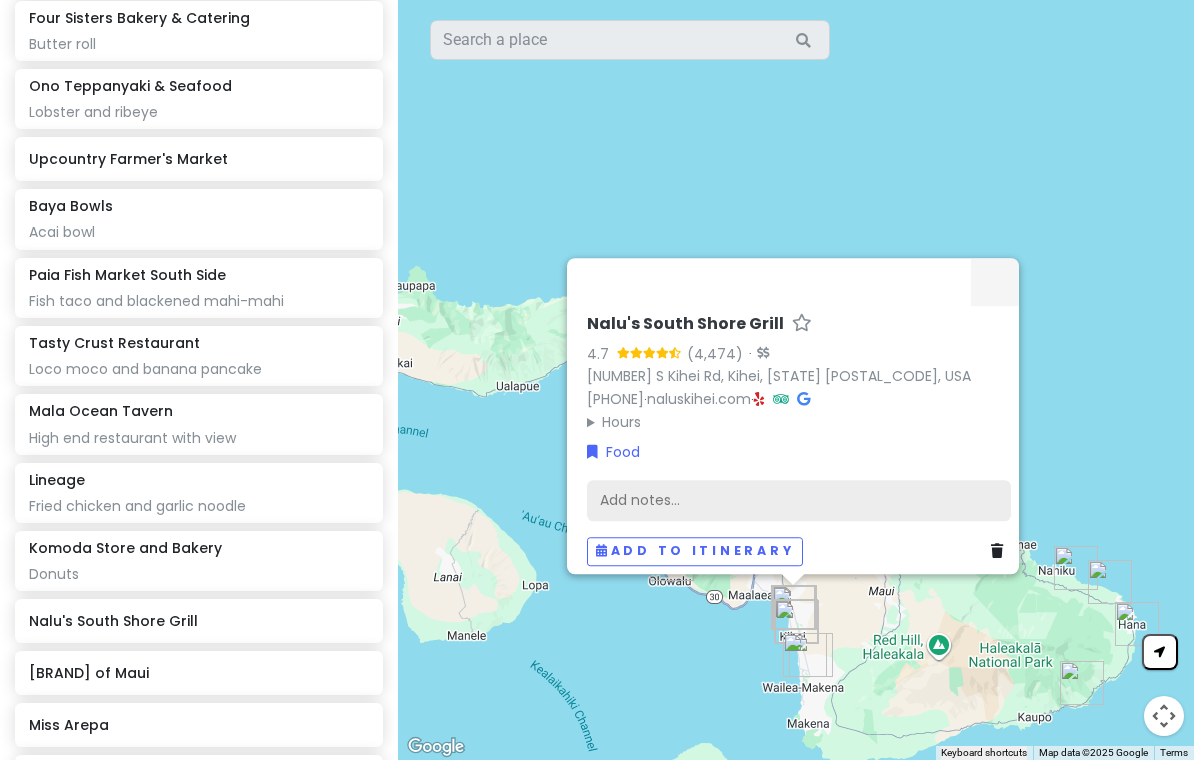 click on "Add notes..." at bounding box center [799, 501] 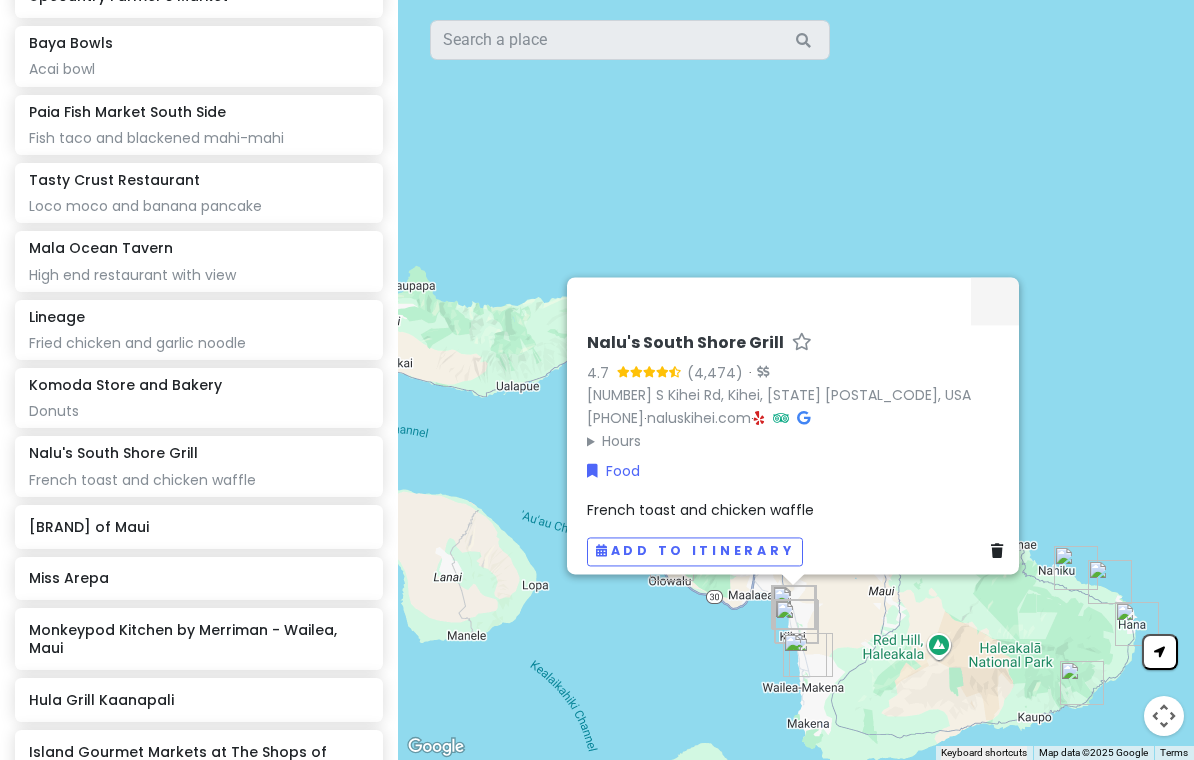 scroll, scrollTop: 1575, scrollLeft: 0, axis: vertical 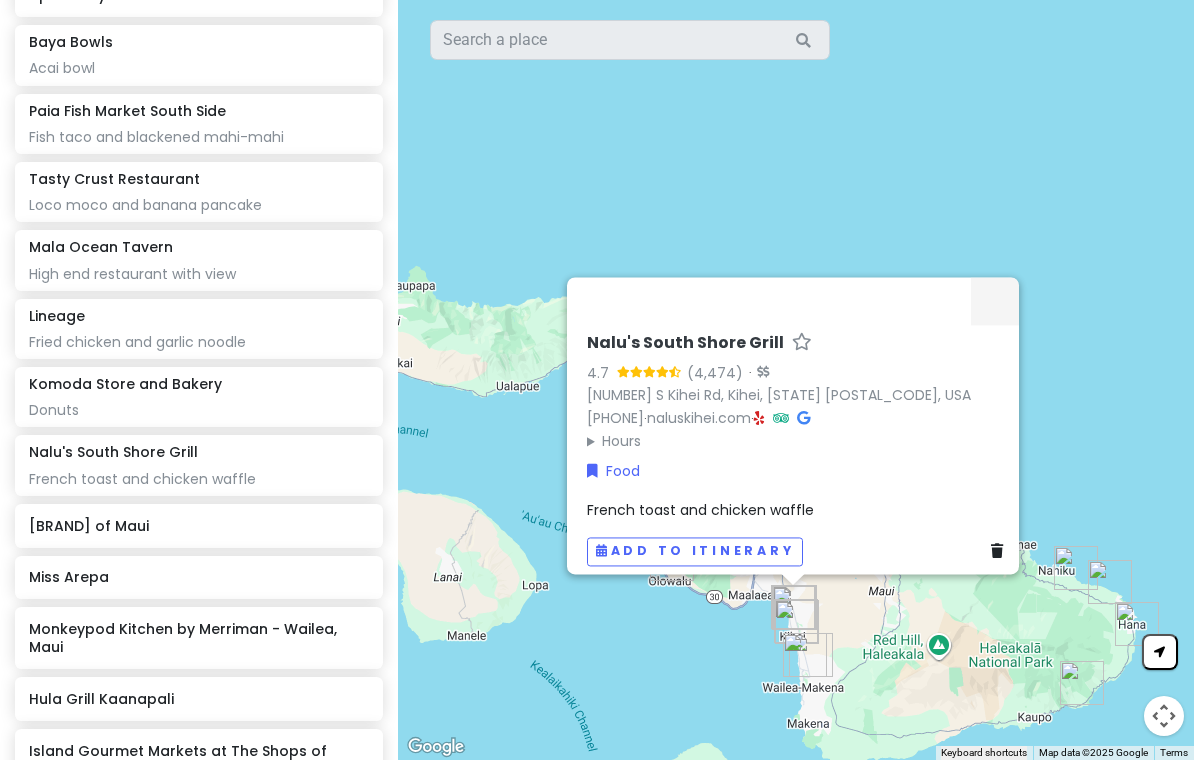 click on "[BRAND] of Maui" at bounding box center (198, 526) 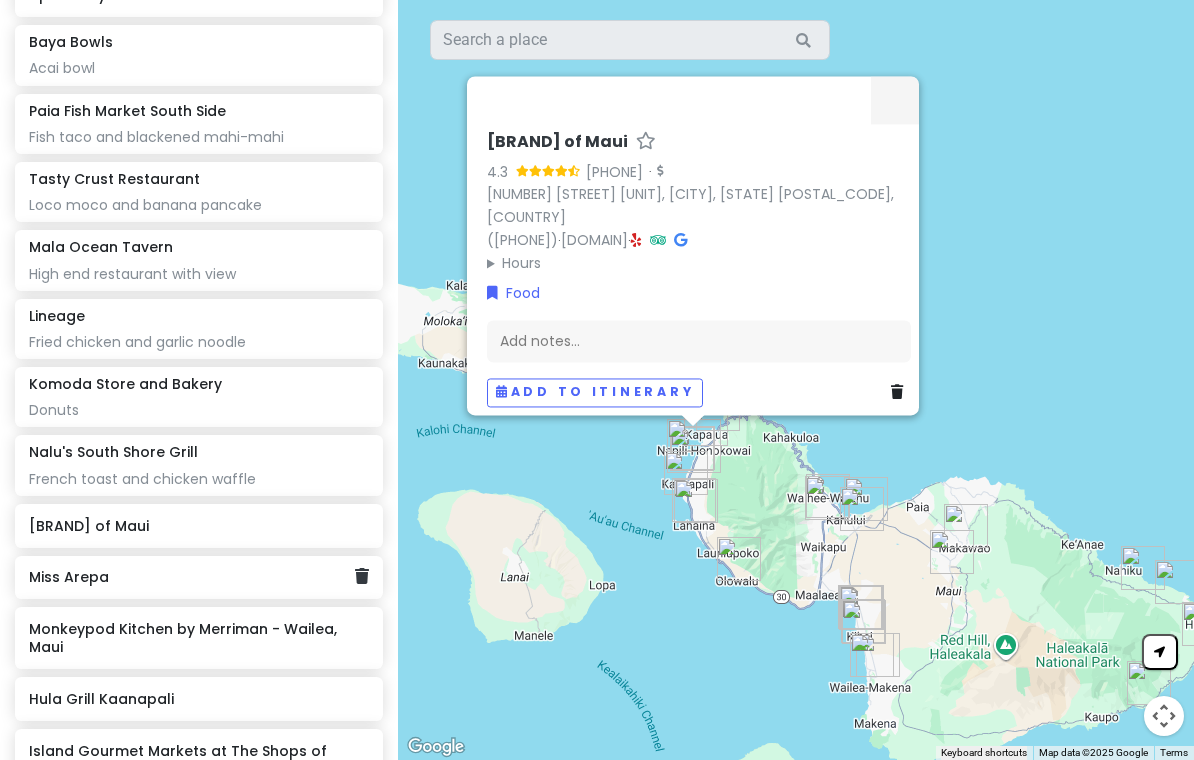 click on "Miss Arepa" at bounding box center (191, 577) 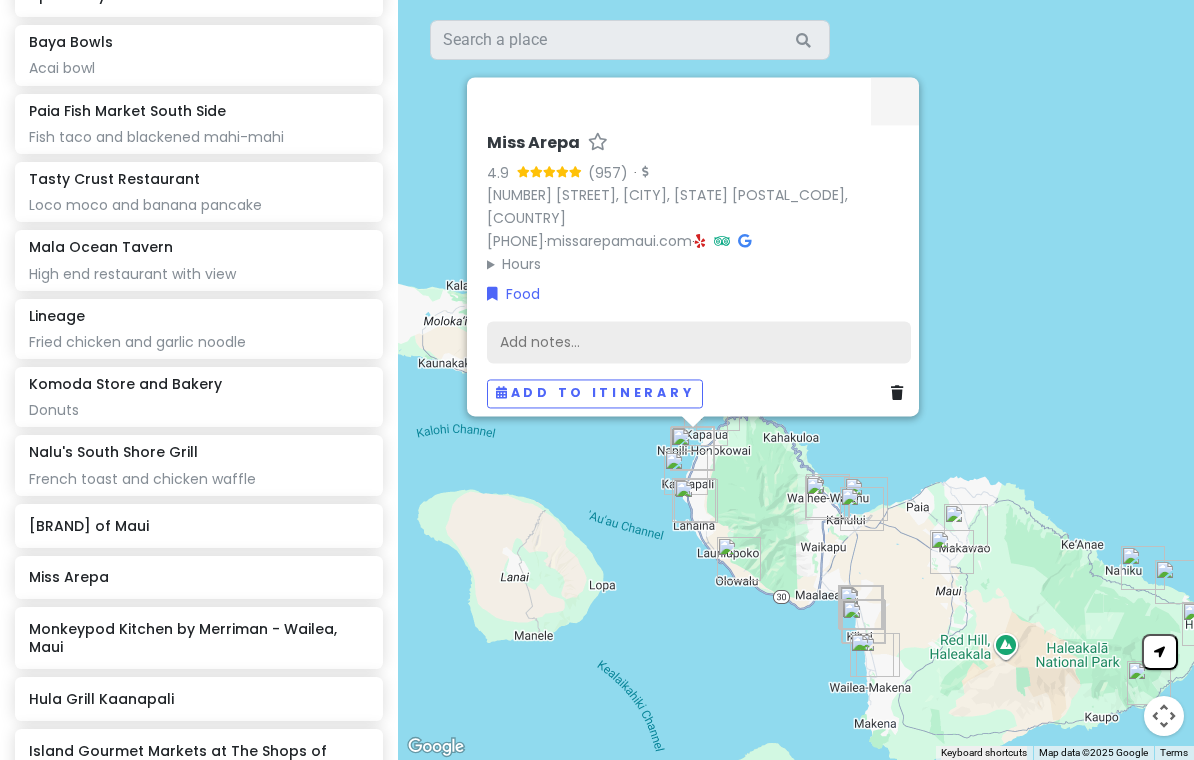 click on "Add notes..." at bounding box center (699, 343) 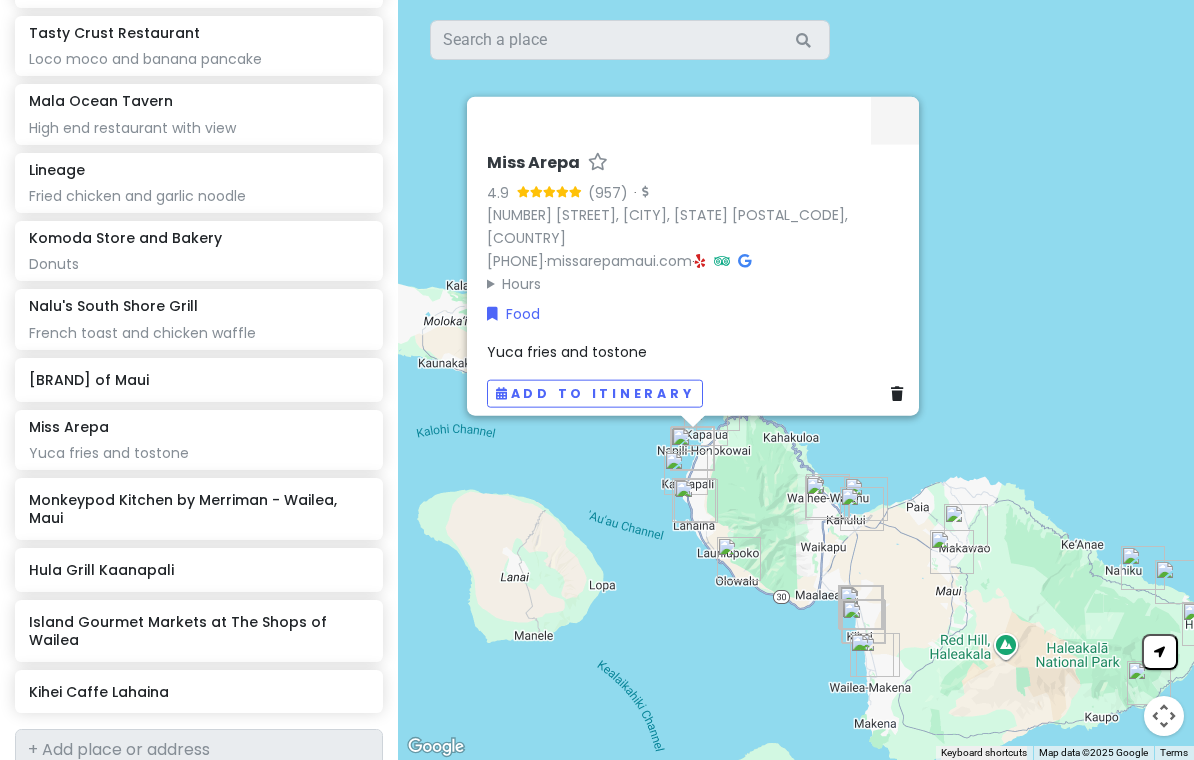 scroll, scrollTop: 1720, scrollLeft: 0, axis: vertical 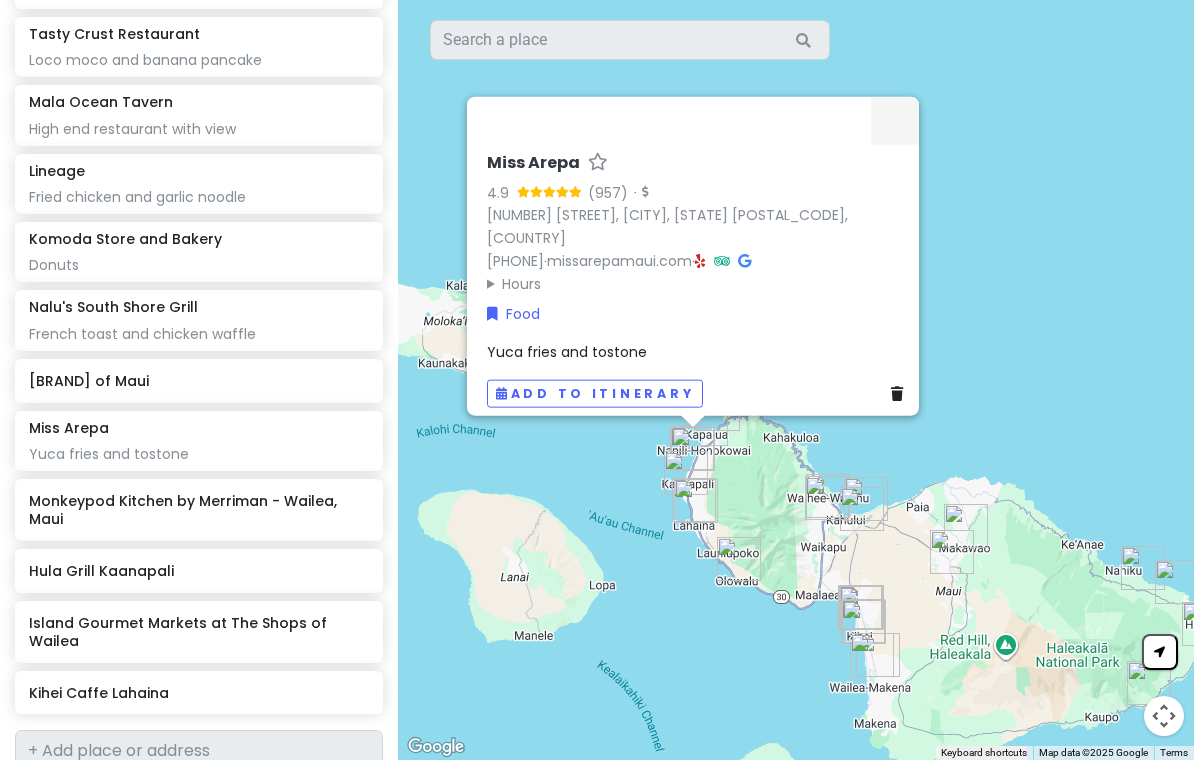click on "Monkeypod Kitchen by Merriman - Wailea, Maui" at bounding box center (198, 510) 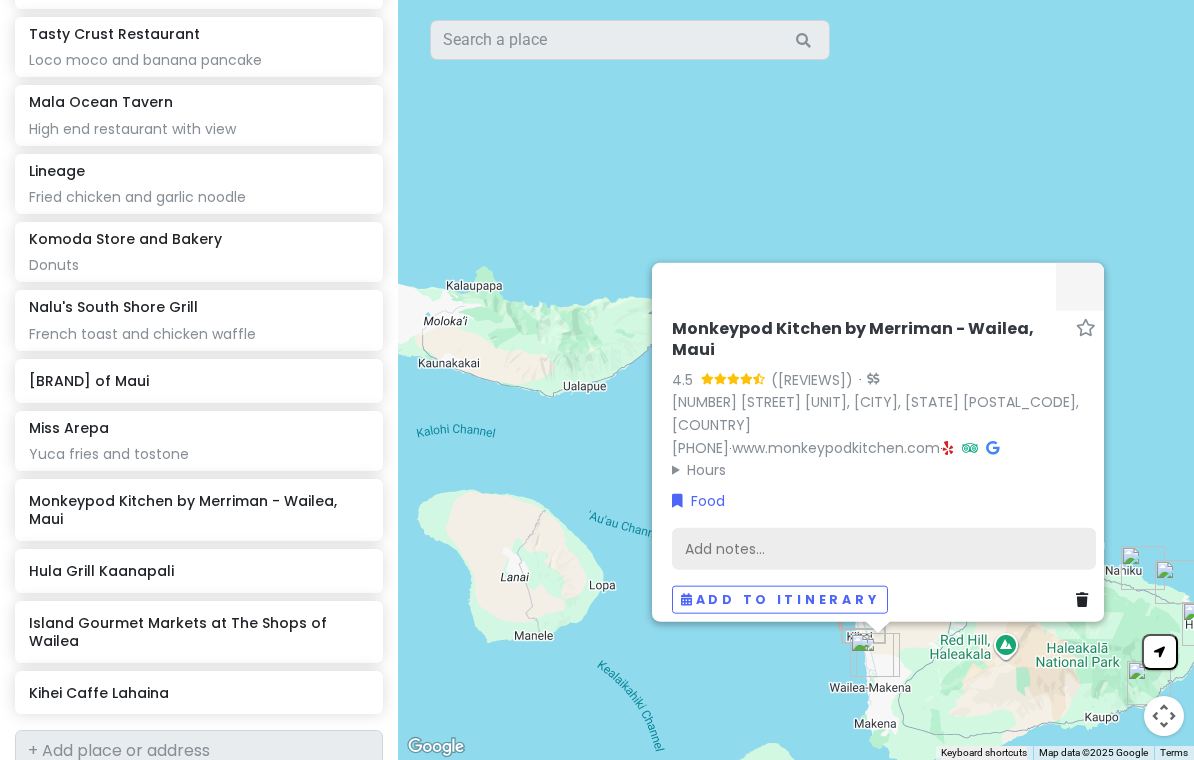click on "Add notes..." at bounding box center [884, 549] 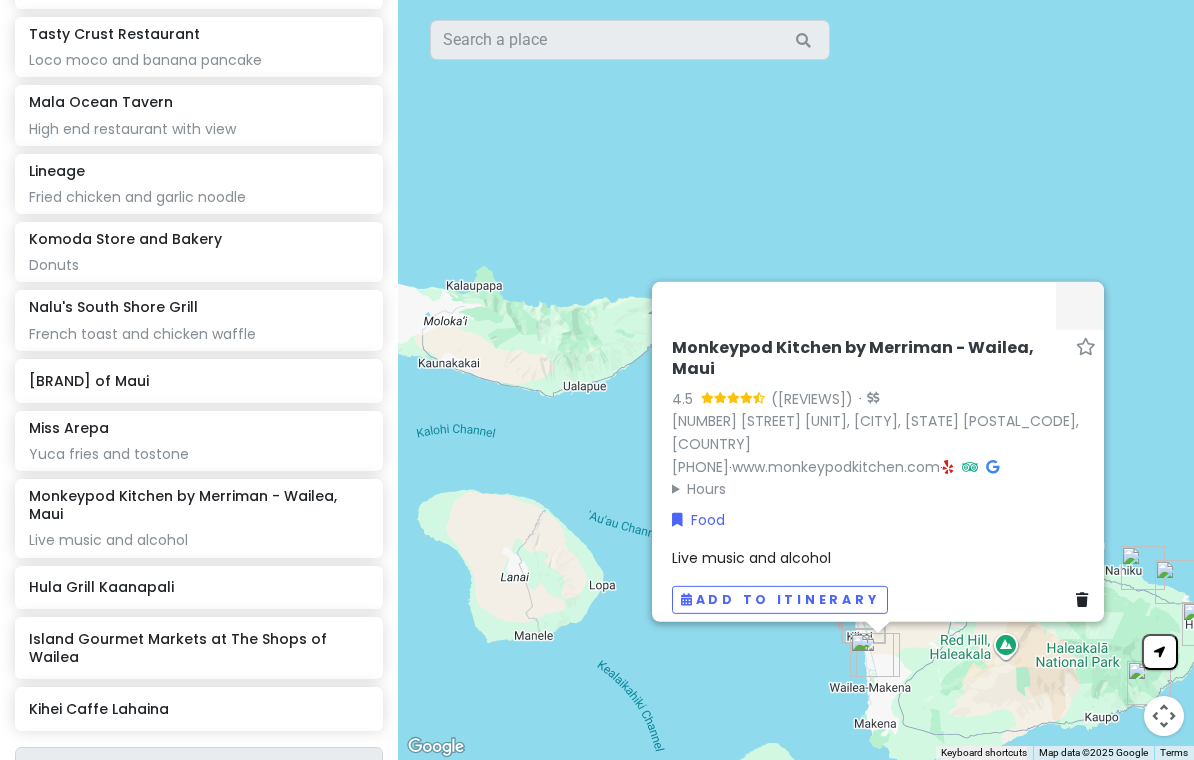 click on "Hula Grill Kaanapali" at bounding box center [198, 587] 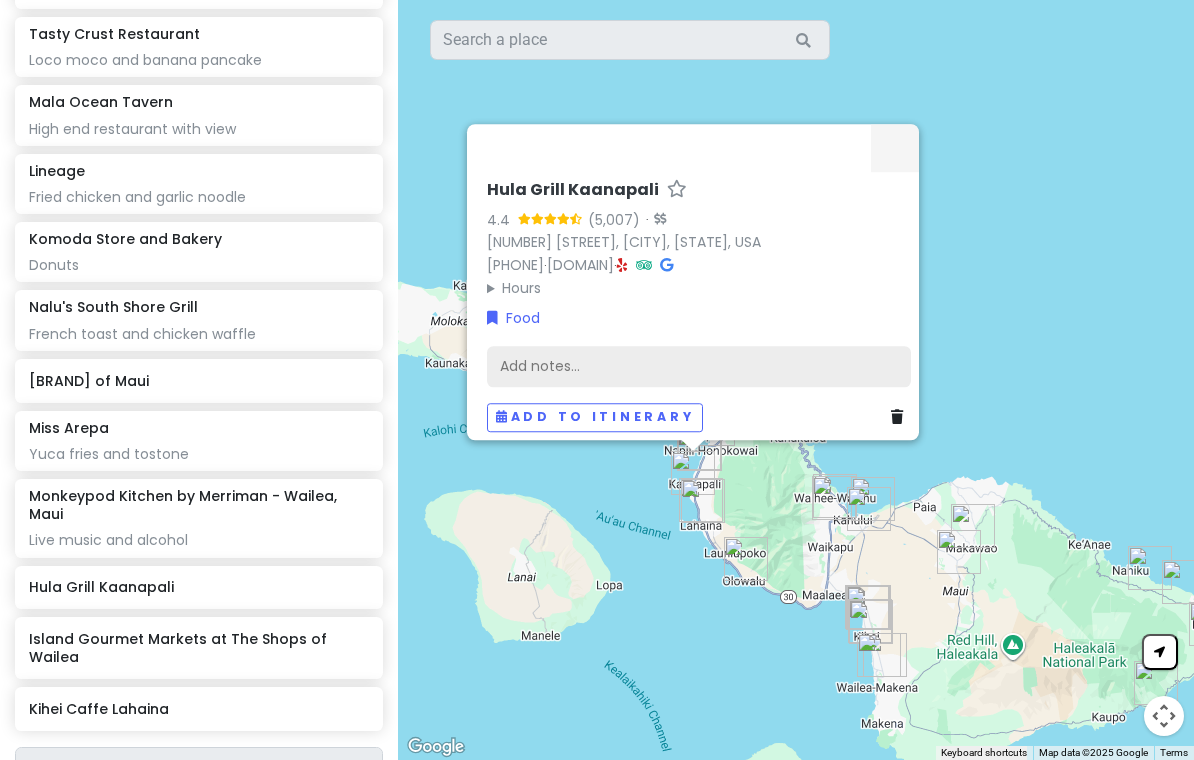 click on "Add notes..." at bounding box center [699, 367] 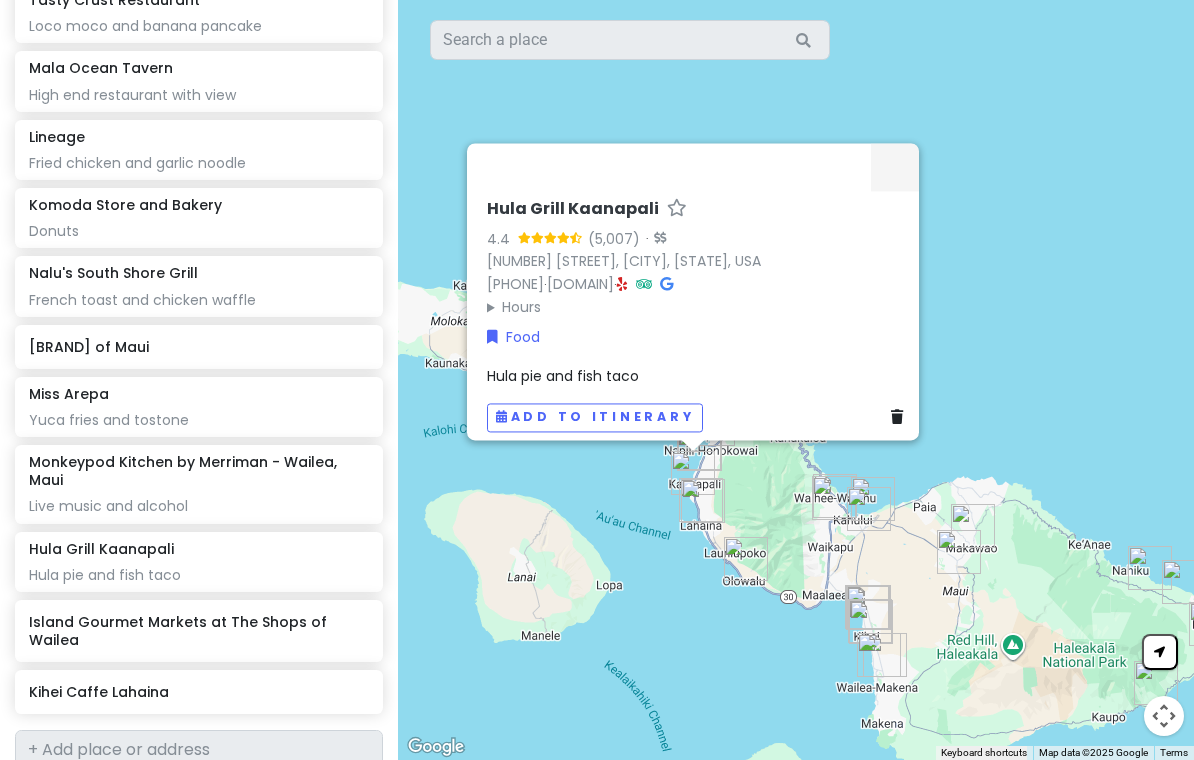 scroll, scrollTop: 1753, scrollLeft: 0, axis: vertical 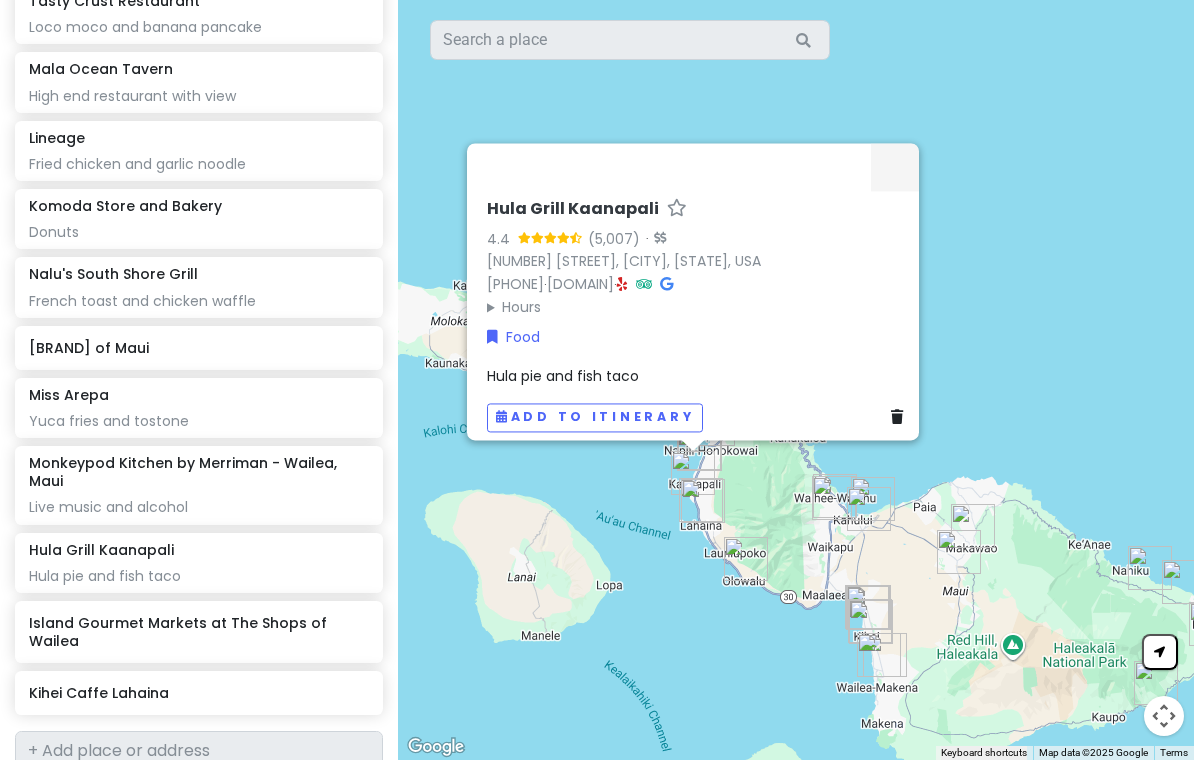 click on "Island Gourmet Markets at The Shops of Wailea" at bounding box center [198, 632] 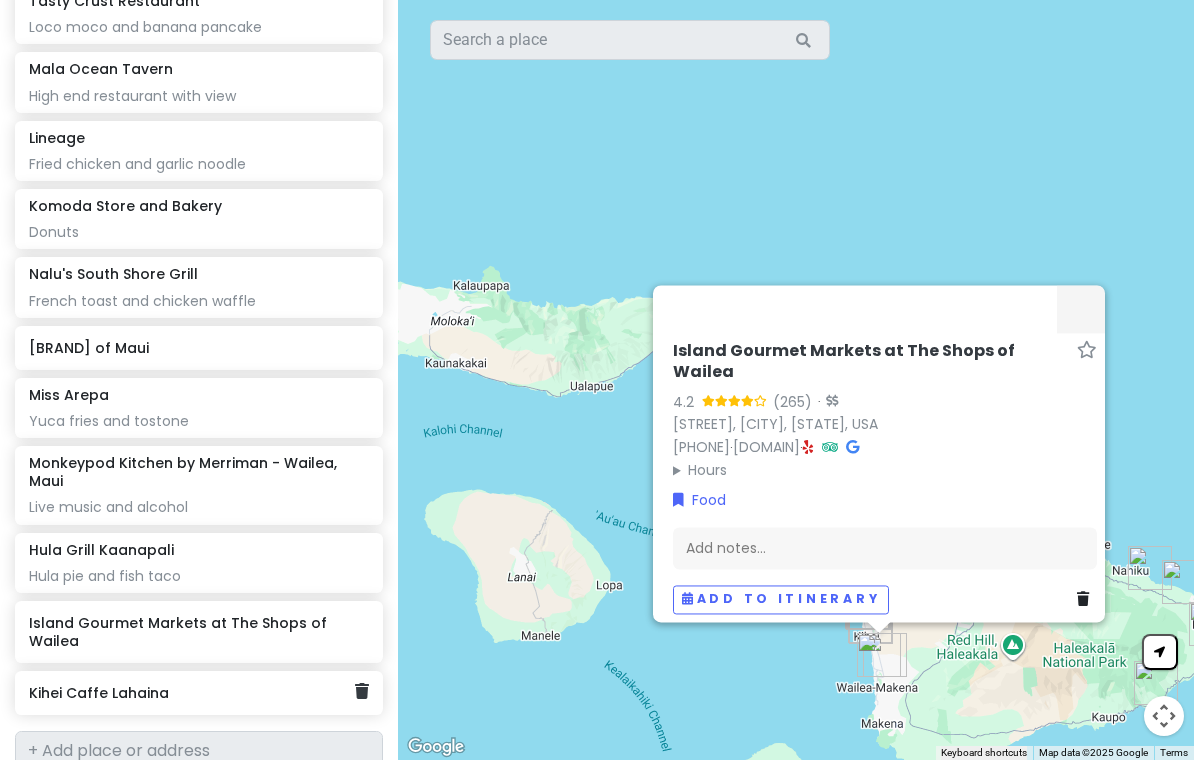 click on "Kihei Caffe Lahaina" at bounding box center [191, 693] 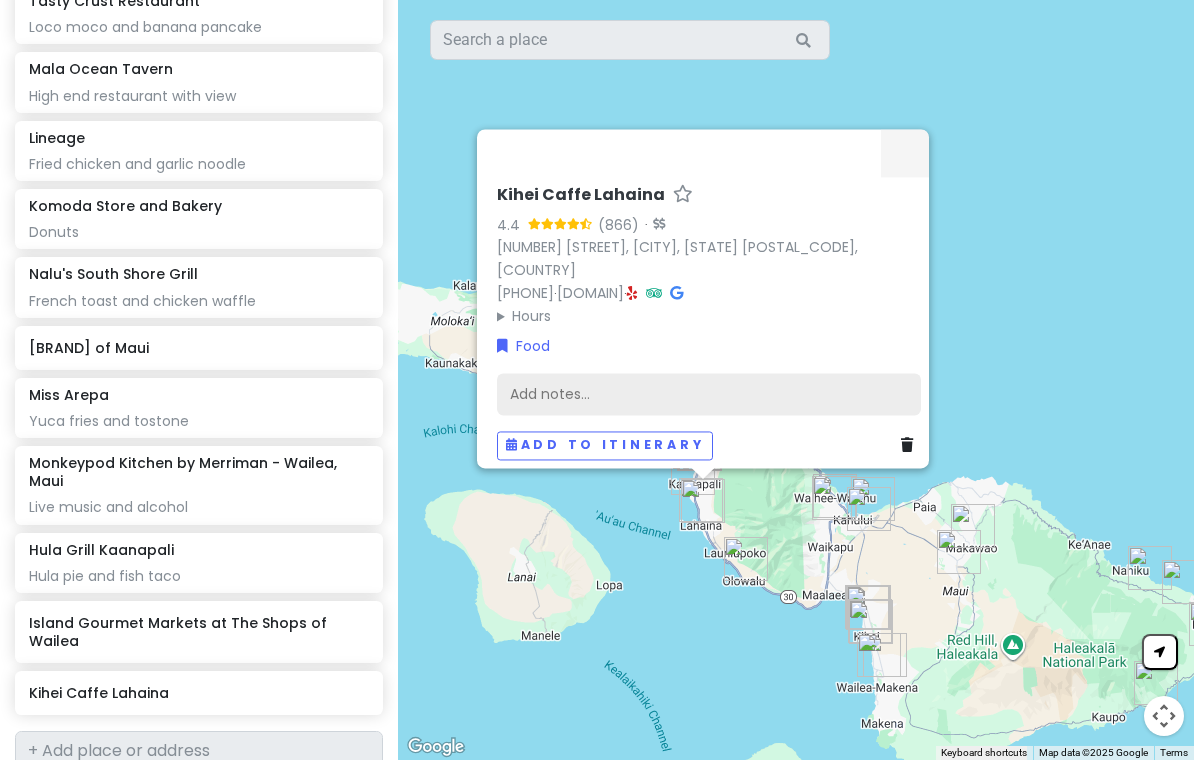 click on "Add notes..." at bounding box center [709, 395] 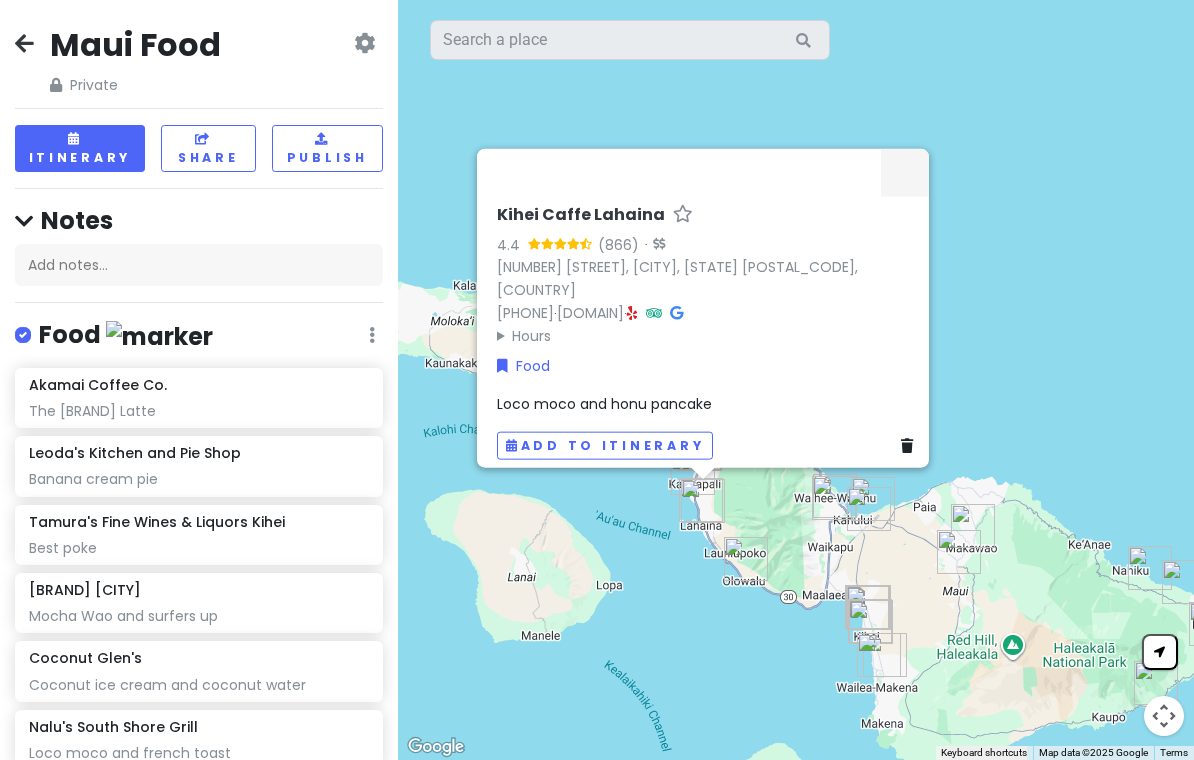 scroll, scrollTop: 0, scrollLeft: 0, axis: both 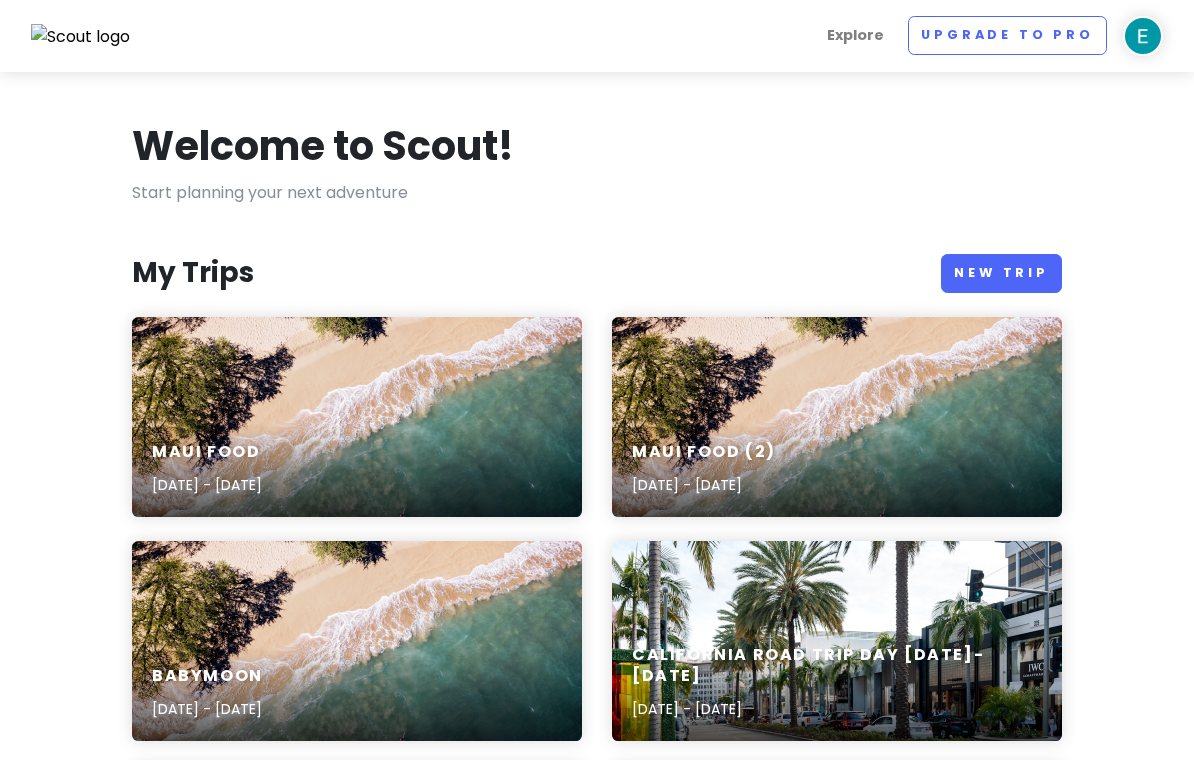 click on "[STATE] Food (2) [DATE] - [DATE]" at bounding box center (837, 417) 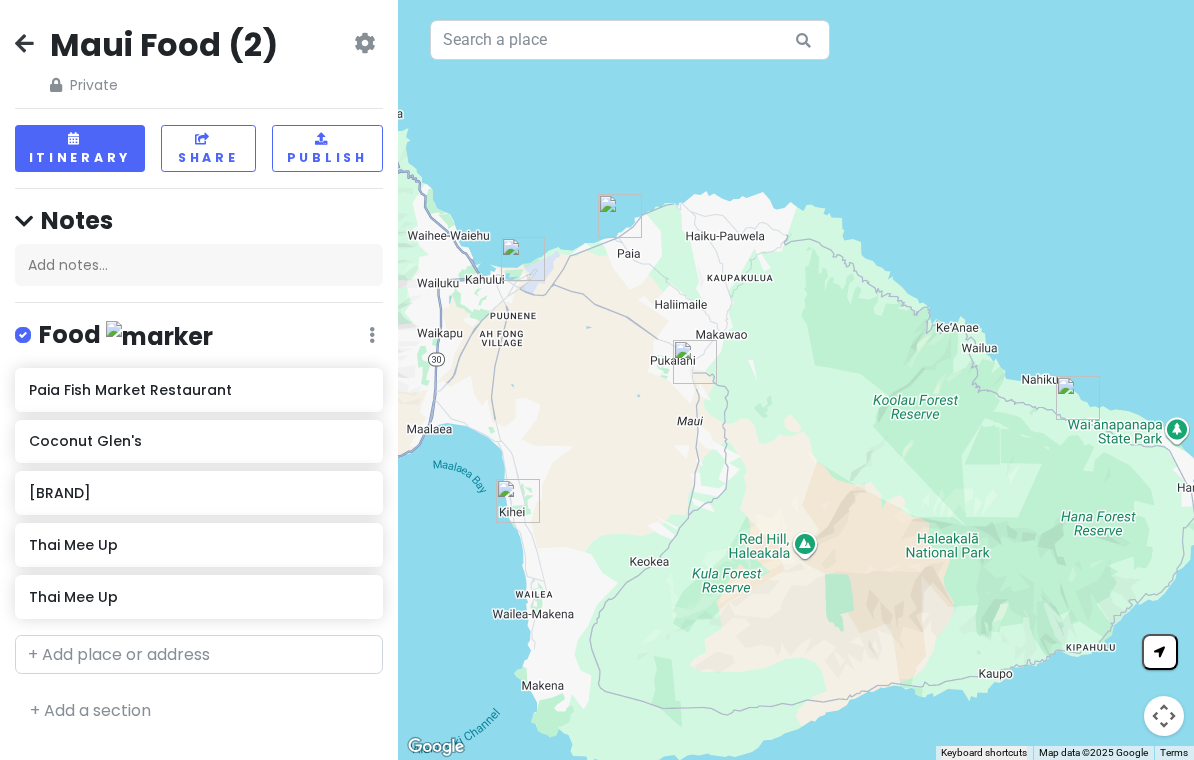 click on "Paia Fish Market Restaurant" at bounding box center [198, 390] 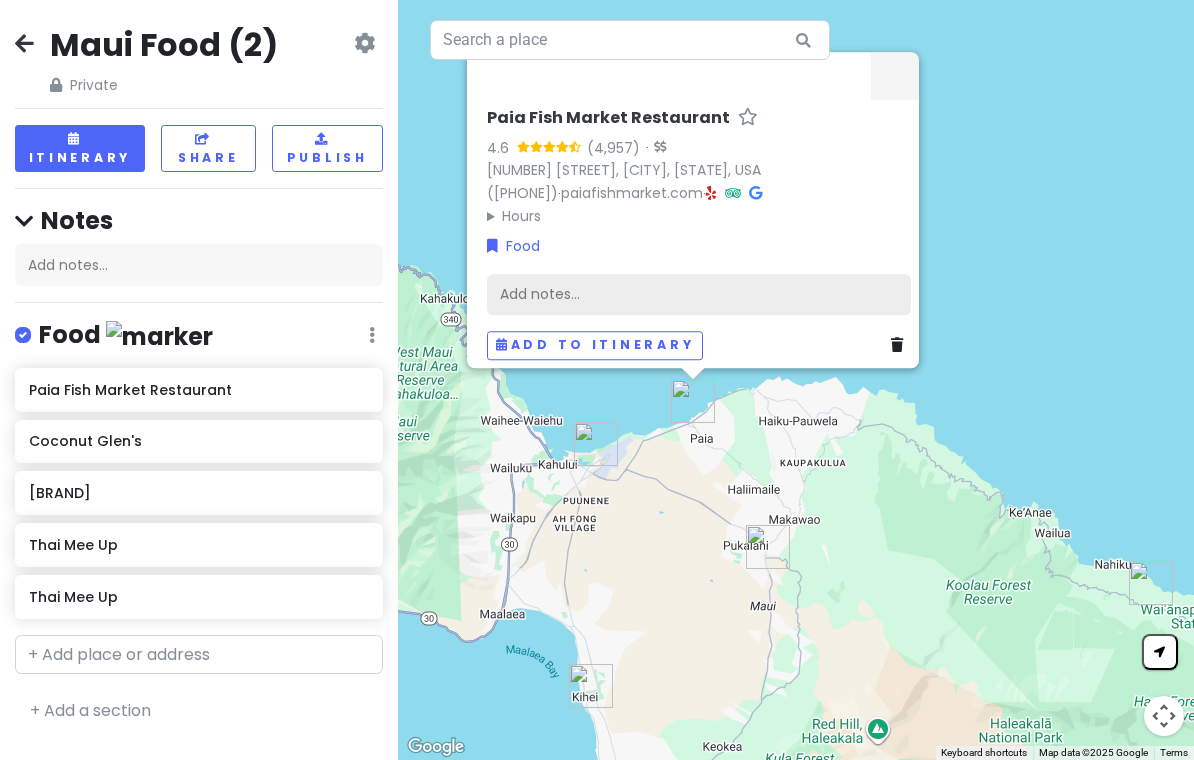 click on "Add notes..." at bounding box center (699, 295) 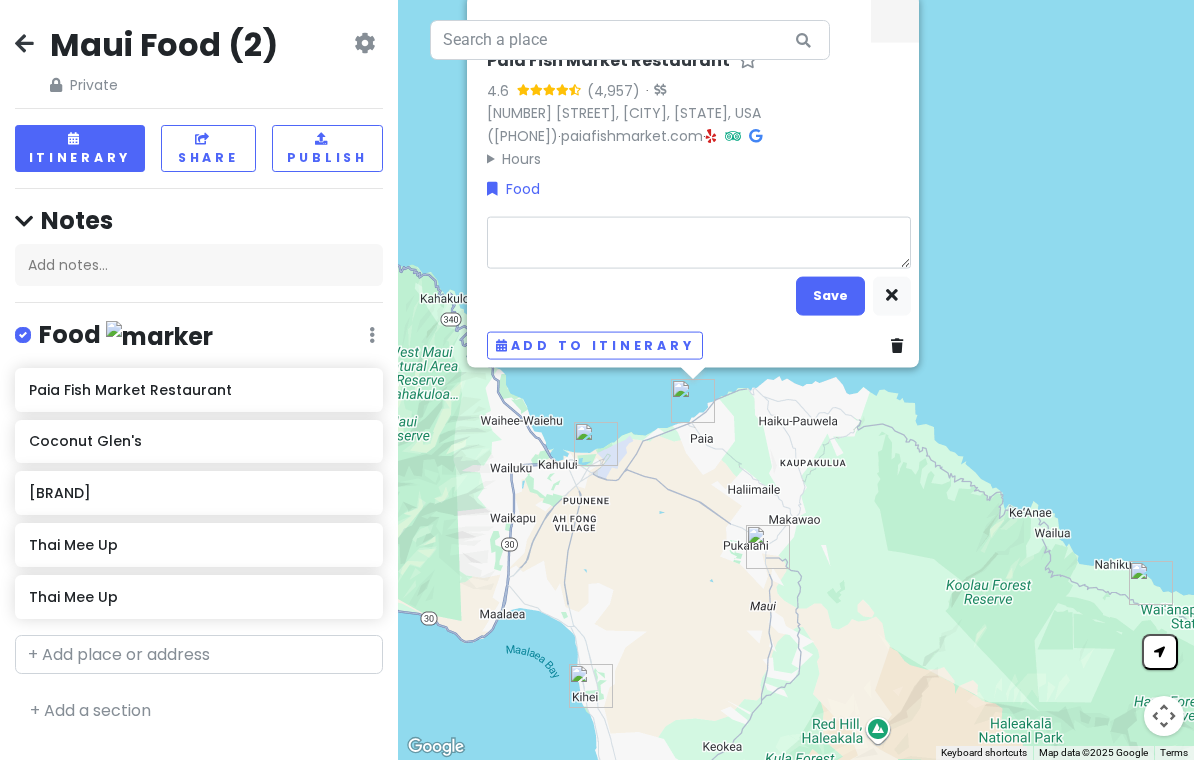 scroll, scrollTop: 31, scrollLeft: 0, axis: vertical 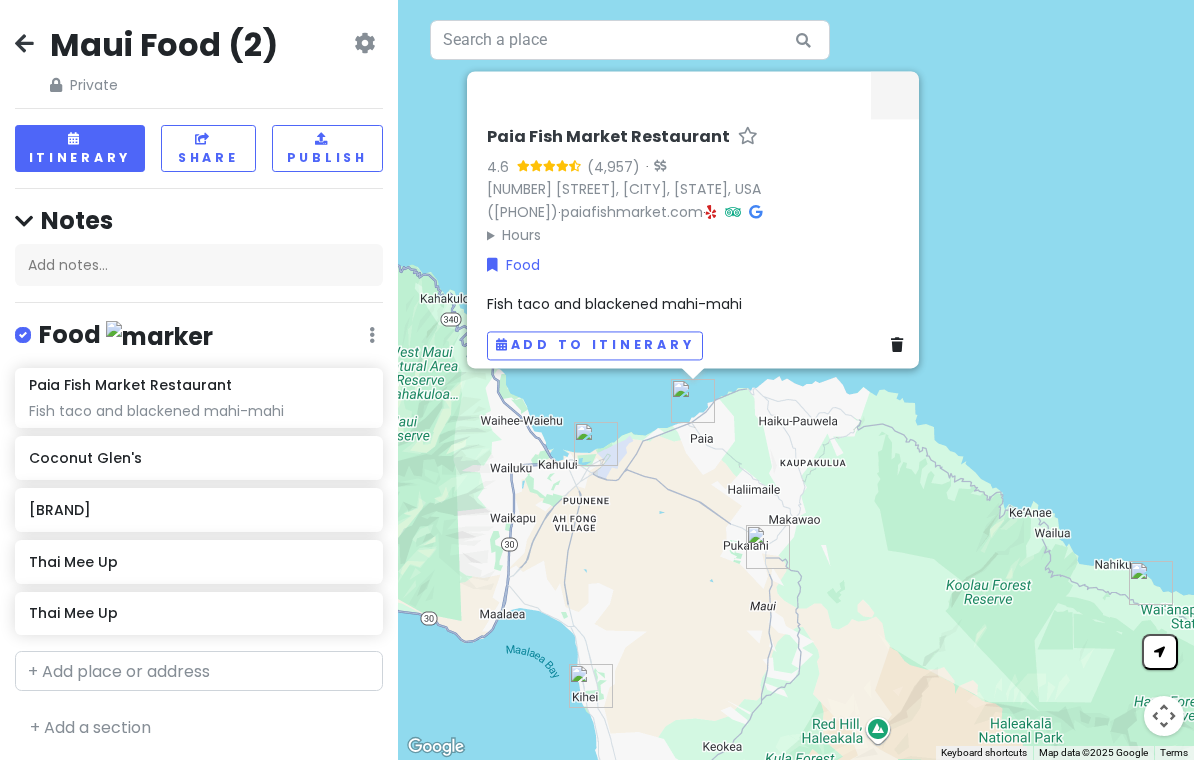 click on "Coconut Glen's" at bounding box center [198, 458] 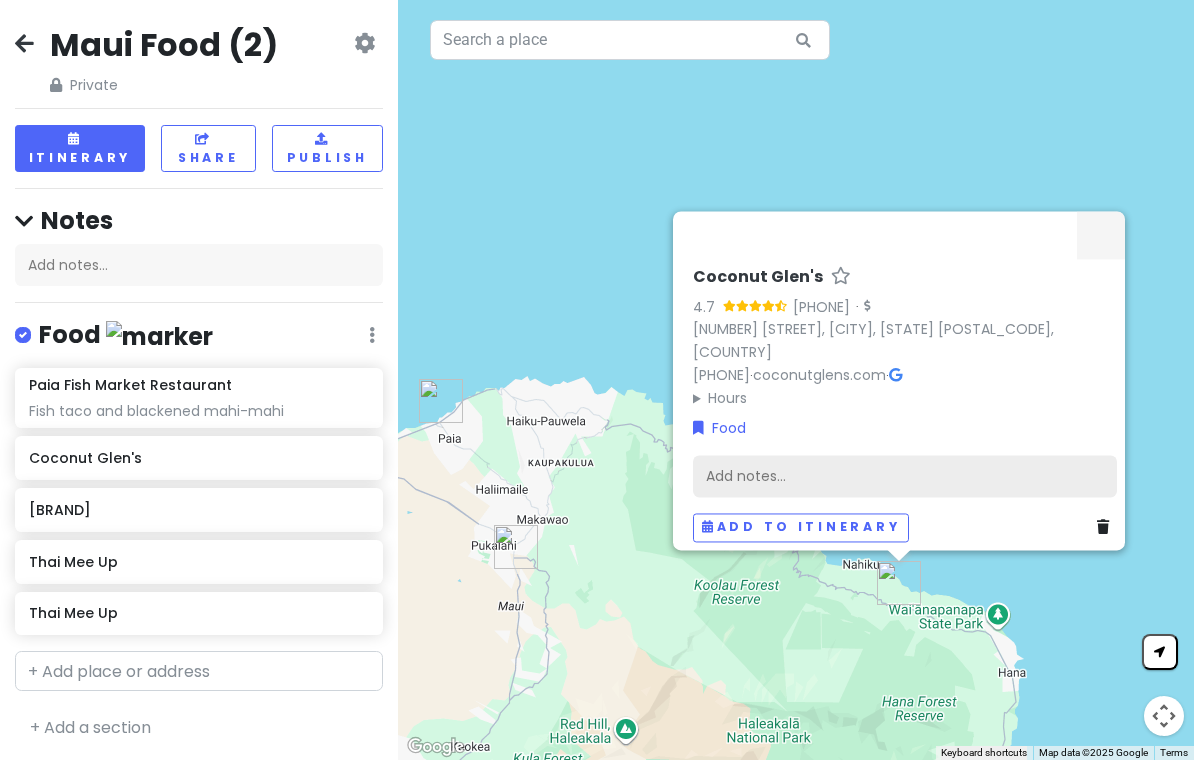 click on "Add notes..." at bounding box center (905, 477) 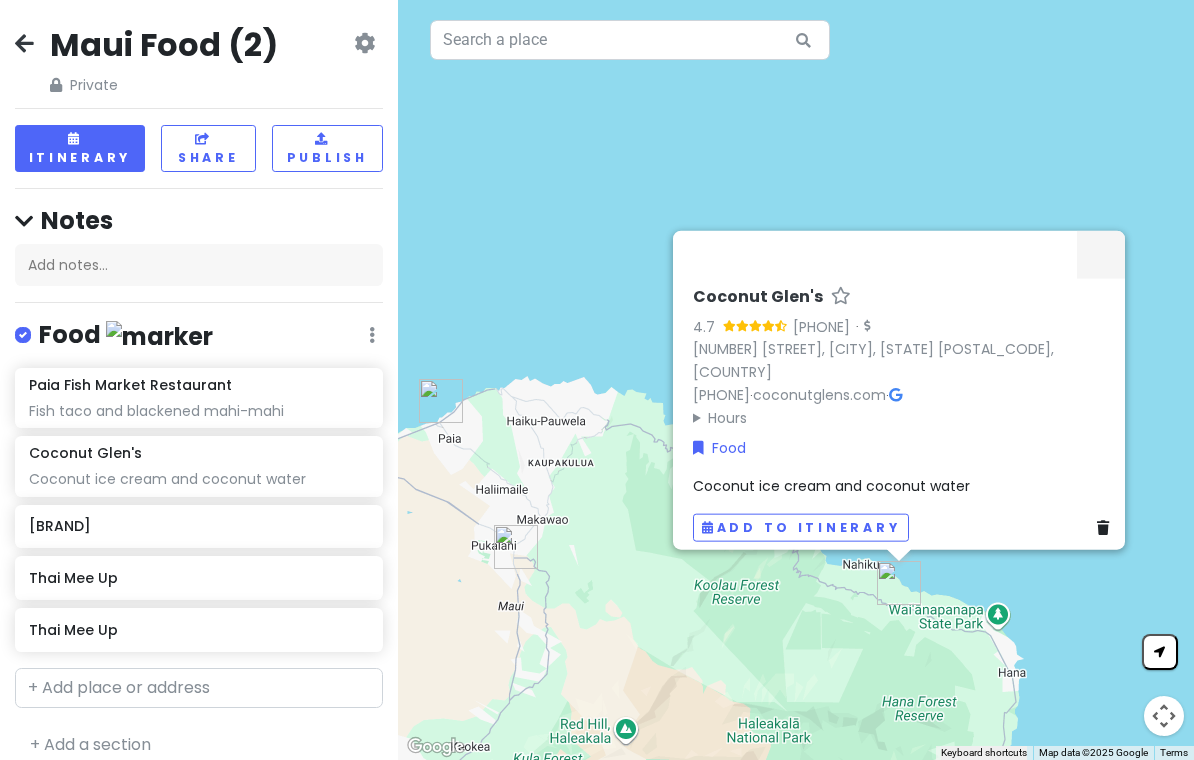 click on "[BRAND]" at bounding box center [198, 526] 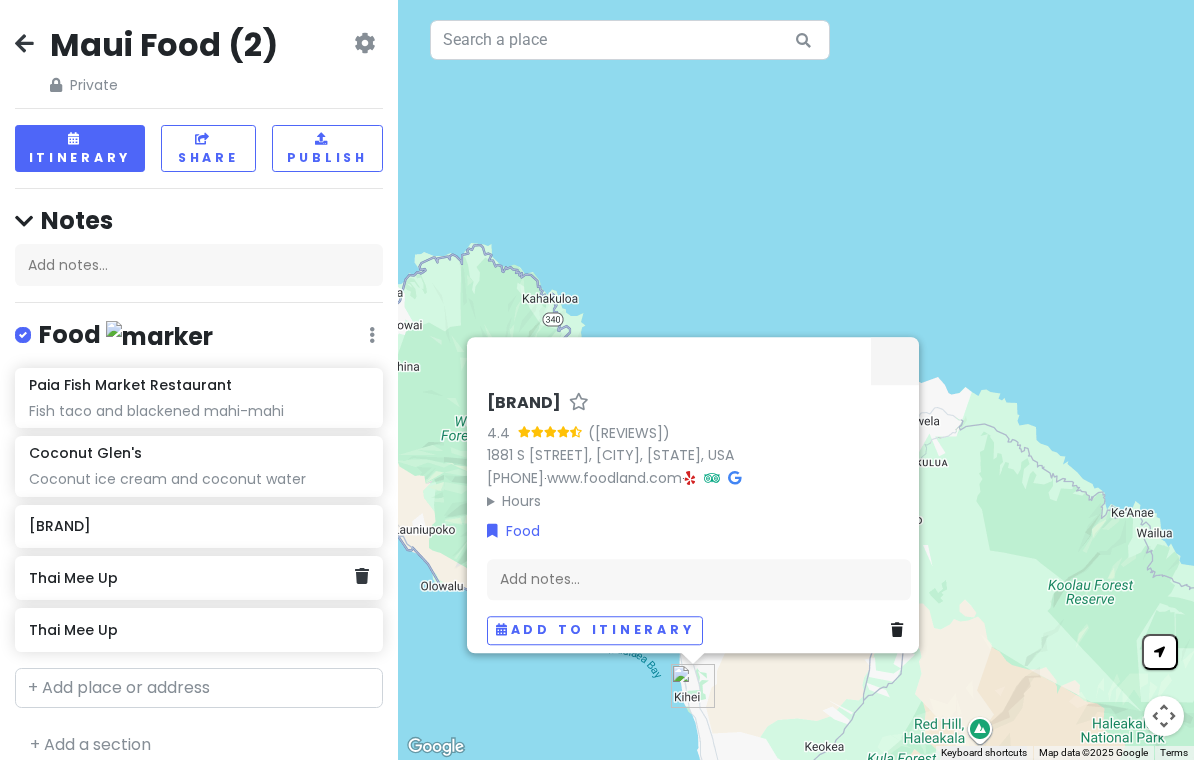 click on "Thai Mee Up" at bounding box center (191, 578) 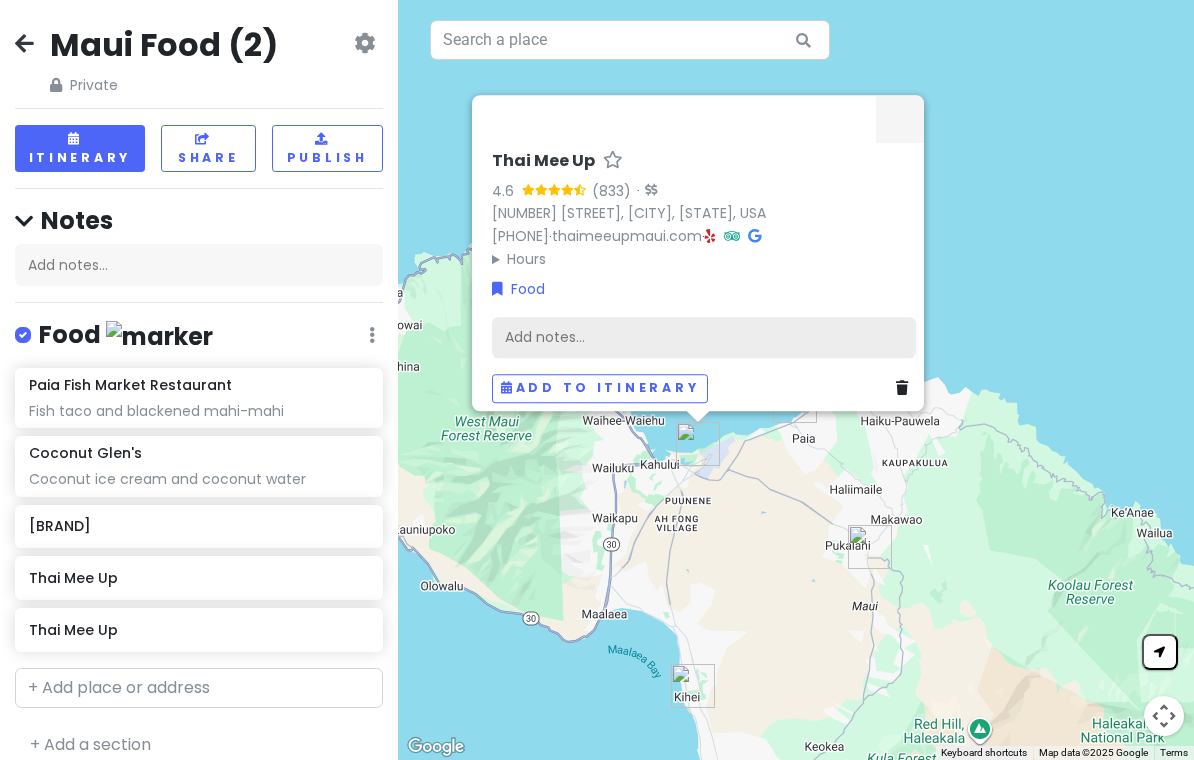 click on "Add notes..." at bounding box center (704, 338) 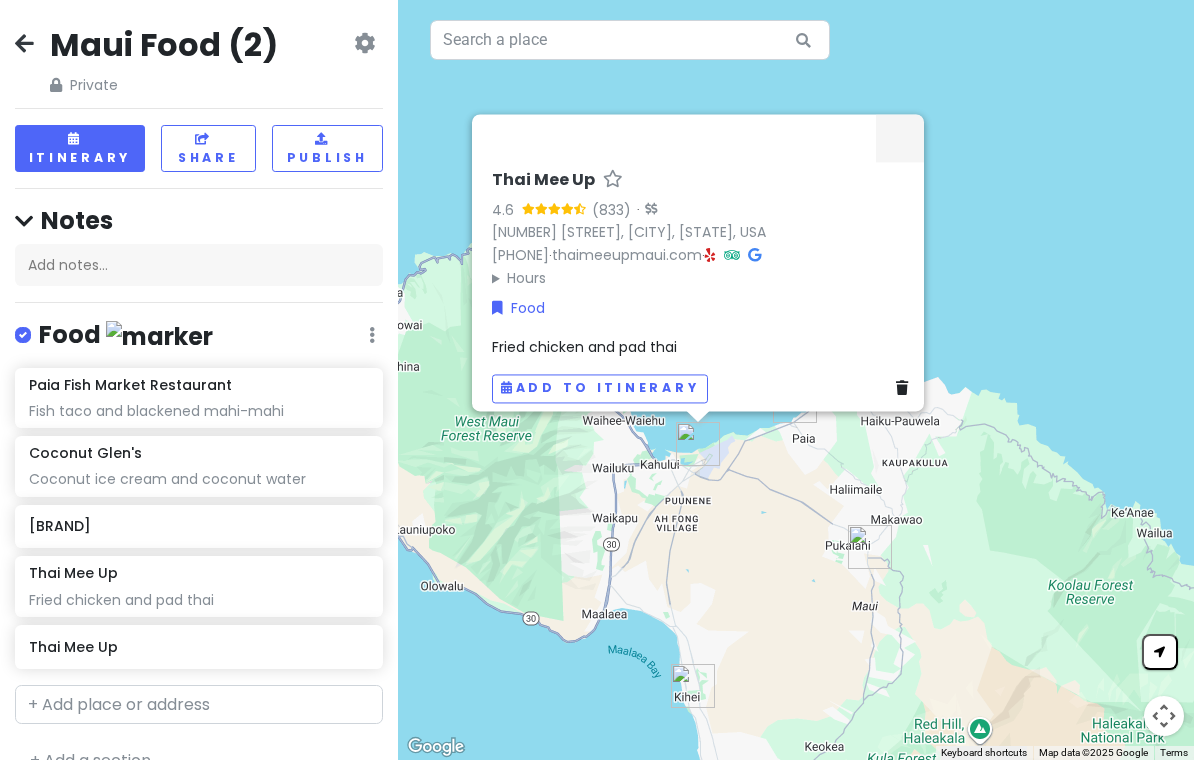 scroll, scrollTop: 0, scrollLeft: 0, axis: both 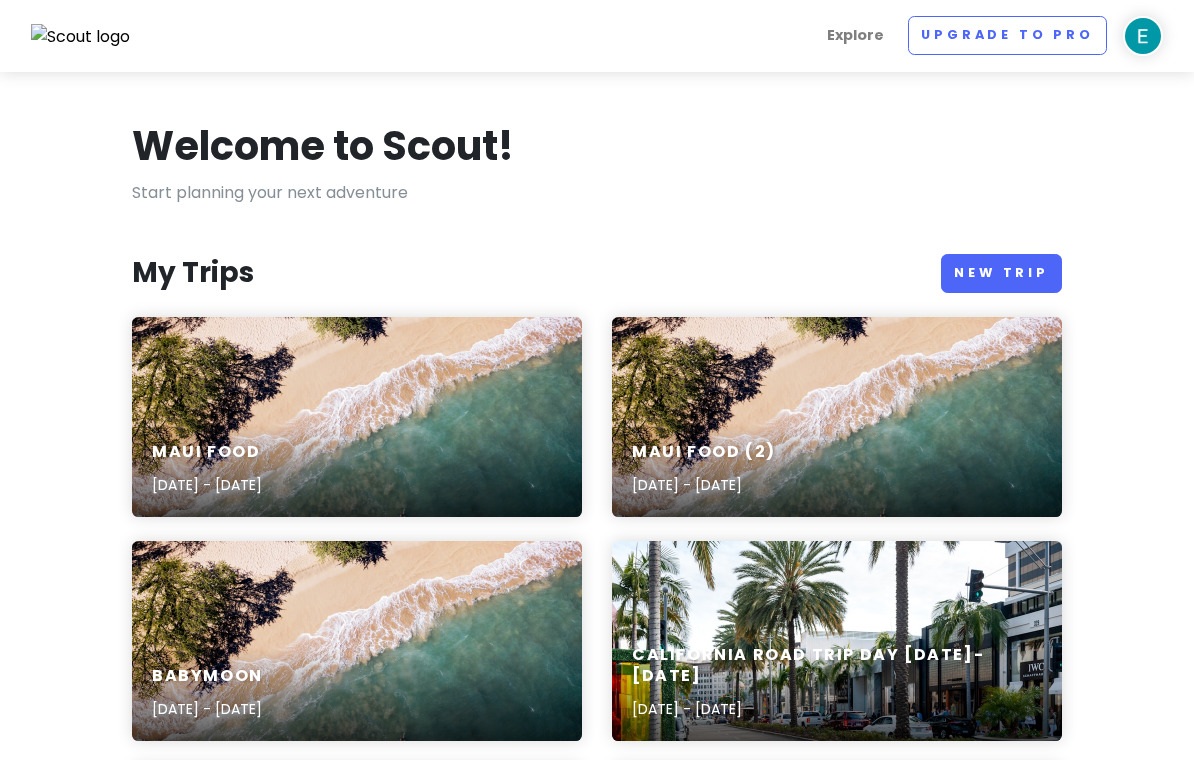 click on "Babymoon [DATE] - [DATE]" at bounding box center (357, 641) 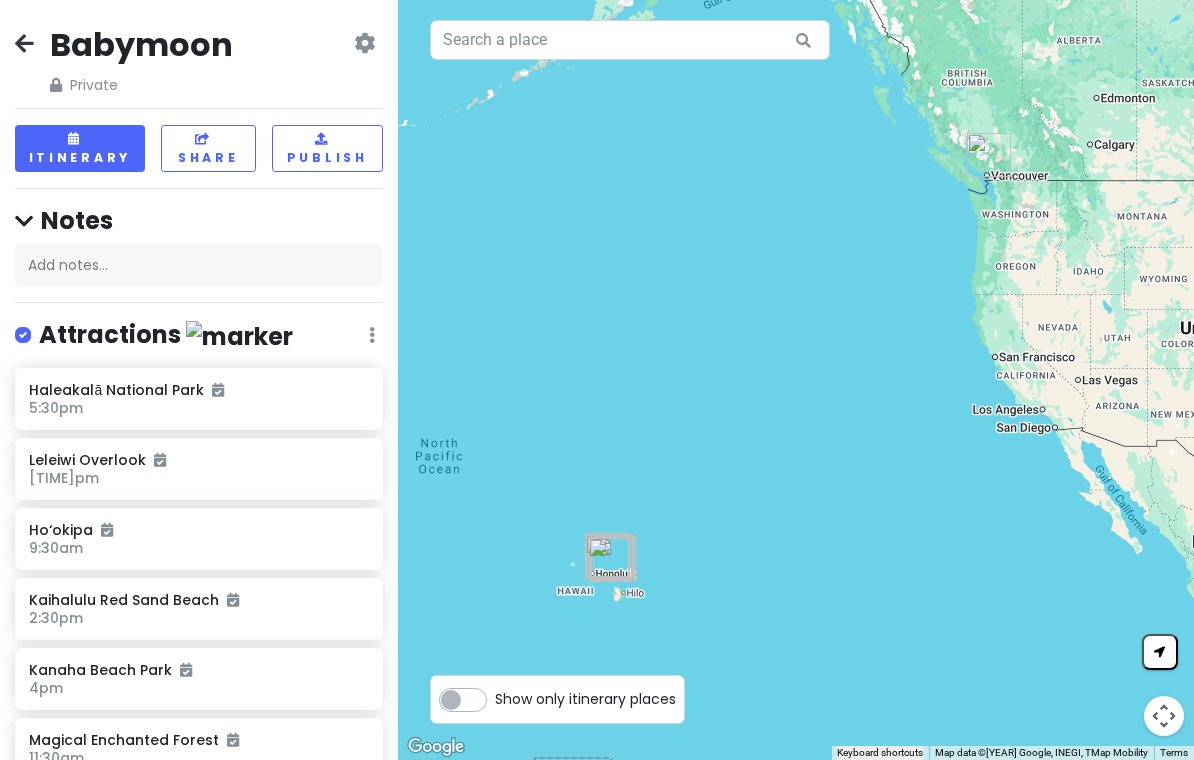 click on "Share" at bounding box center [208, 148] 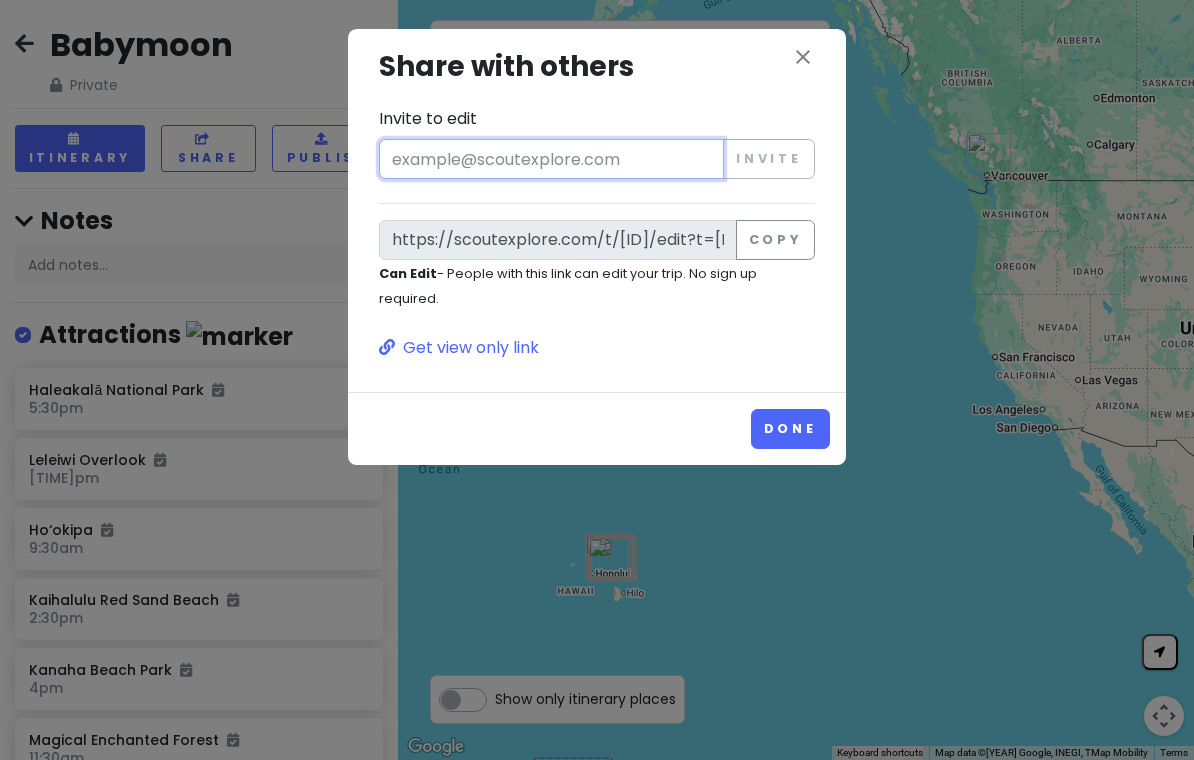 click on "Invite to edit" at bounding box center (551, 159) 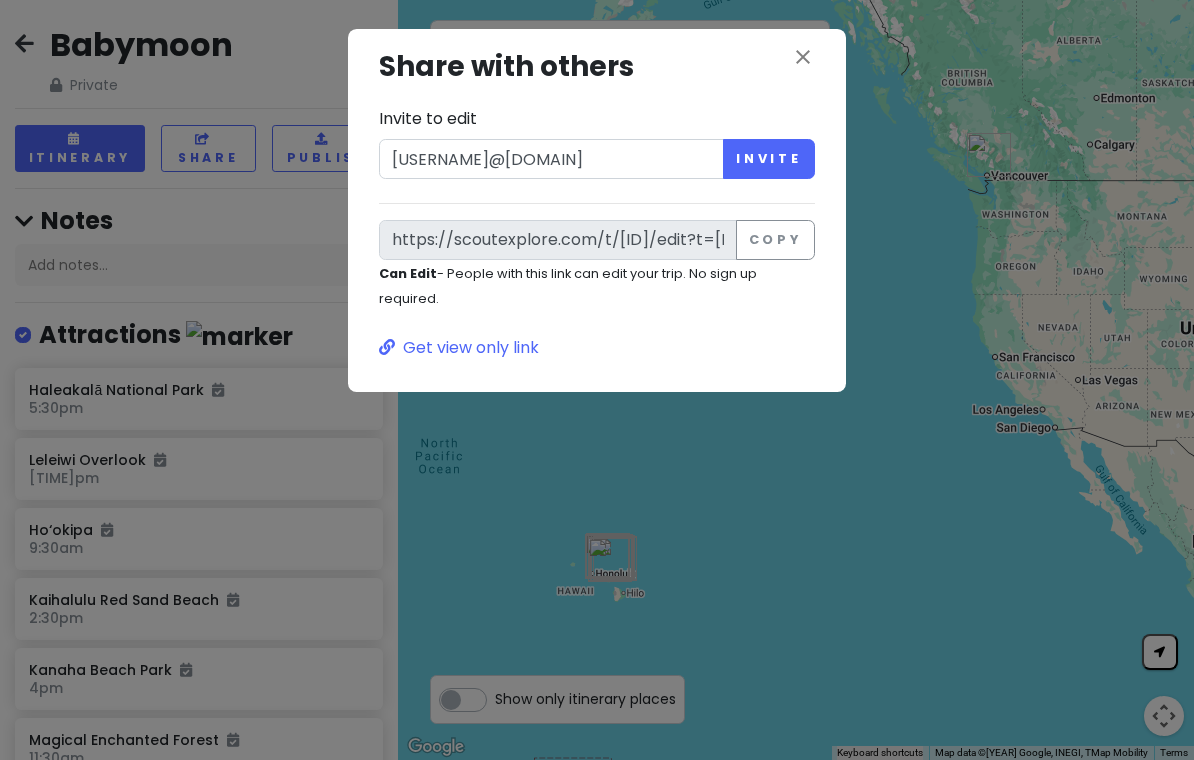 click on "Invite" at bounding box center [769, 159] 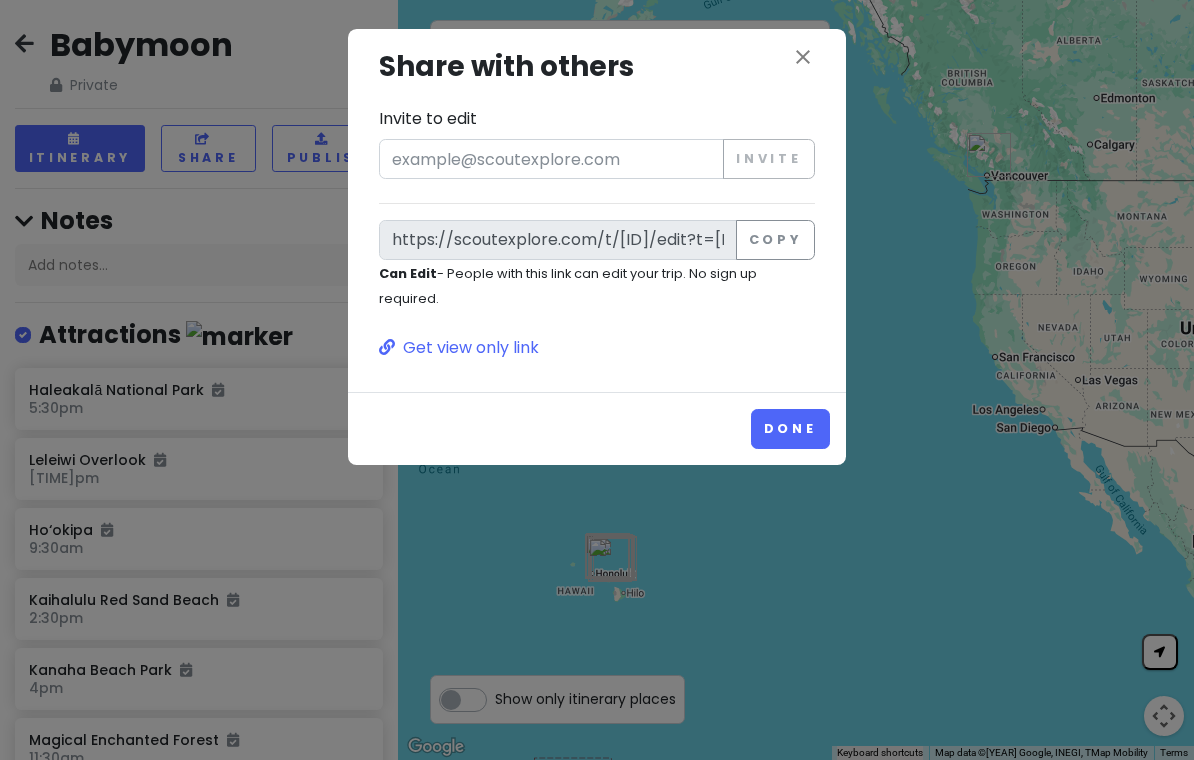 click on "Done" at bounding box center (790, 428) 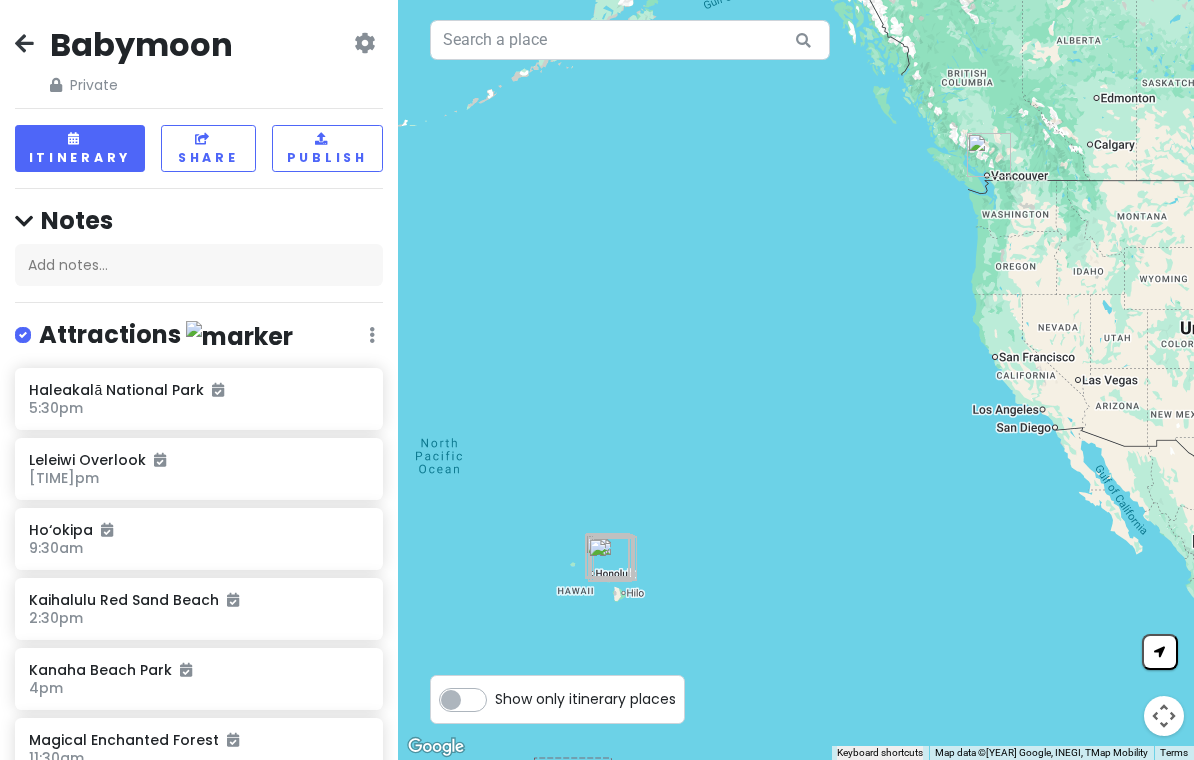 click at bounding box center (24, 43) 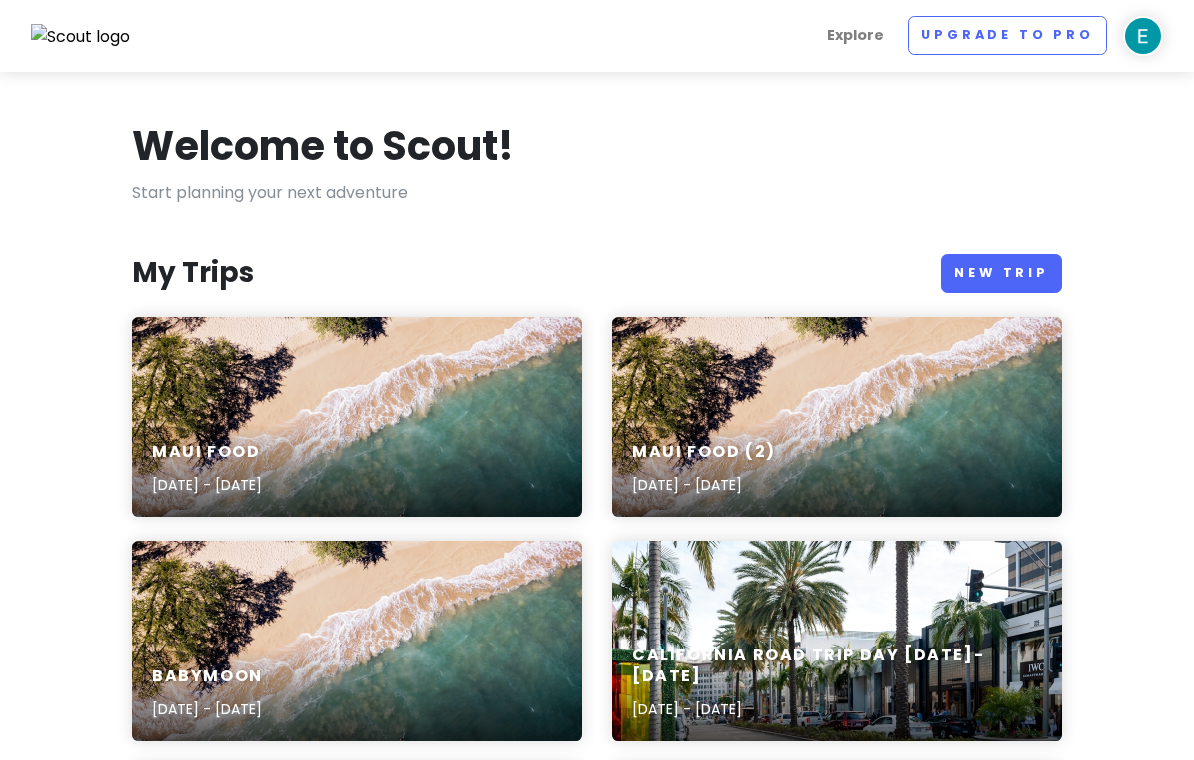 click on "[STATE] Food (2) [DATE] - [DATE]" at bounding box center (837, 417) 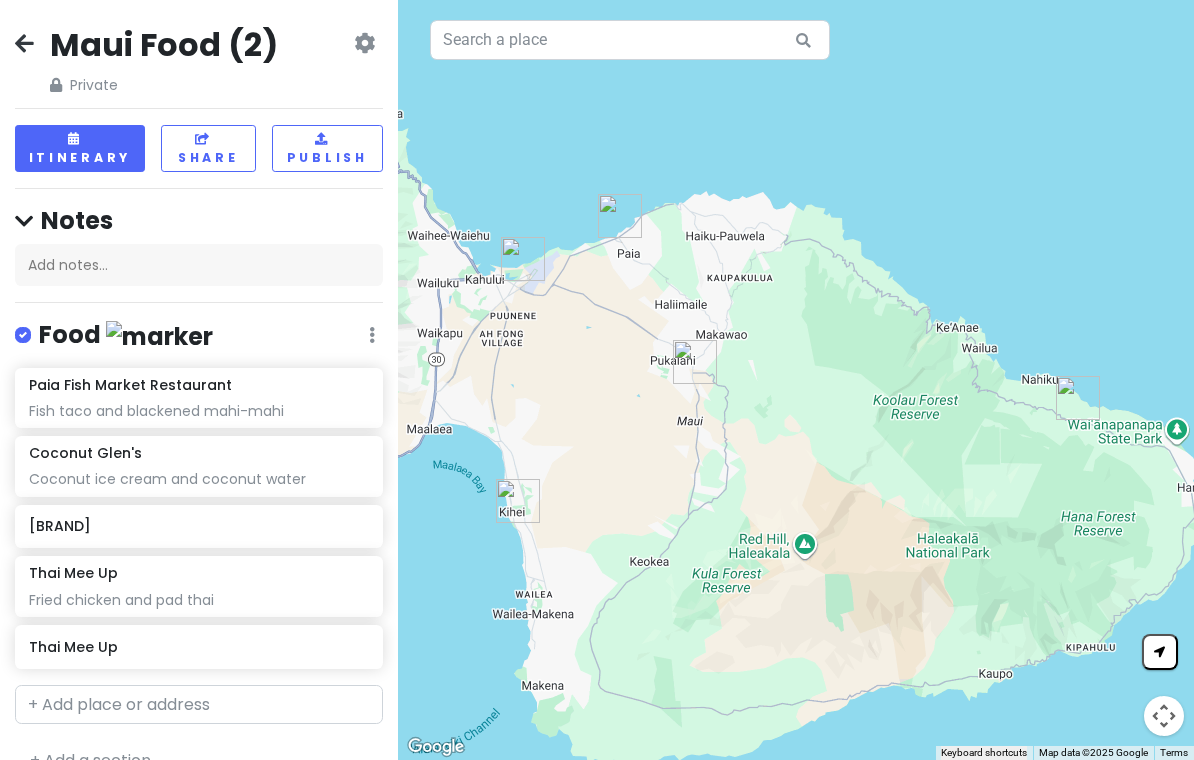 click at bounding box center (24, 43) 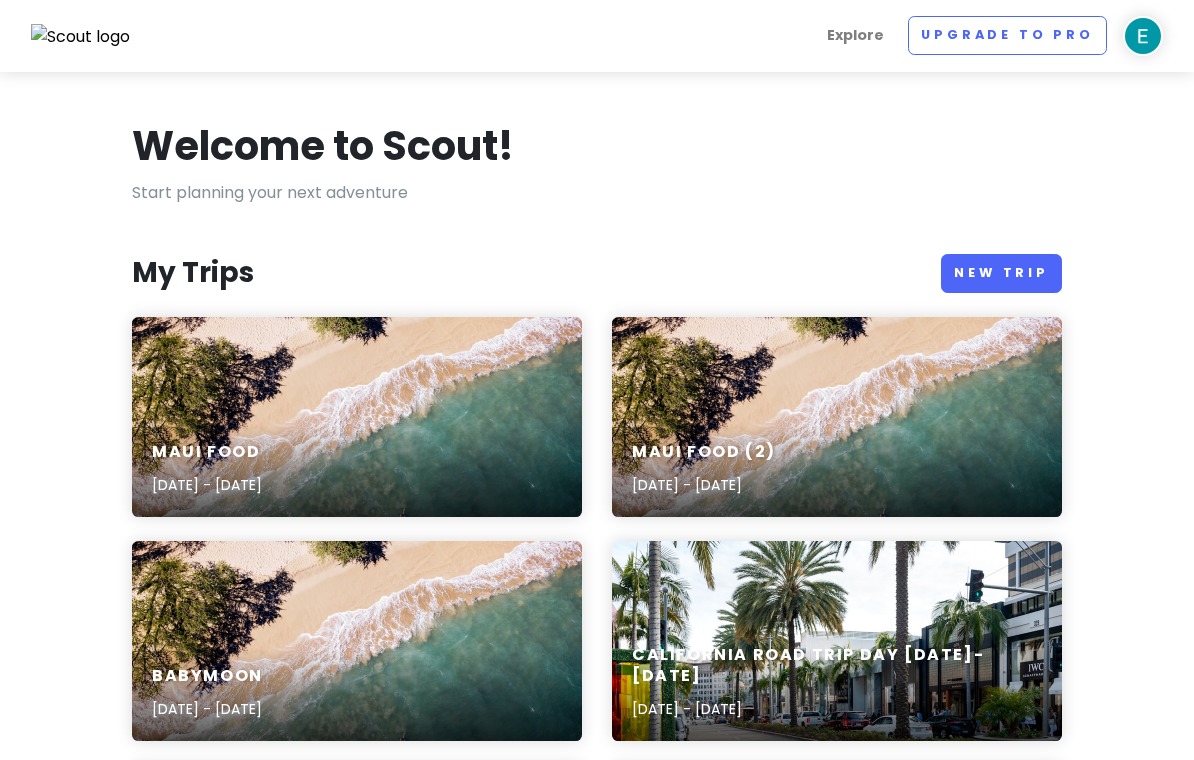 click on "Maui Food [DATE] - [DATE]" at bounding box center (357, 417) 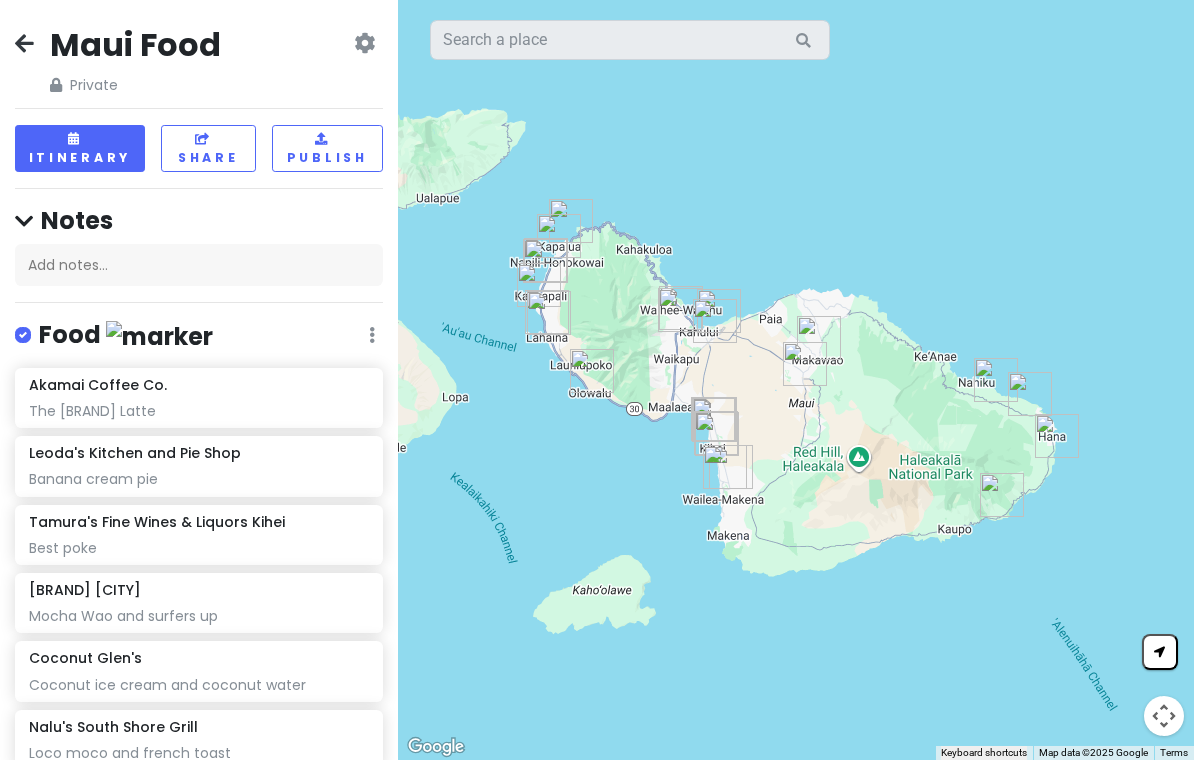 click on "Share" at bounding box center [208, 148] 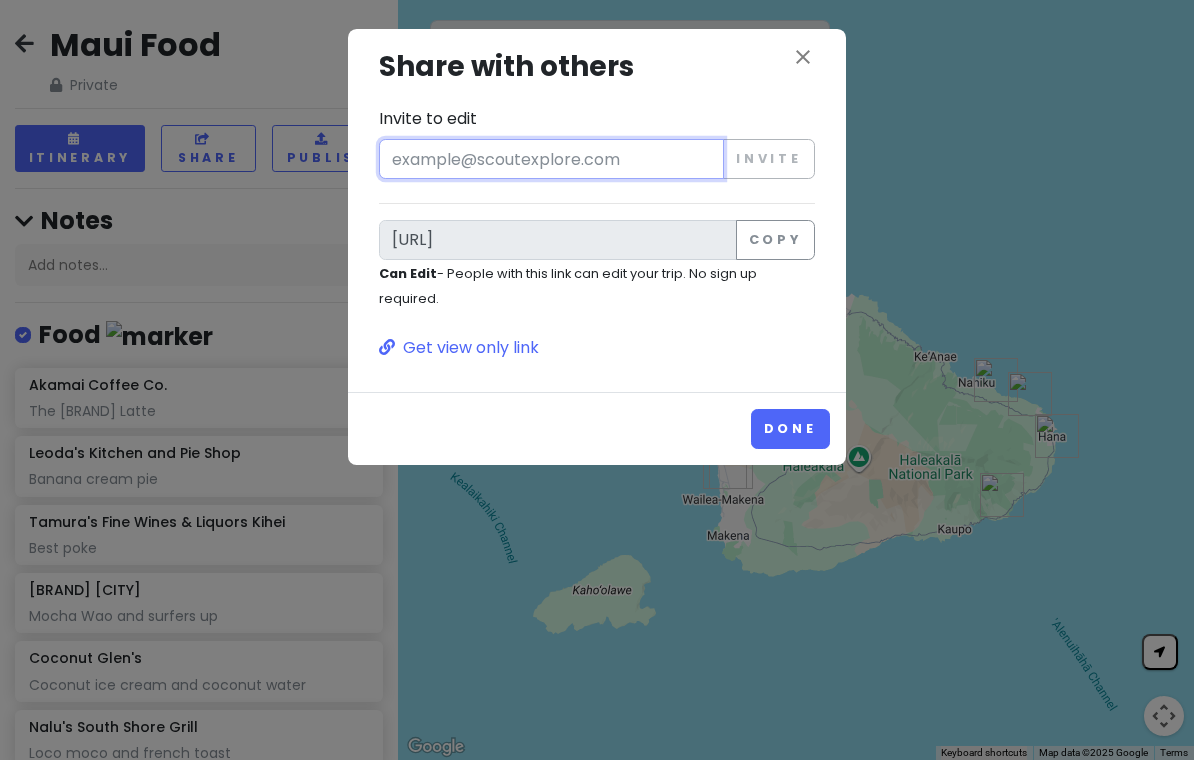 click on "Invite to edit" at bounding box center [551, 159] 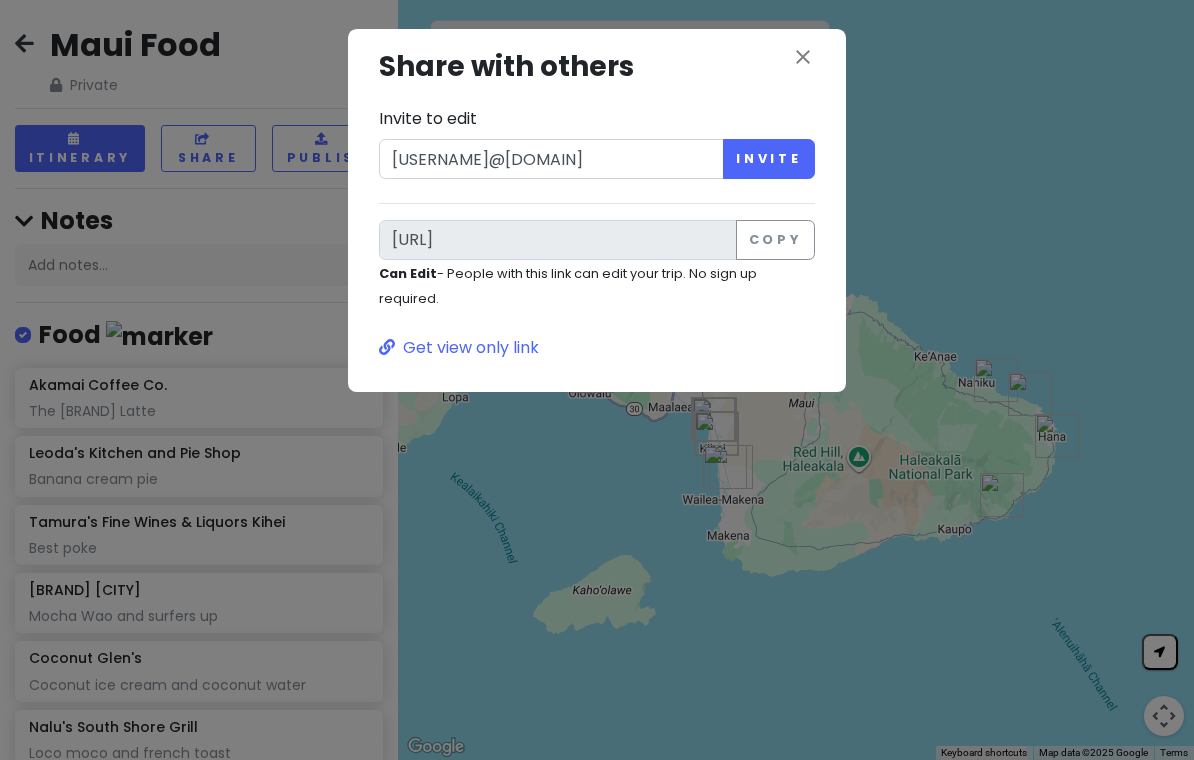 click on "Invite" at bounding box center [769, 159] 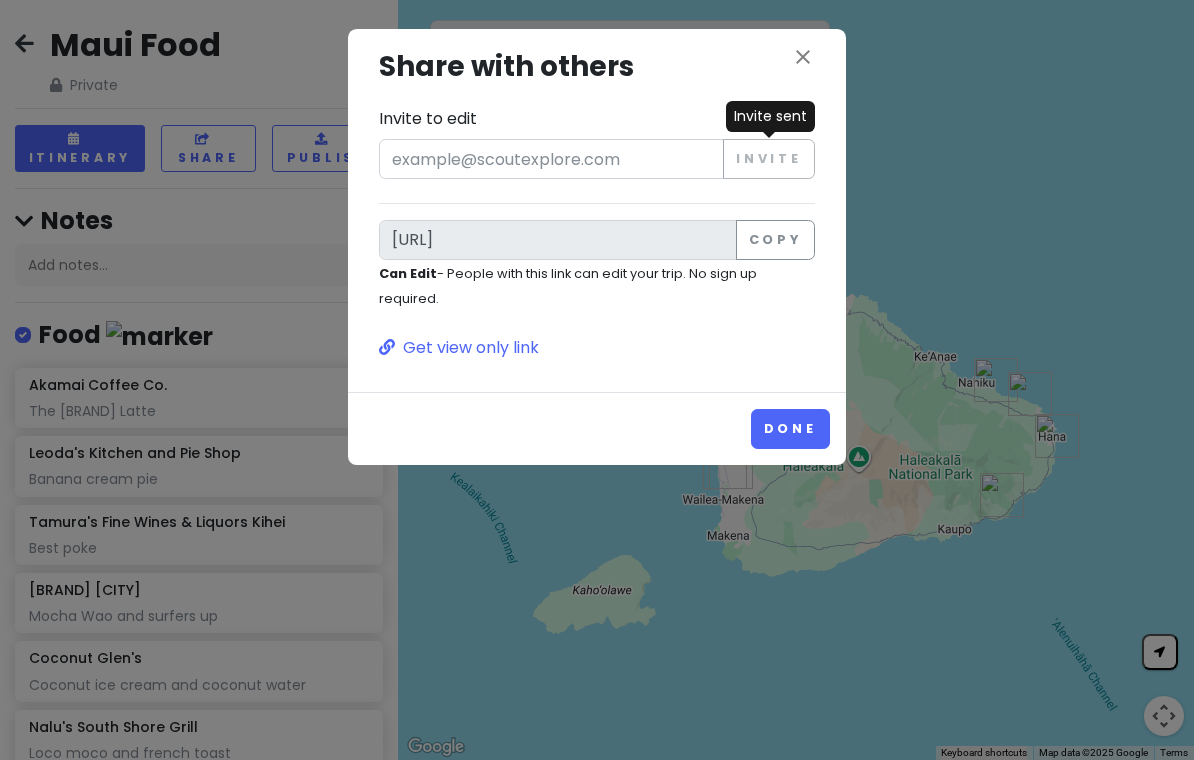 click on "Done" at bounding box center (790, 428) 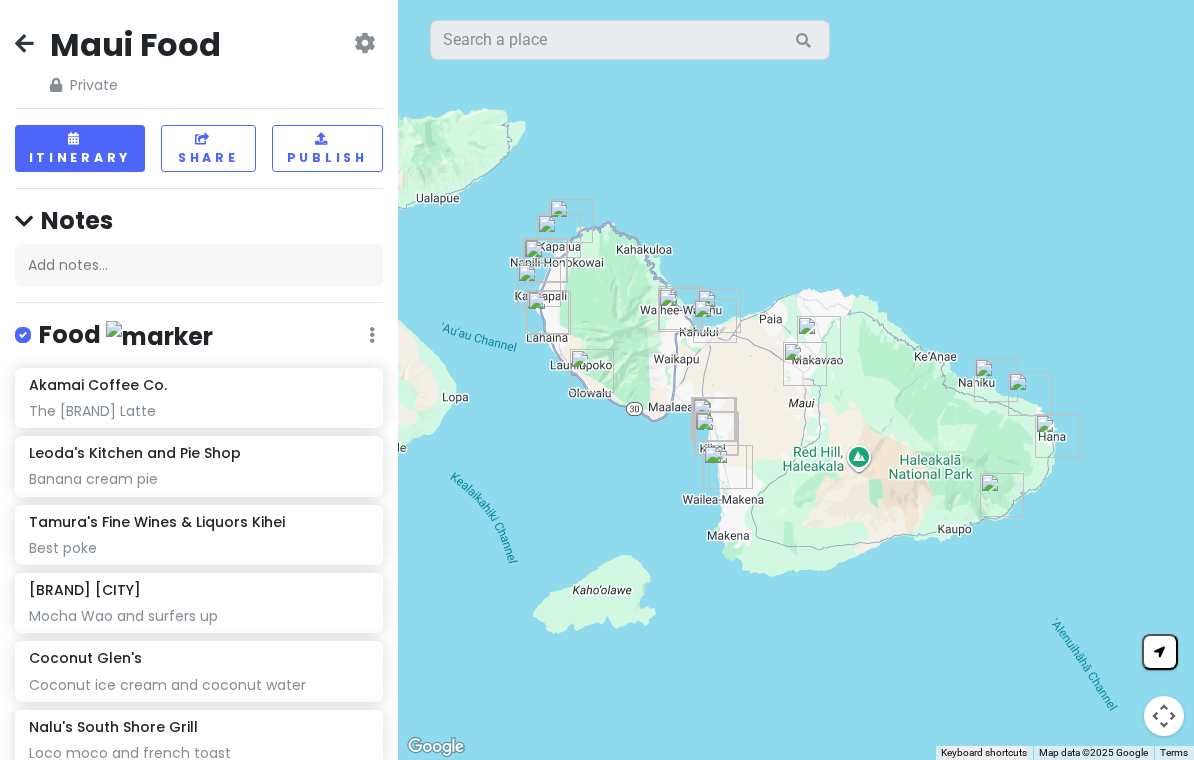 click on "Maui Food [NUMBER] - Scout" at bounding box center (199, 380) 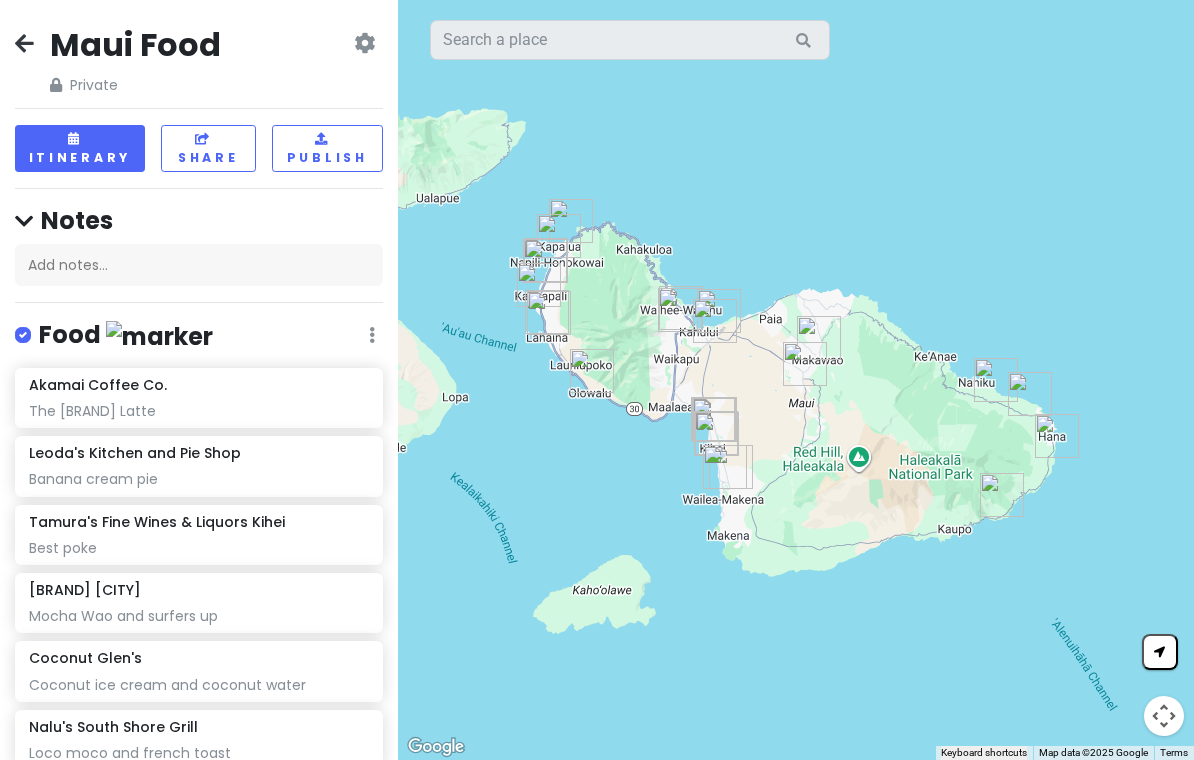 click at bounding box center (24, 43) 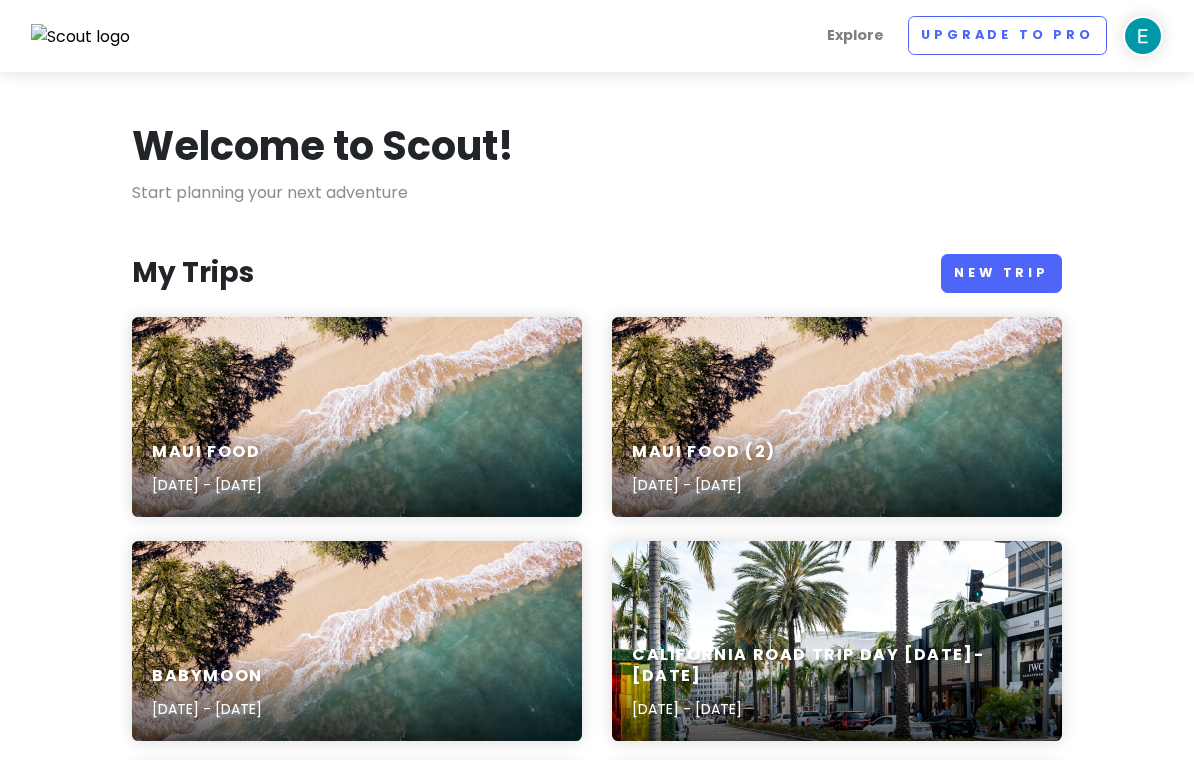 click on "[STATE] Food (2) [DATE] - [DATE]" at bounding box center (837, 417) 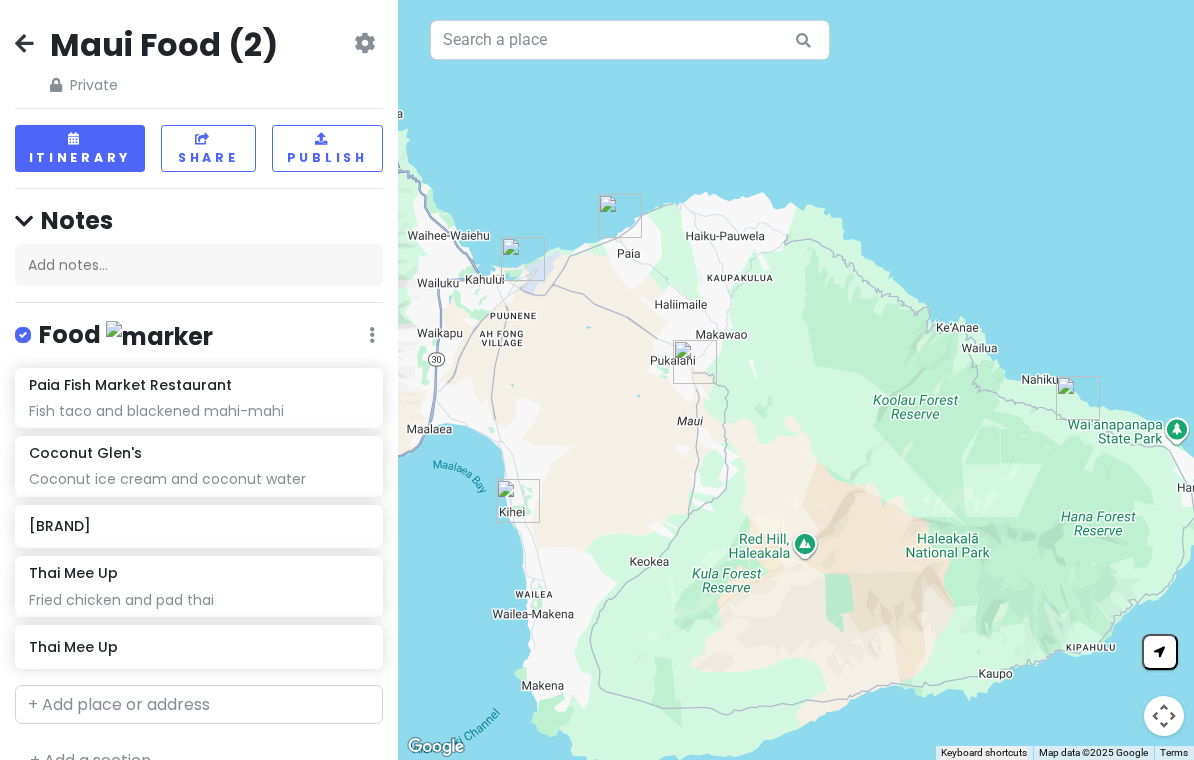click at bounding box center (204, 139) 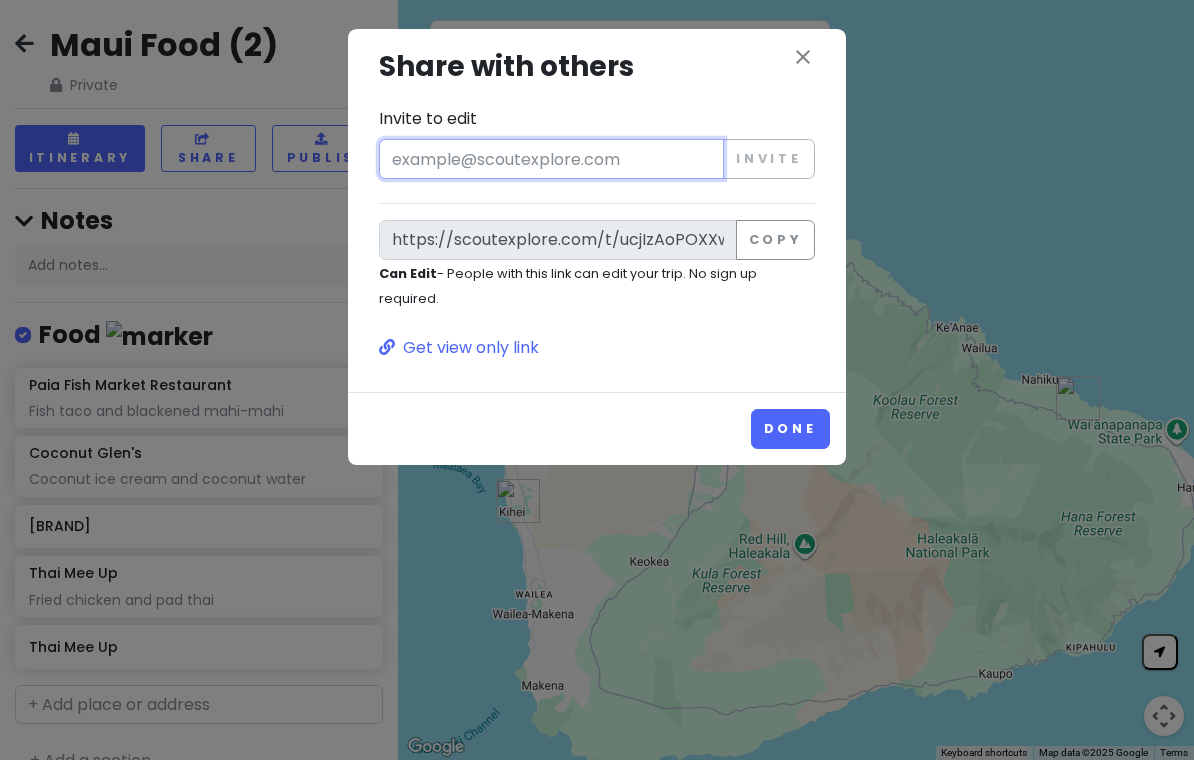 click on "Invite to edit" at bounding box center [551, 159] 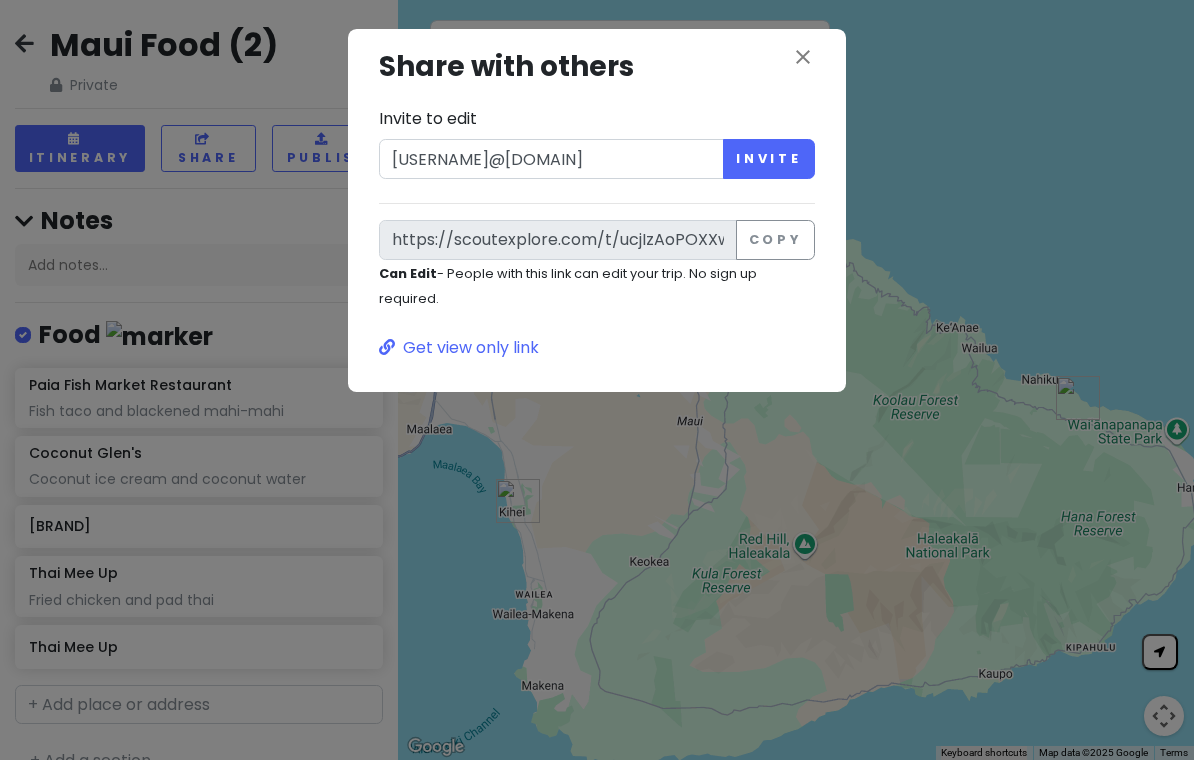click on "Invite" at bounding box center [769, 159] 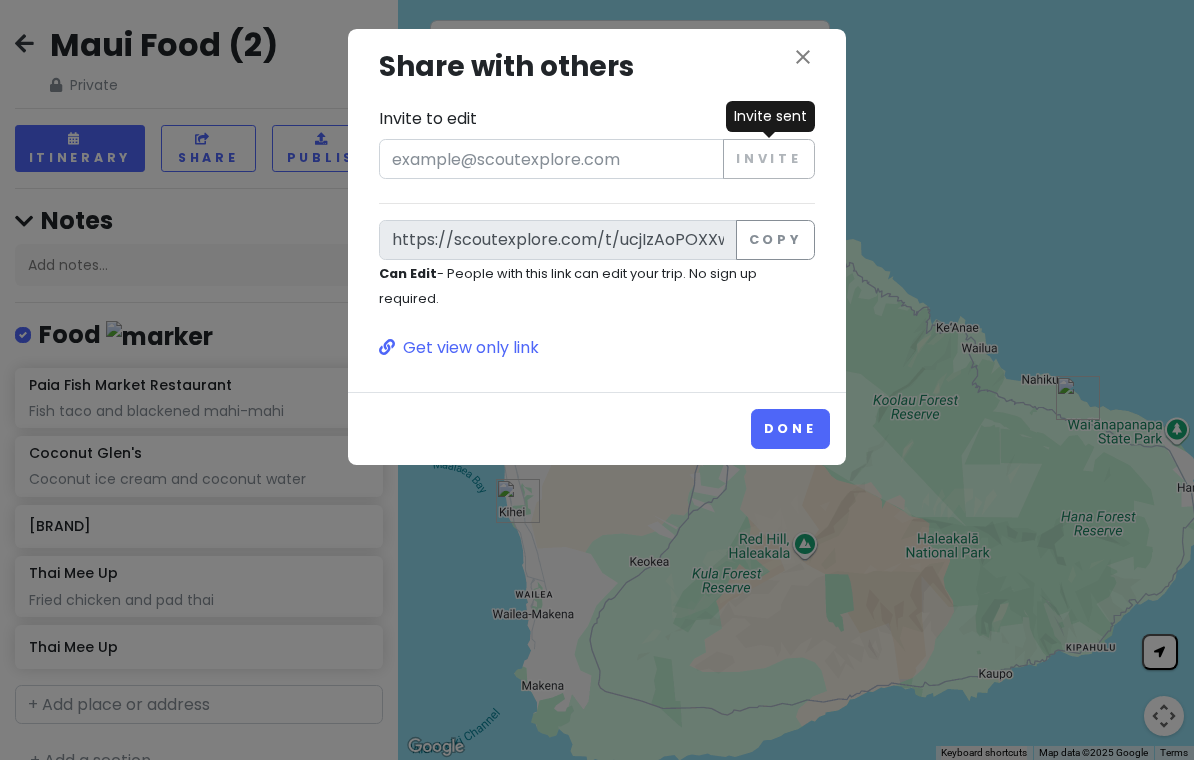 click on "Done" at bounding box center [790, 428] 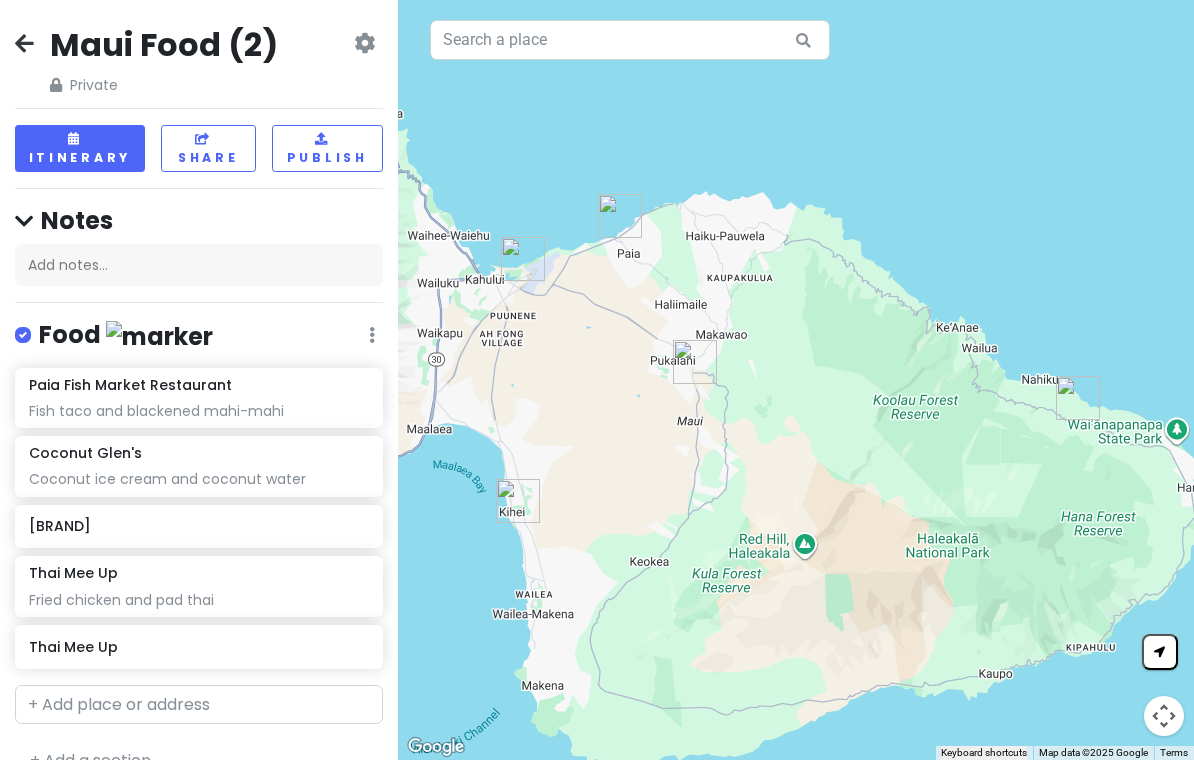 click at bounding box center (24, 43) 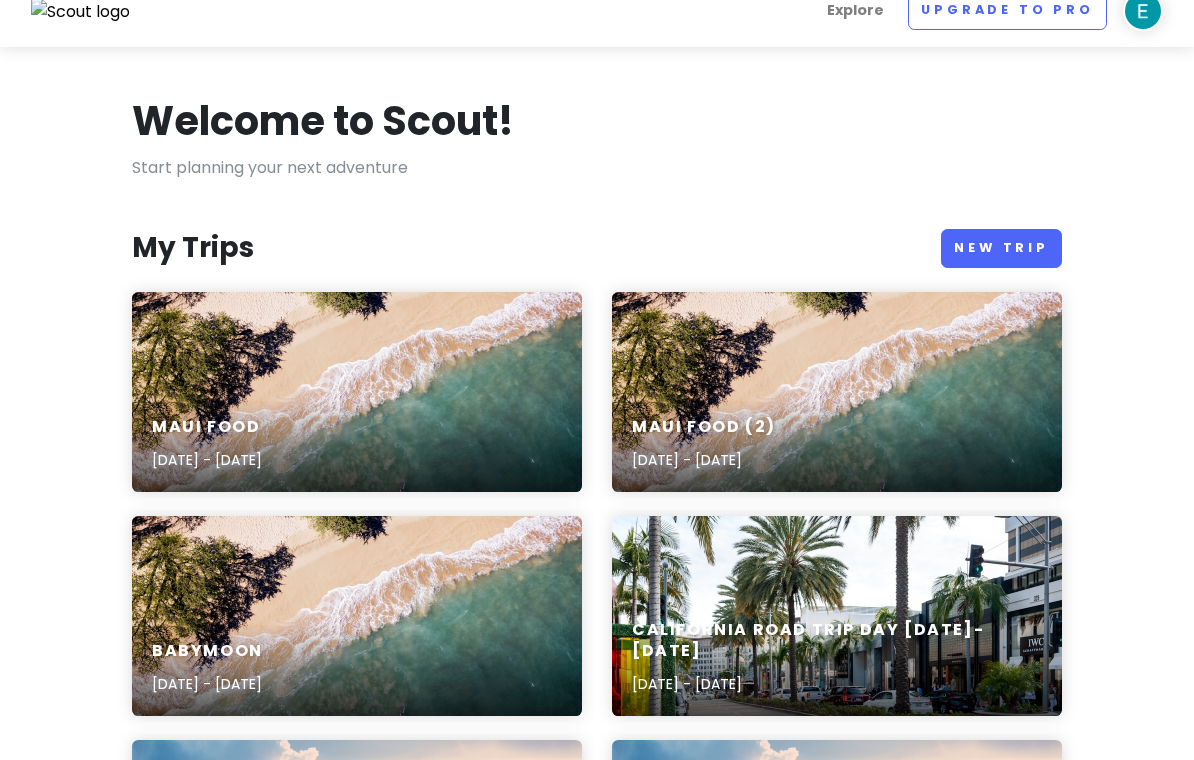 scroll, scrollTop: 0, scrollLeft: 0, axis: both 